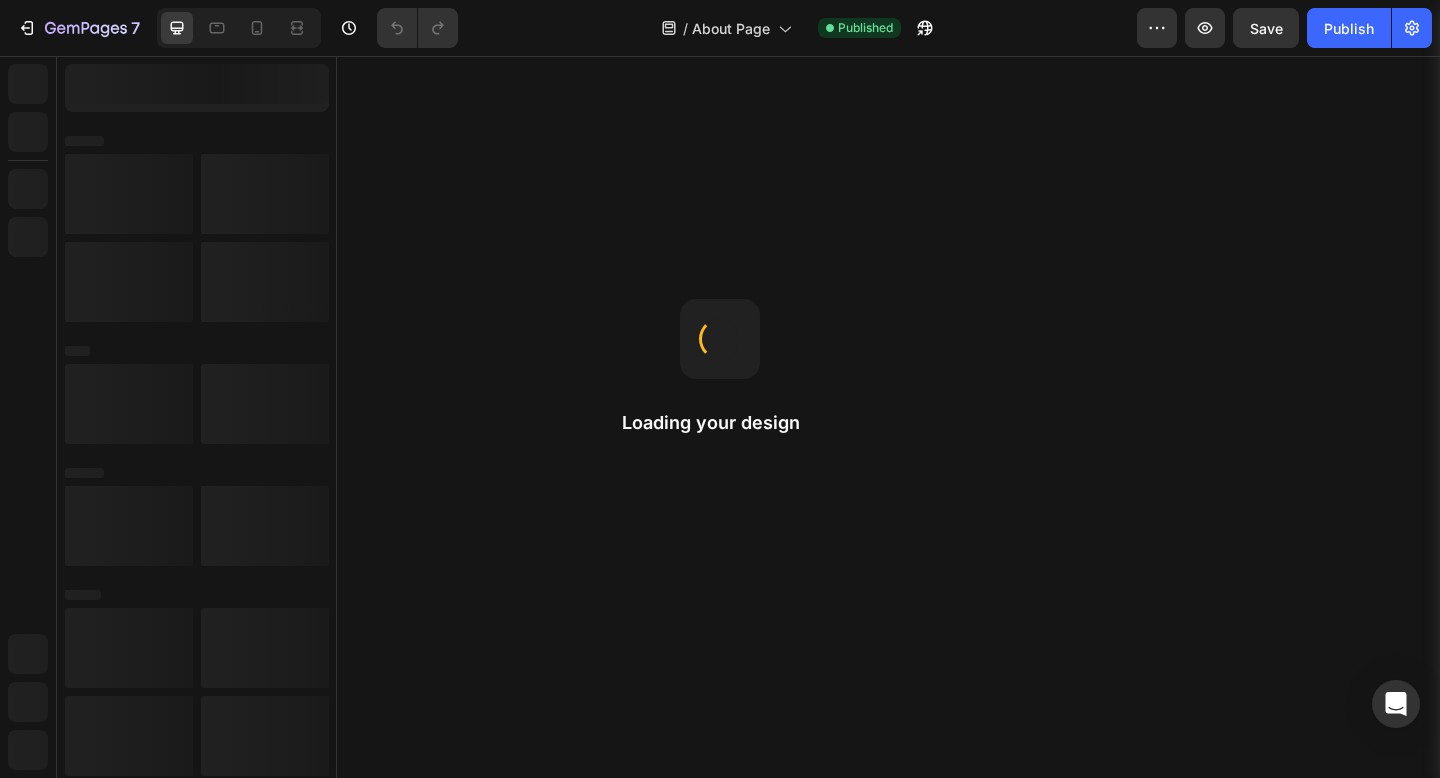 scroll, scrollTop: 0, scrollLeft: 0, axis: both 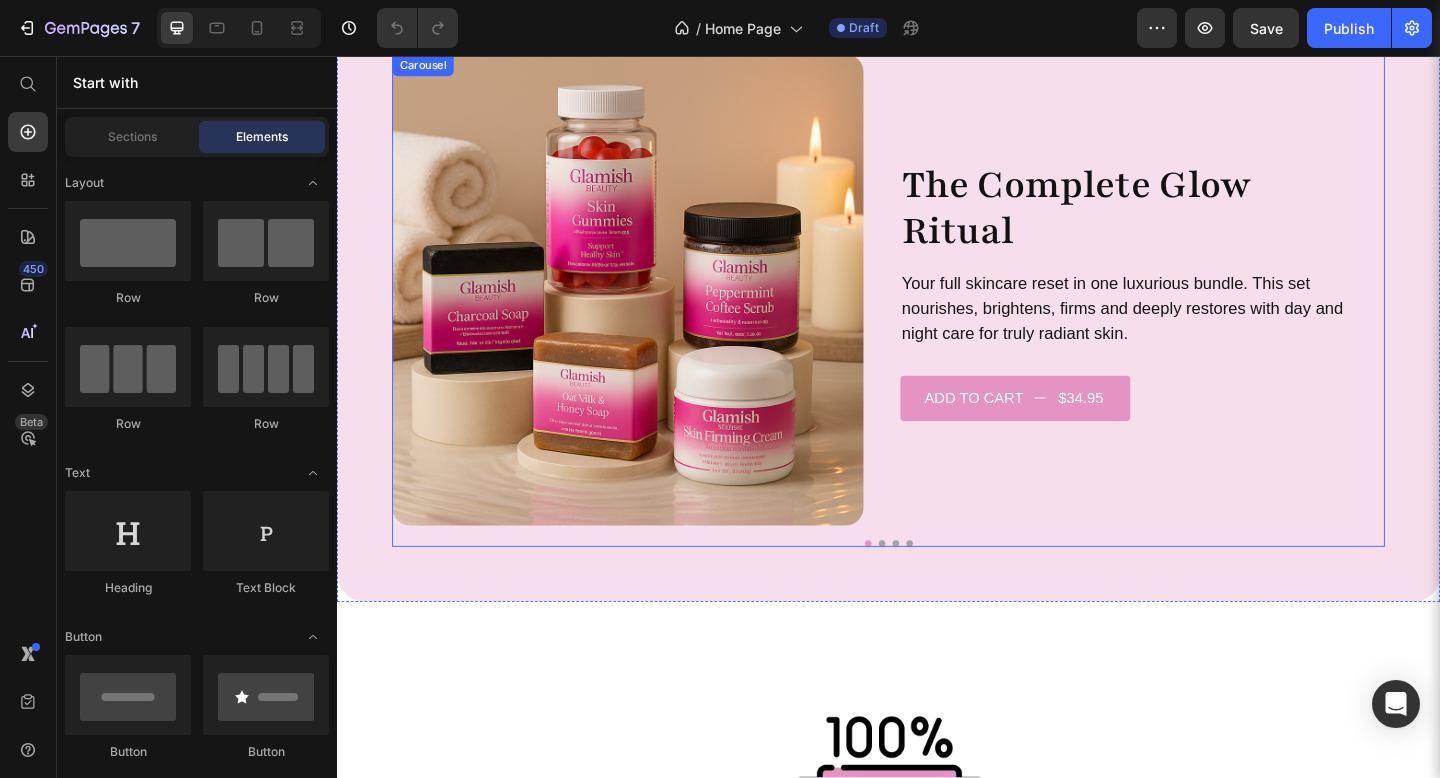 click at bounding box center (929, 586) 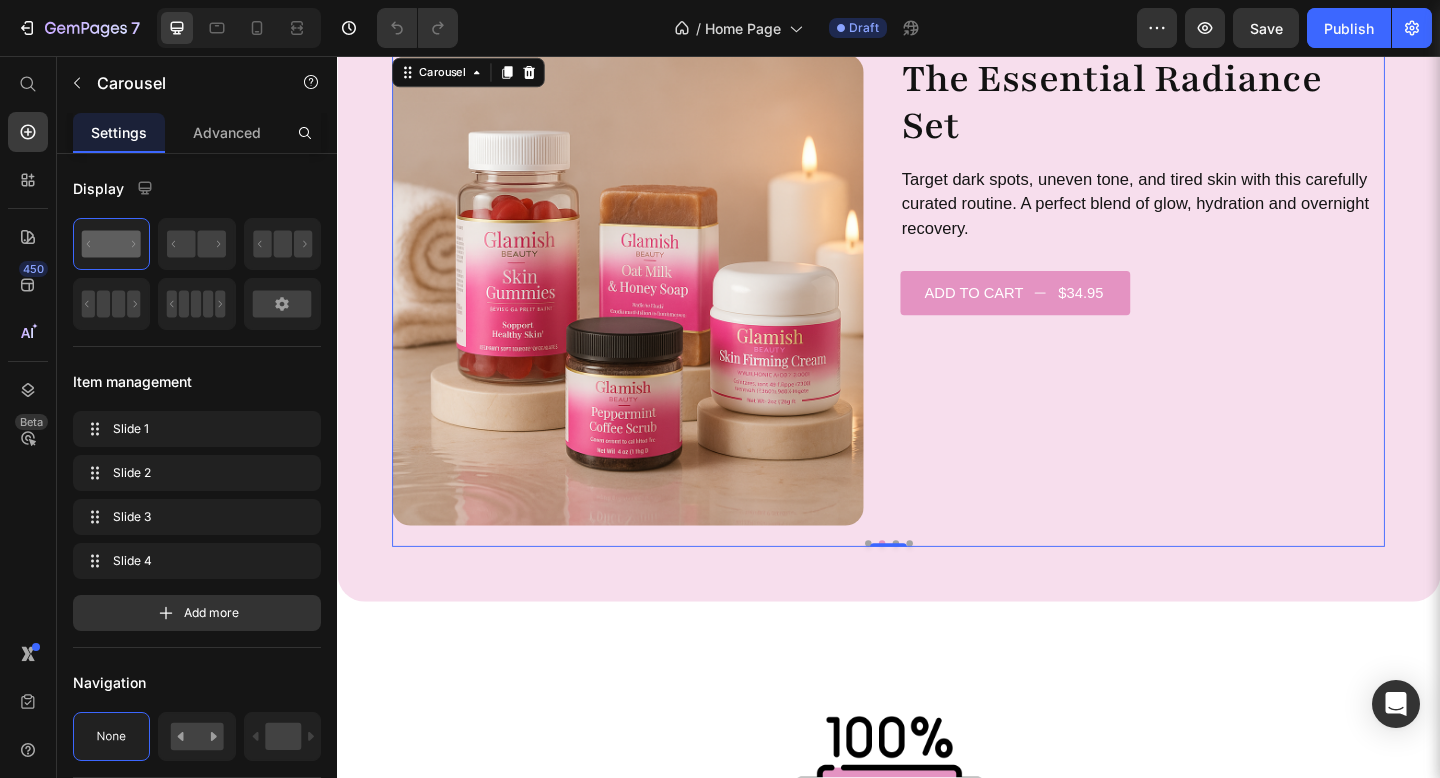 click at bounding box center (944, 586) 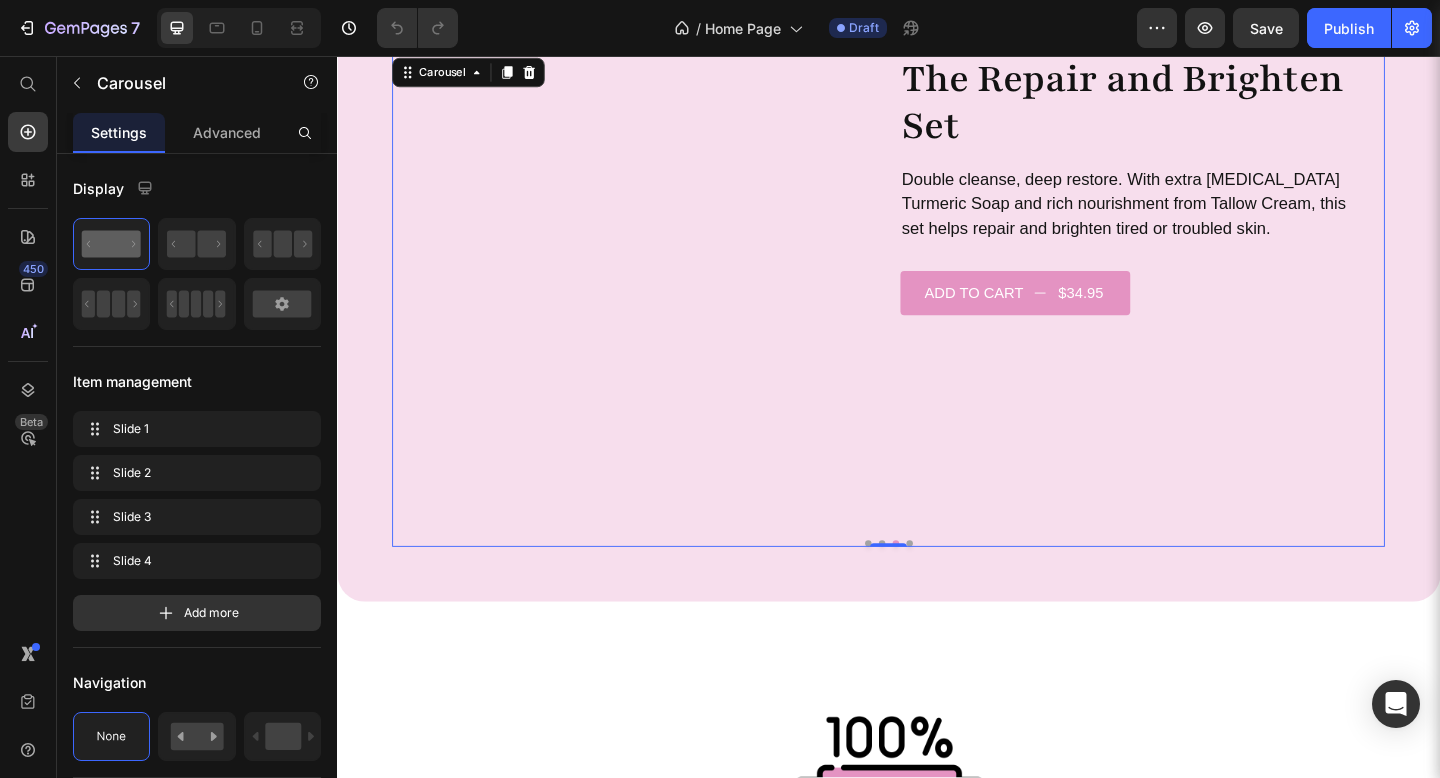 click at bounding box center (959, 586) 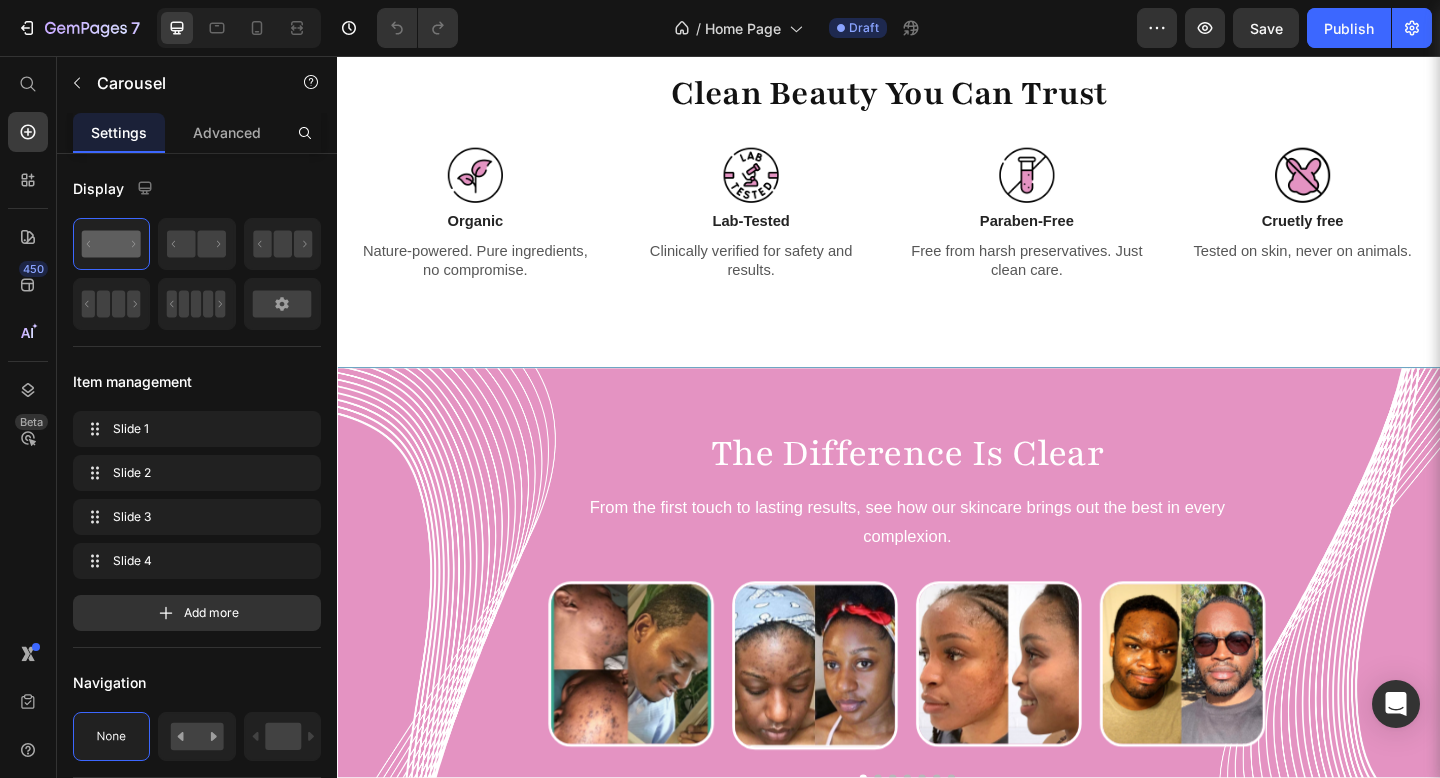 scroll, scrollTop: 3859, scrollLeft: 0, axis: vertical 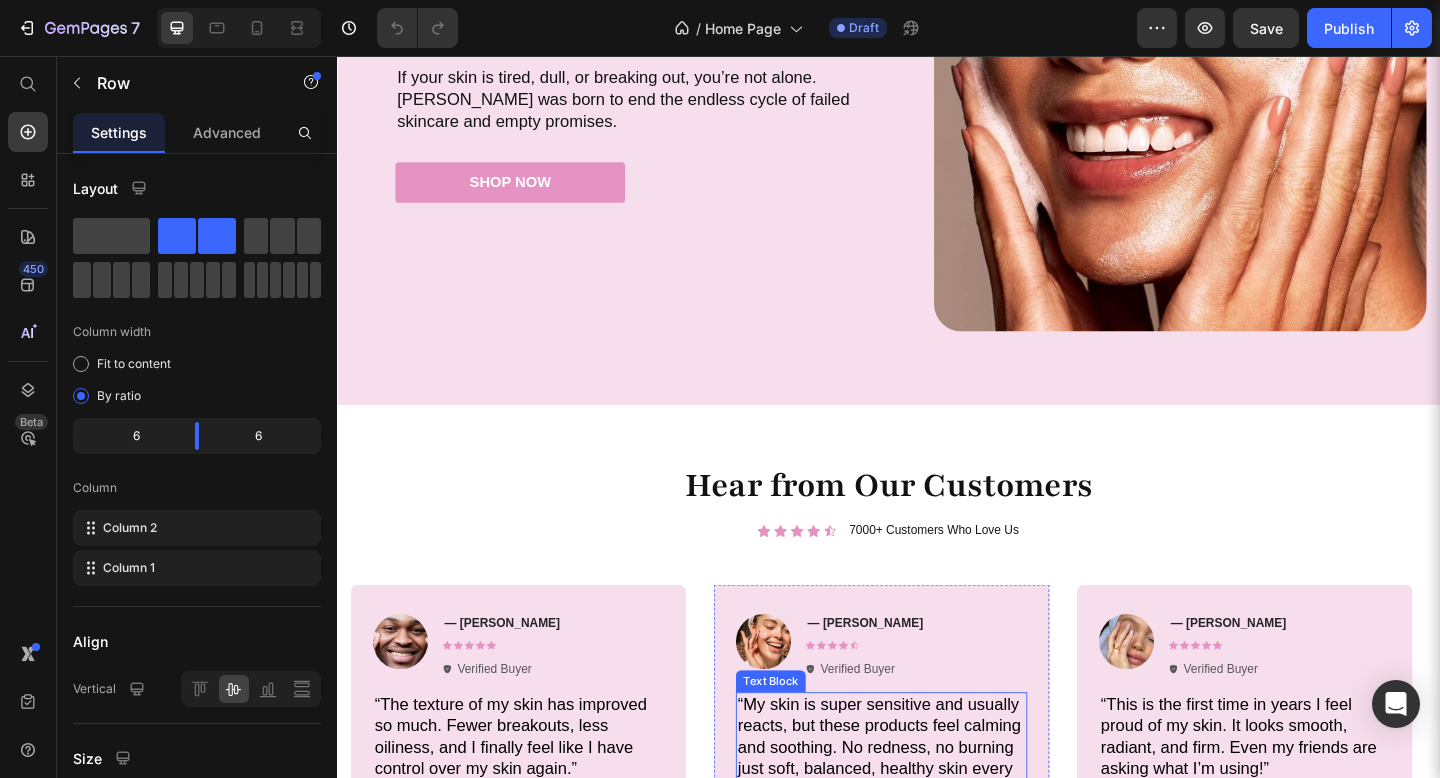 click on "Image — Lisa J. Text Block Icon Icon Icon Icon
Icon Icon List
Verified Buyer Item List Row “My skin is super sensitive and usually reacts, but these products feel calming and soothing. No redness, no burning just soft, balanced, healthy skin every morning.” Text Block Row" at bounding box center [929, 765] 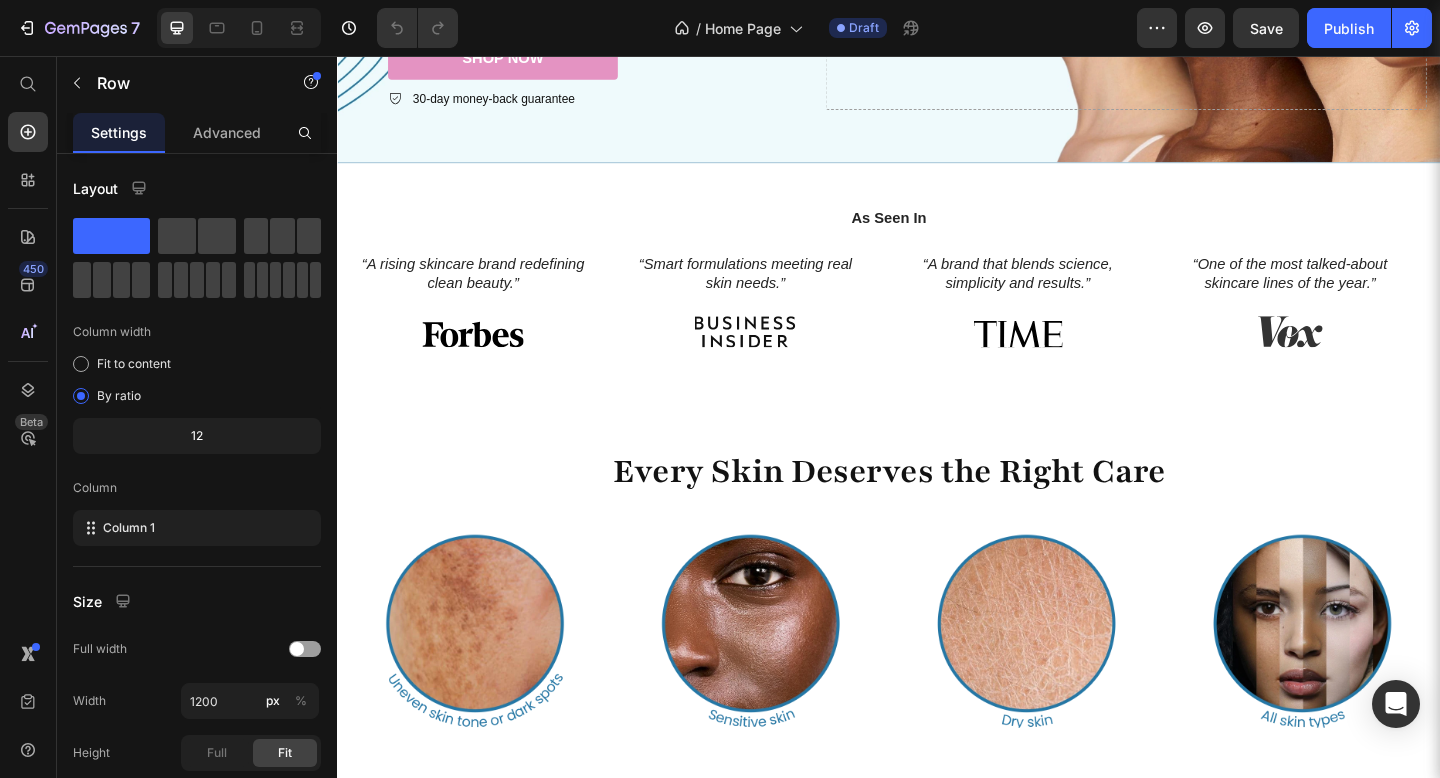 scroll, scrollTop: 0, scrollLeft: 0, axis: both 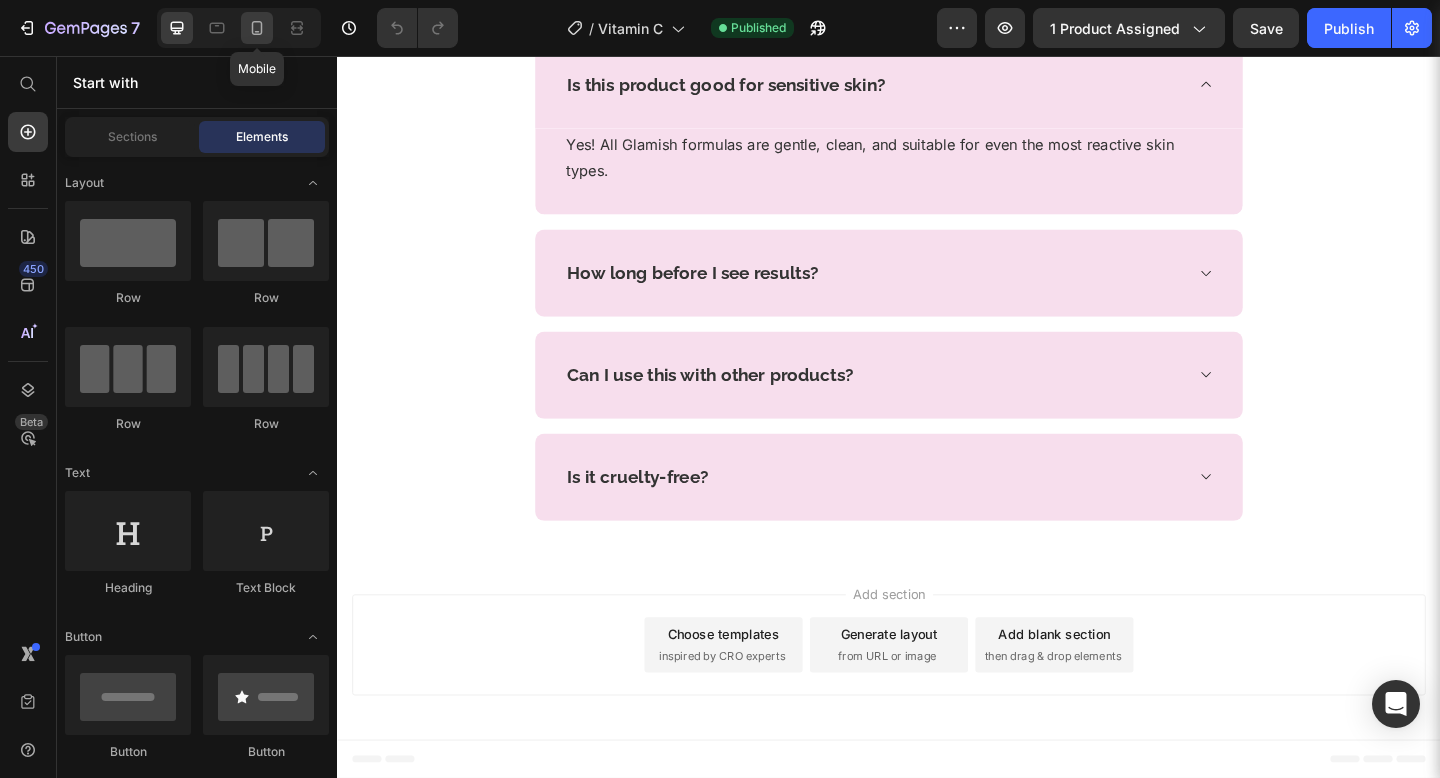 click 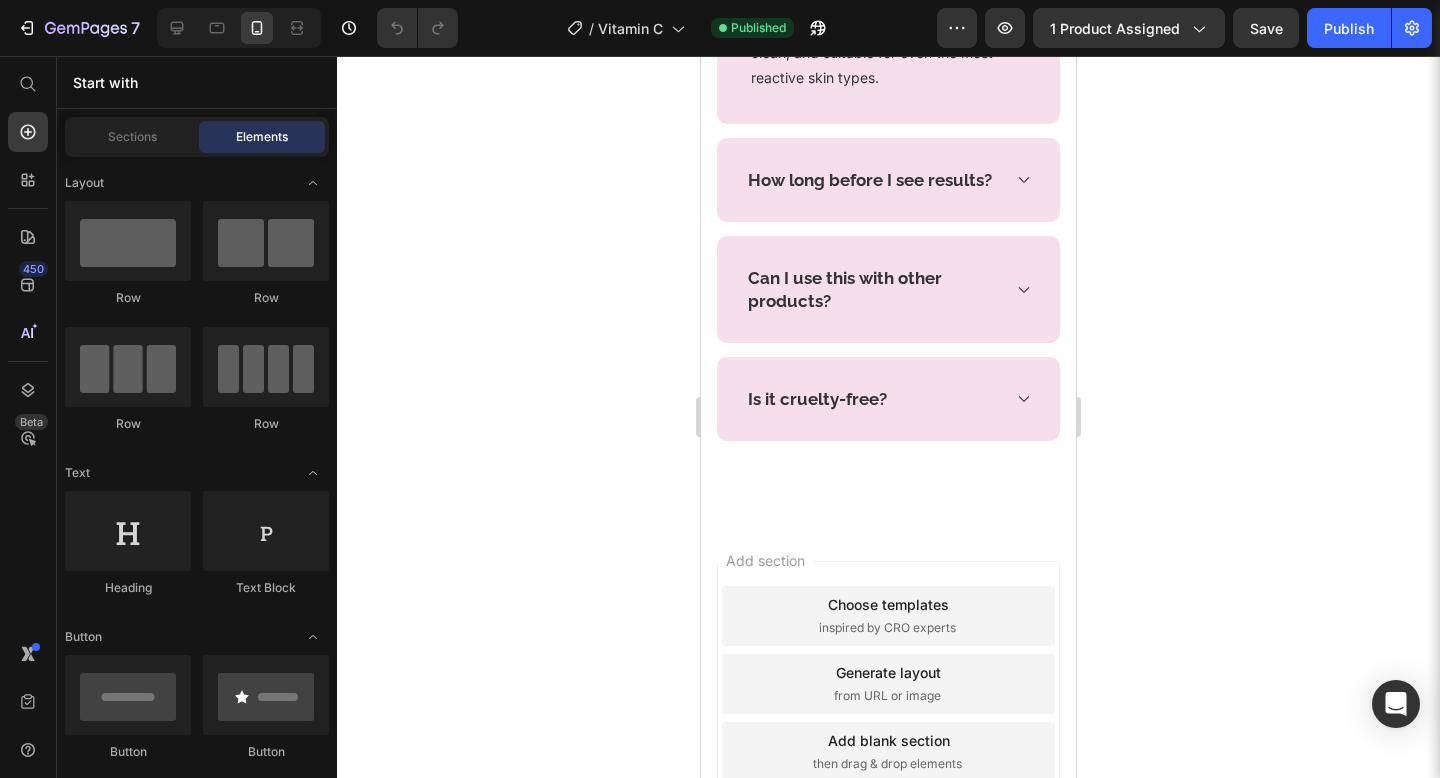 scroll, scrollTop: 5885, scrollLeft: 0, axis: vertical 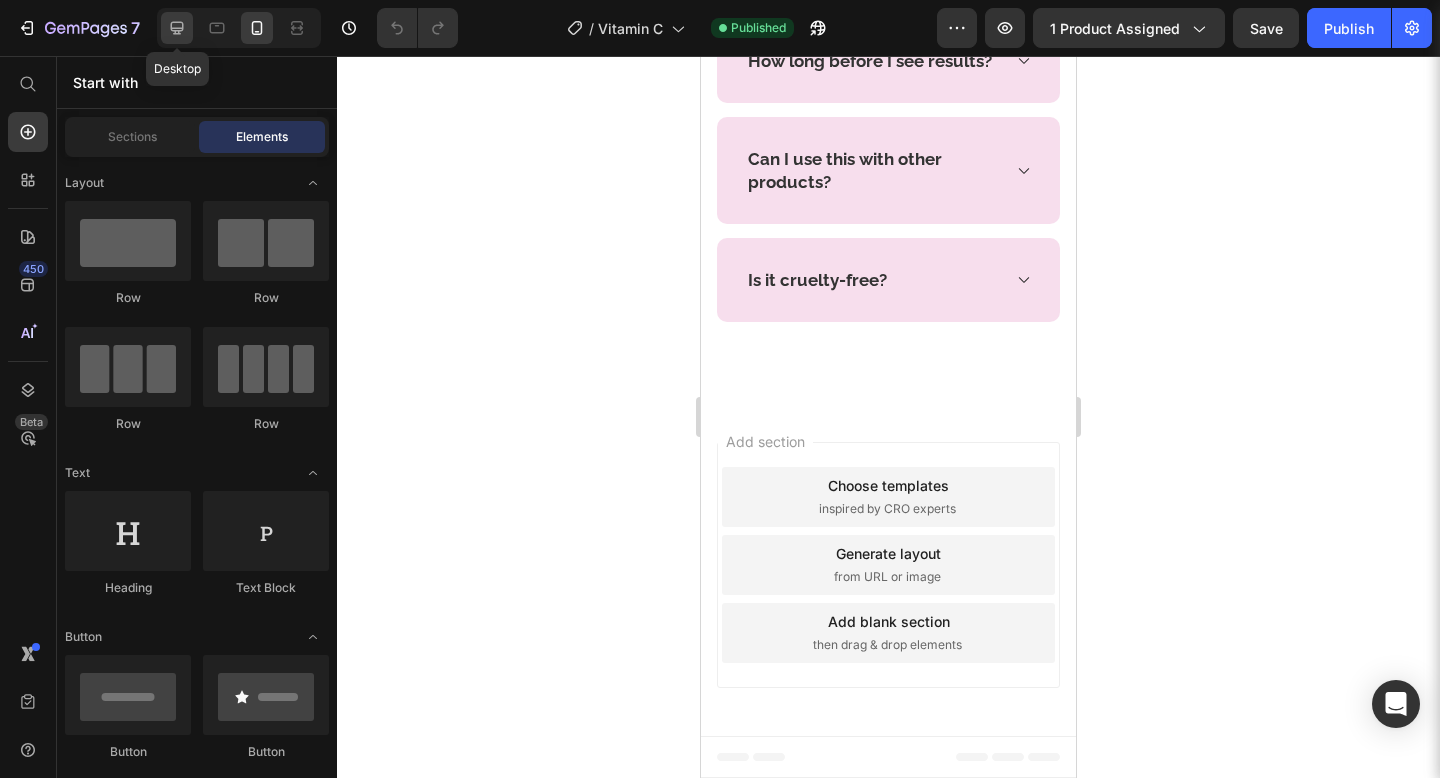 click 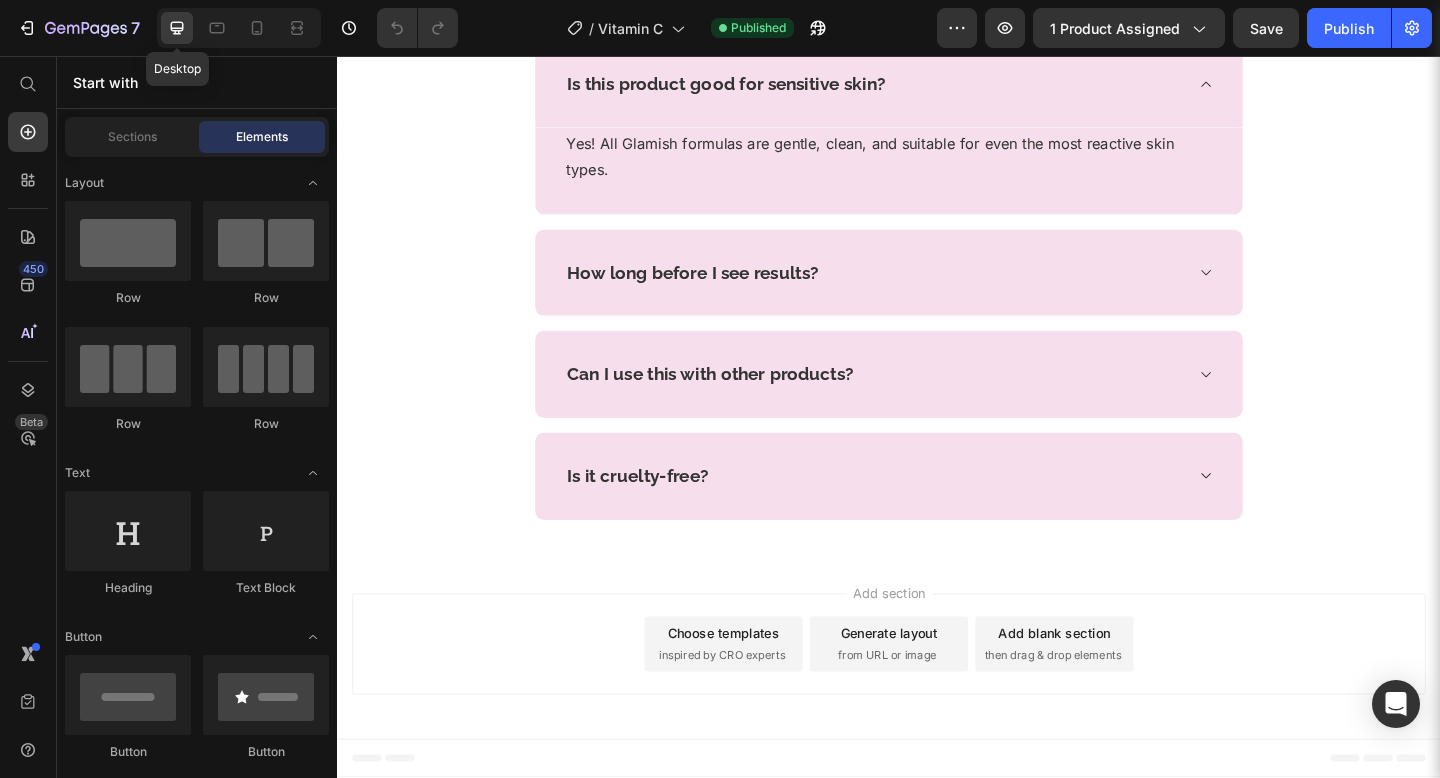 scroll, scrollTop: 5826, scrollLeft: 0, axis: vertical 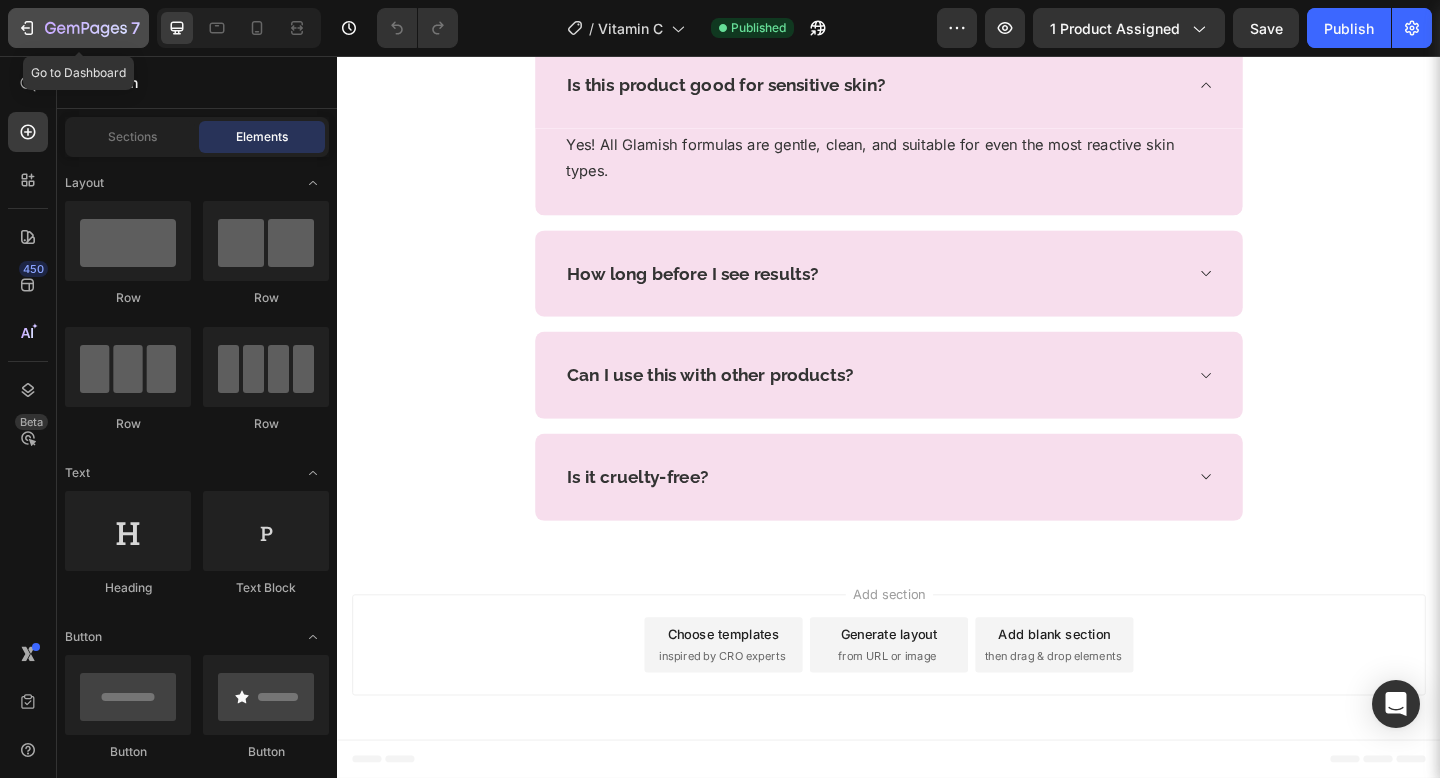 click on "7" at bounding box center [78, 28] 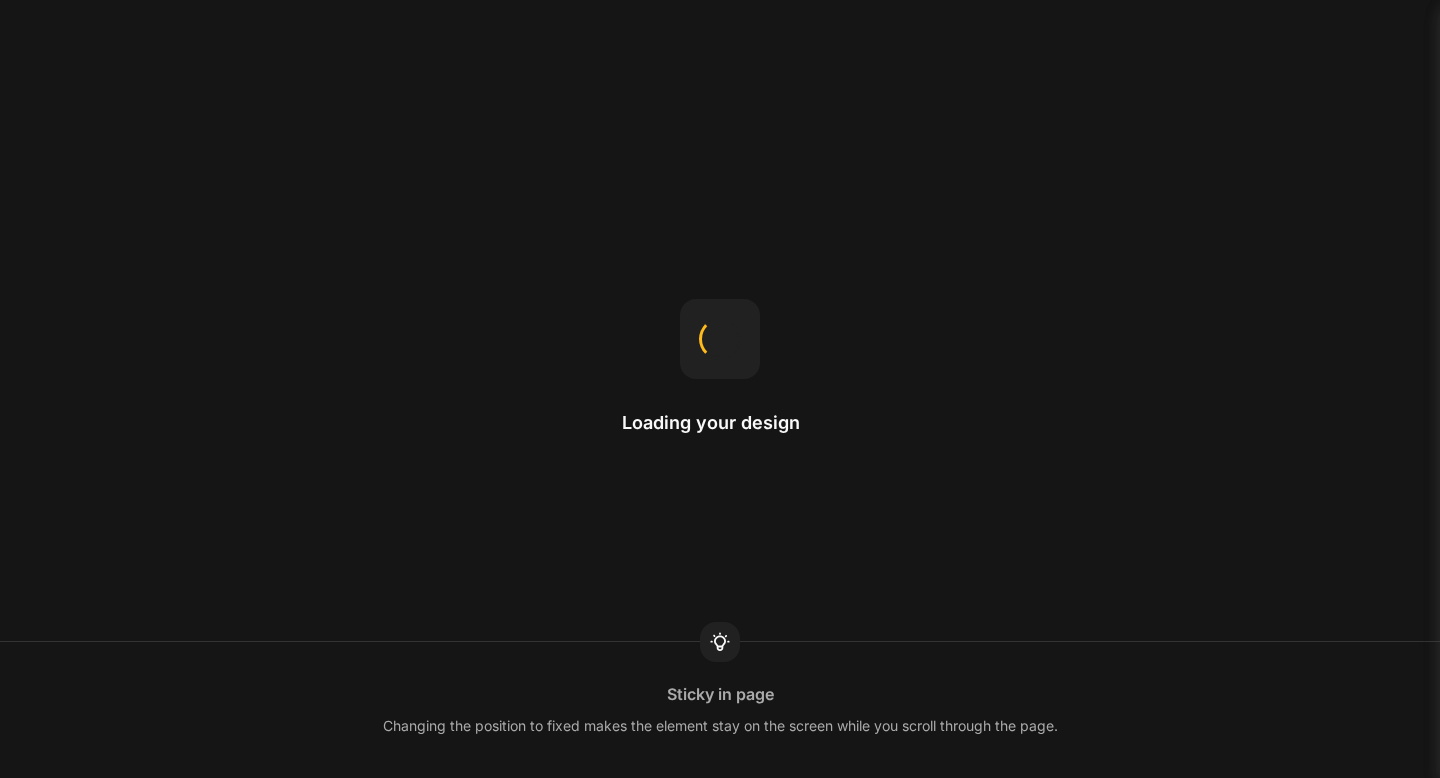 scroll, scrollTop: 0, scrollLeft: 0, axis: both 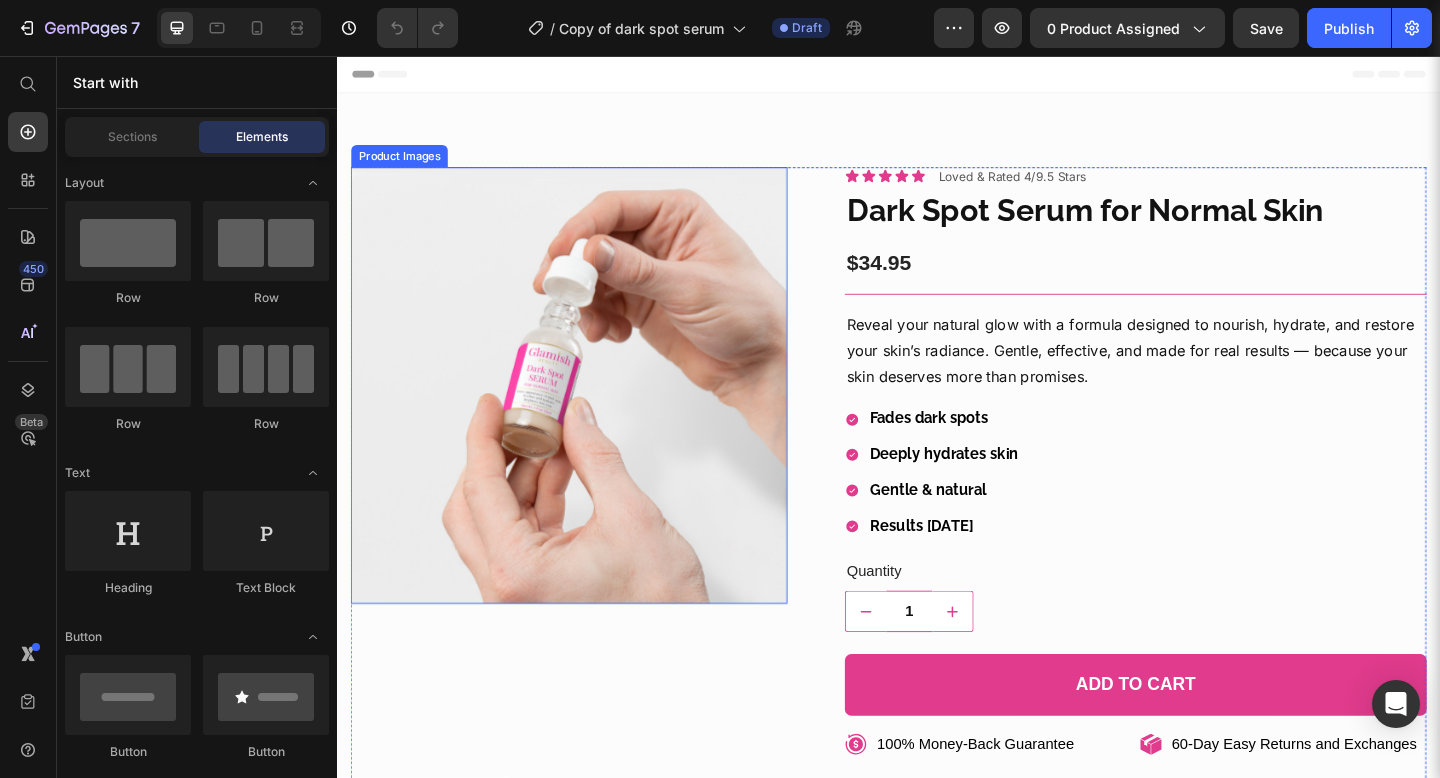 click at bounding box center (589, 414) 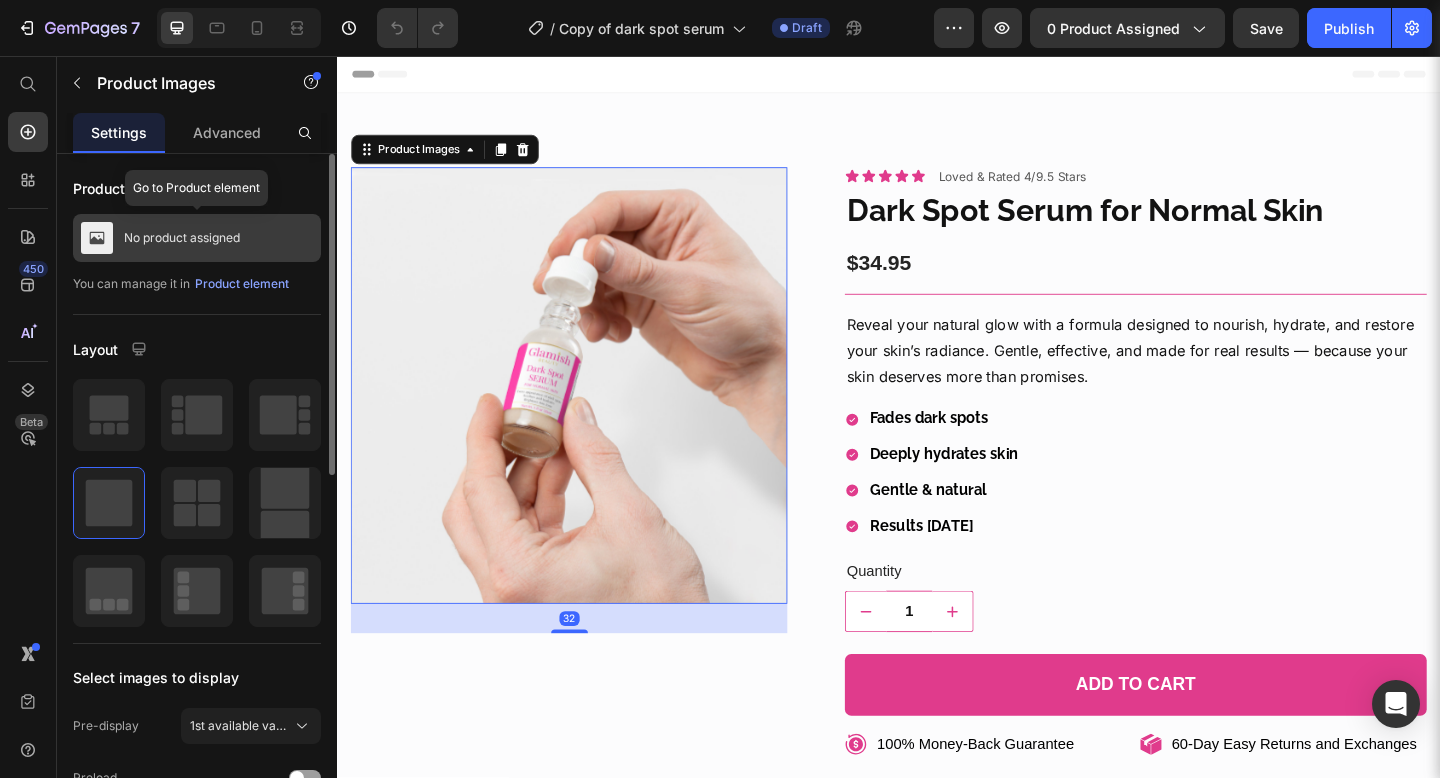 click on "No product assigned" at bounding box center (182, 238) 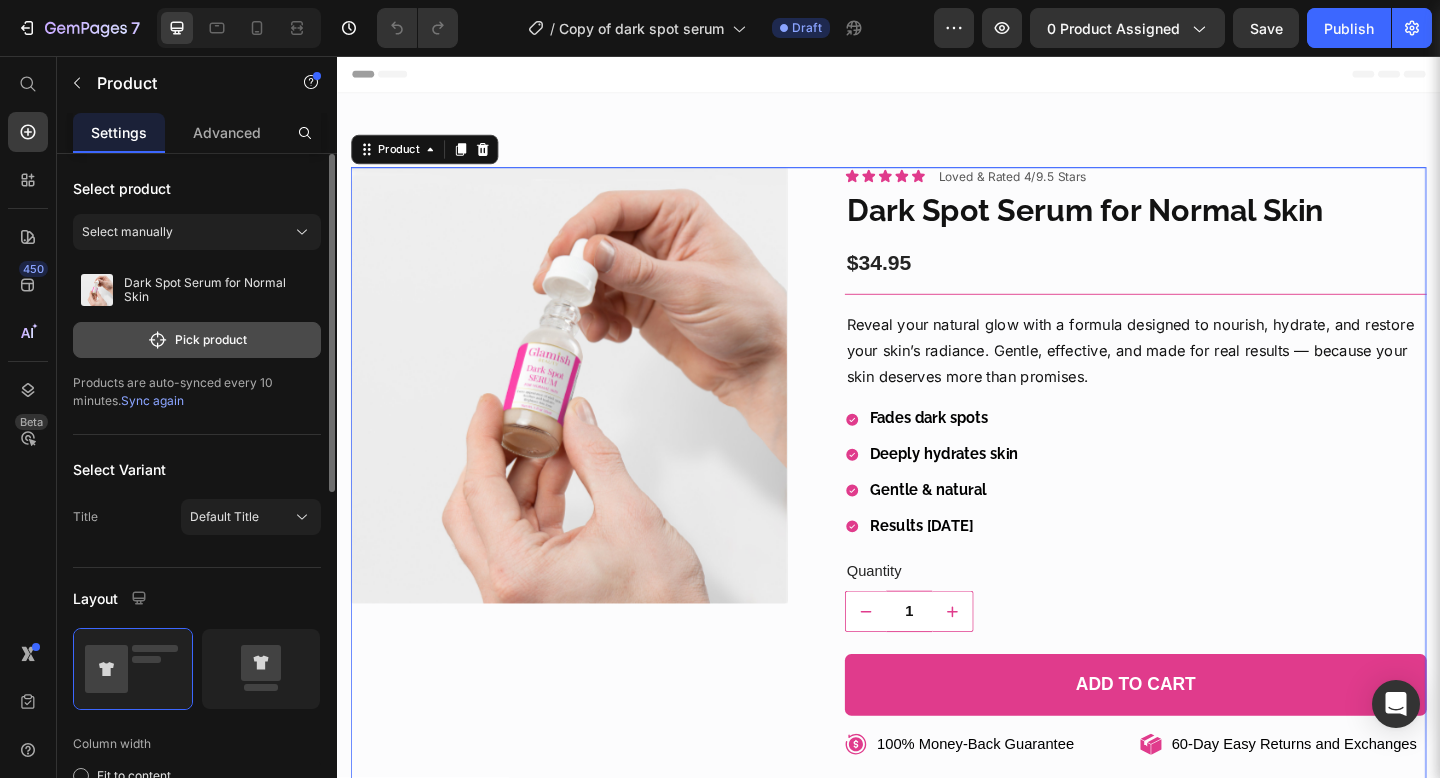click on "Pick product" at bounding box center [197, 340] 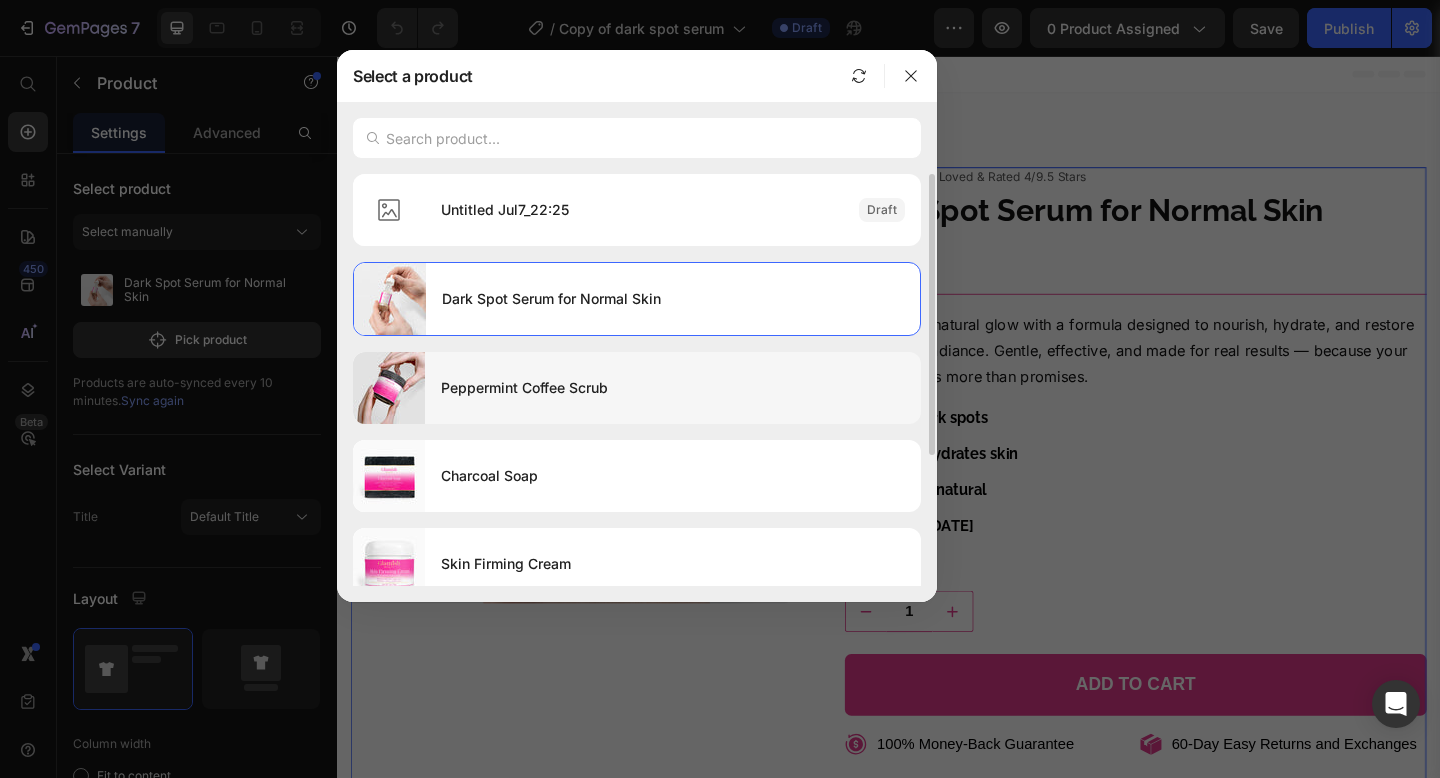 click on "Peppermint Coffee Scrub" at bounding box center [673, 388] 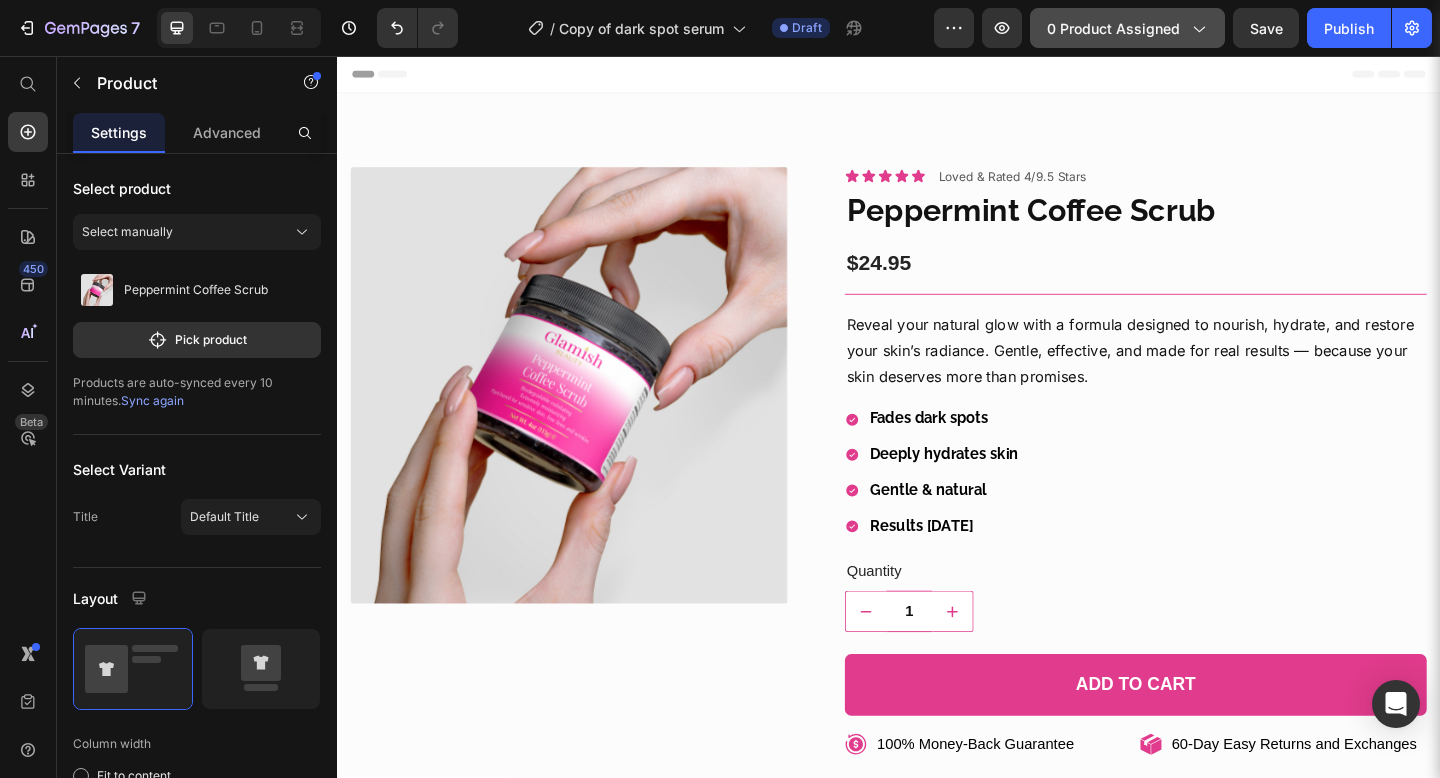 click on "0 product assigned" 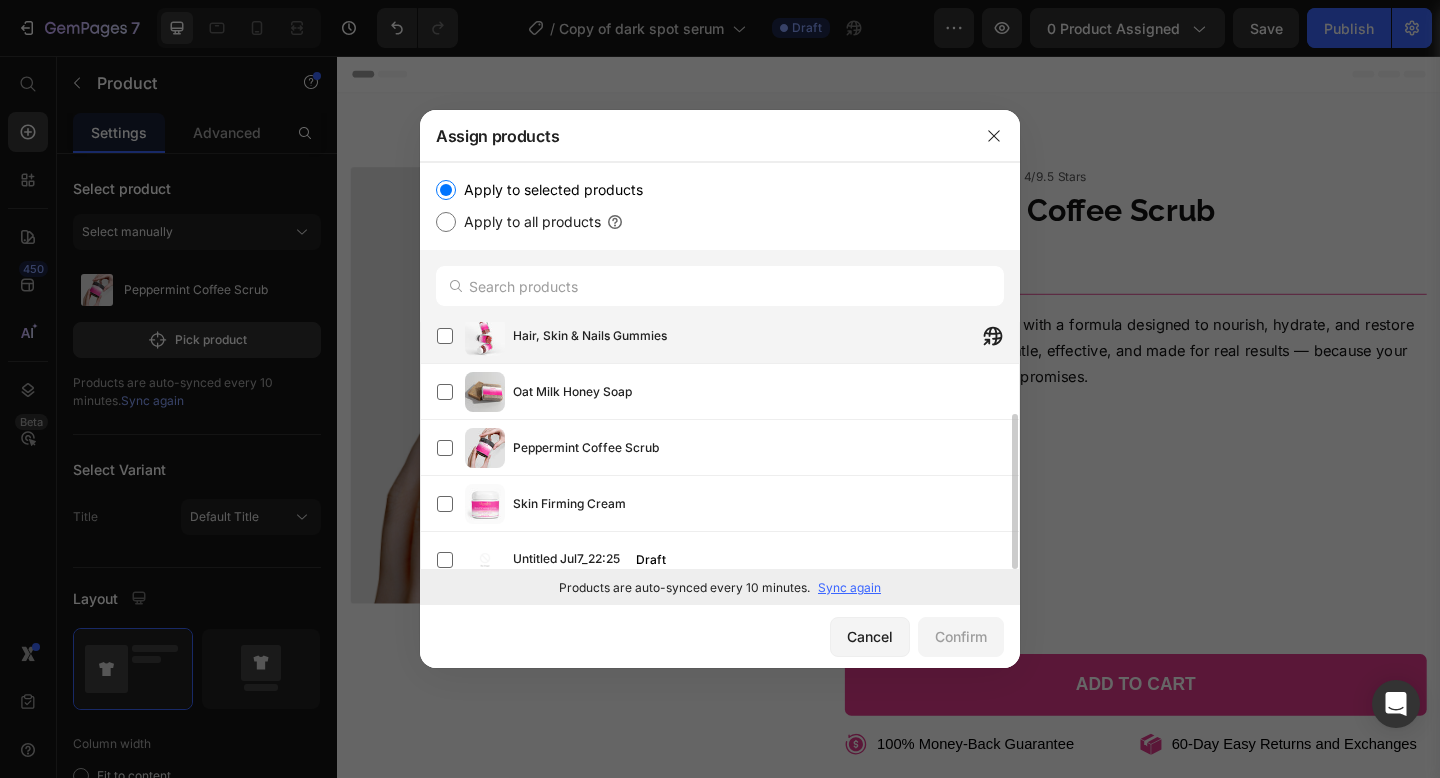 scroll, scrollTop: 134, scrollLeft: 0, axis: vertical 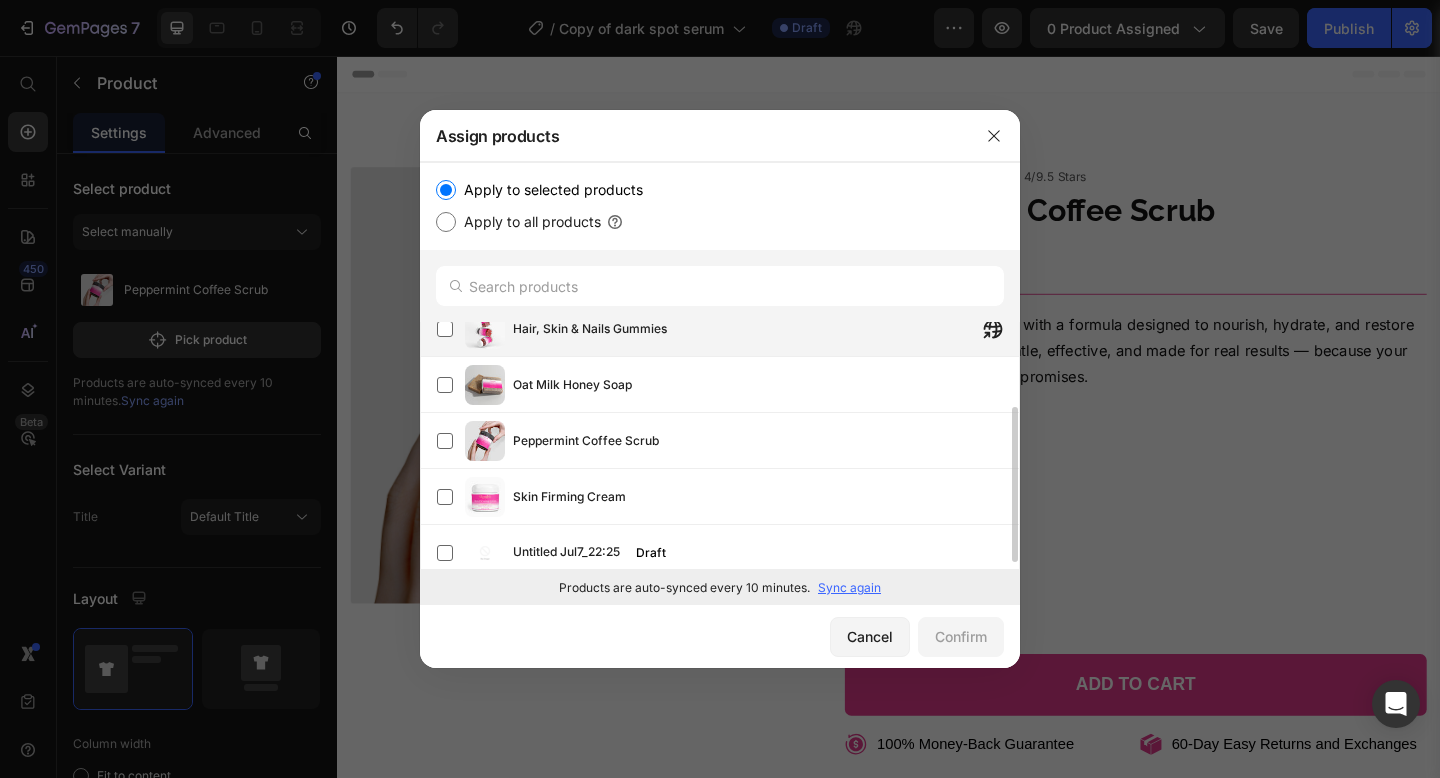 click on "Peppermint Coffee Scrub" at bounding box center [766, 441] 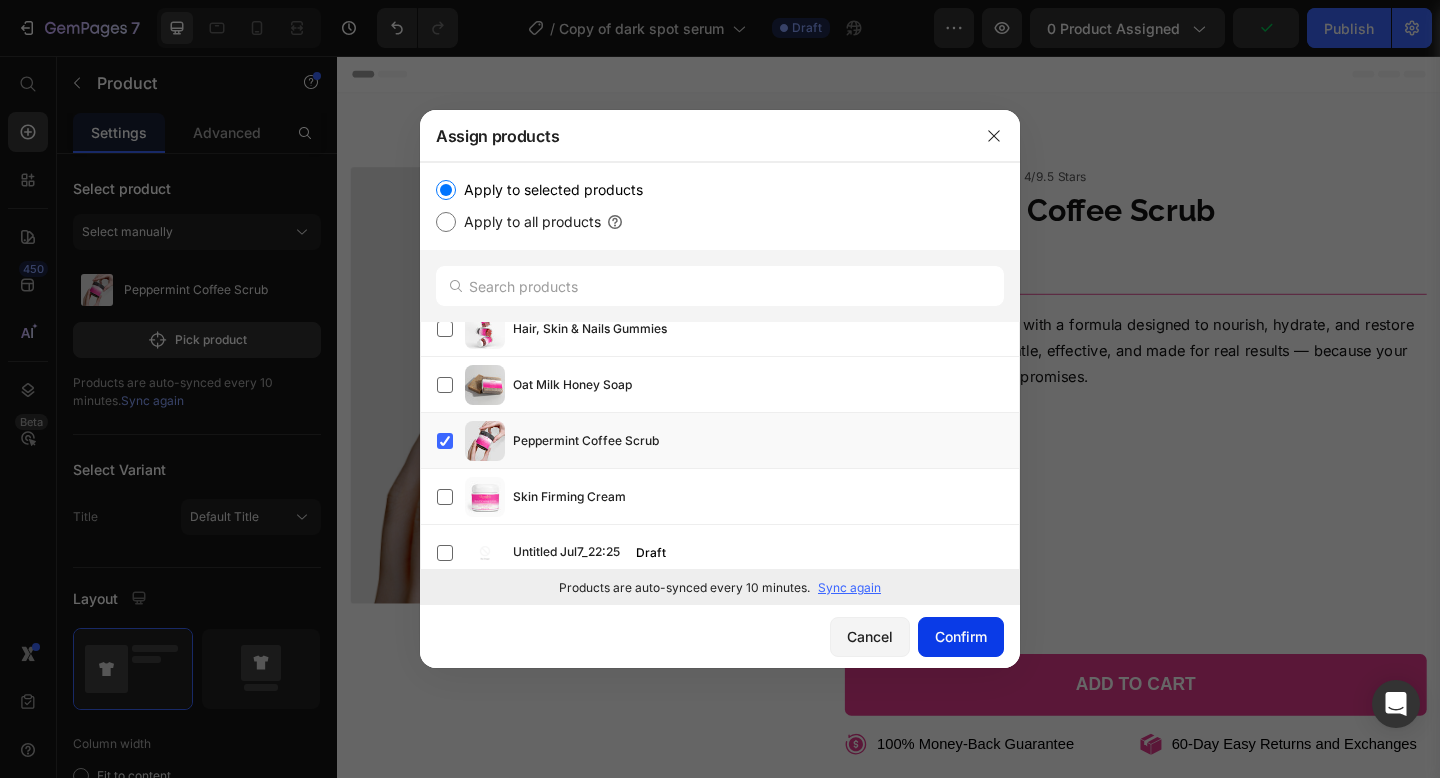 click on "Confirm" 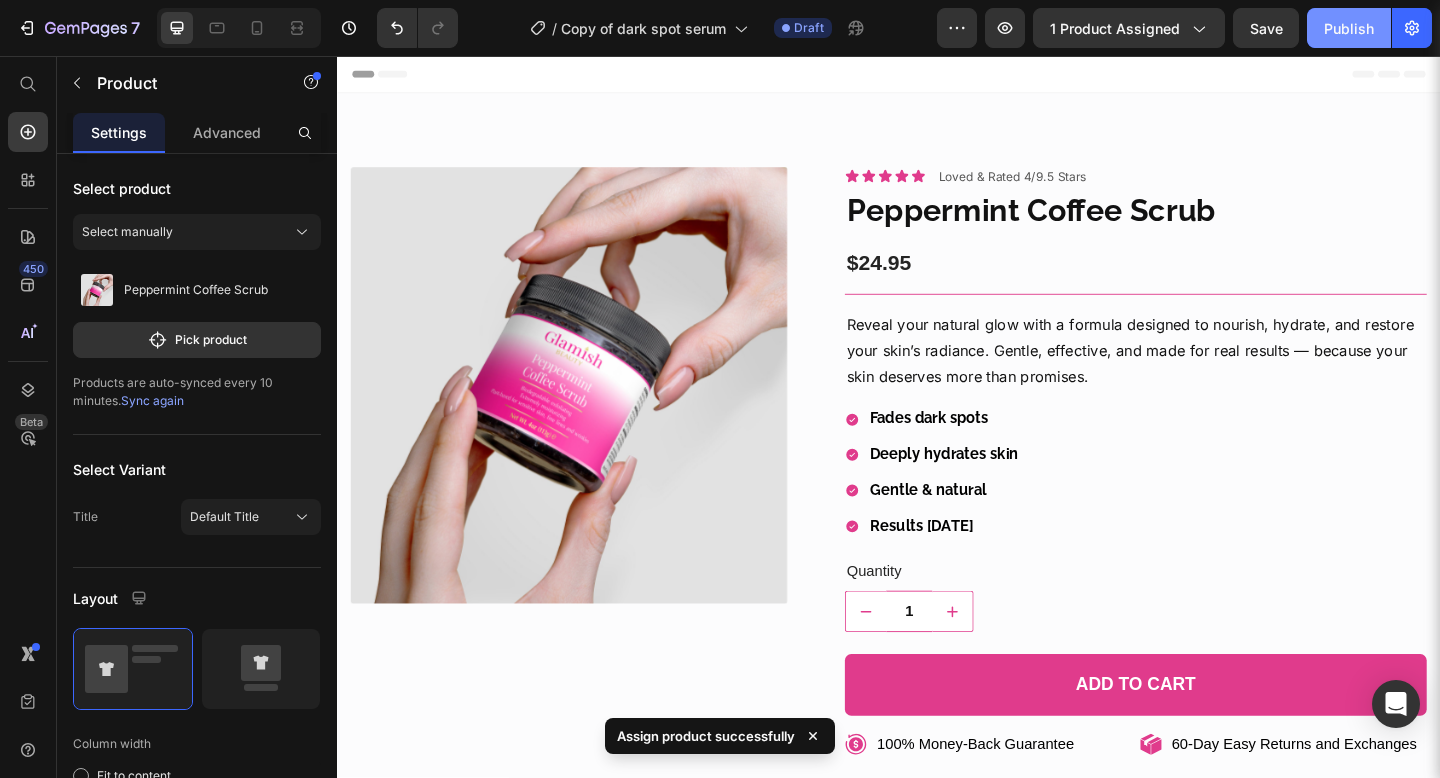 click on "Publish" at bounding box center [1349, 28] 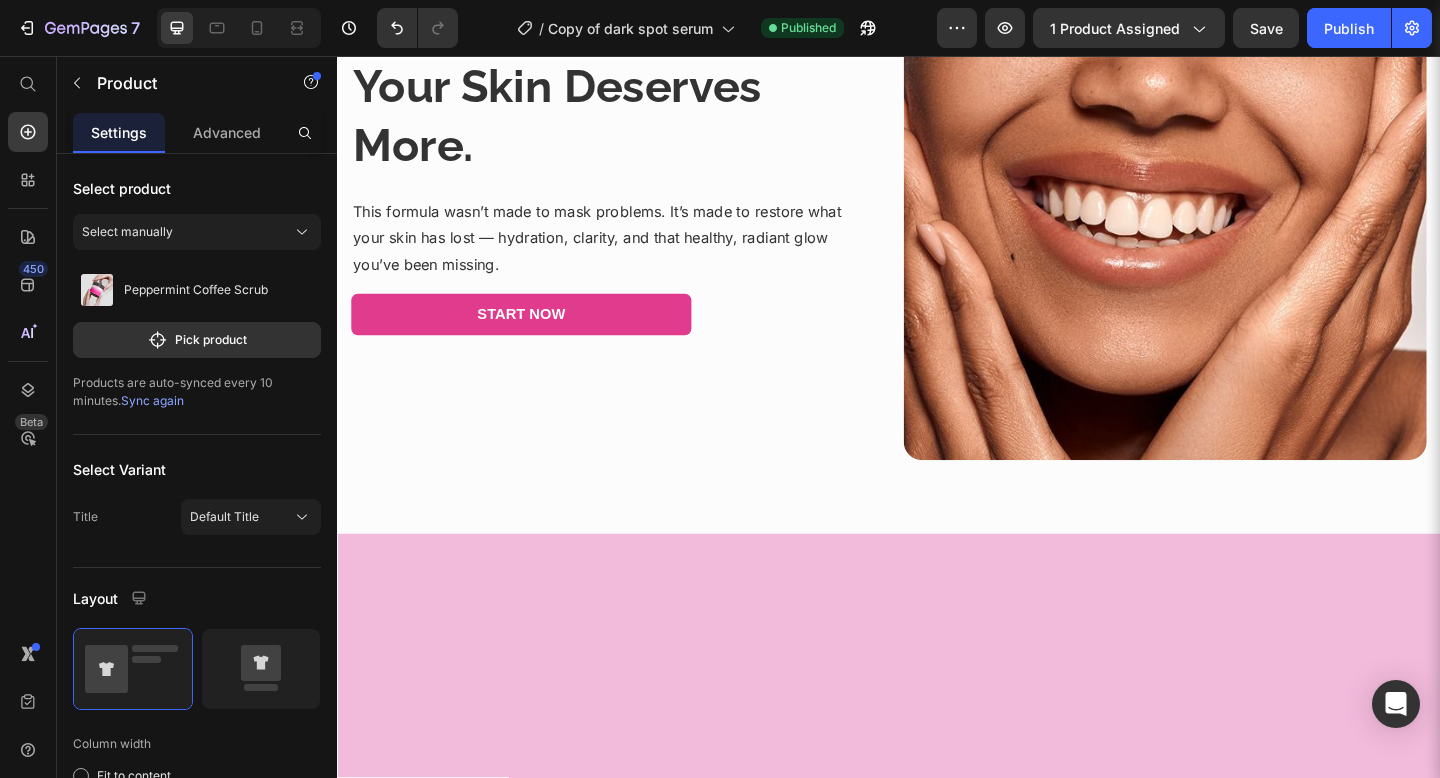 scroll, scrollTop: 0, scrollLeft: 0, axis: both 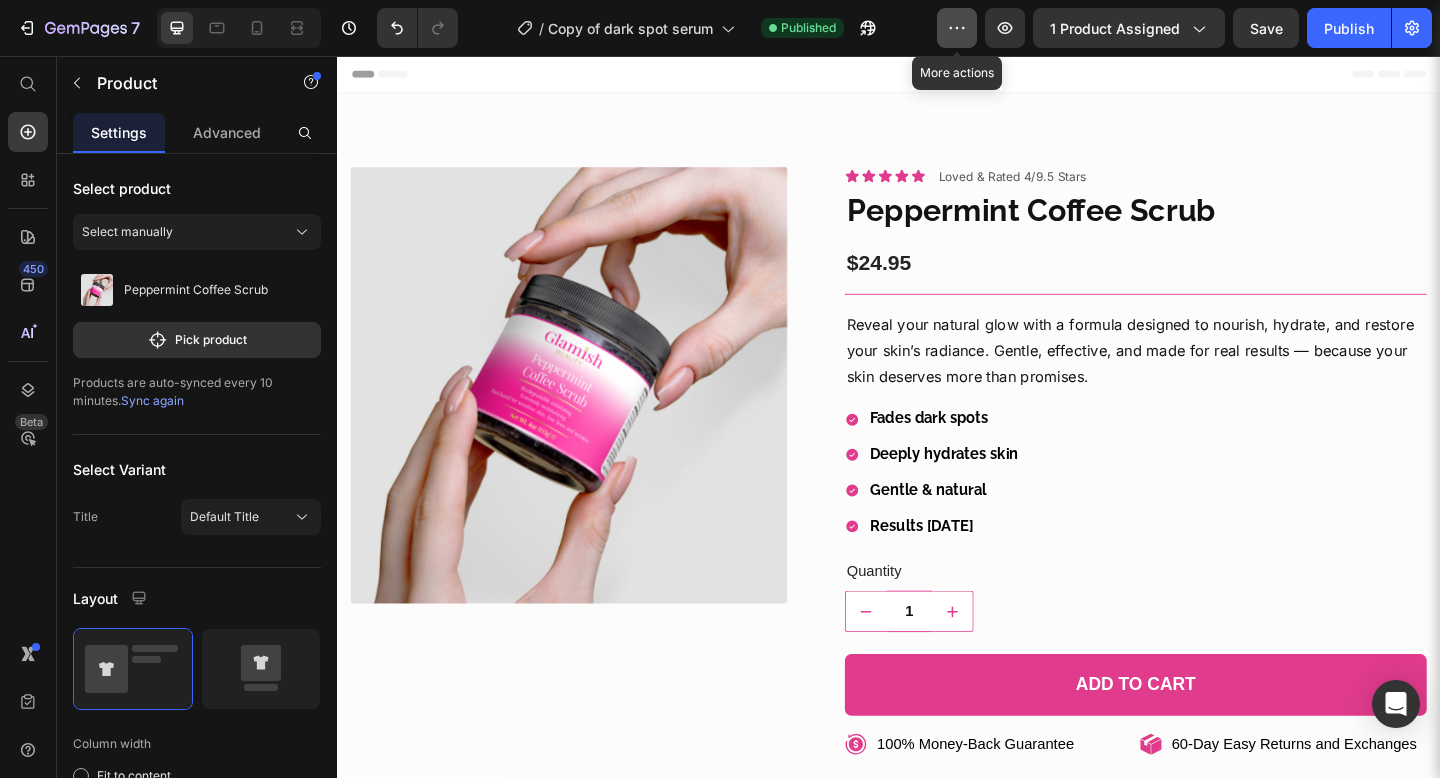 click 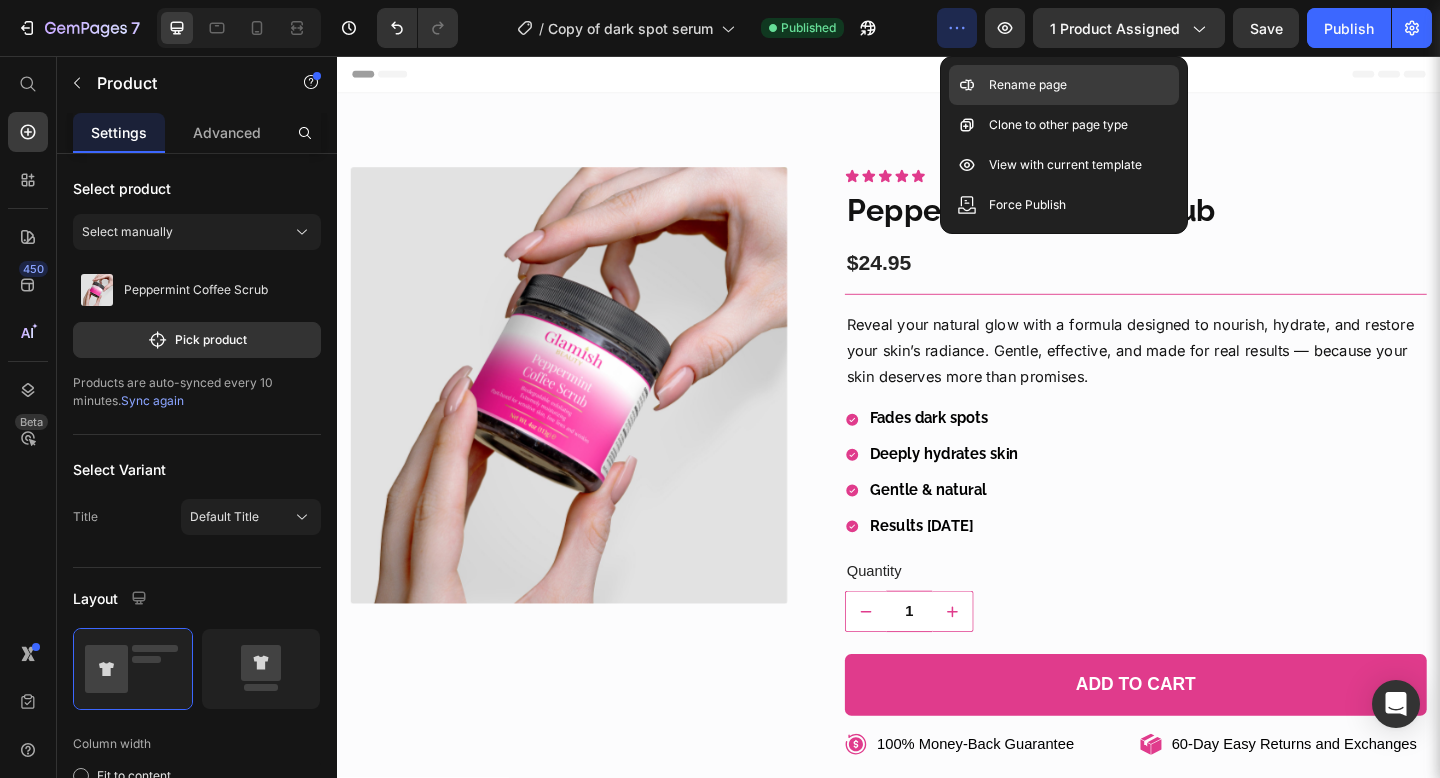 click on "Rename page" at bounding box center [1028, 85] 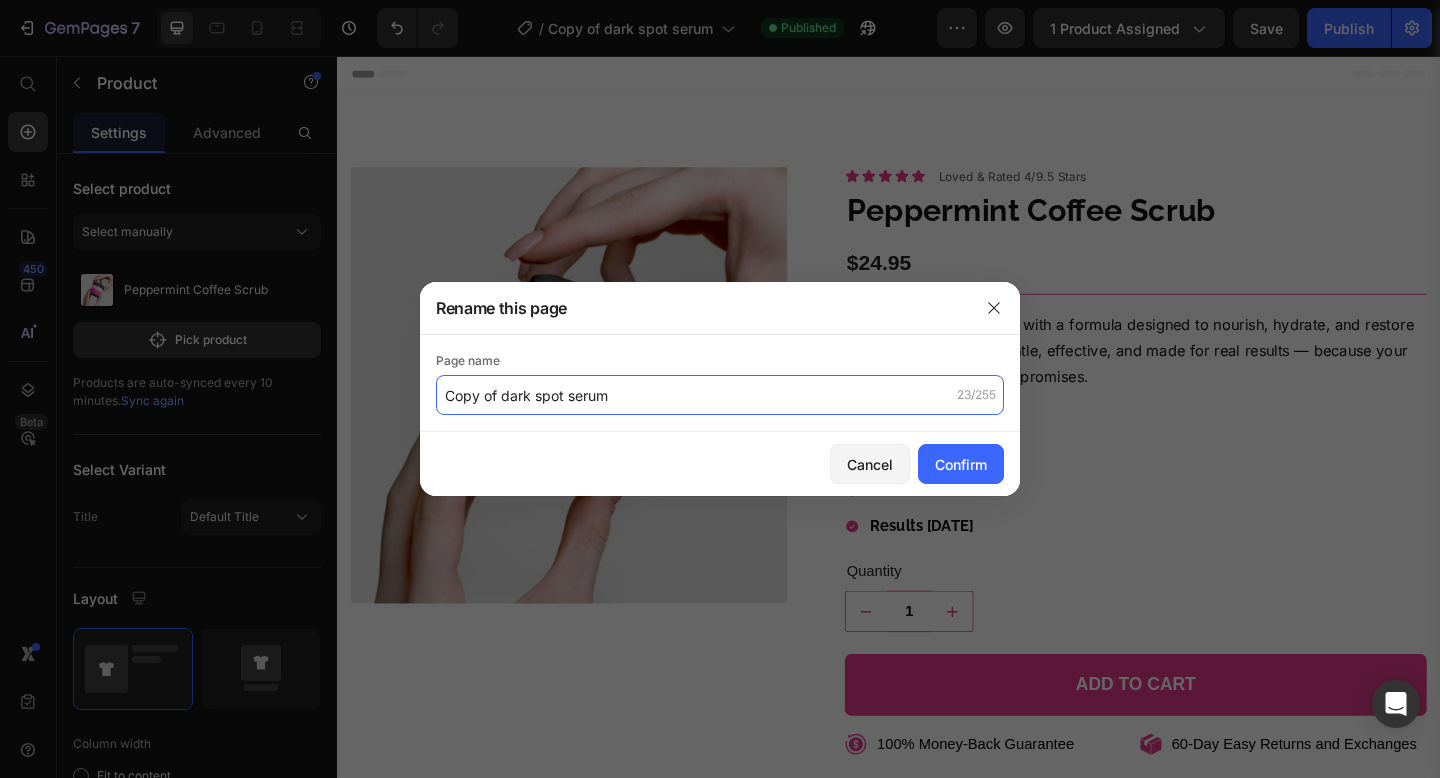 click on "Copy of dark spot serum" 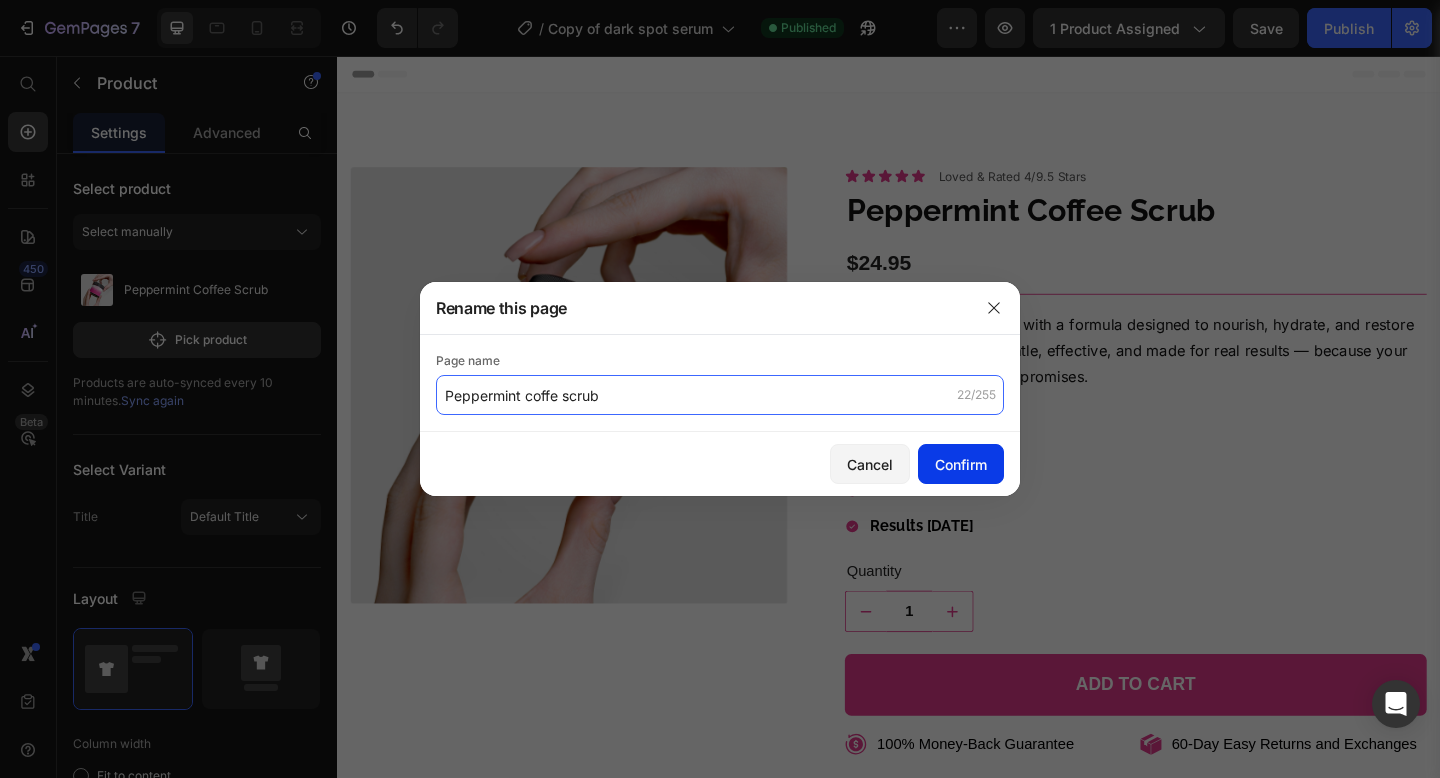 type on "Peppermint coffe scrub" 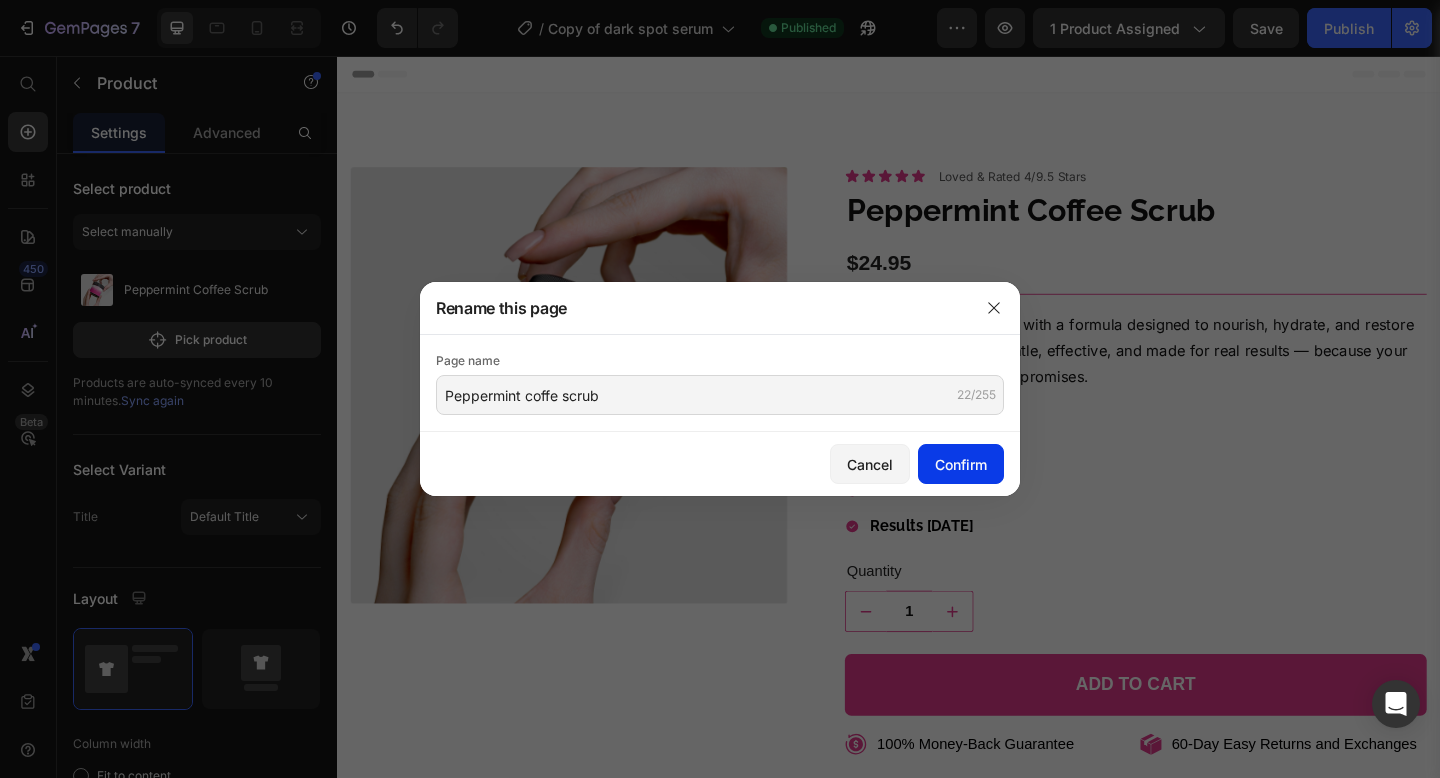 click on "Confirm" 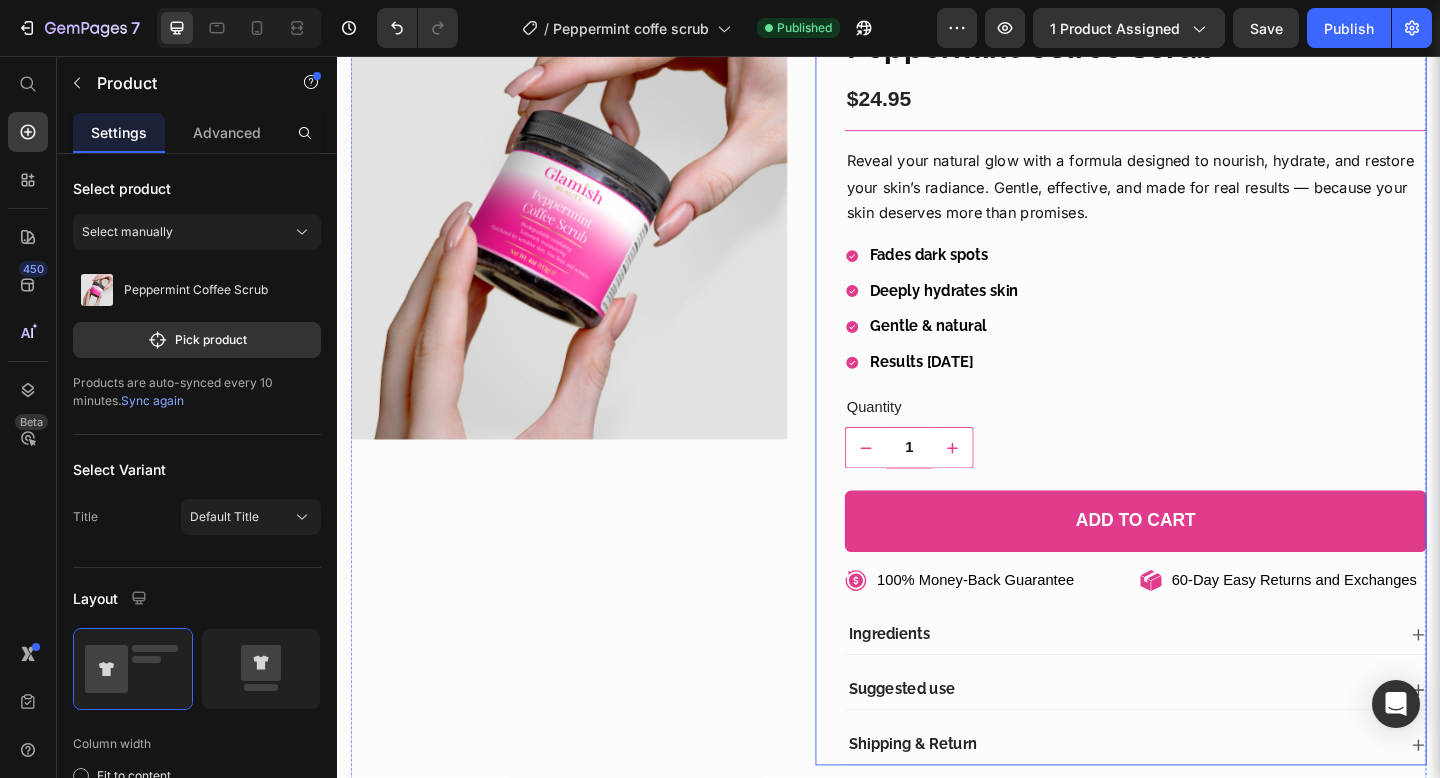 scroll, scrollTop: 0, scrollLeft: 0, axis: both 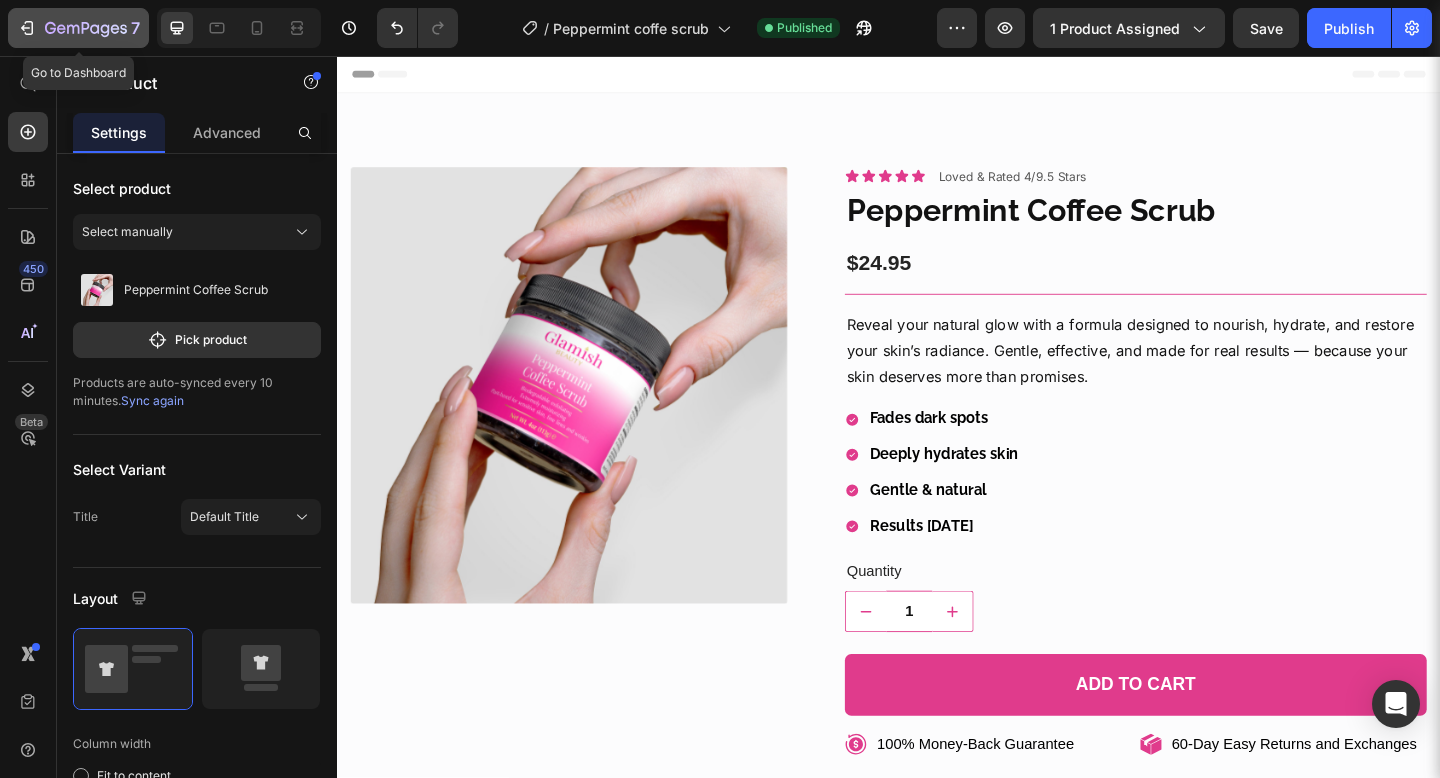 click on "7" 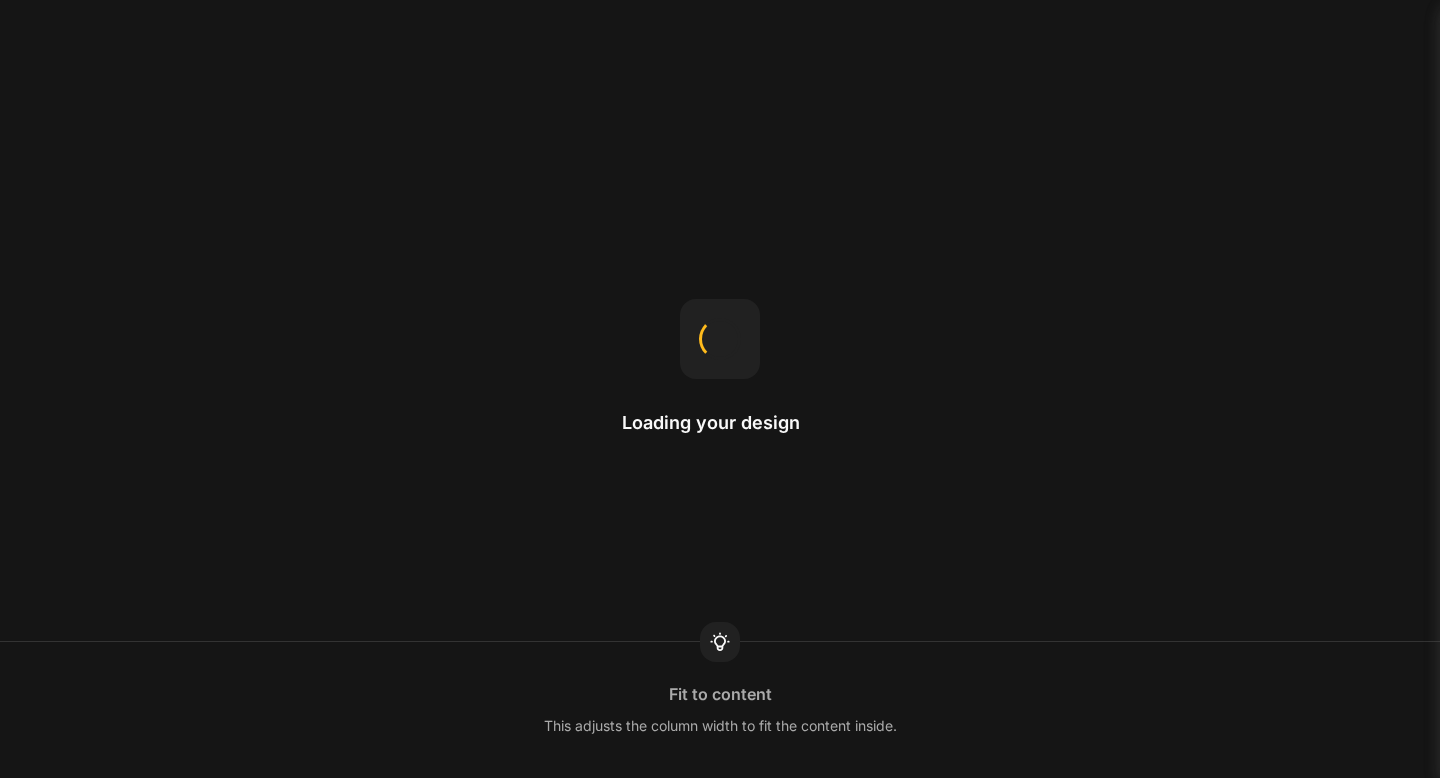 scroll, scrollTop: 0, scrollLeft: 0, axis: both 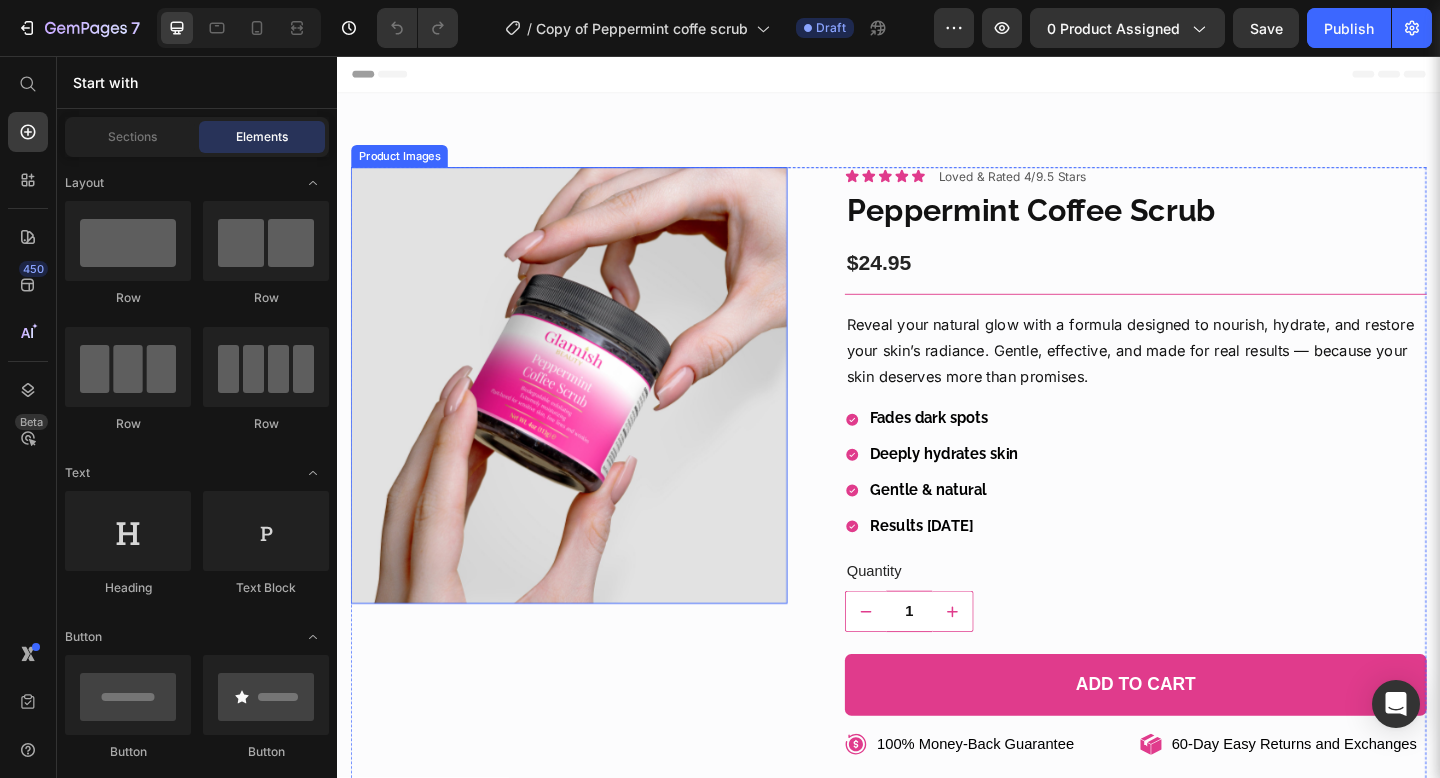 click at bounding box center (589, 414) 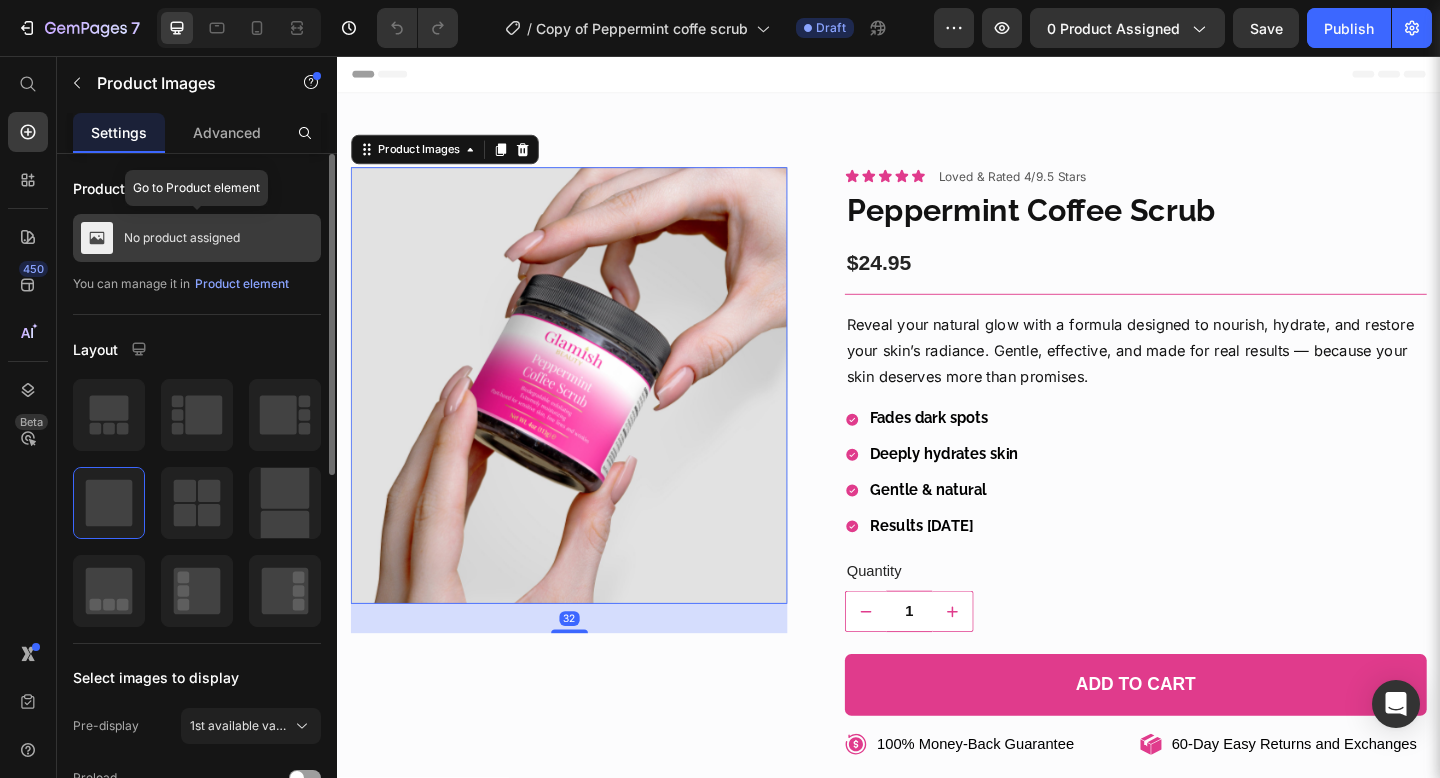 click on "No product assigned" at bounding box center (182, 238) 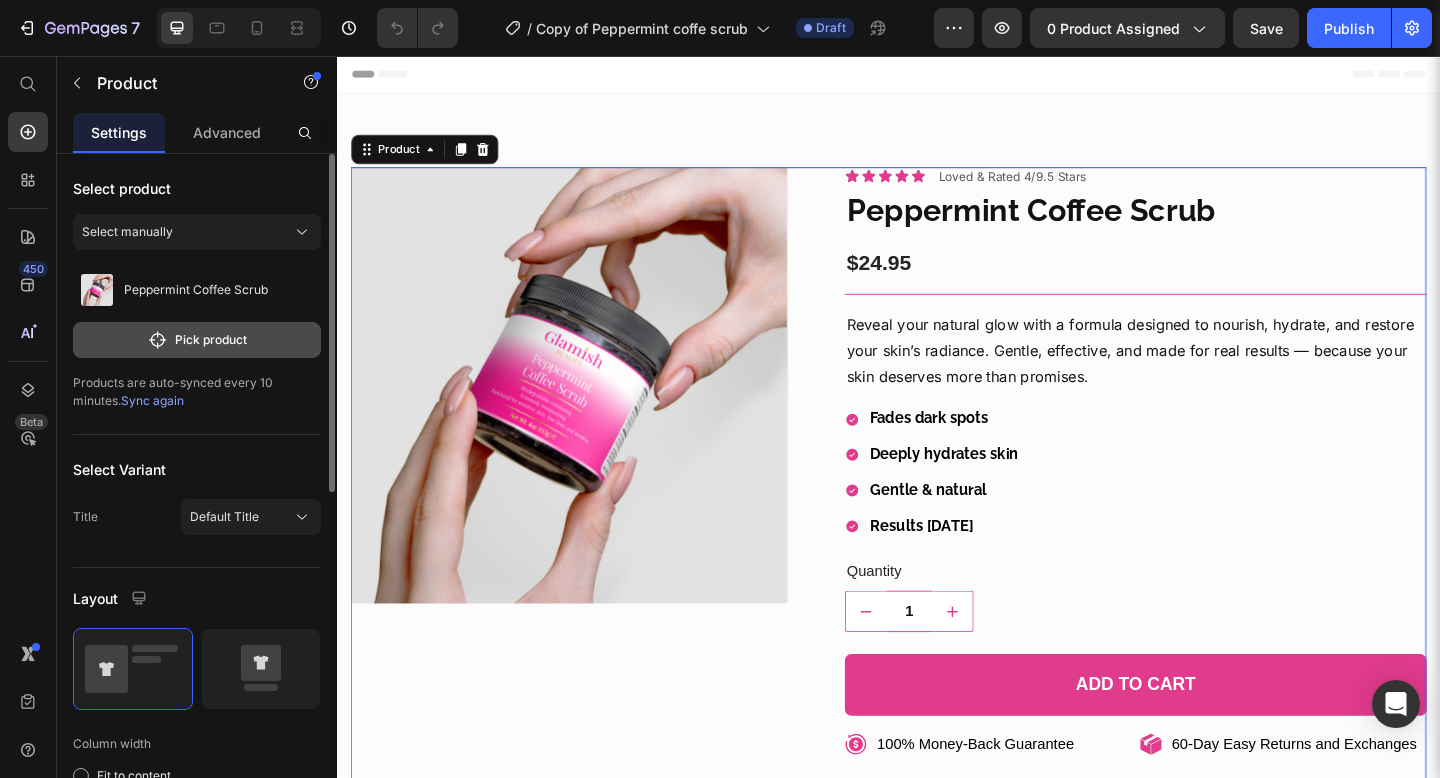 click on "Pick product" at bounding box center (197, 340) 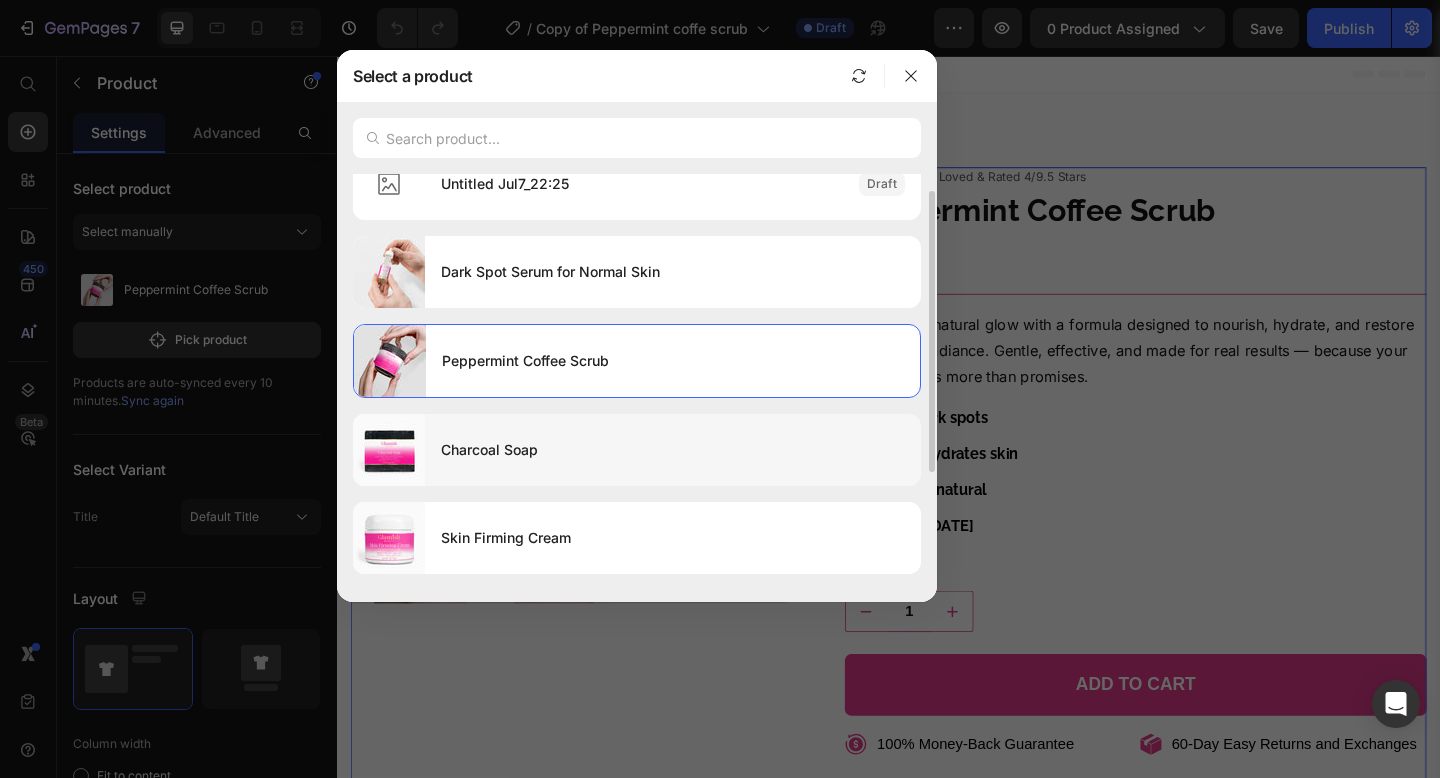 scroll, scrollTop: 0, scrollLeft: 0, axis: both 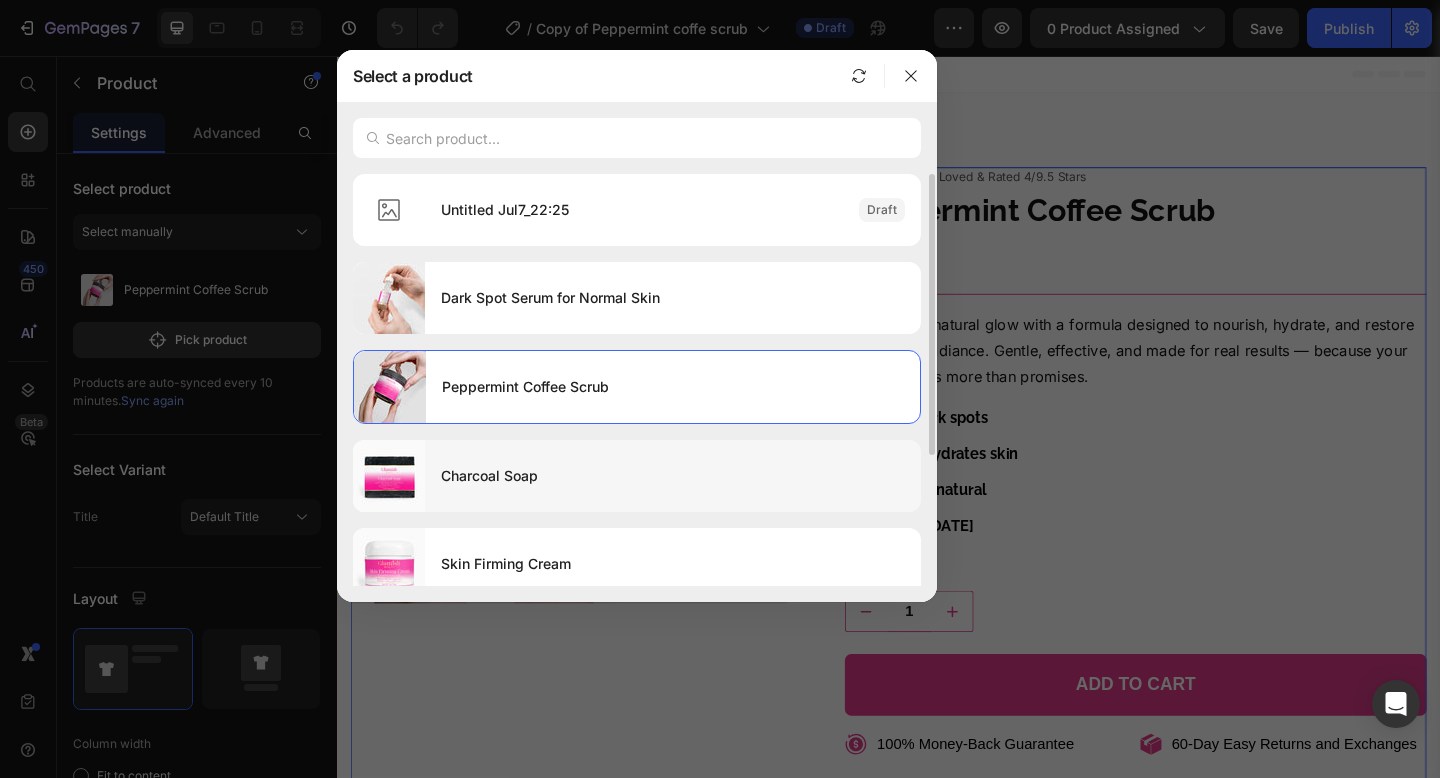 click on "Charcoal Soap" at bounding box center [673, 476] 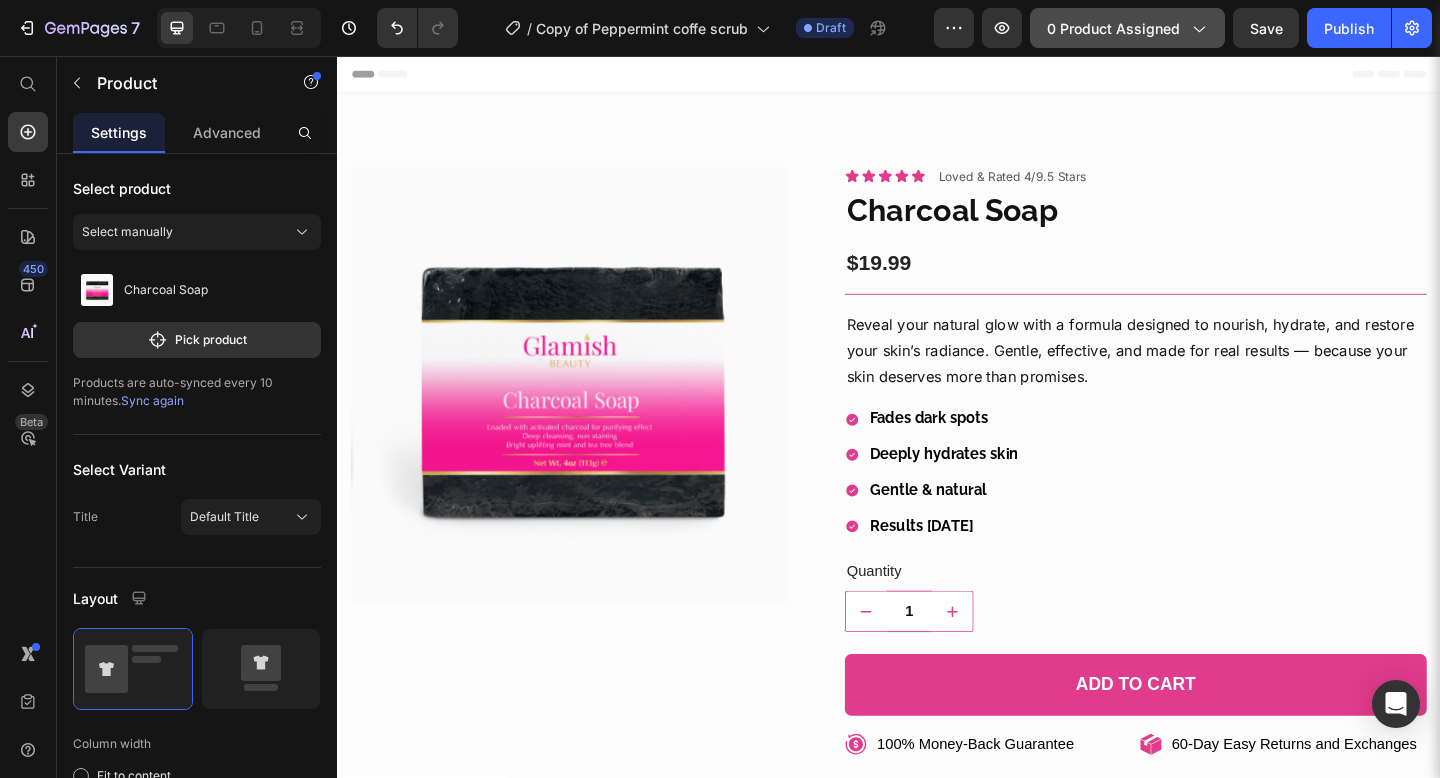 click on "0 product assigned" at bounding box center [1127, 28] 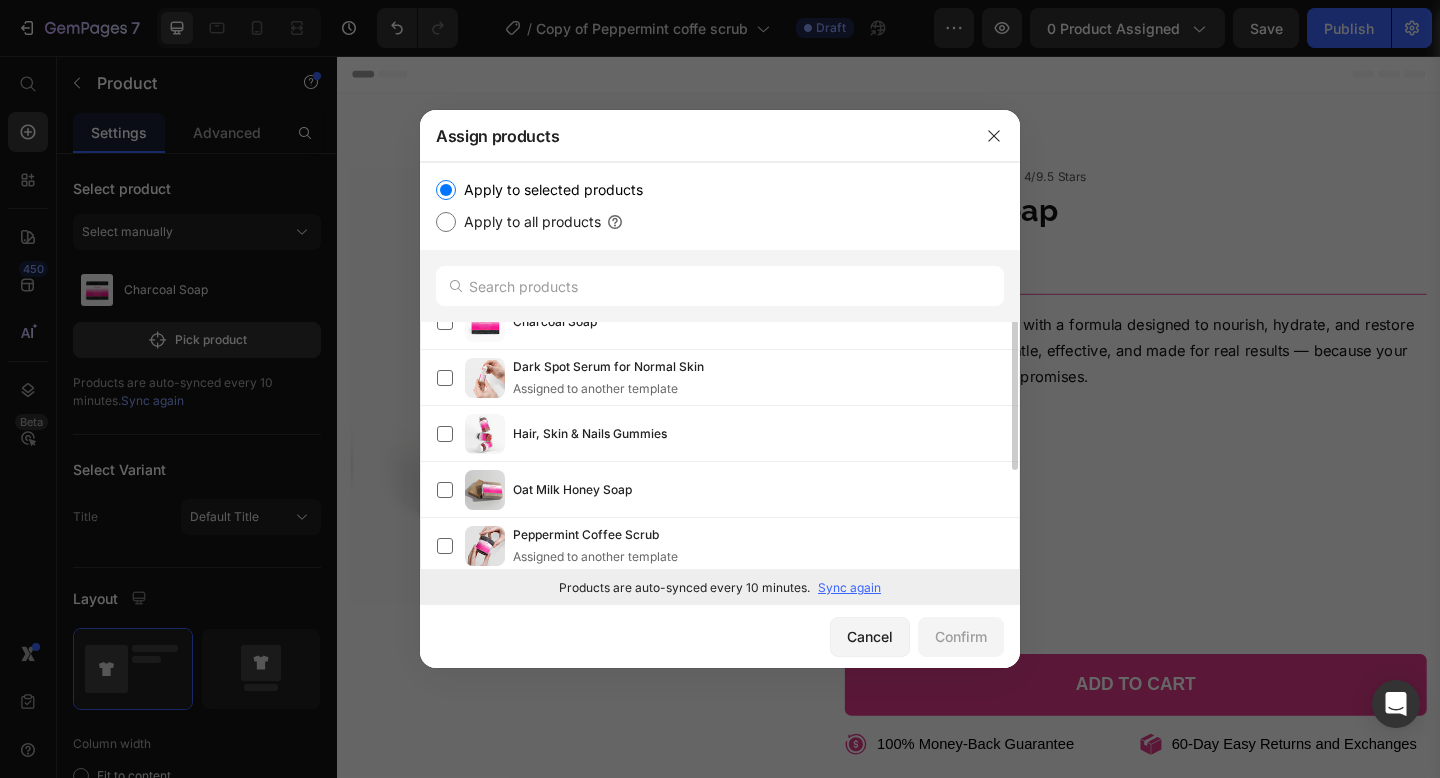 scroll, scrollTop: 0, scrollLeft: 0, axis: both 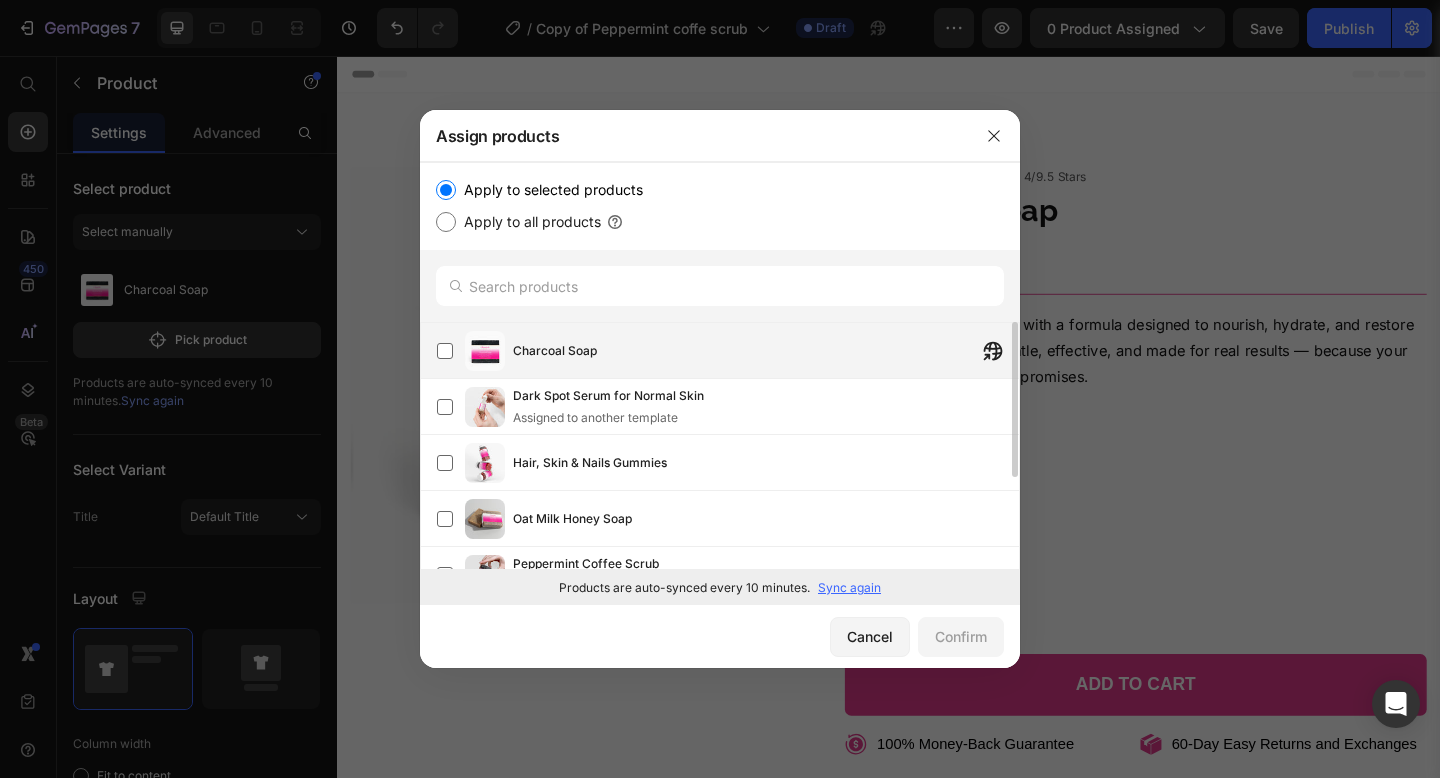 click on "Charcoal Soap" at bounding box center [766, 351] 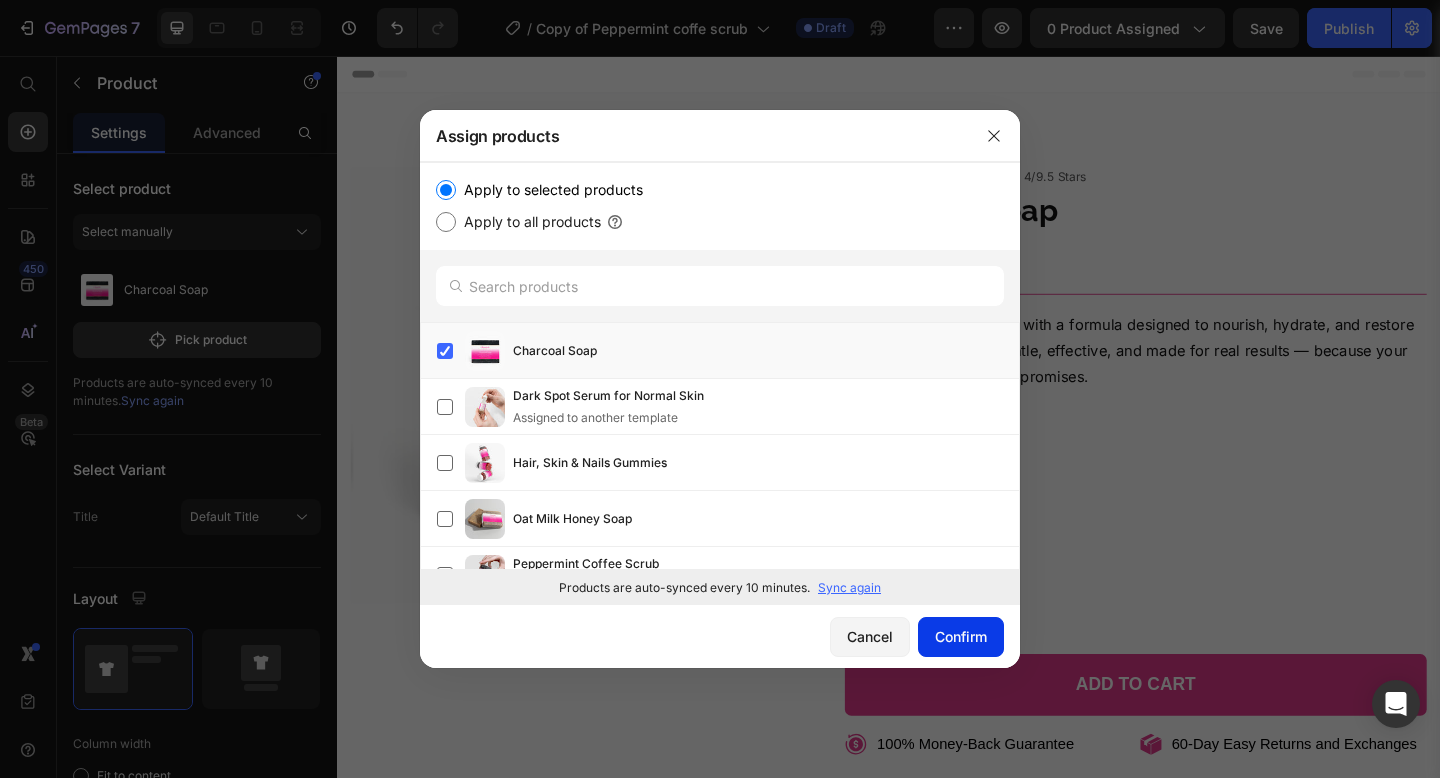 click on "Confirm" at bounding box center (961, 636) 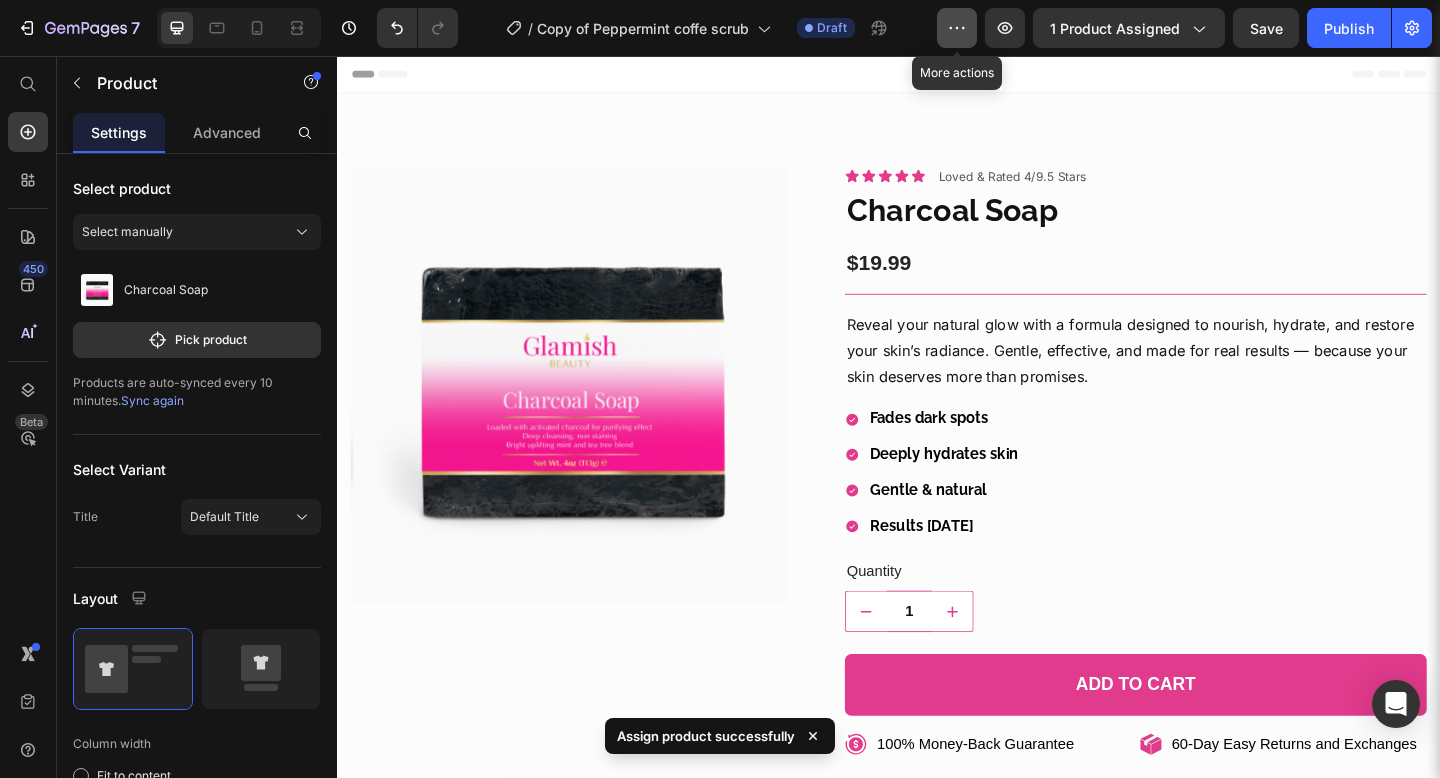 click 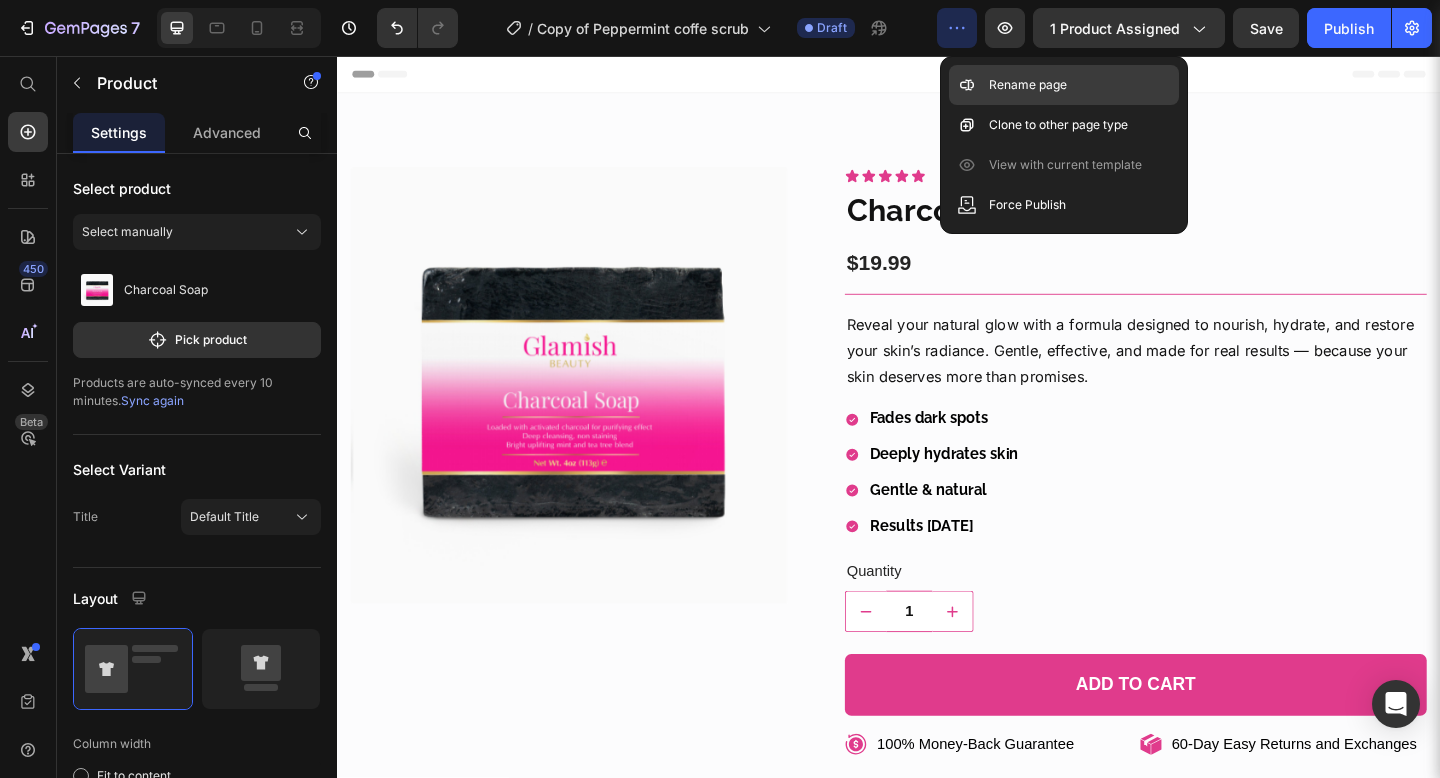 click on "Rename page" at bounding box center [1028, 85] 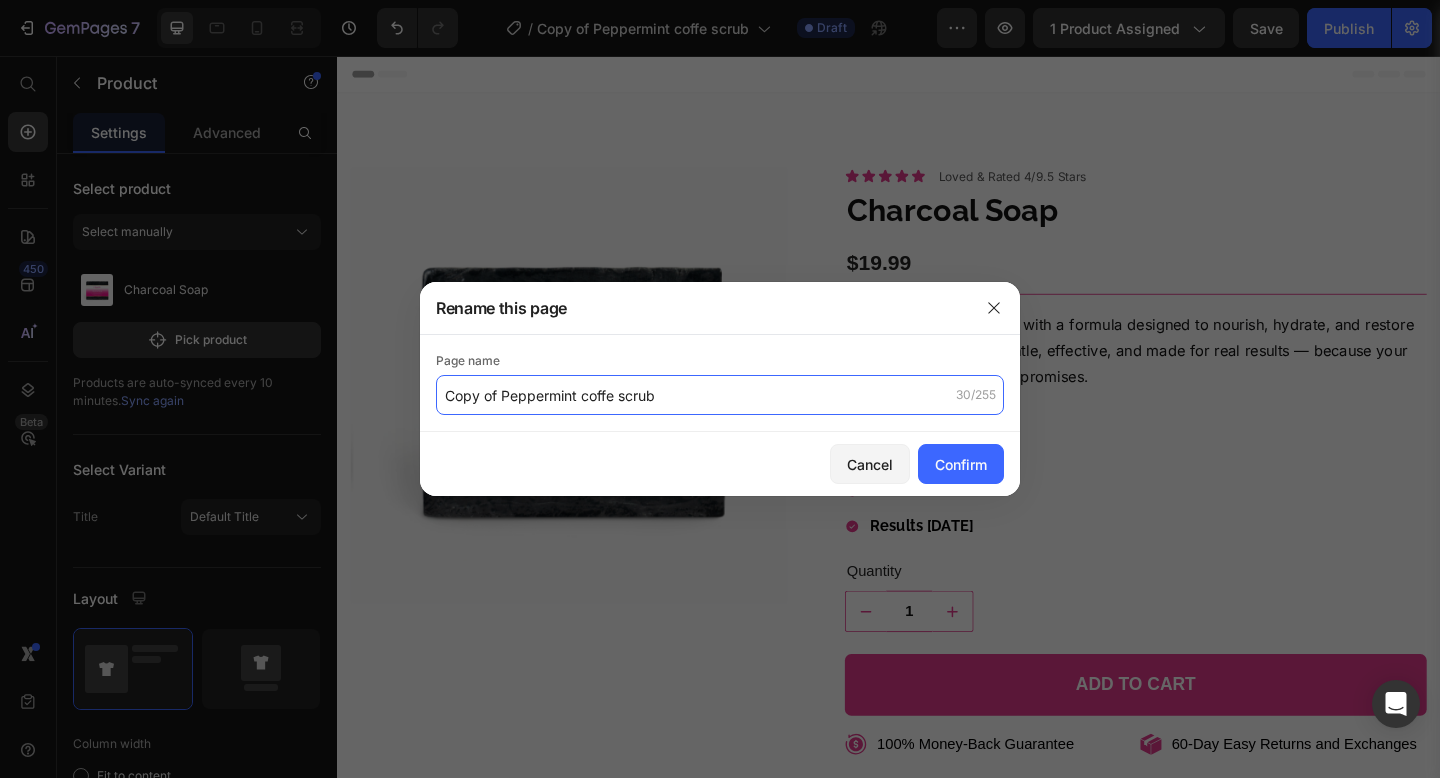 click on "Copy of Peppermint coffe scrub" 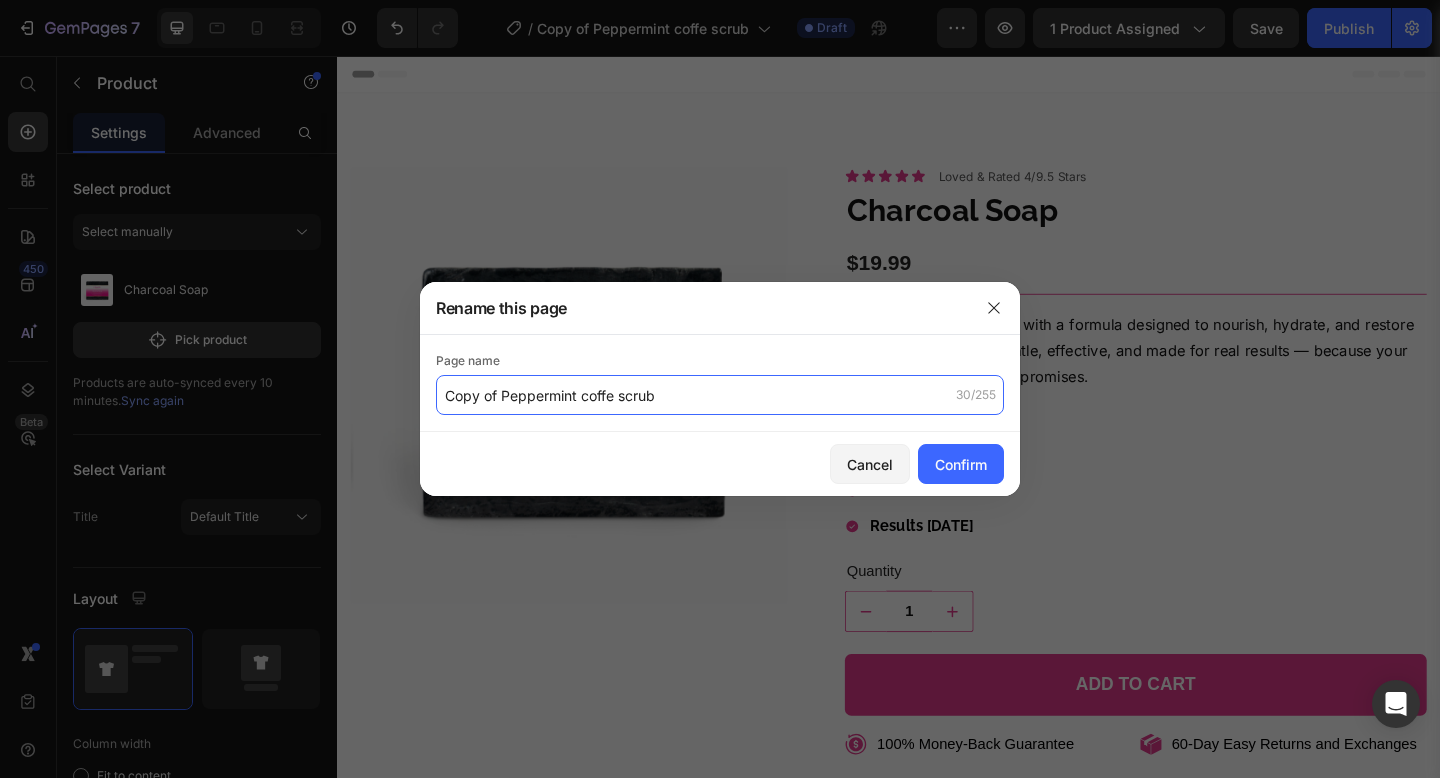 type on "c" 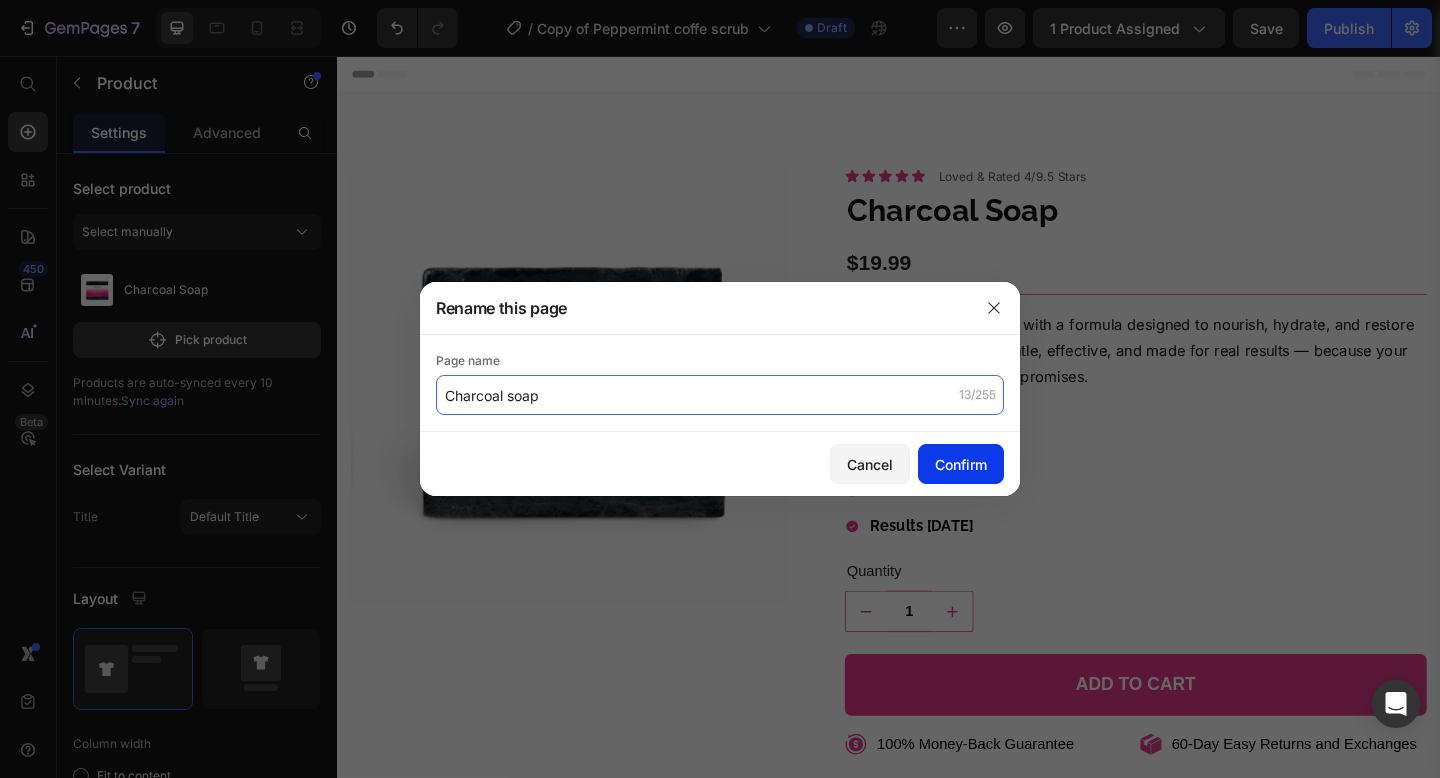 type on "Charcoal soap" 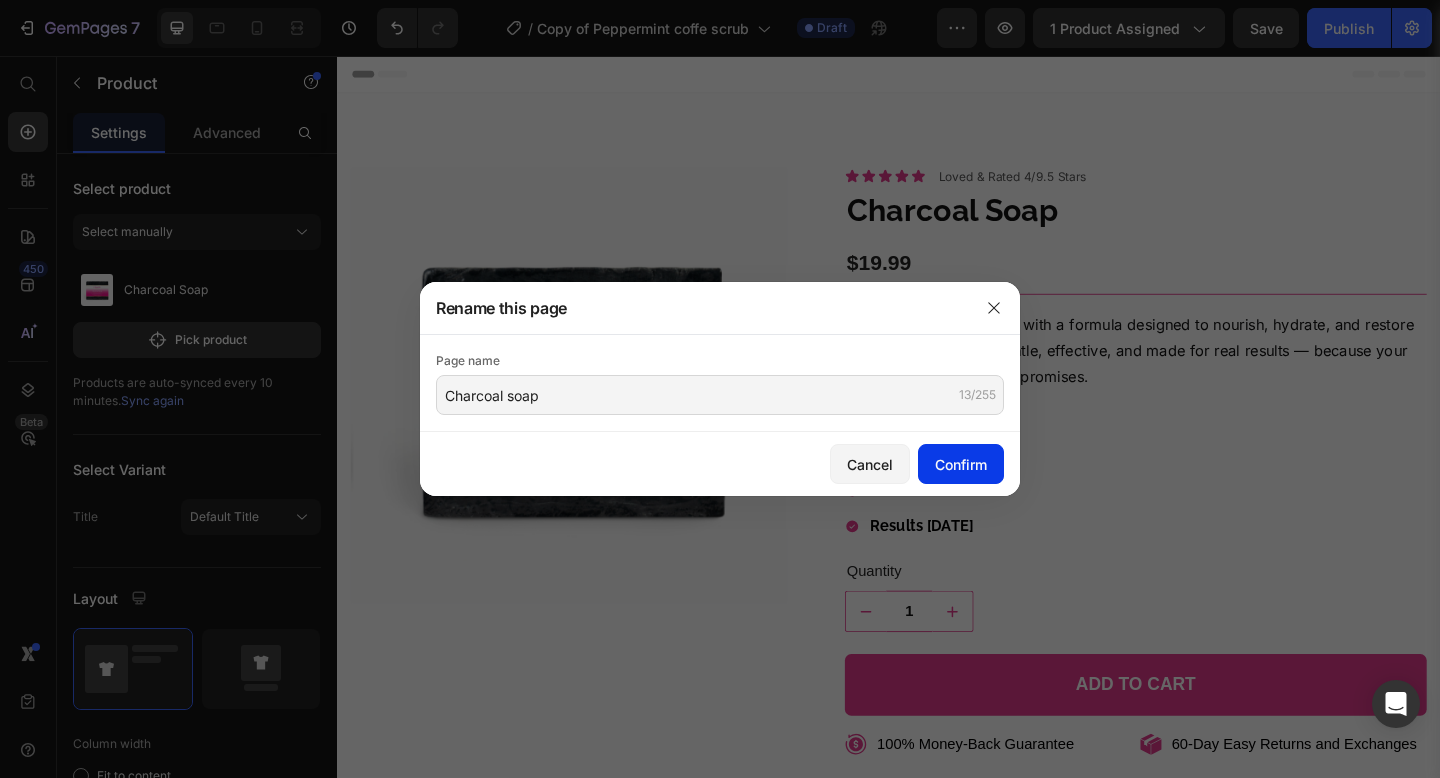 click on "Confirm" at bounding box center (961, 464) 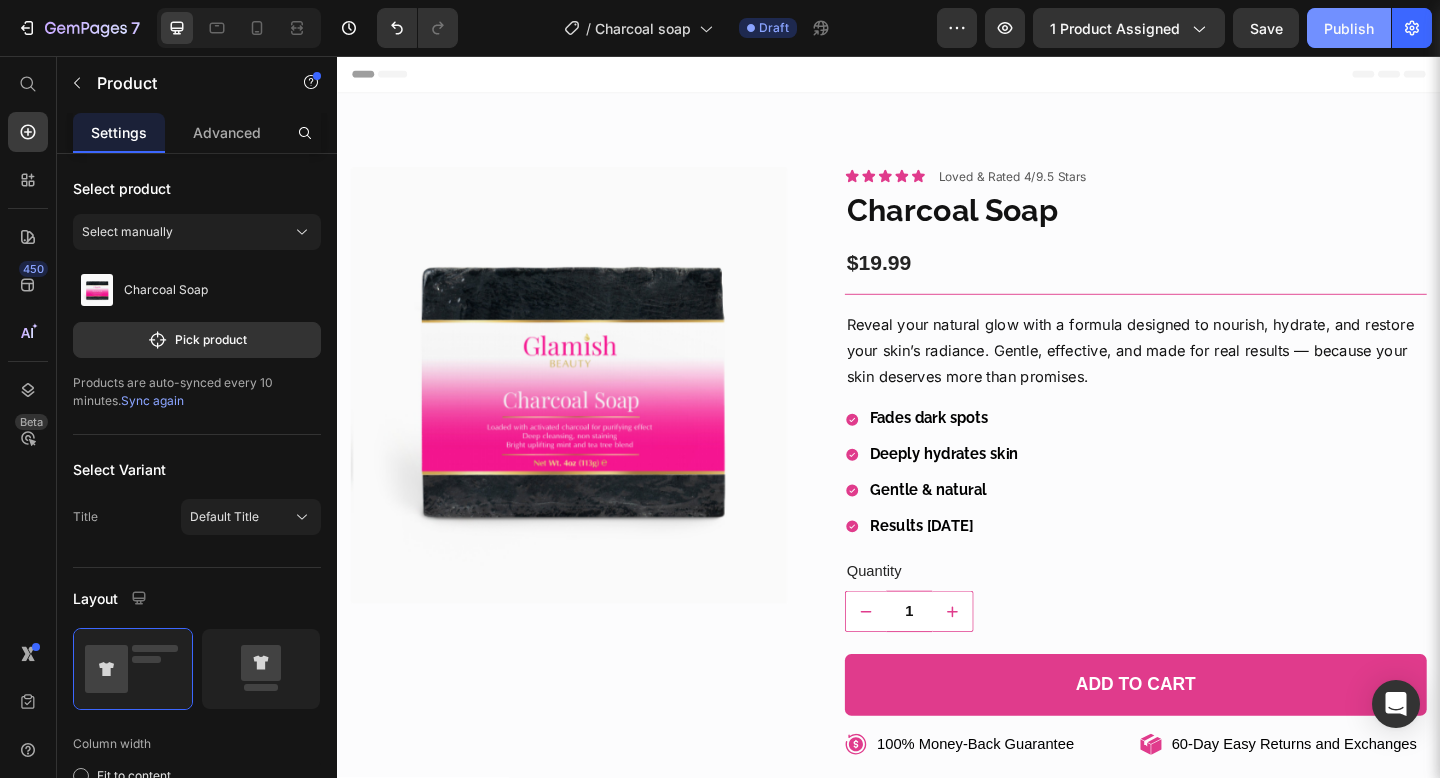 click on "Publish" at bounding box center [1349, 28] 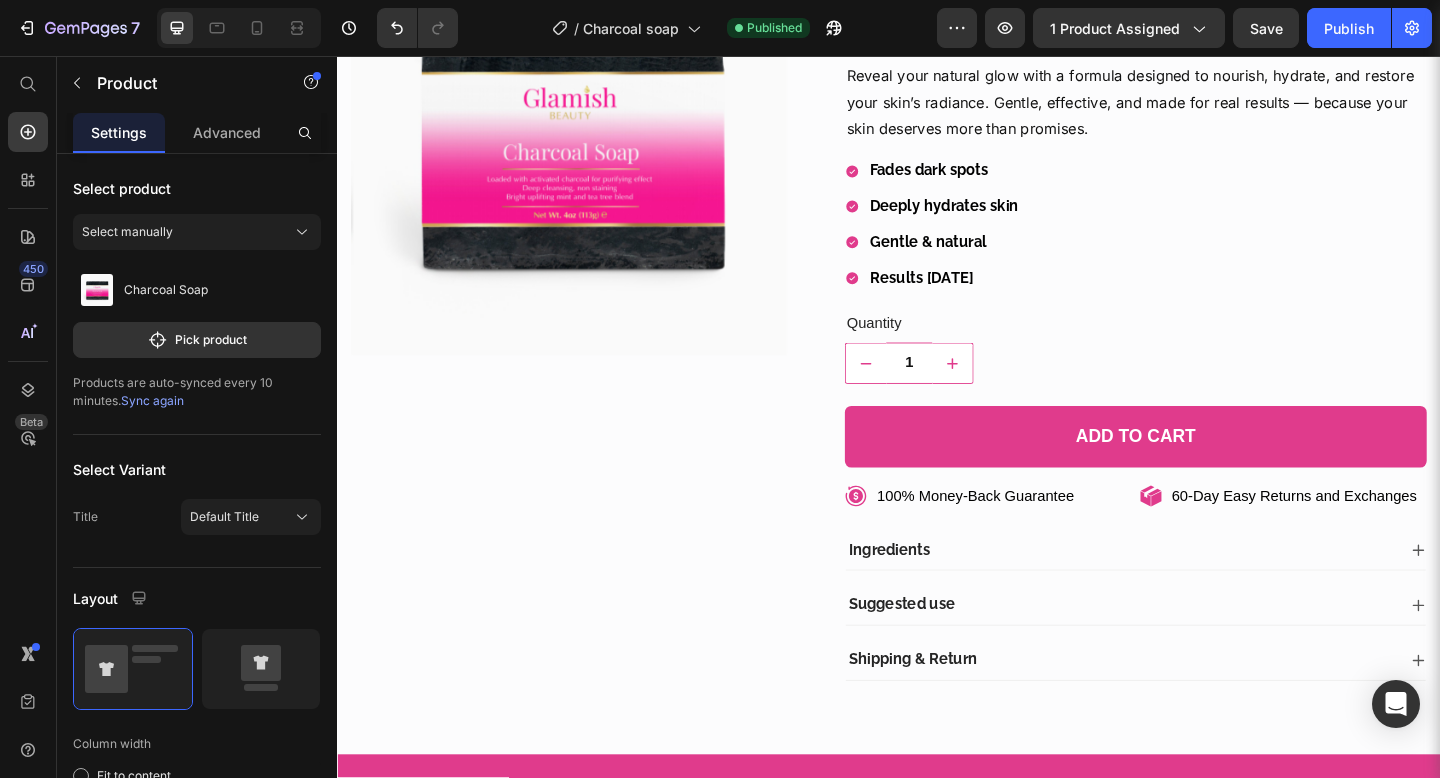 scroll, scrollTop: 0, scrollLeft: 0, axis: both 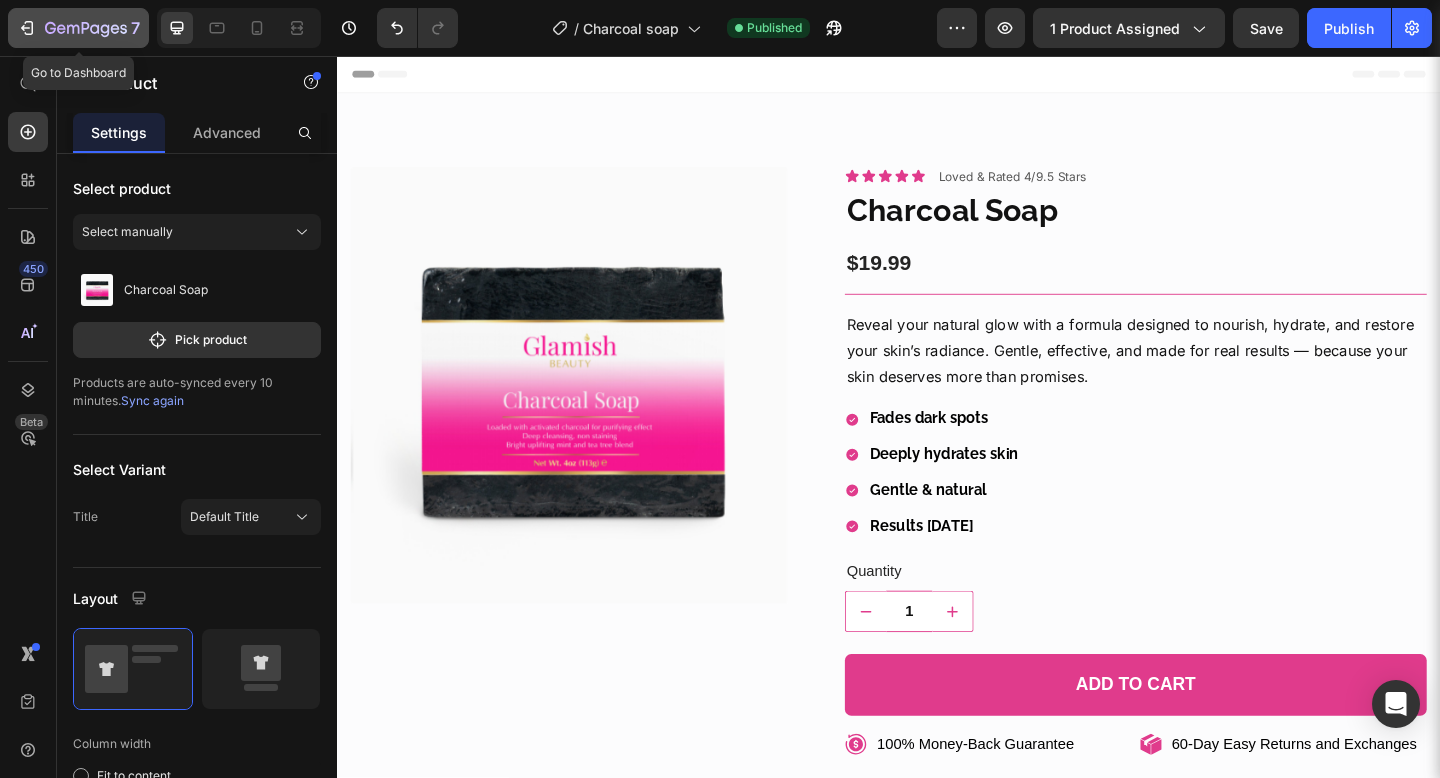click 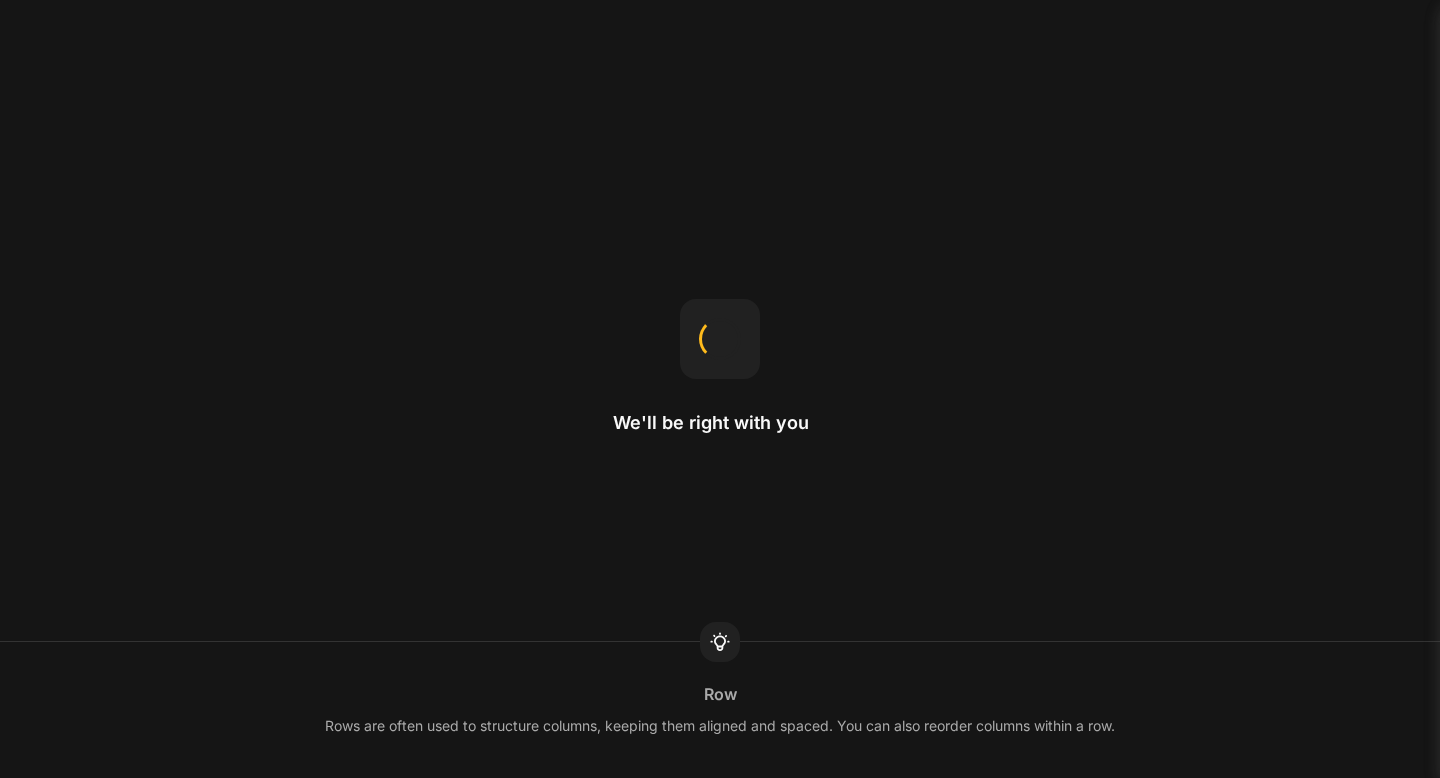 scroll, scrollTop: 0, scrollLeft: 0, axis: both 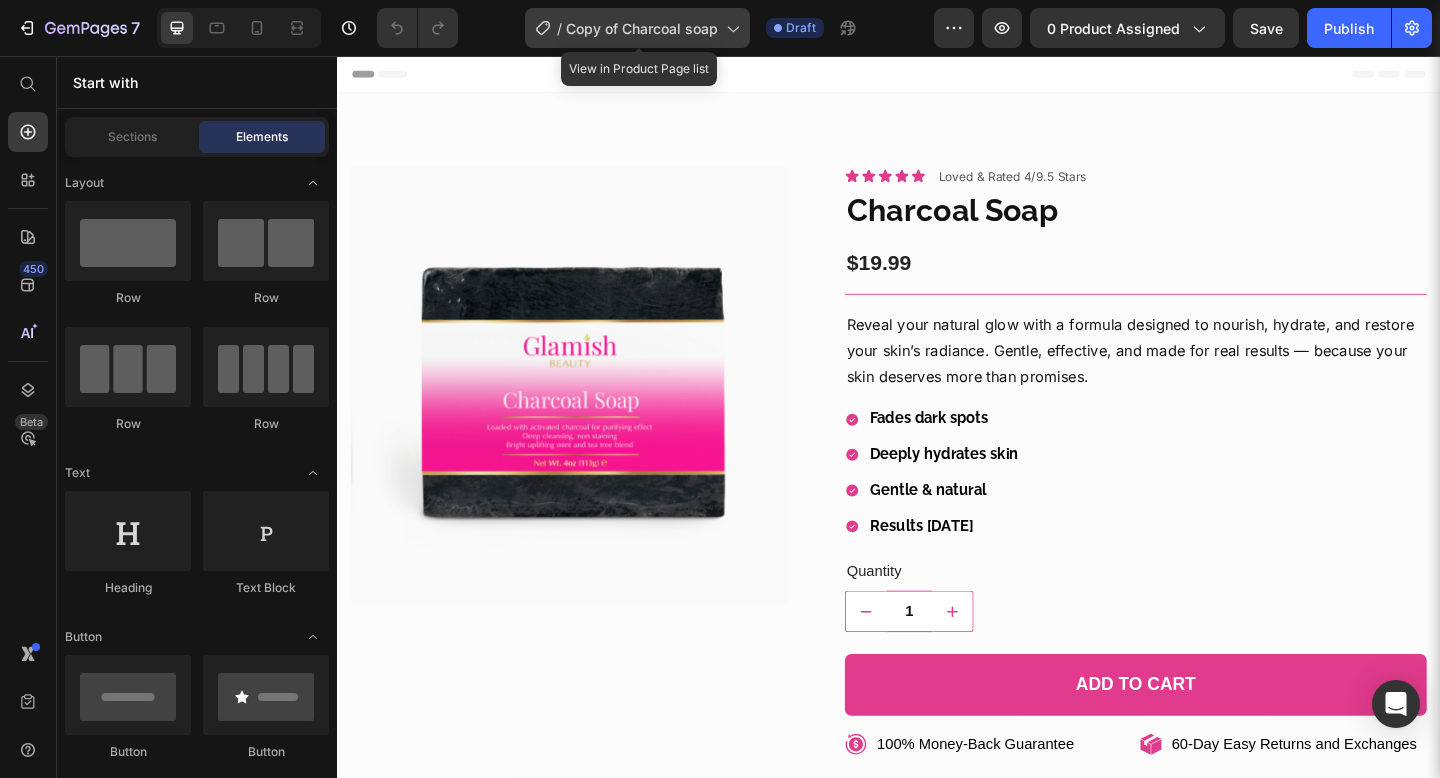 click on "/  Copy of Charcoal soap" 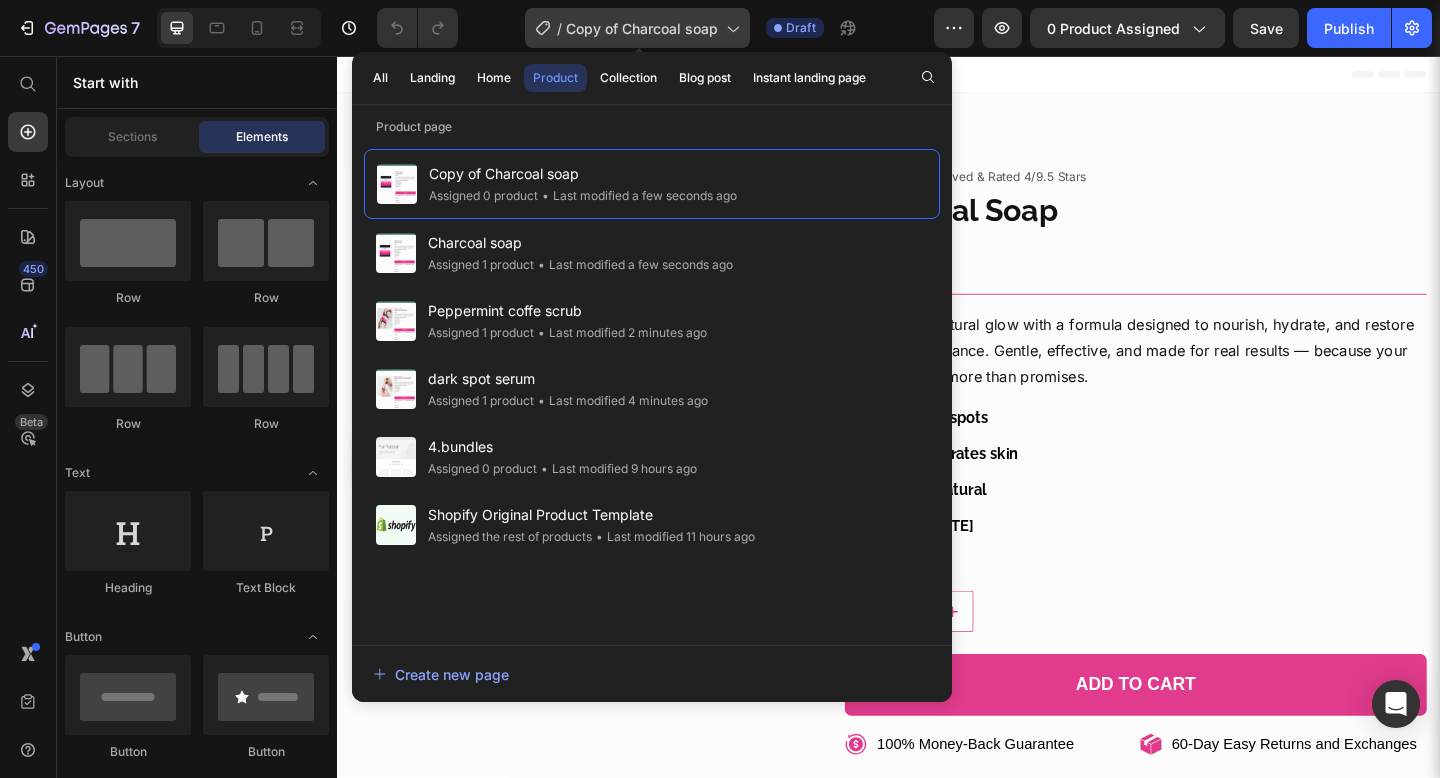 click on "/  Copy of Charcoal soap" 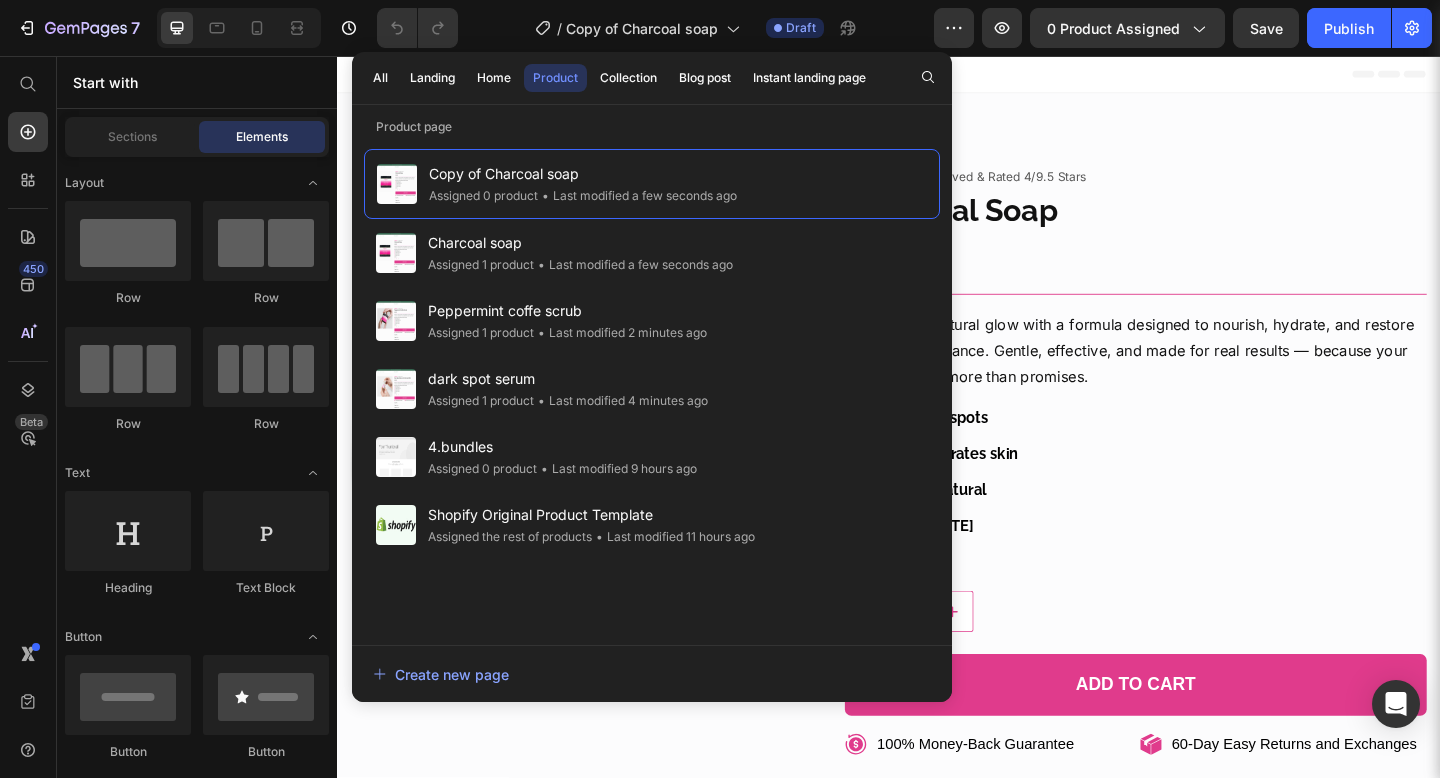 click on "Start with" at bounding box center [197, 82] 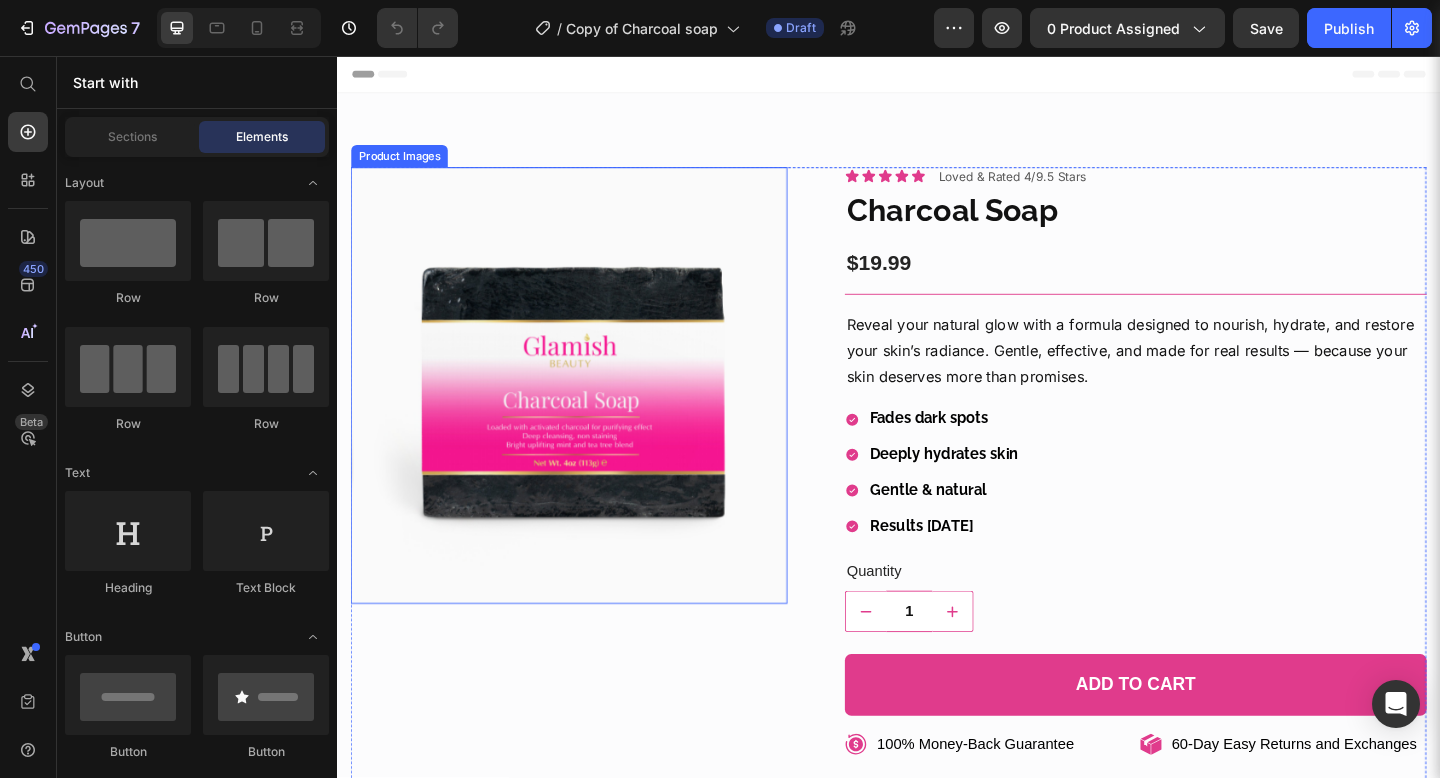 click at bounding box center [589, 414] 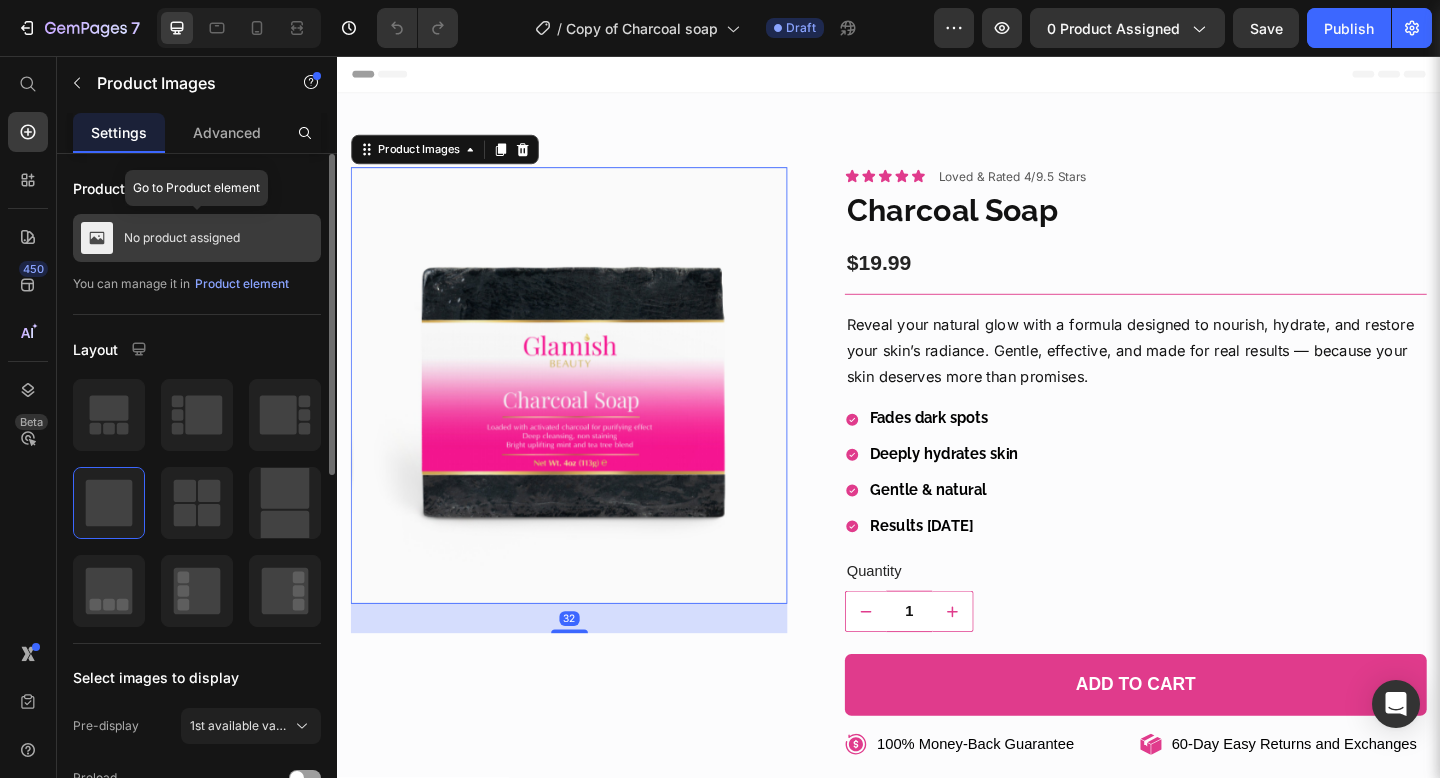 click on "No product assigned" at bounding box center [182, 238] 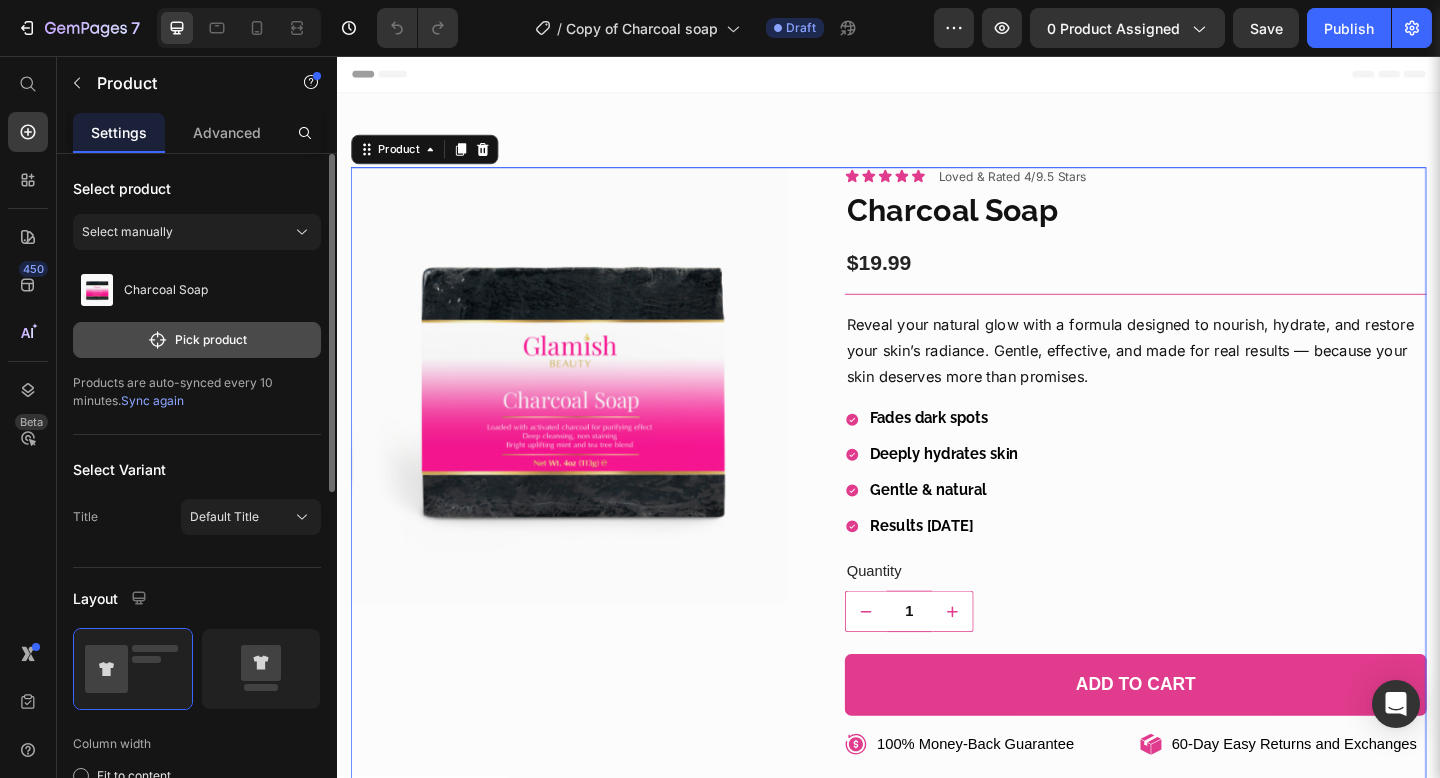 click on "Pick product" 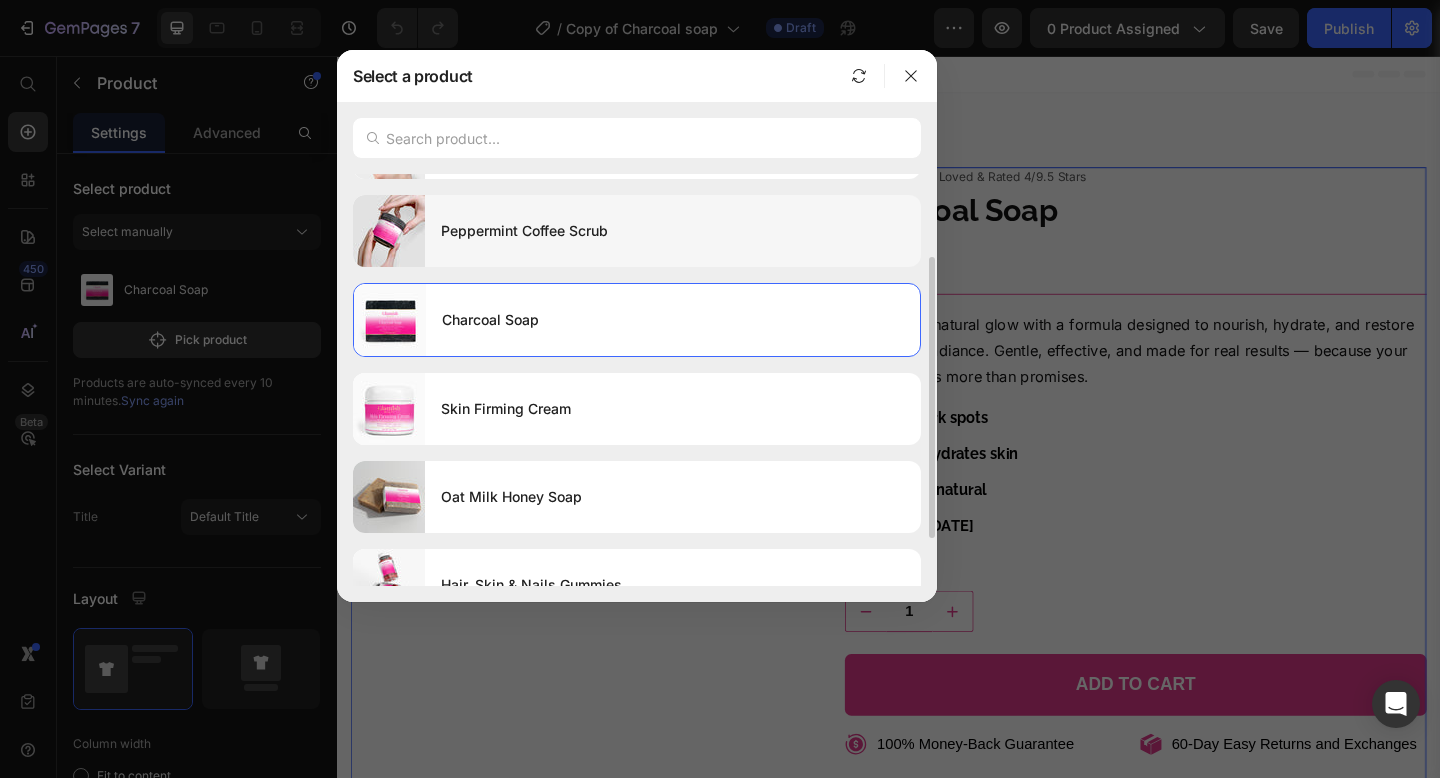 scroll, scrollTop: 158, scrollLeft: 0, axis: vertical 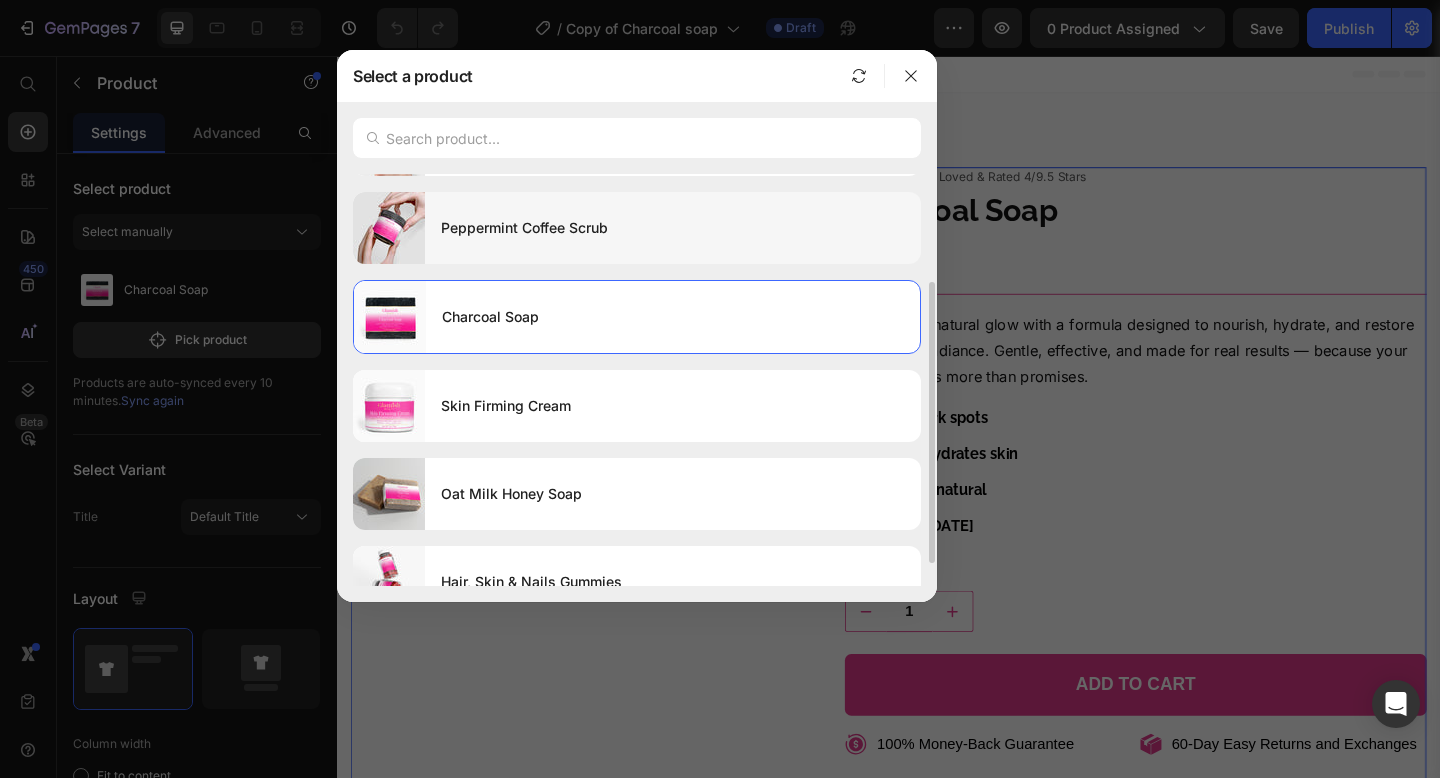 click on "Skin Firming Cream" at bounding box center (673, 406) 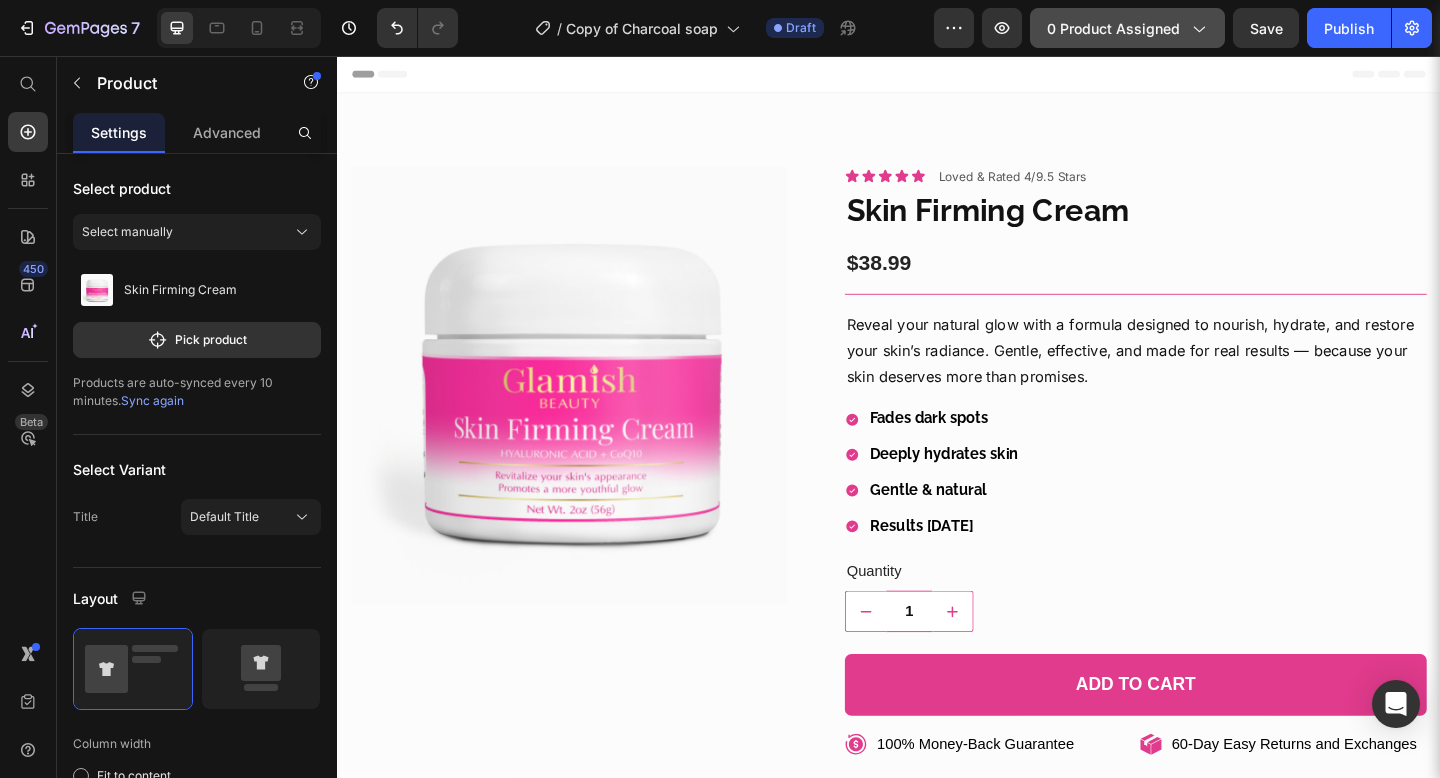 click on "0 product assigned" at bounding box center (1127, 28) 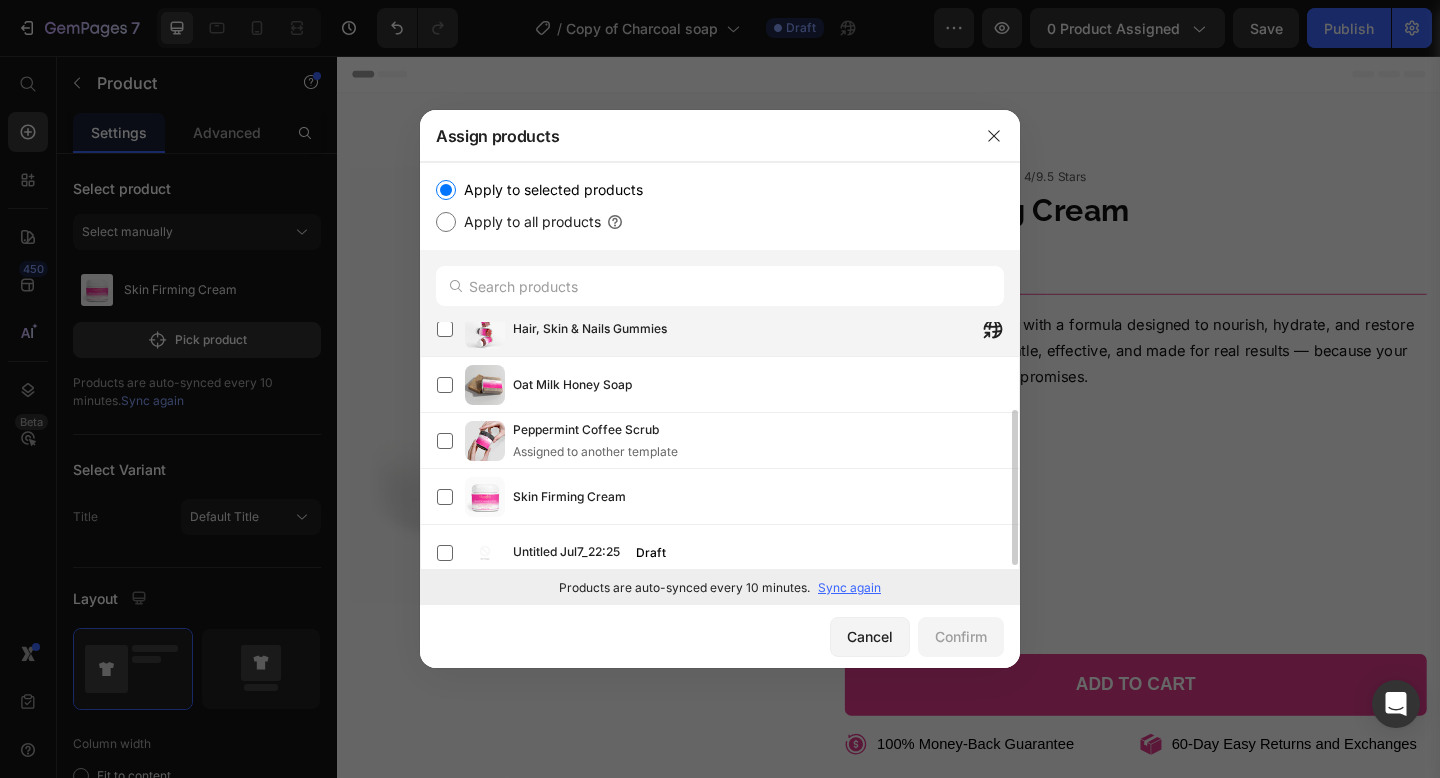 scroll, scrollTop: 145, scrollLeft: 0, axis: vertical 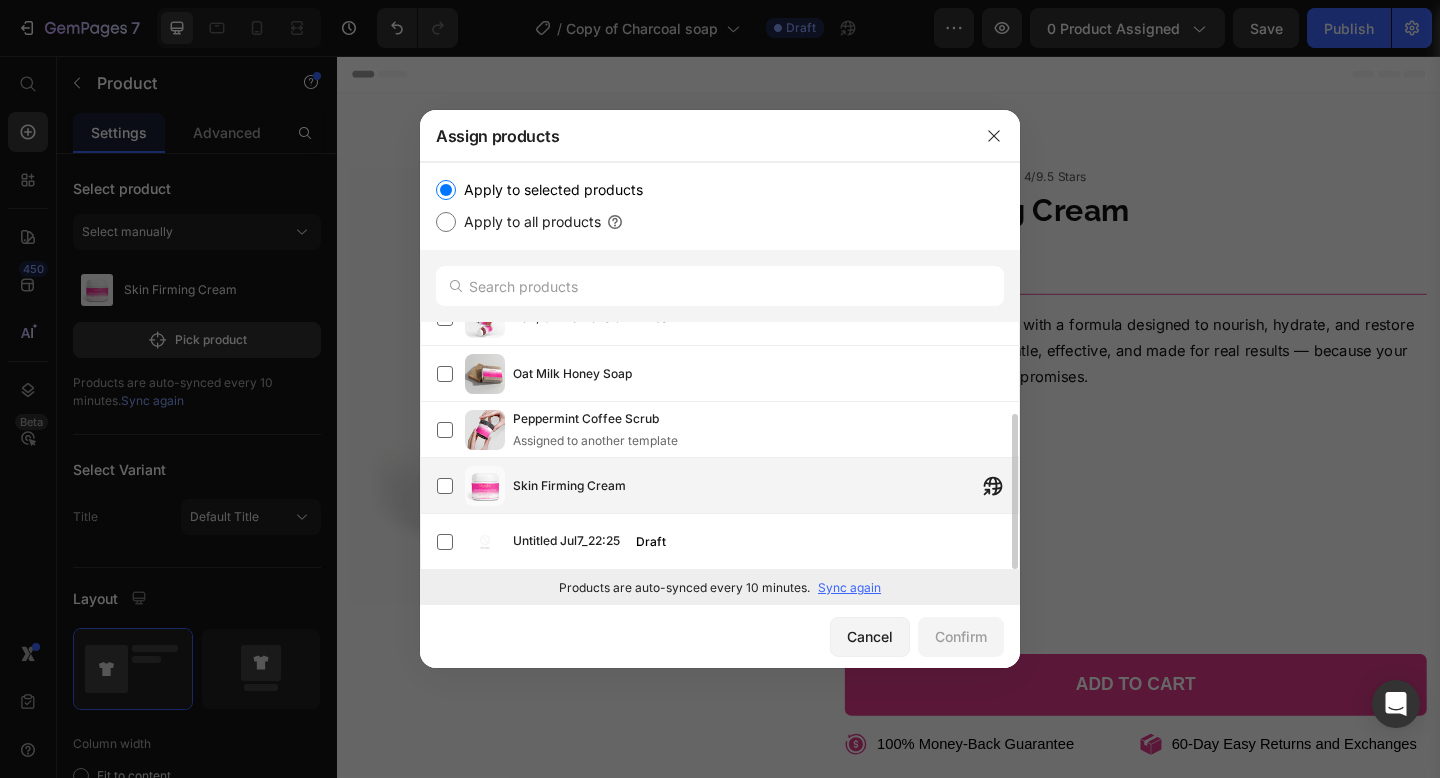 click on "Skin Firming Cream" at bounding box center [766, 486] 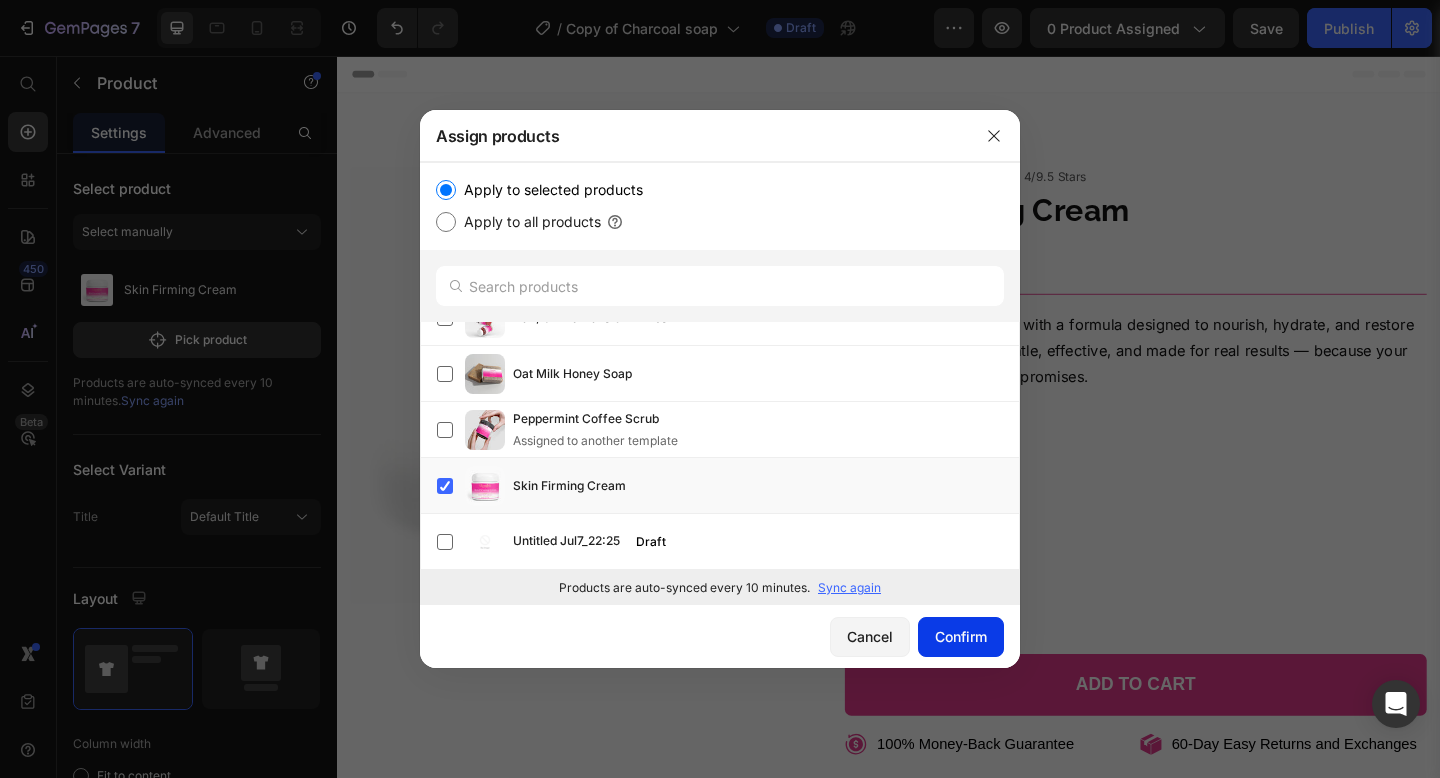 click on "Confirm" at bounding box center [961, 636] 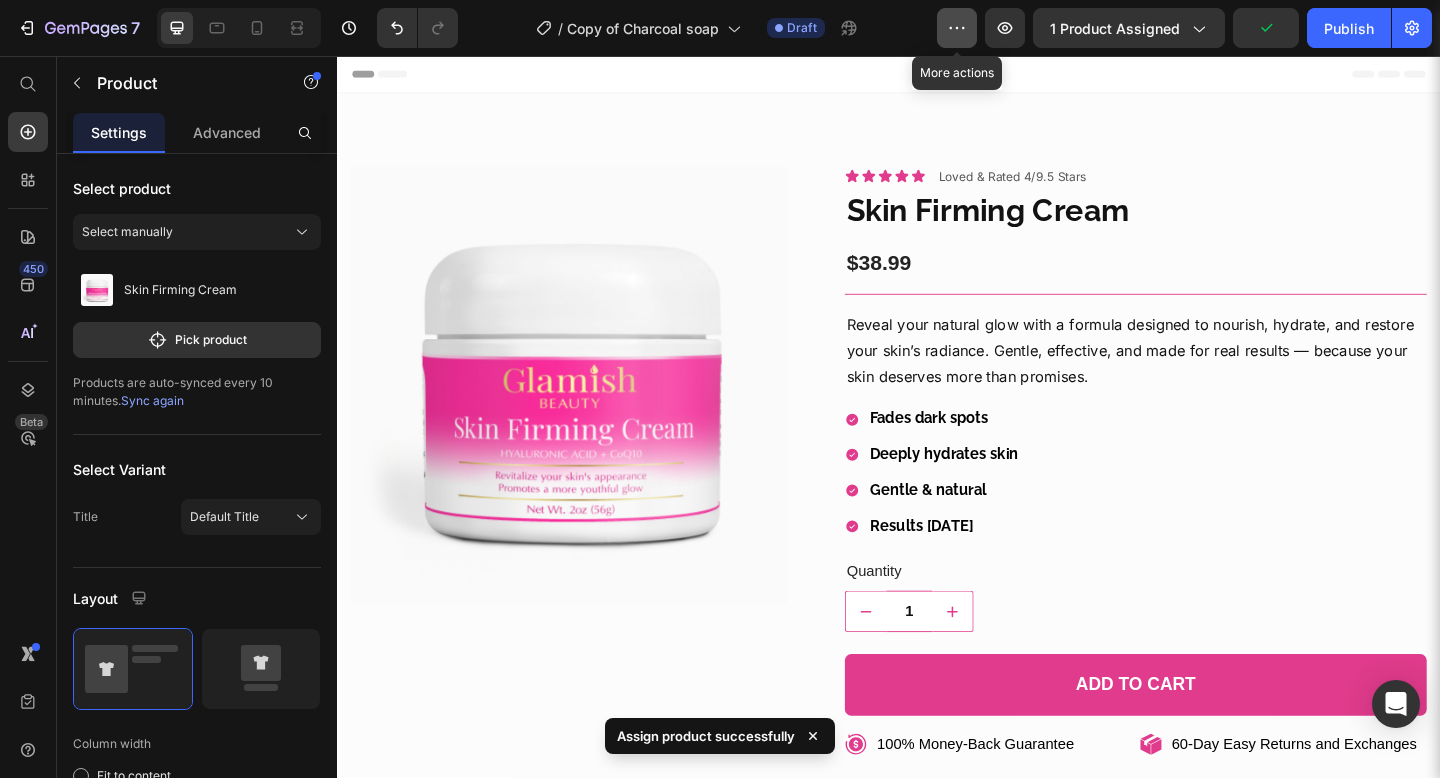 click 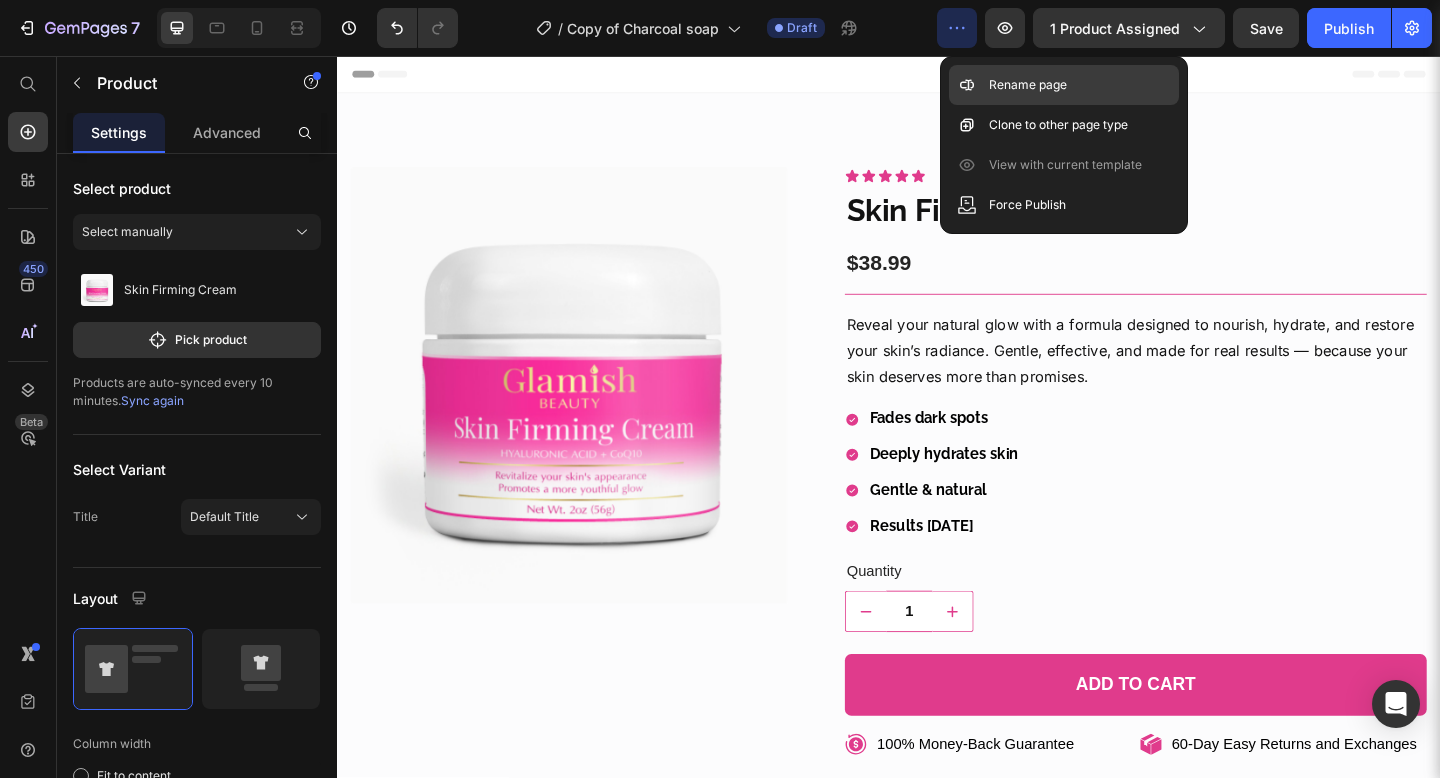 click on "Rename page" at bounding box center (1028, 85) 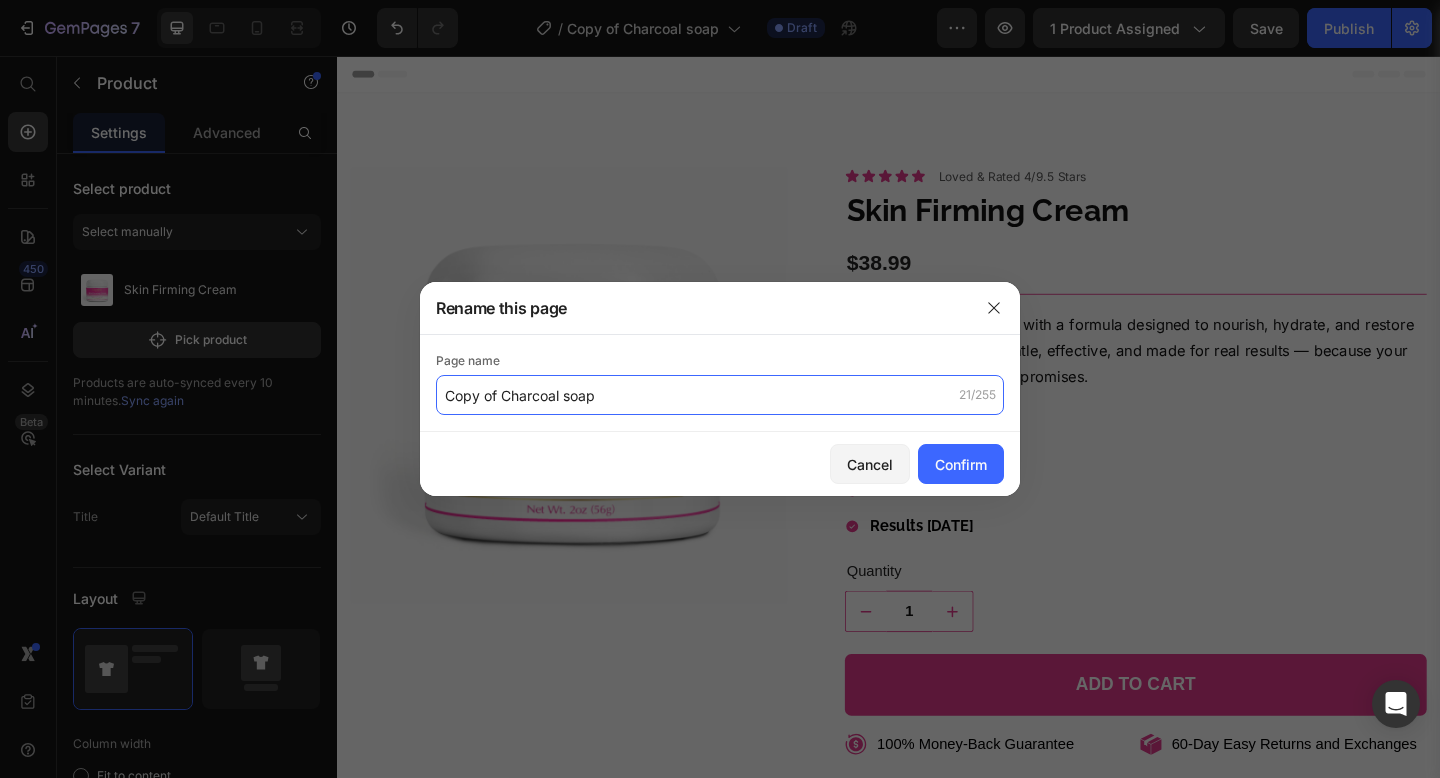 click on "Copy of Charcoal soap" 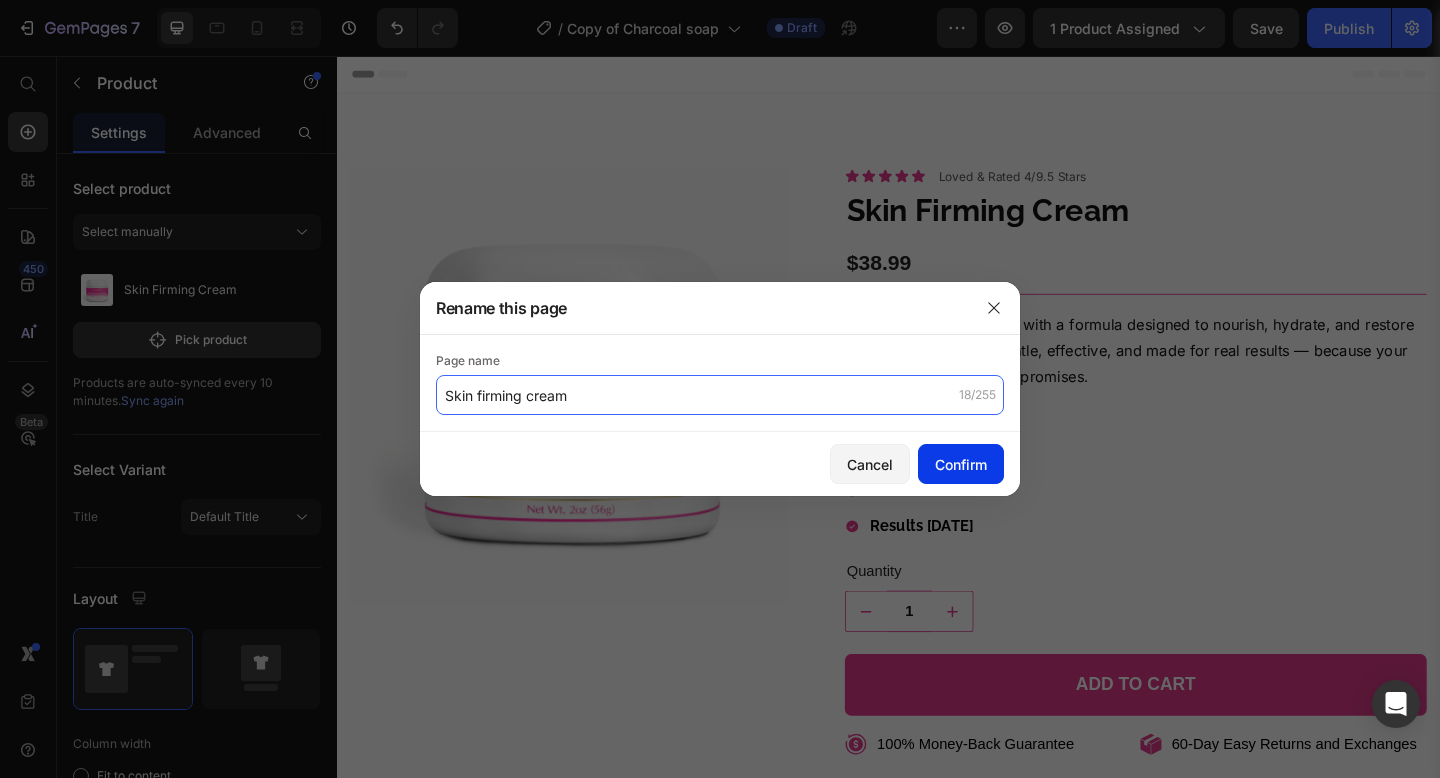 type on "Skin firming cream" 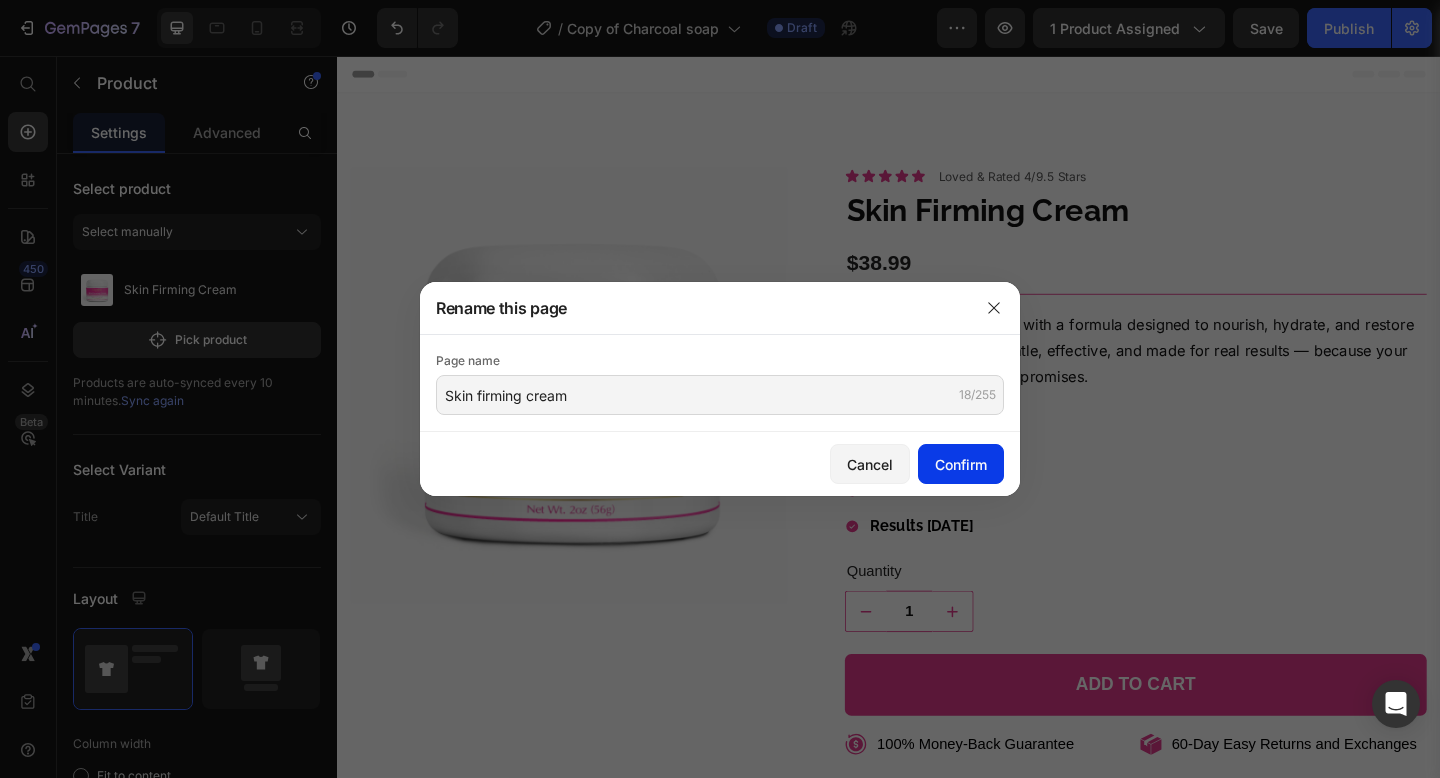 click on "Confirm" at bounding box center [961, 464] 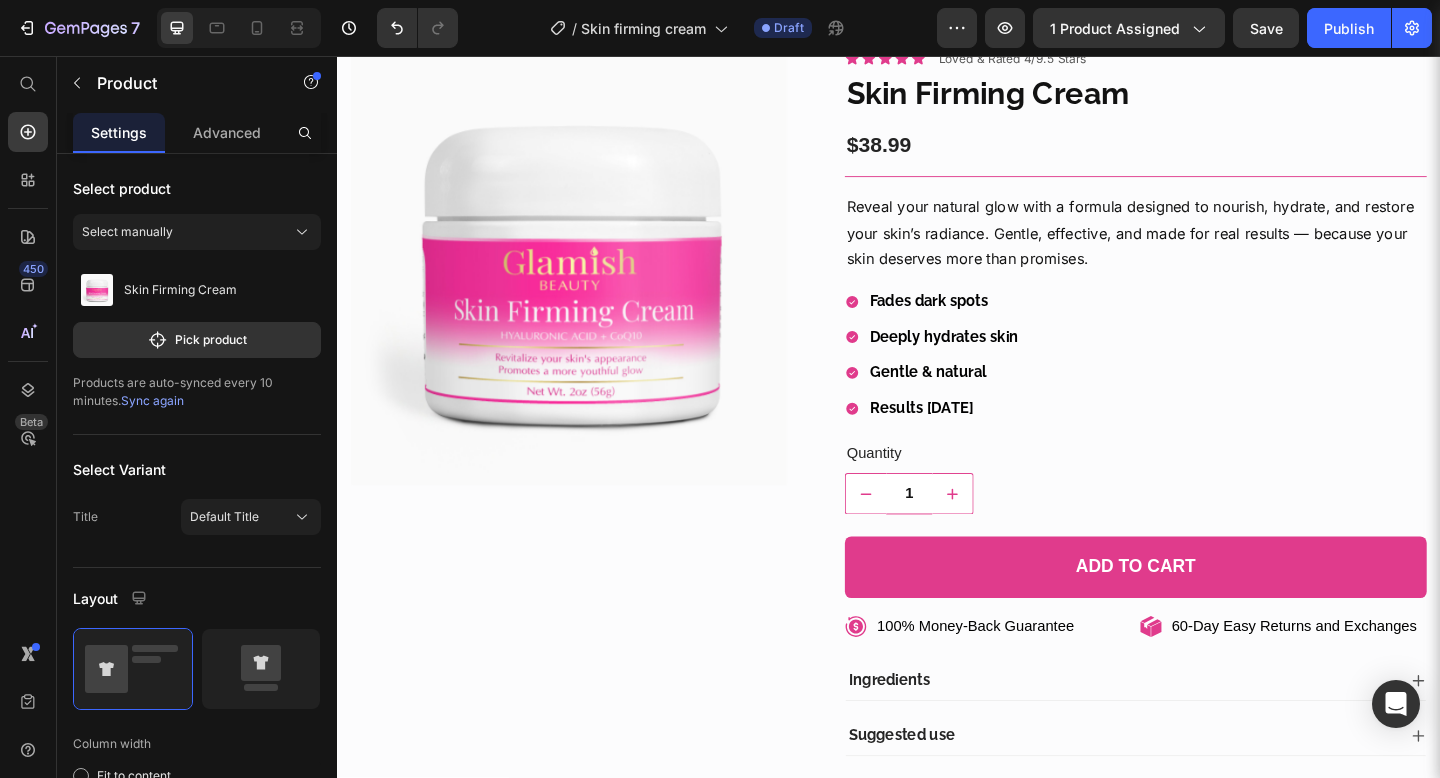 scroll, scrollTop: 0, scrollLeft: 0, axis: both 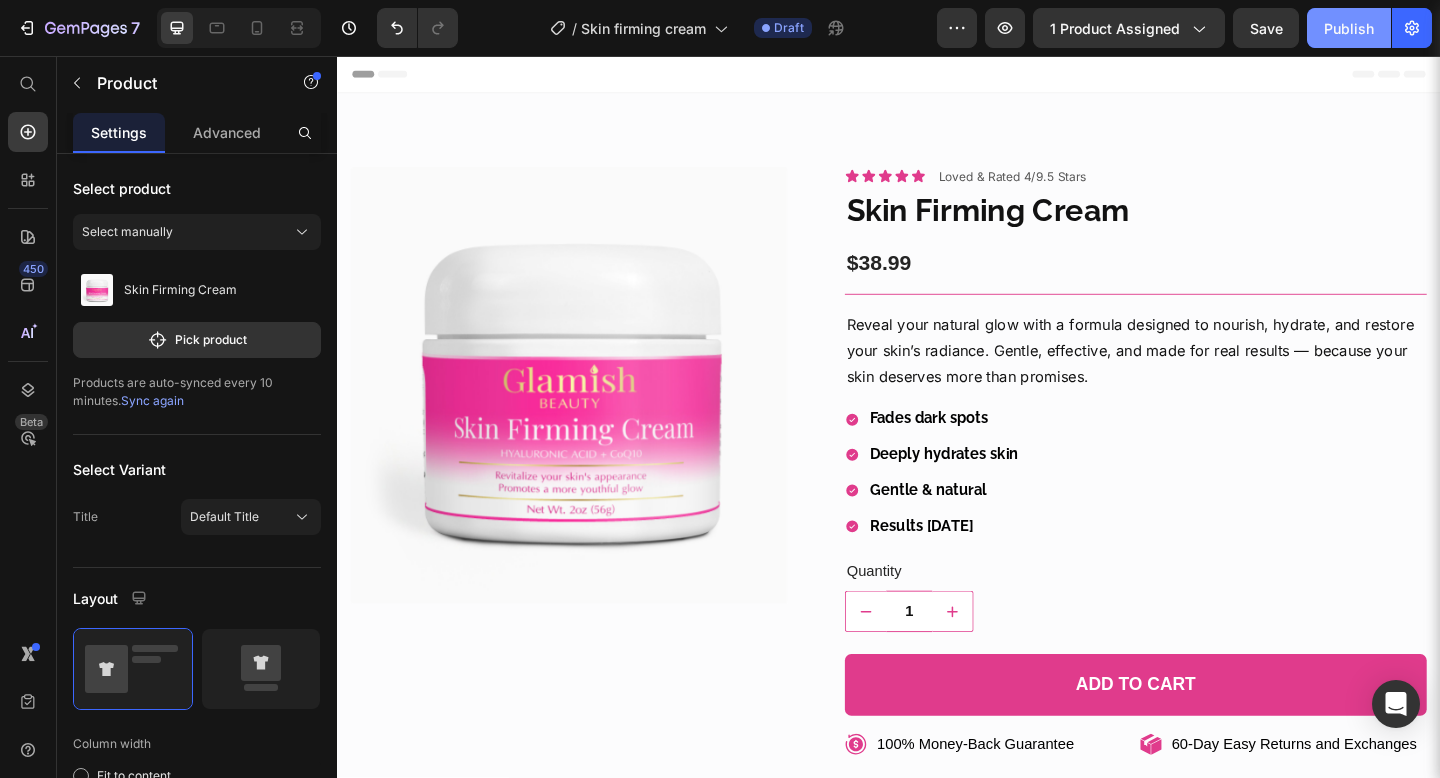 click on "Publish" 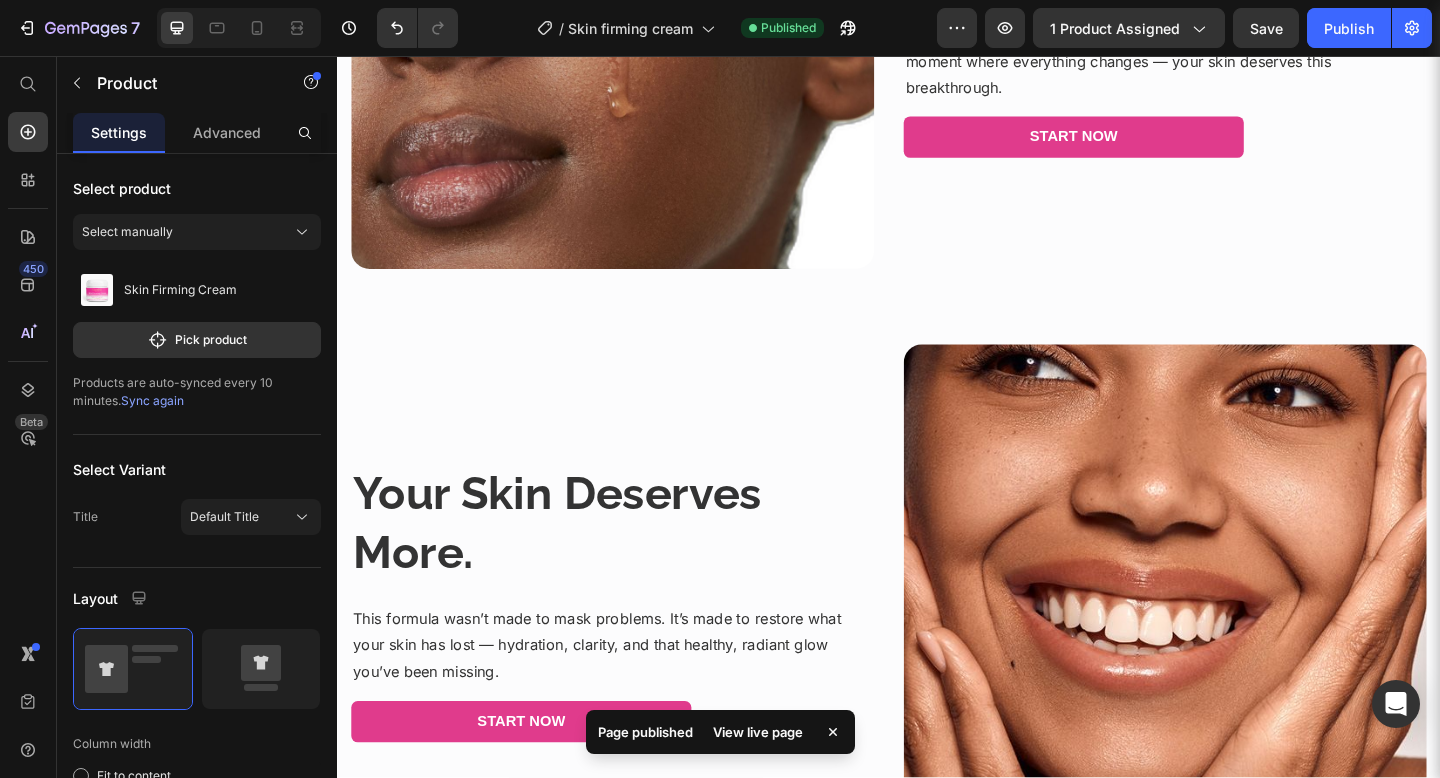 scroll, scrollTop: 640, scrollLeft: 0, axis: vertical 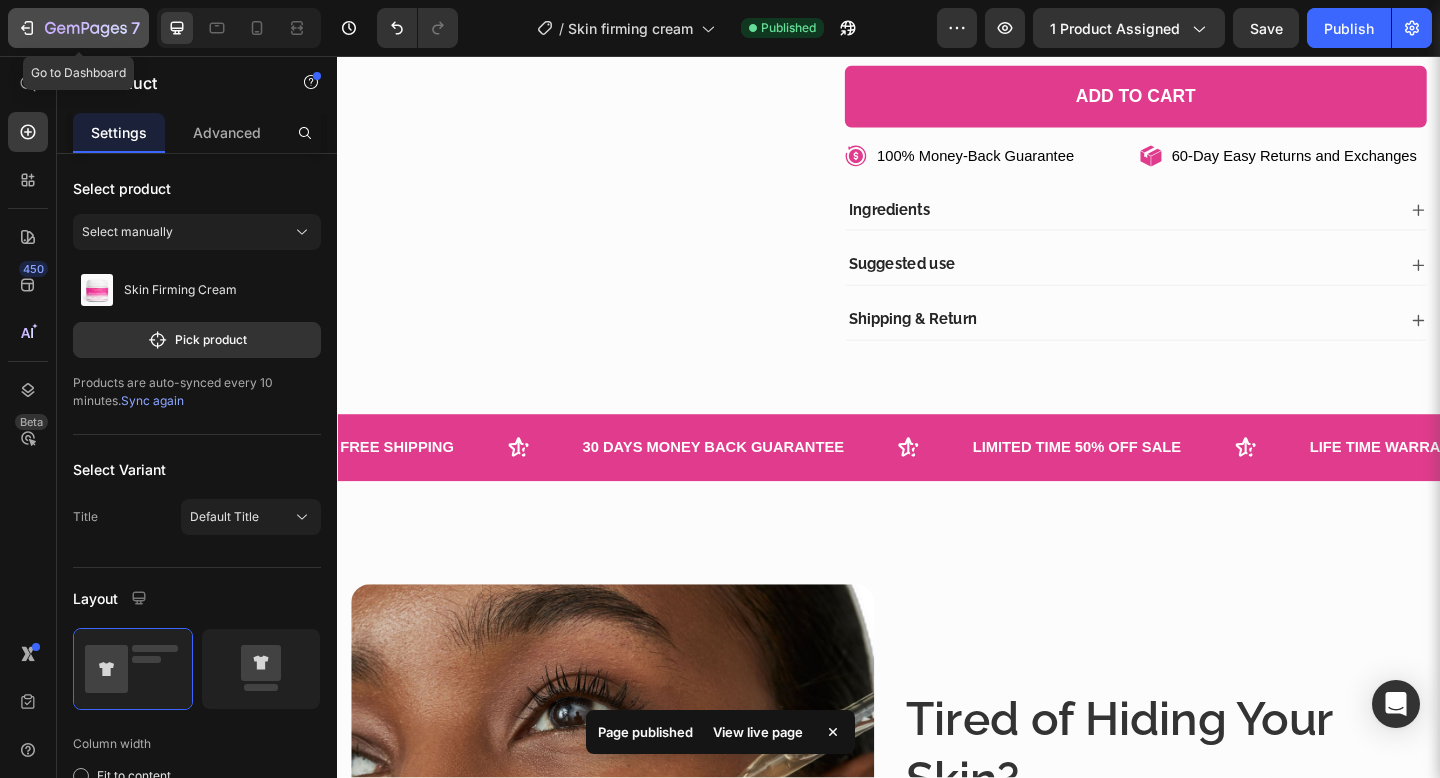 click 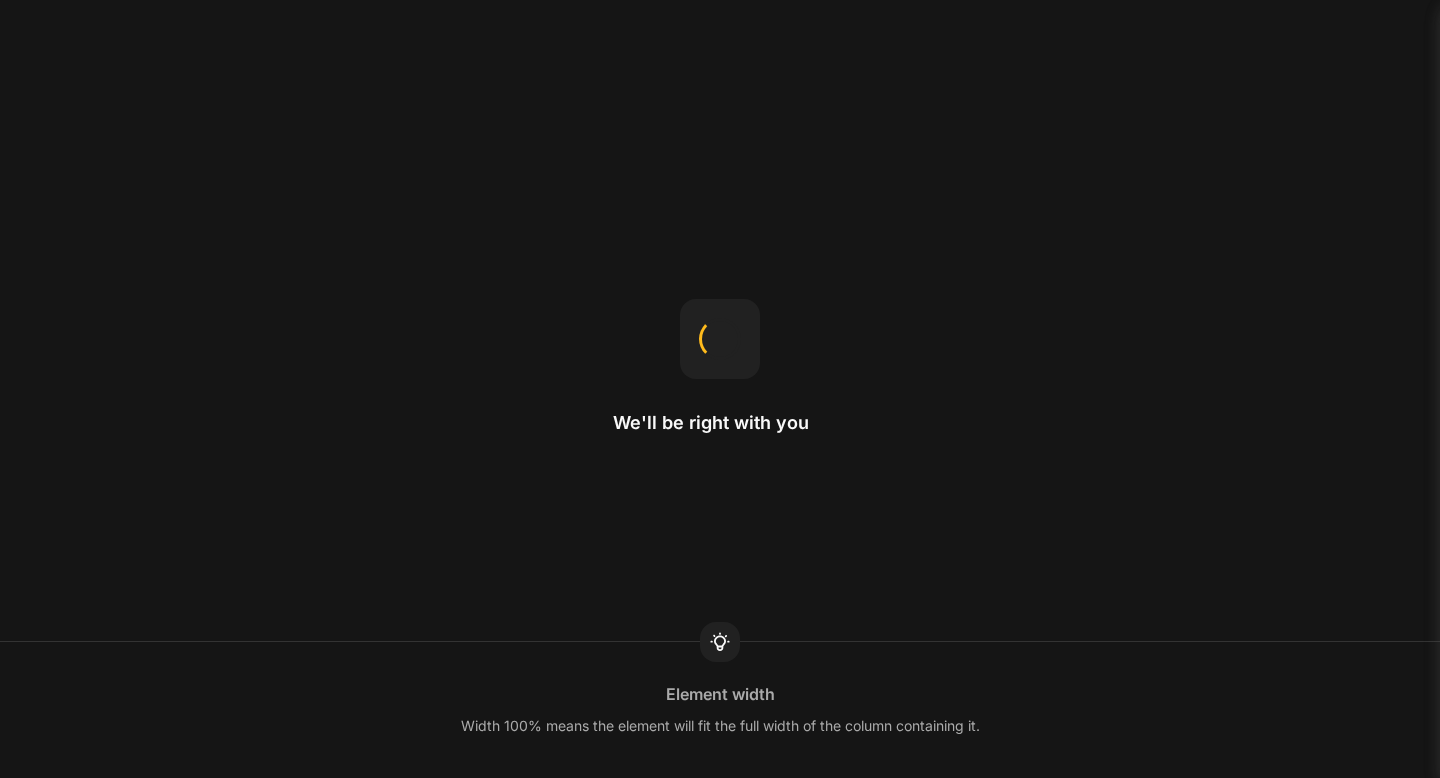 scroll, scrollTop: 0, scrollLeft: 0, axis: both 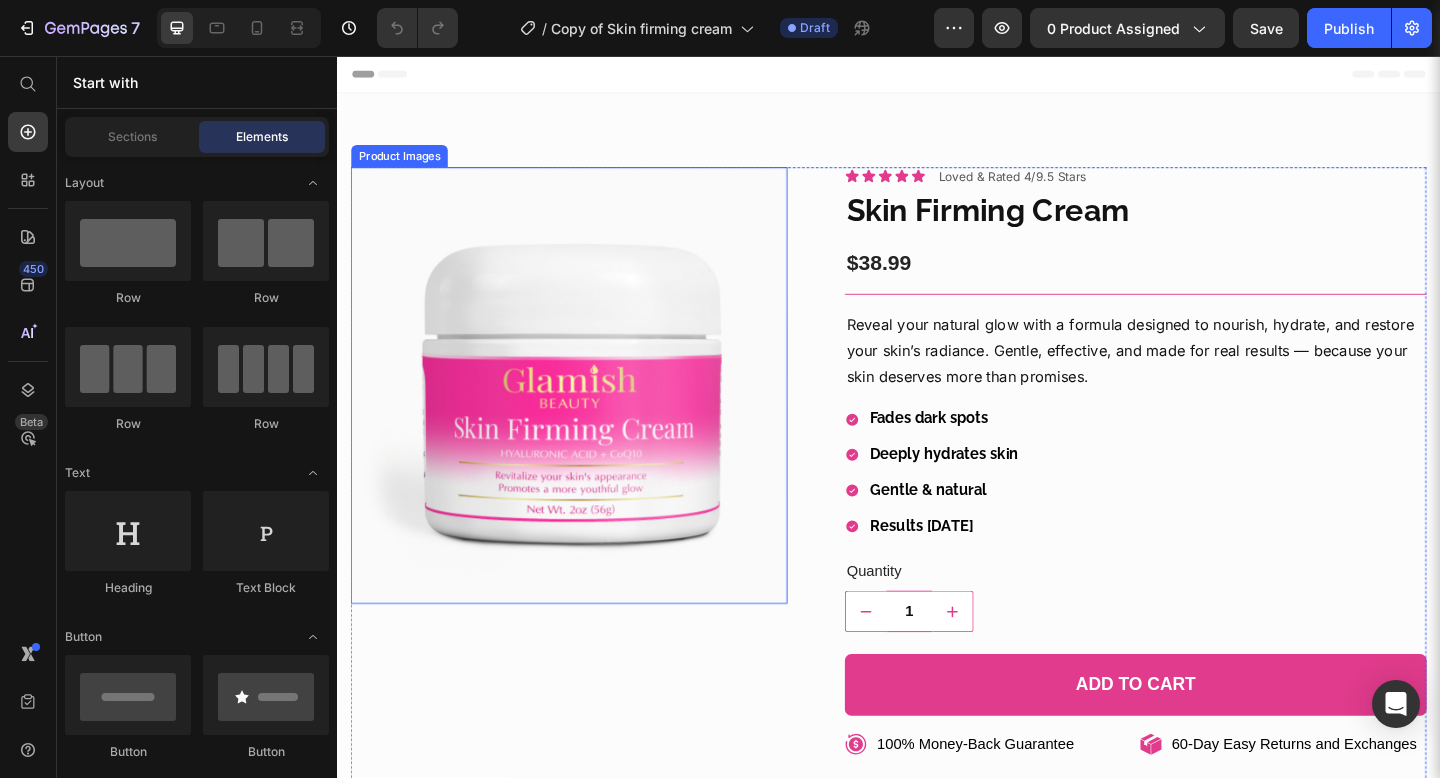 click at bounding box center (589, 414) 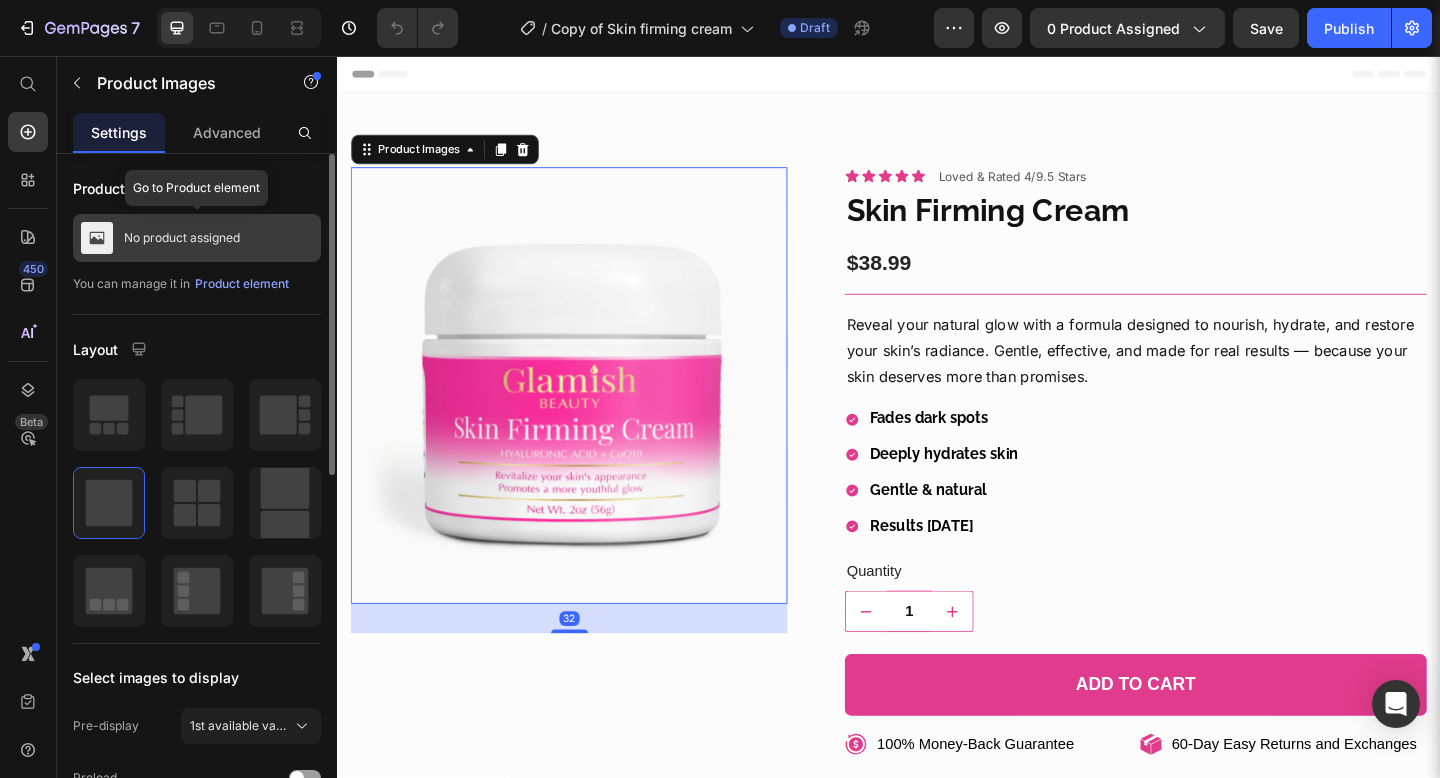 click on "No product assigned" at bounding box center [197, 238] 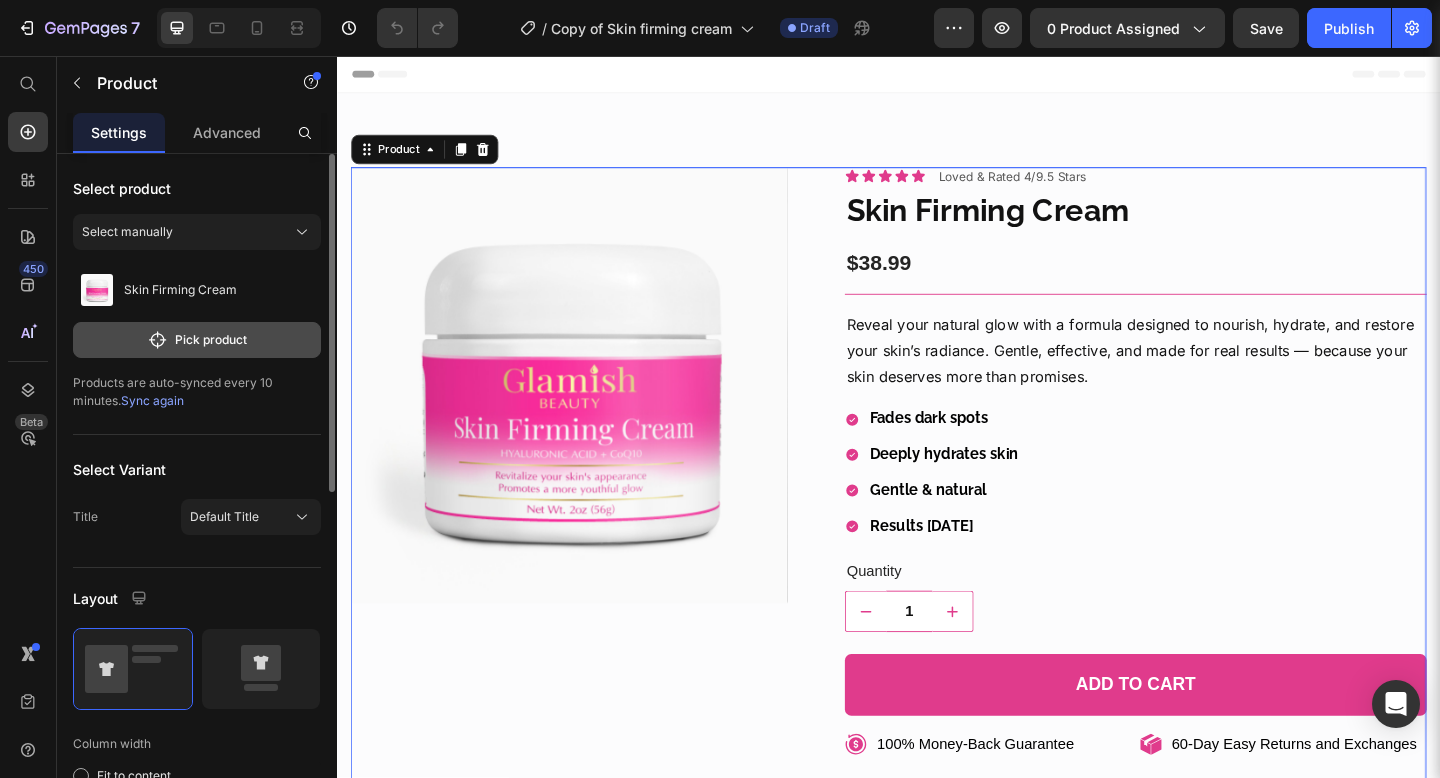 click on "Pick product" at bounding box center [197, 340] 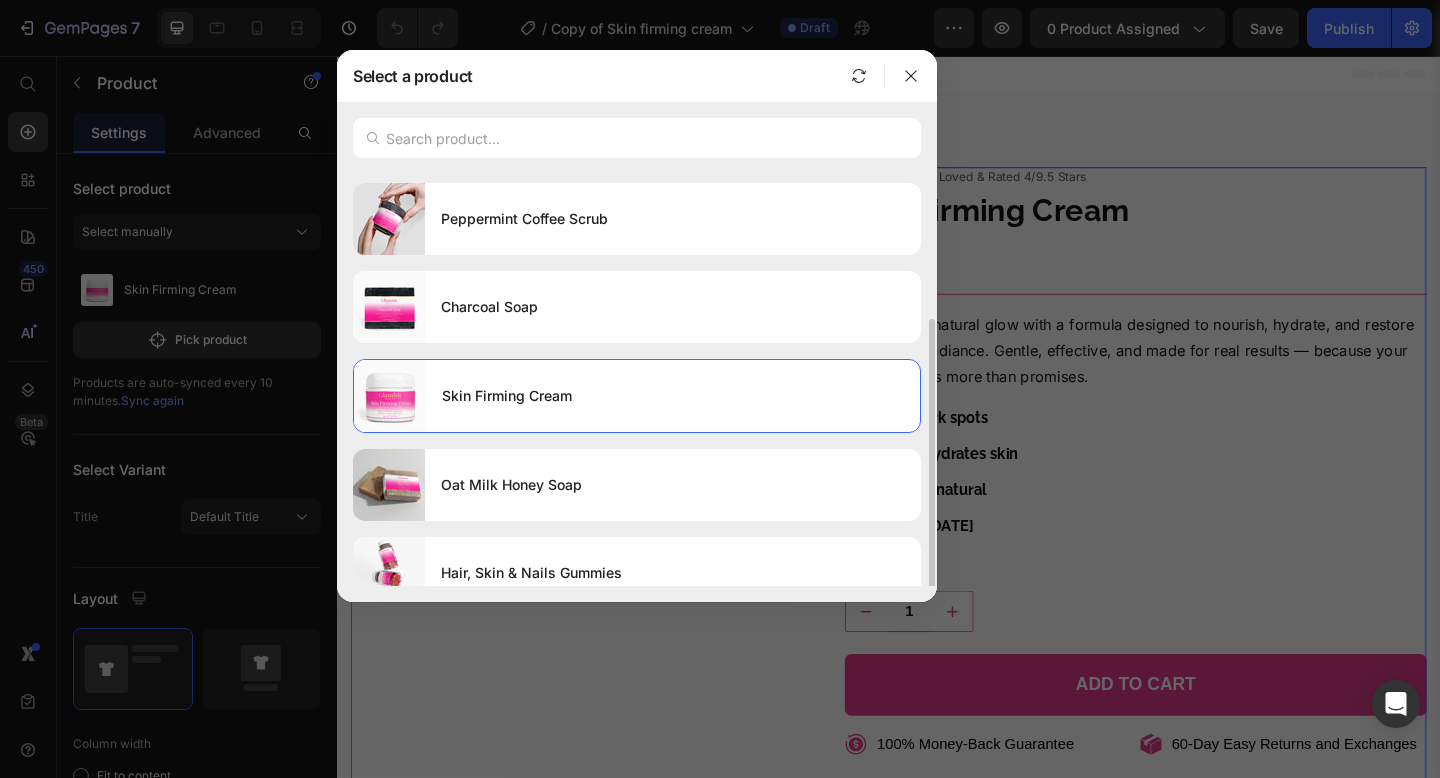 scroll, scrollTop: 189, scrollLeft: 0, axis: vertical 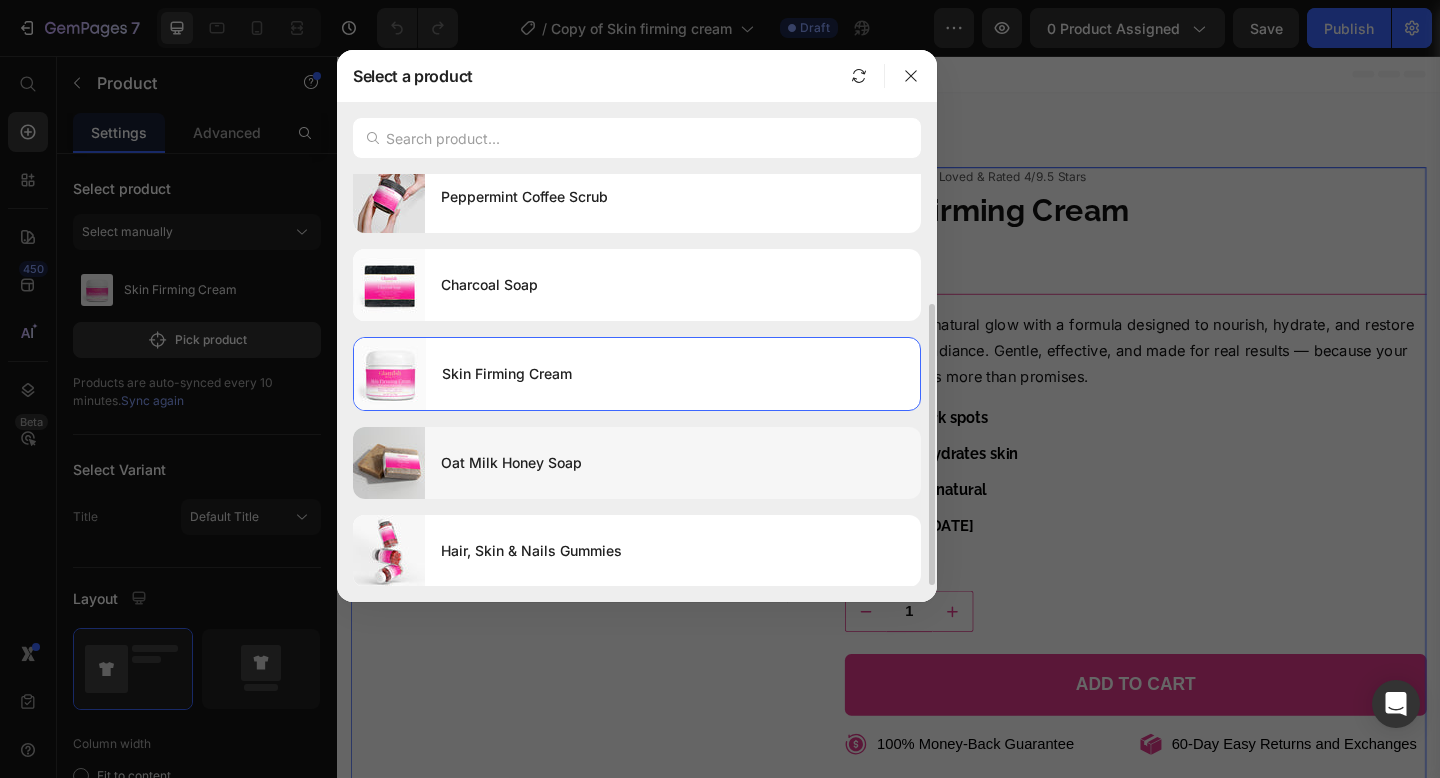 click on "Oat Milk Honey Soap" at bounding box center [673, 463] 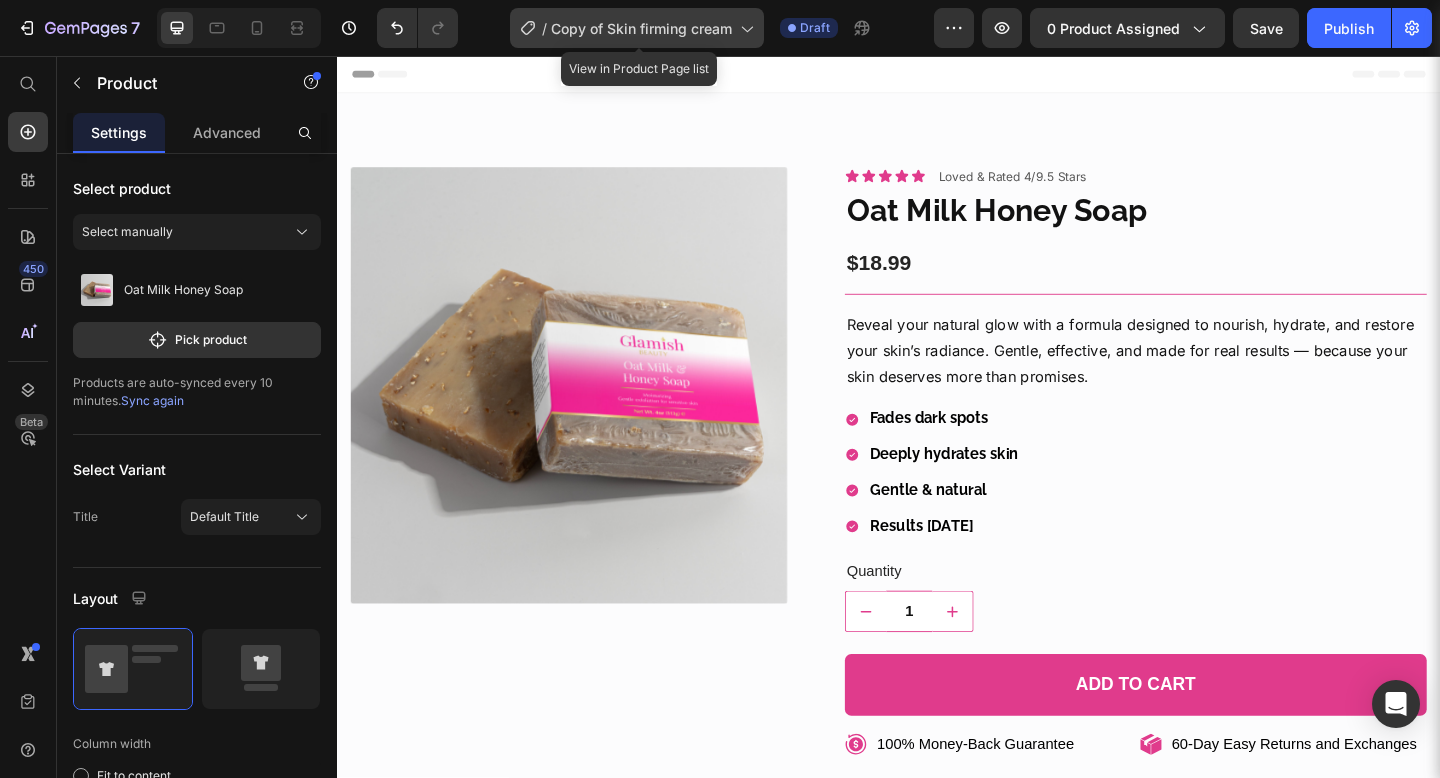 click on "Copy of Skin firming cream" at bounding box center [641, 28] 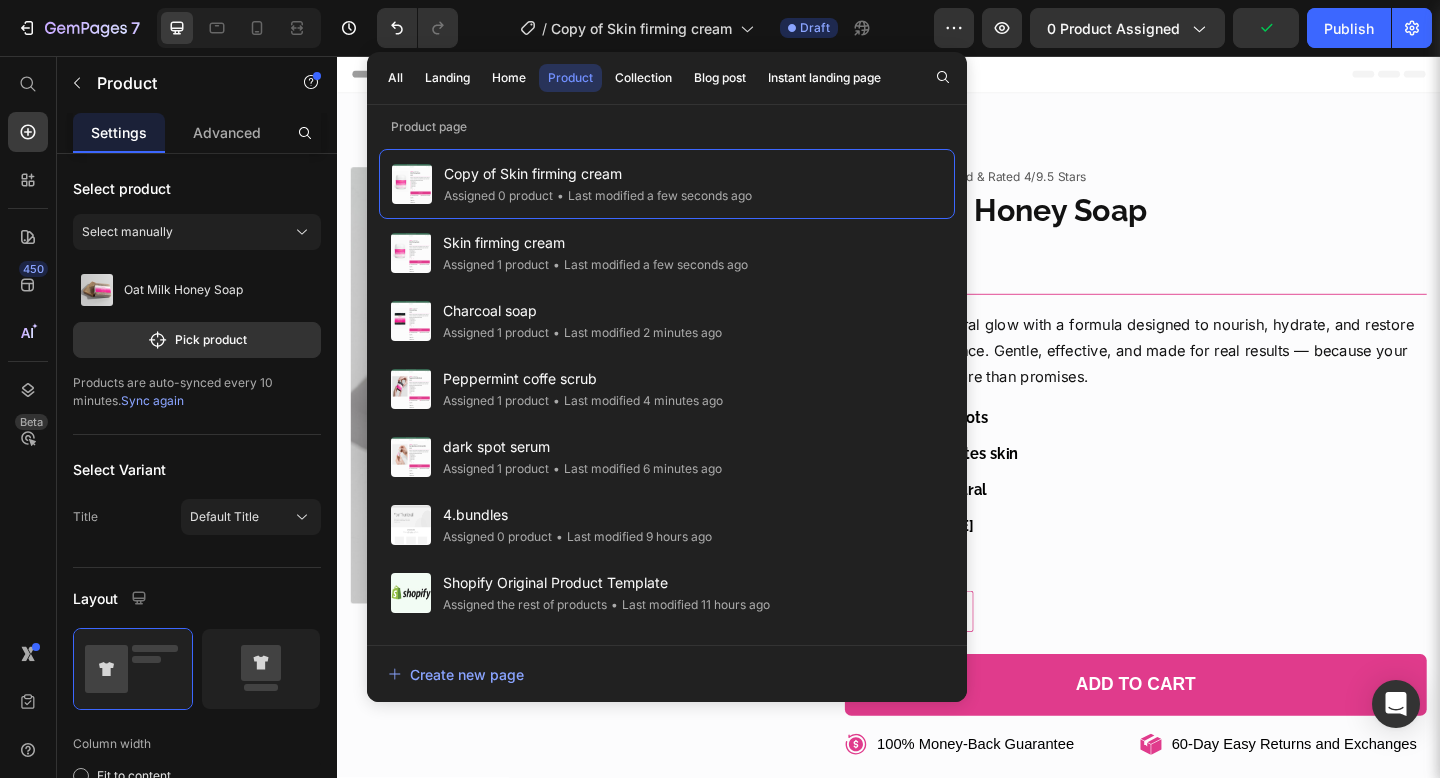 click on "Header" at bounding box center (937, 76) 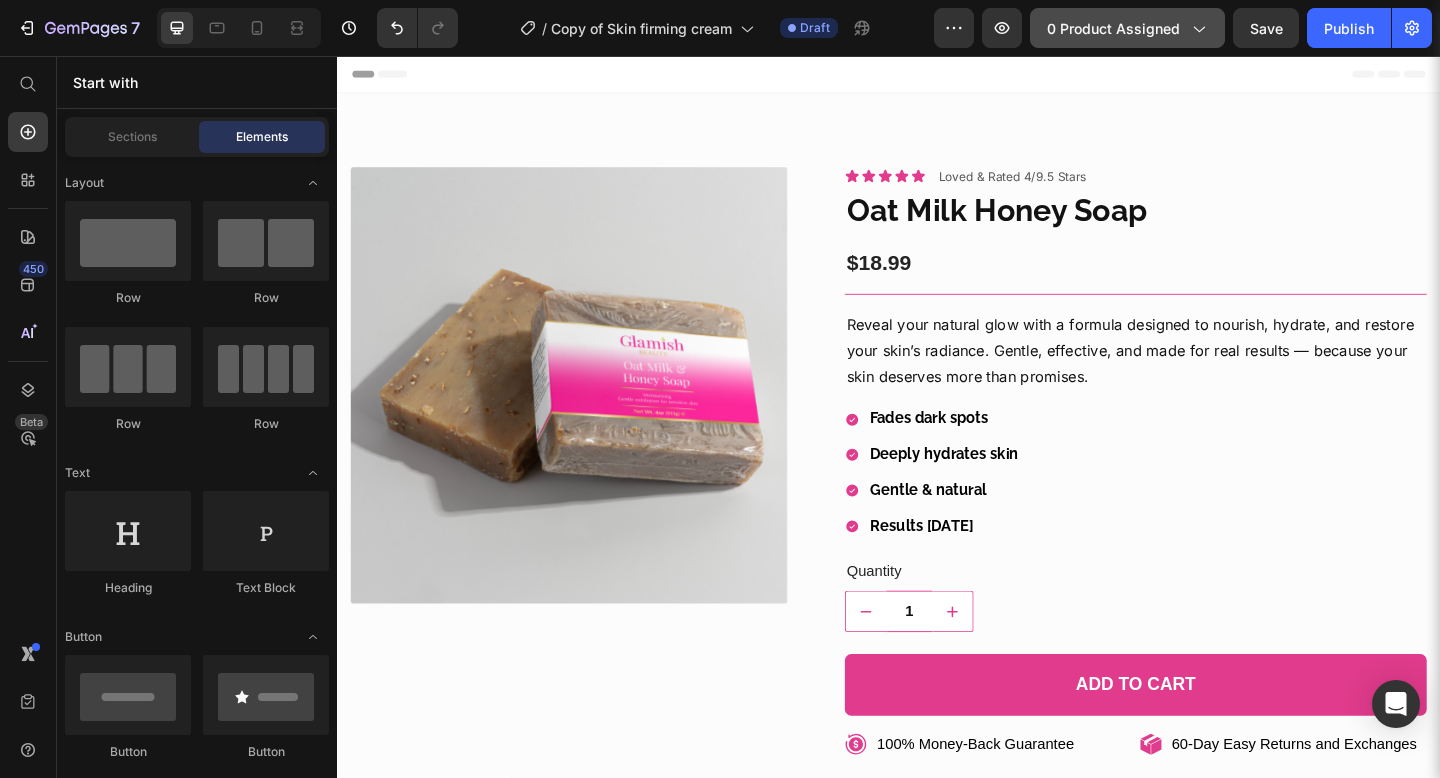 click on "0 product assigned" at bounding box center [1127, 28] 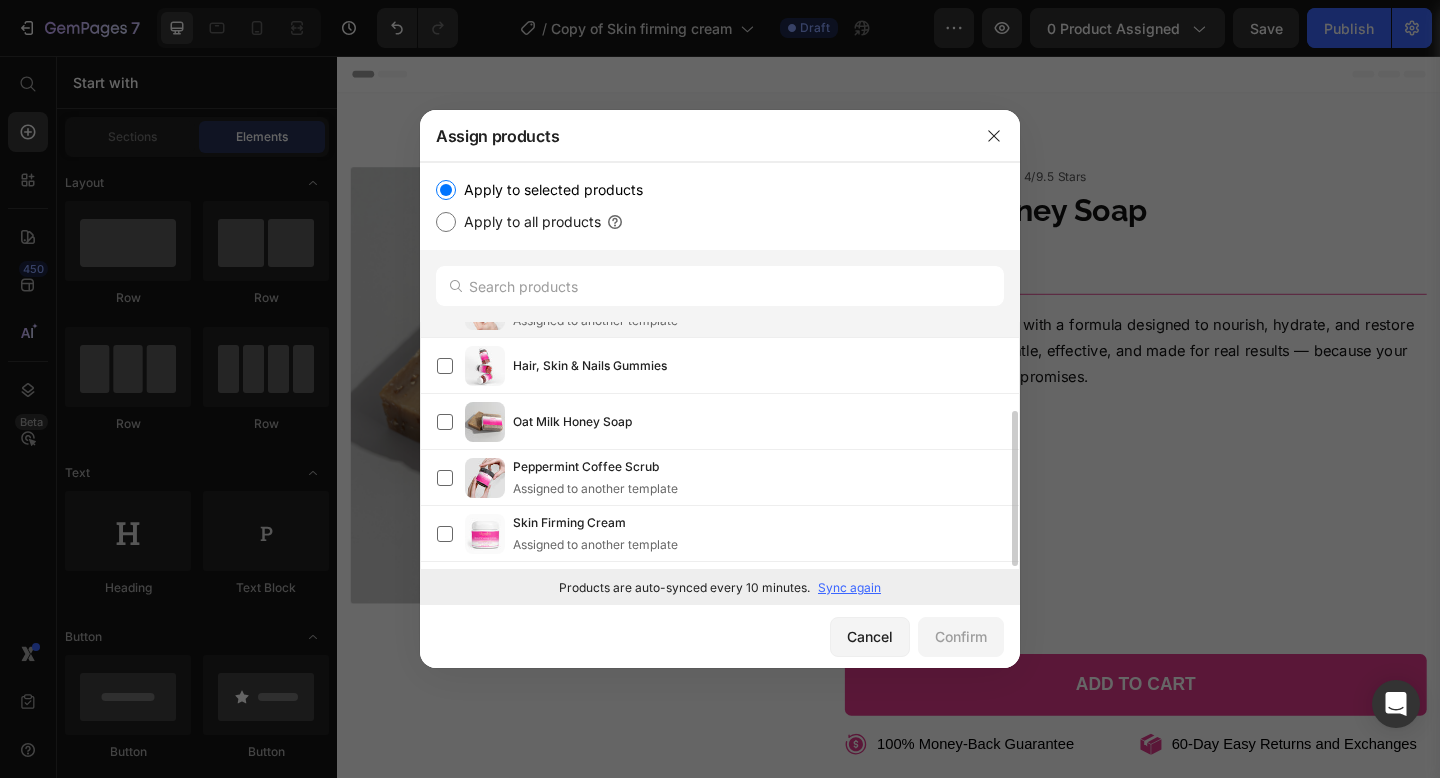 scroll, scrollTop: 114, scrollLeft: 0, axis: vertical 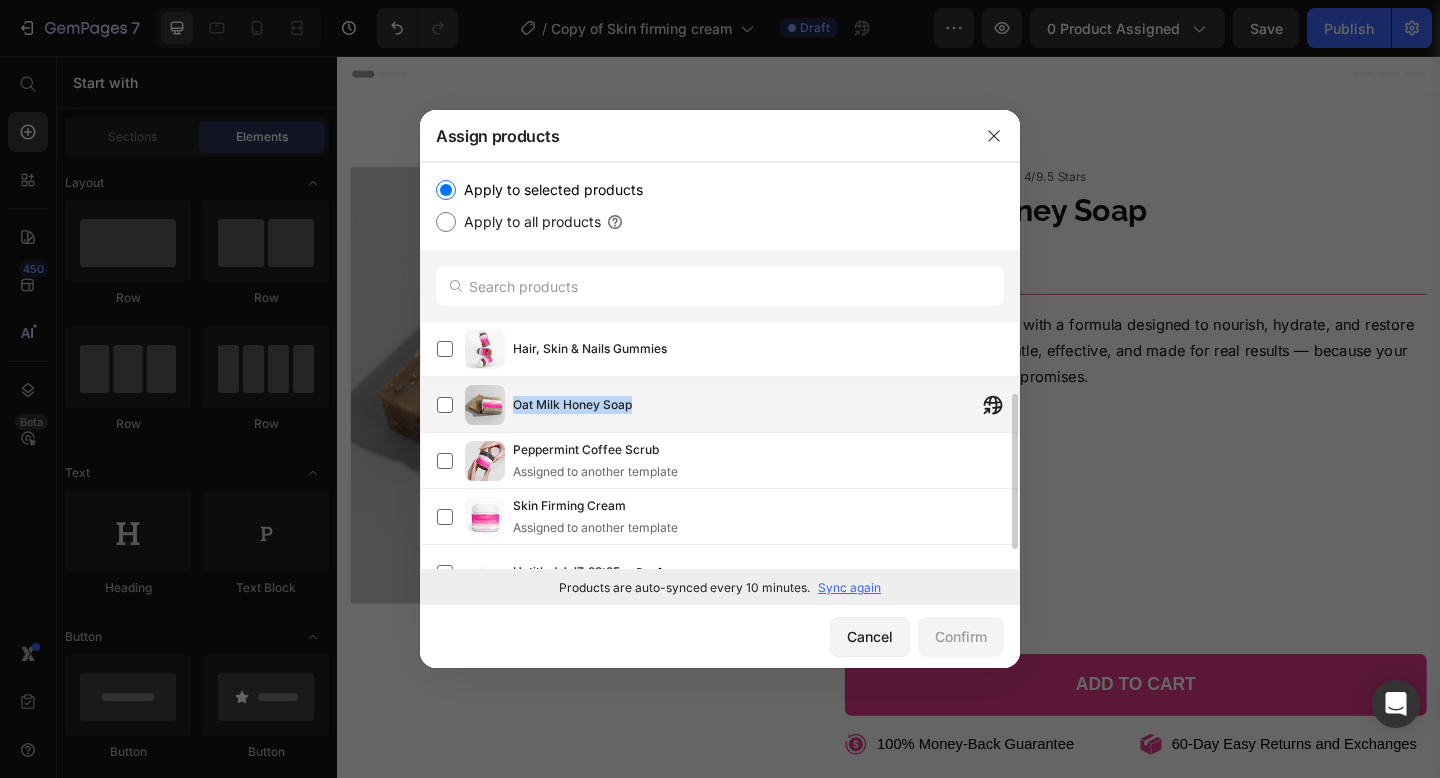 drag, startPoint x: 514, startPoint y: 407, endPoint x: 665, endPoint y: 400, distance: 151.16217 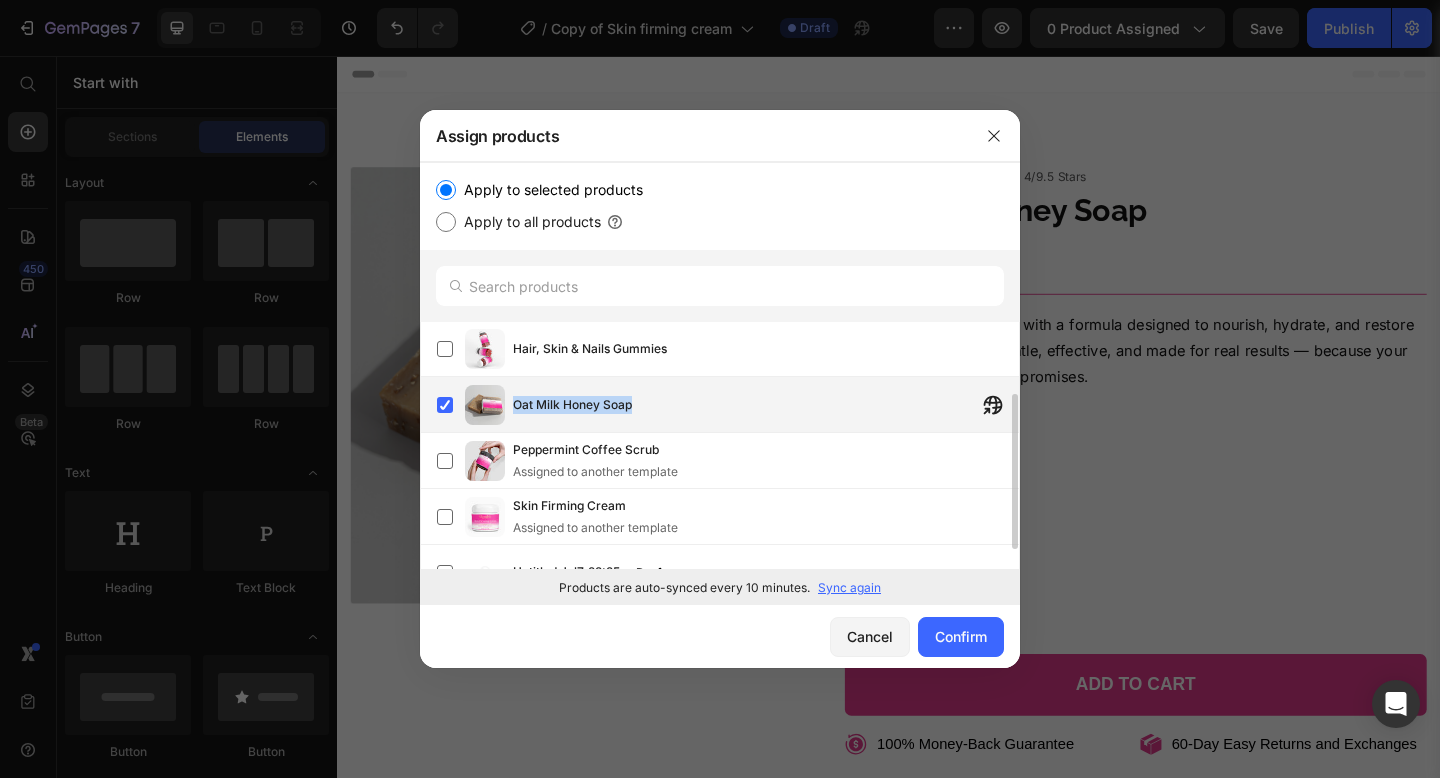 copy on "Oat Milk Honey Soap" 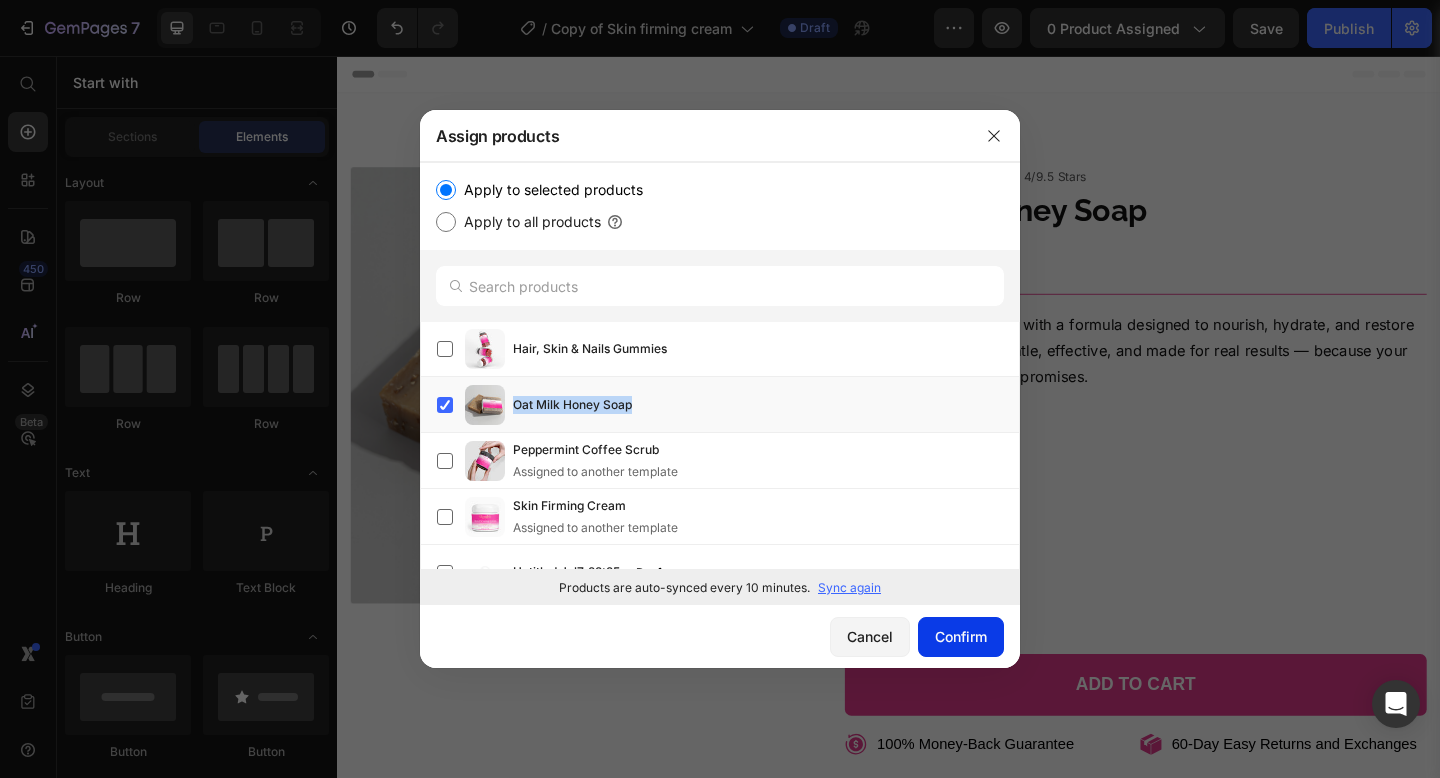 click on "Confirm" at bounding box center (961, 636) 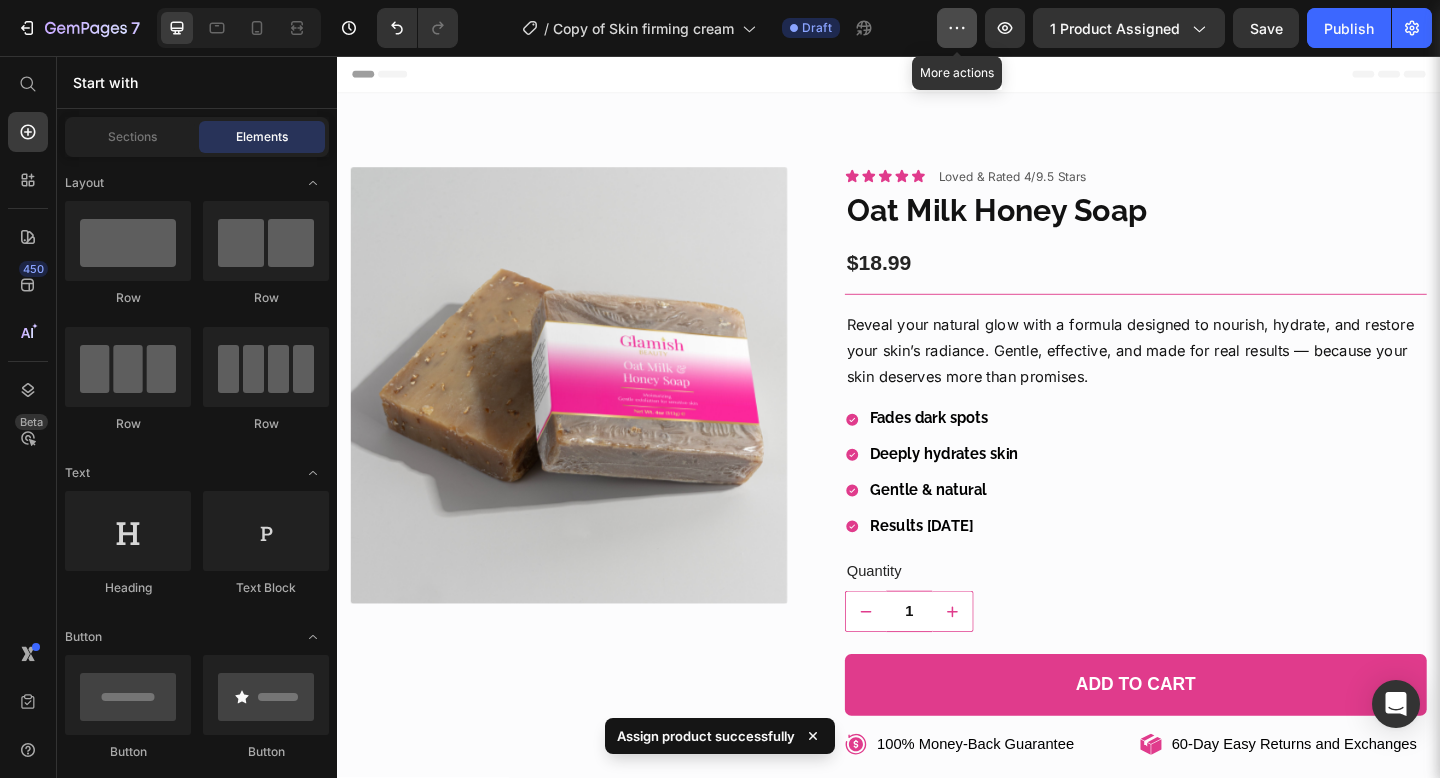 click 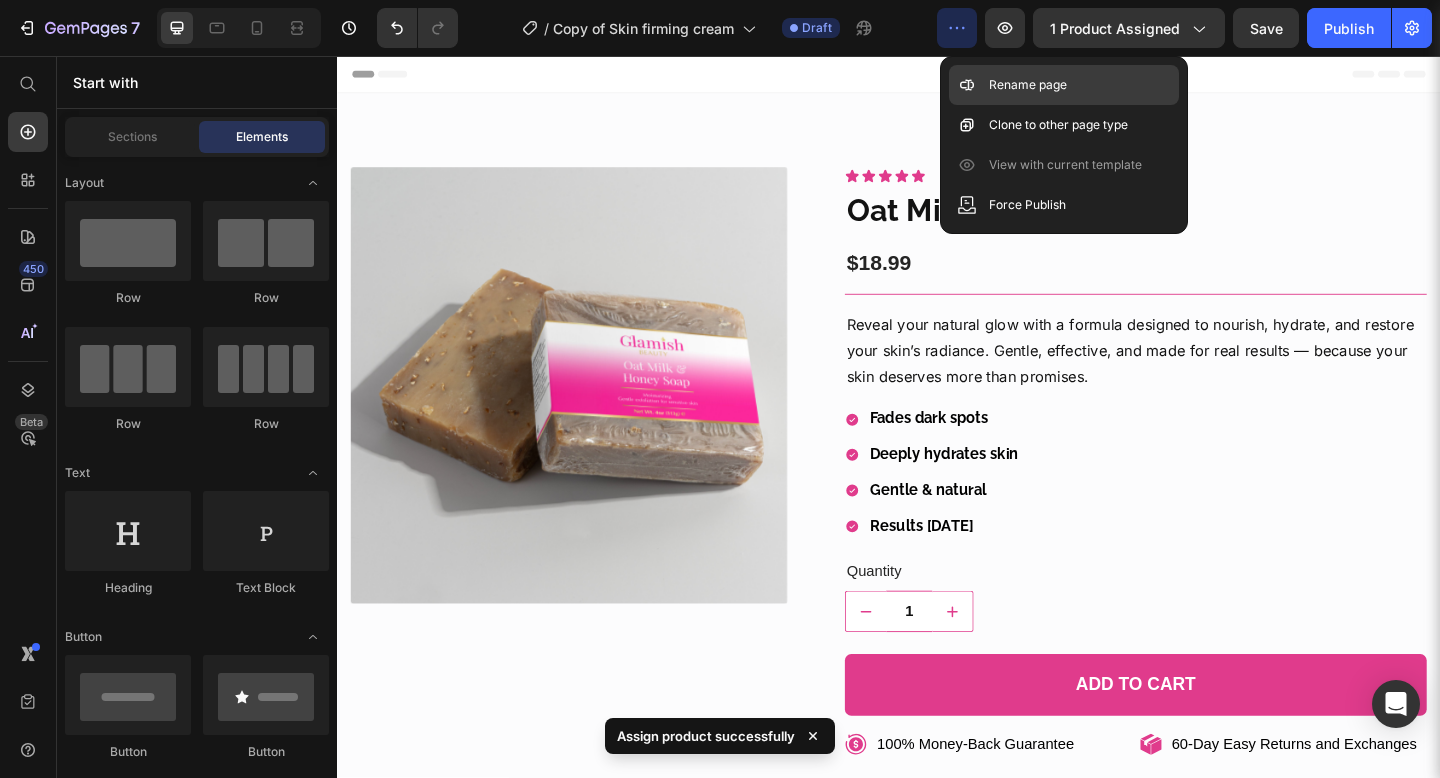 click on "Rename page" at bounding box center (1028, 85) 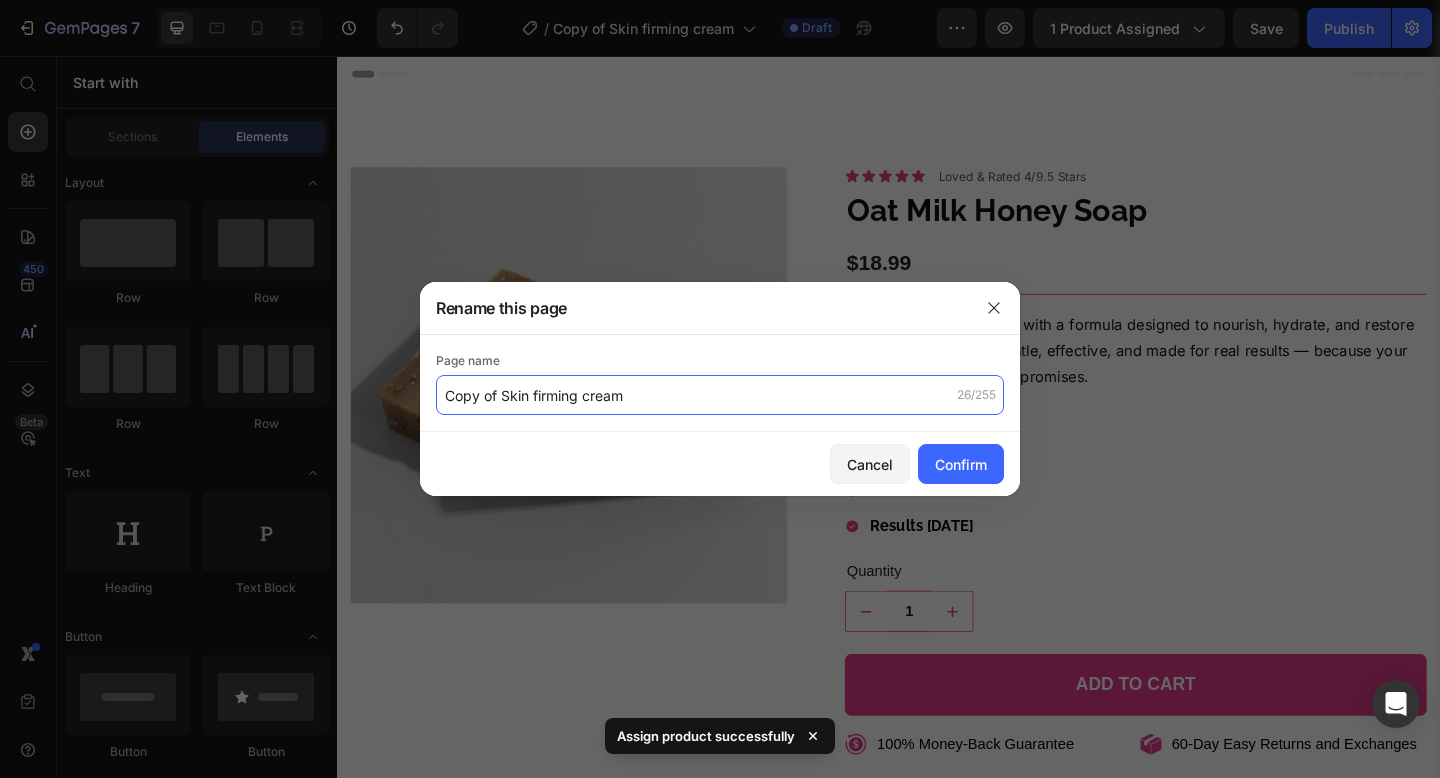 click on "Copy of Skin firming cream" 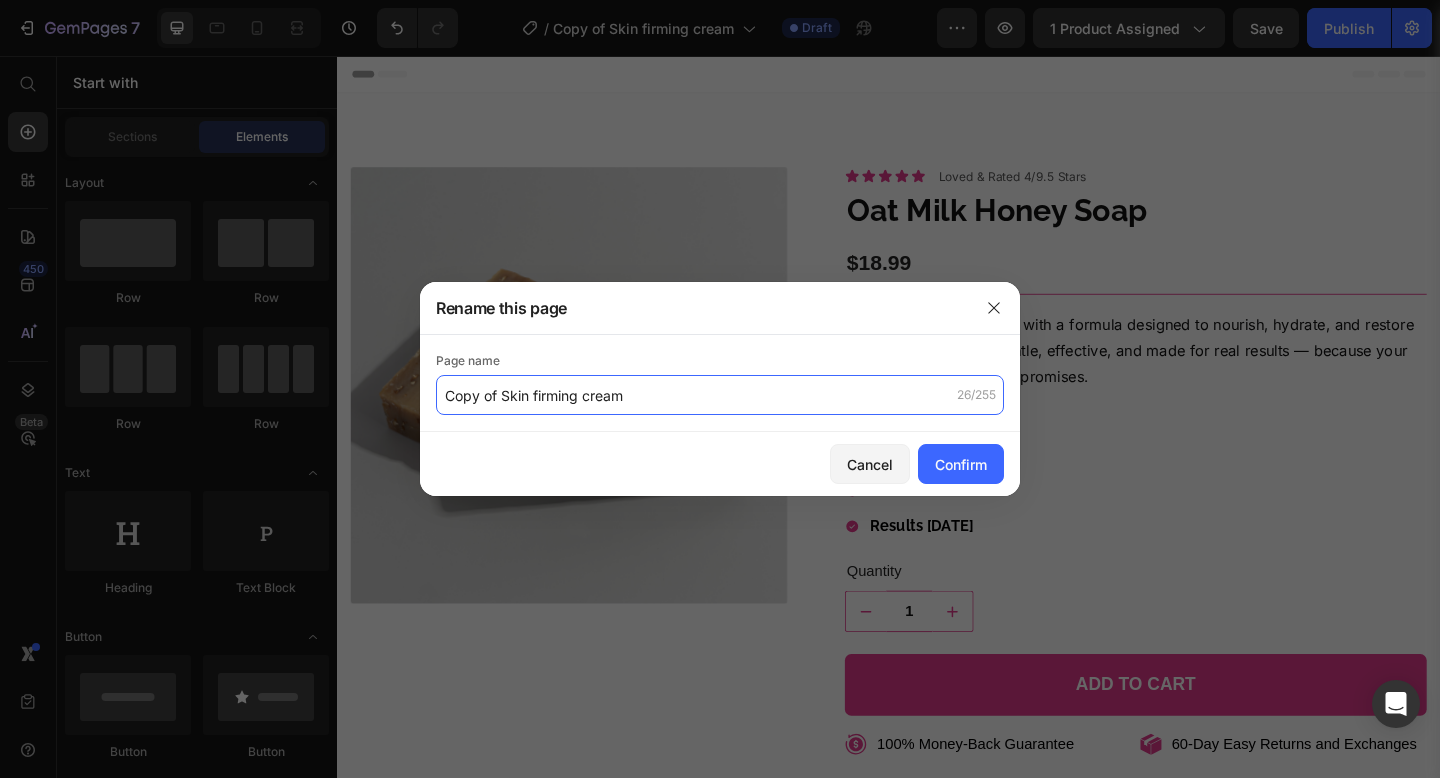 paste on "Oat Milk Honey Soap" 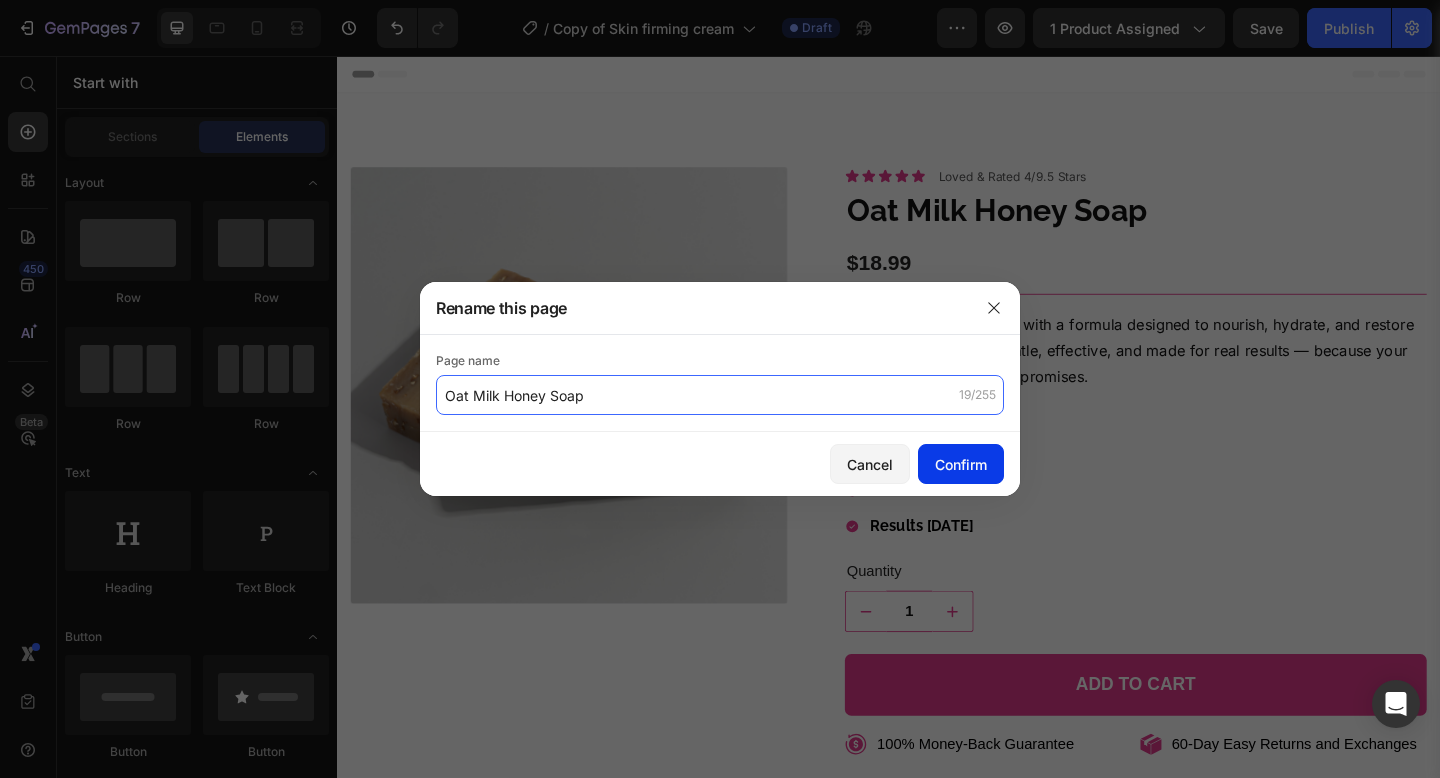 type on "Oat Milk Honey Soap" 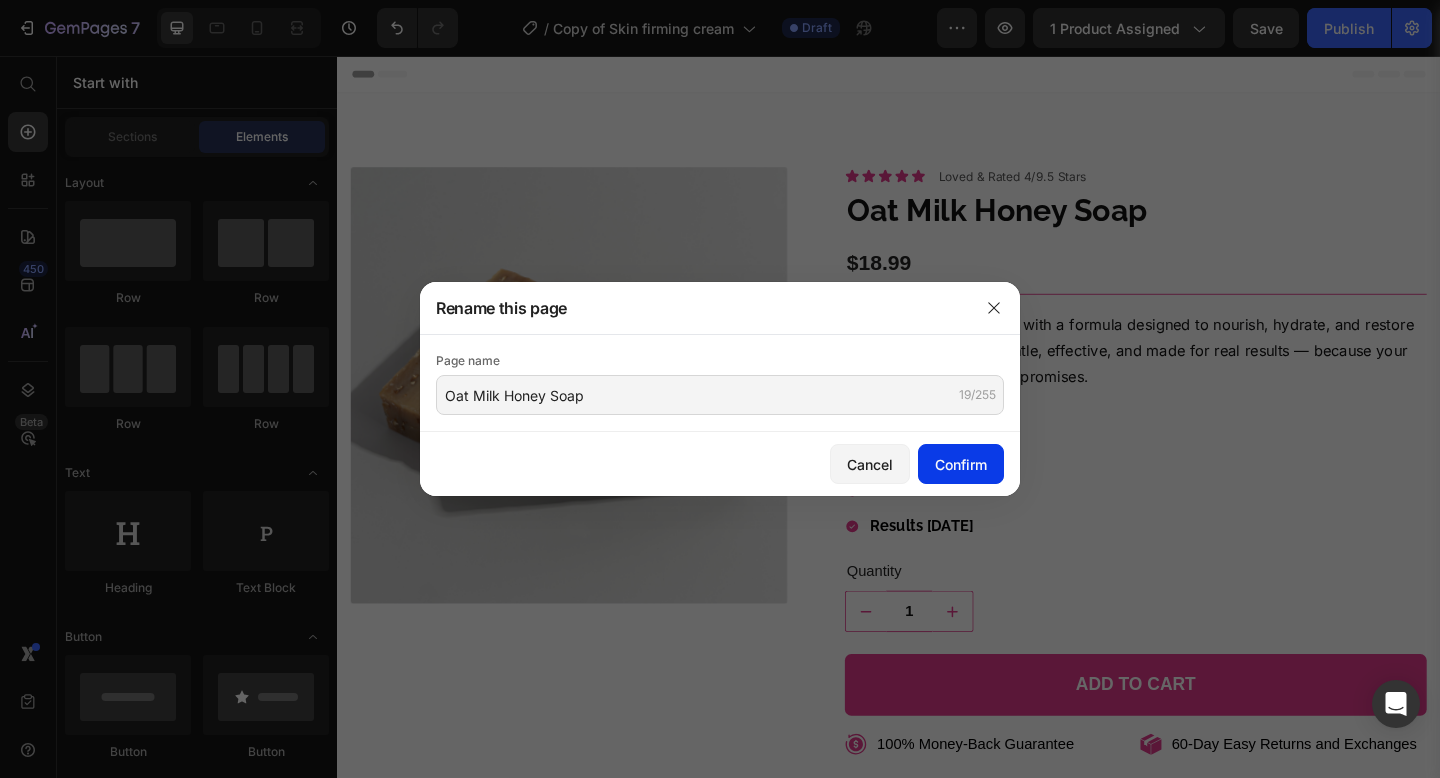 click on "Confirm" 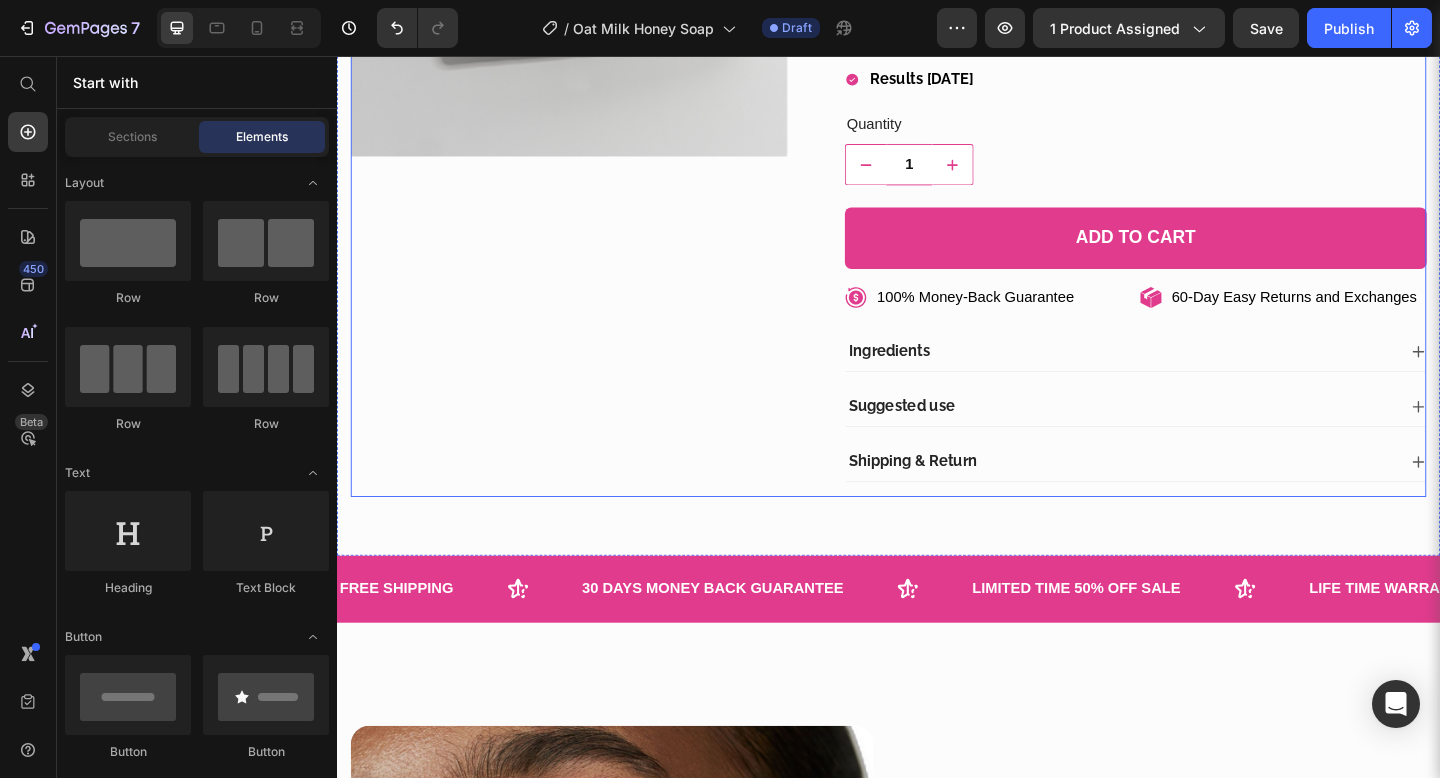 scroll, scrollTop: 0, scrollLeft: 0, axis: both 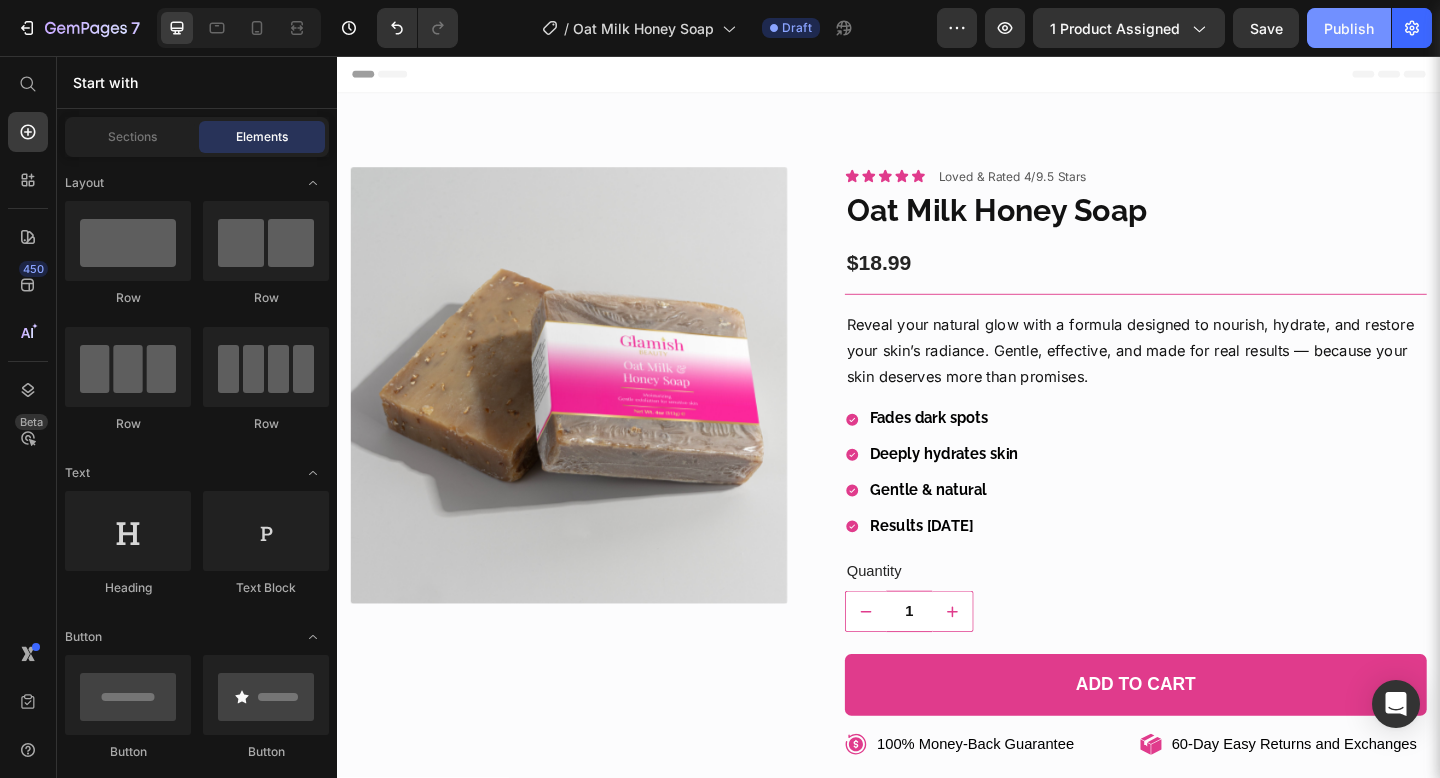 click on "Publish" at bounding box center (1349, 28) 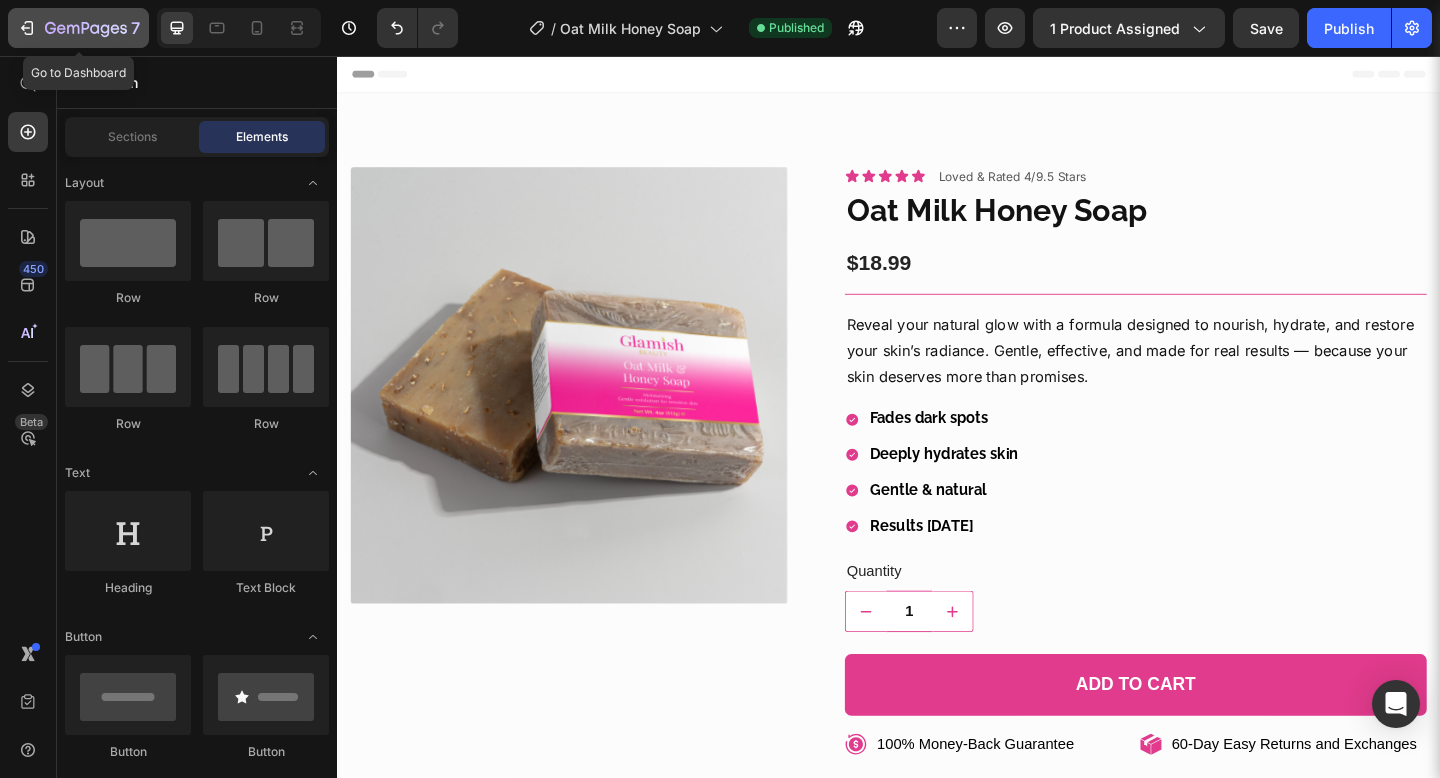 click 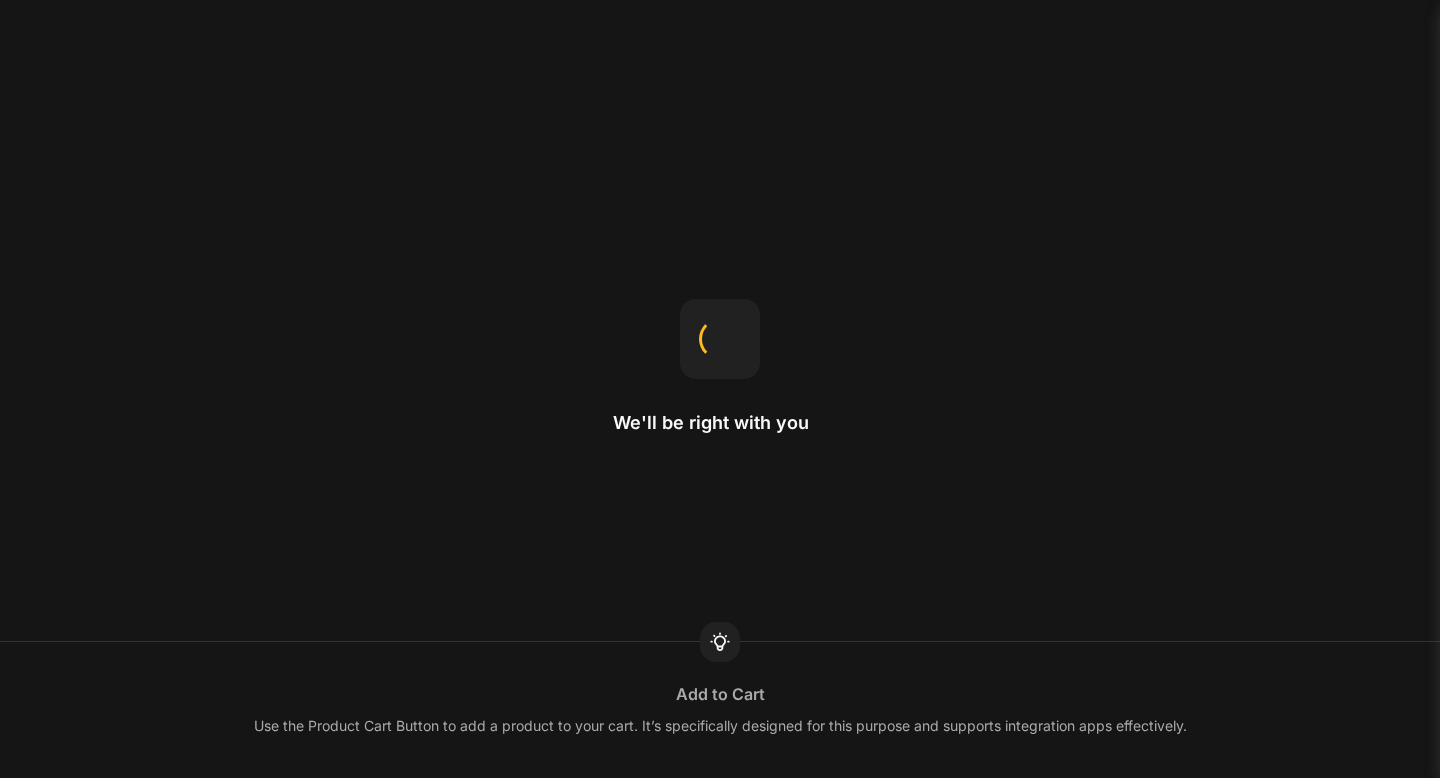 scroll, scrollTop: 0, scrollLeft: 0, axis: both 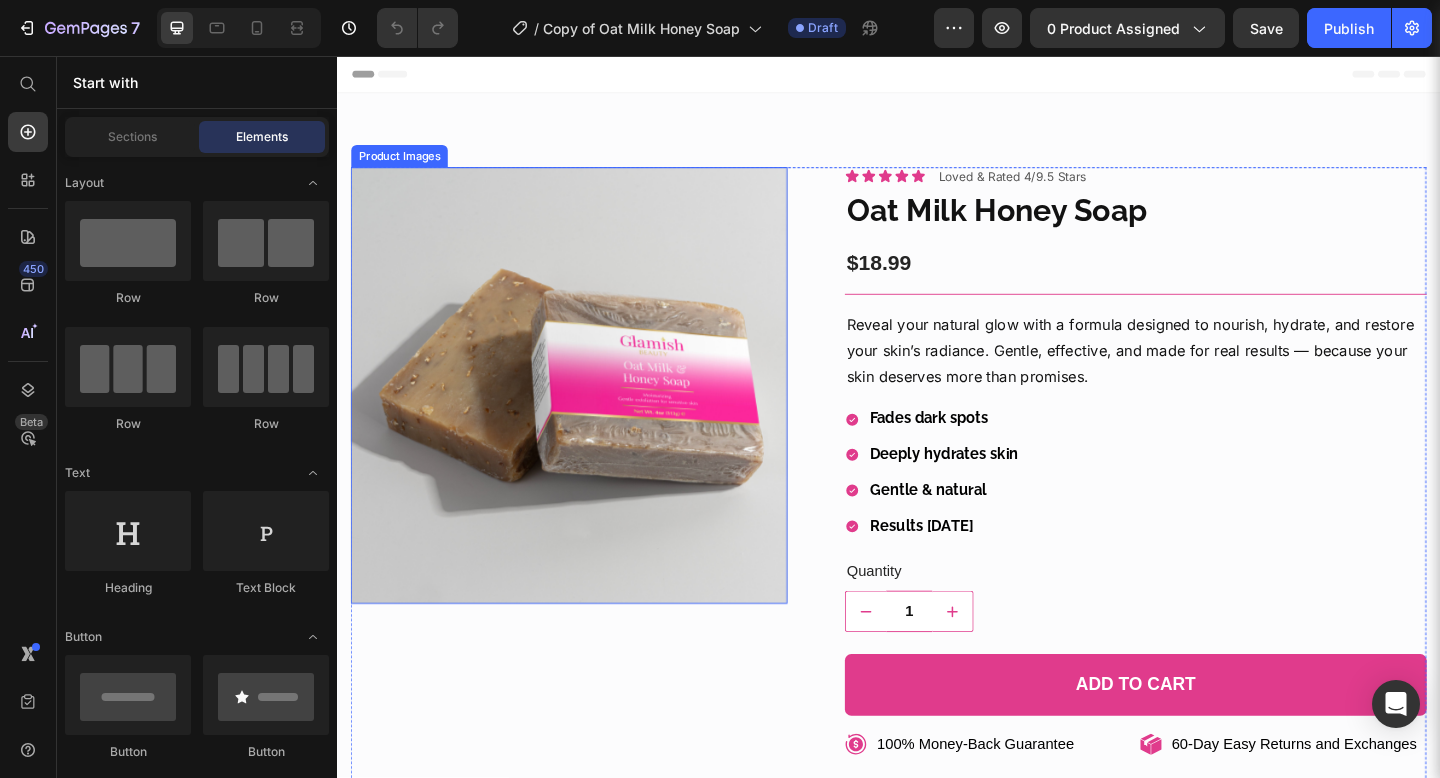 click at bounding box center [589, 414] 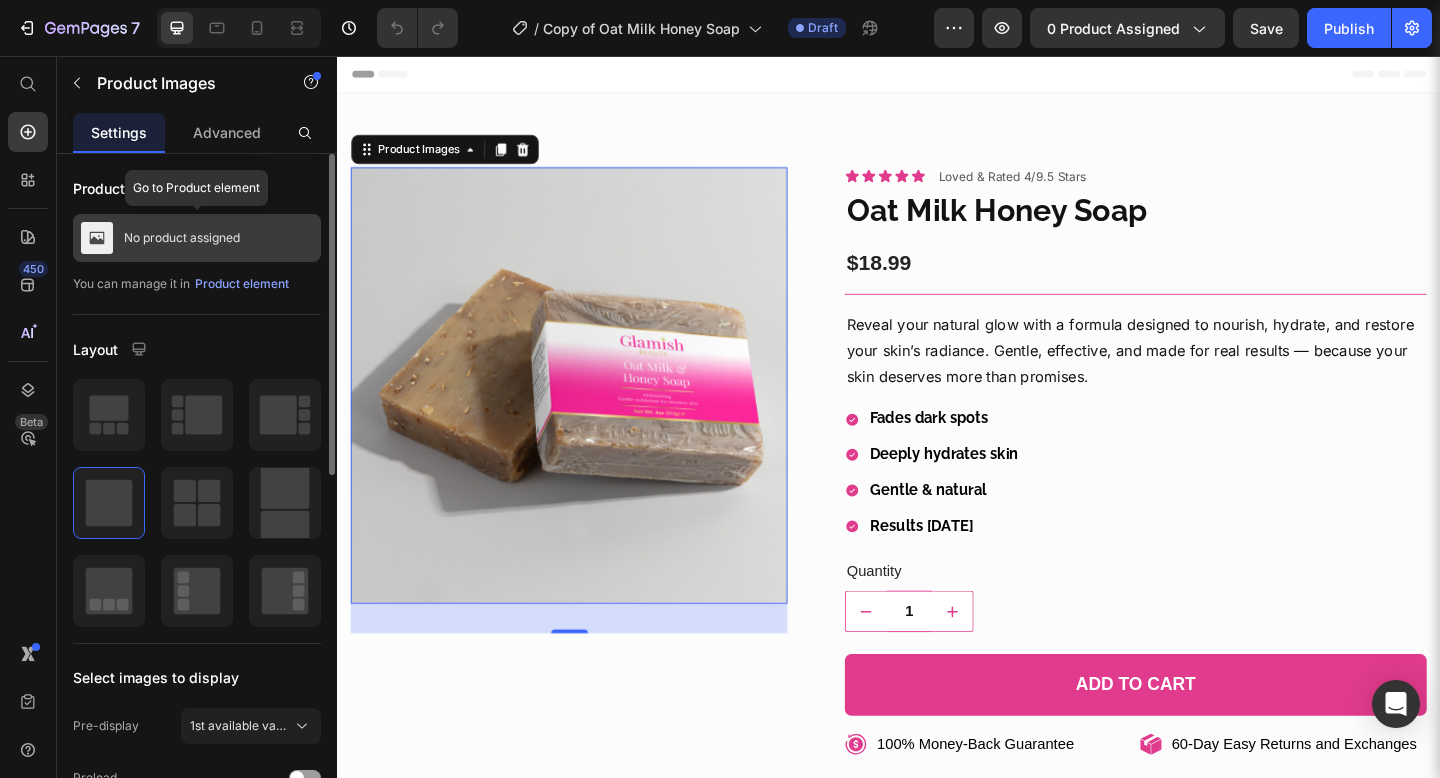 click on "No product assigned" at bounding box center [197, 238] 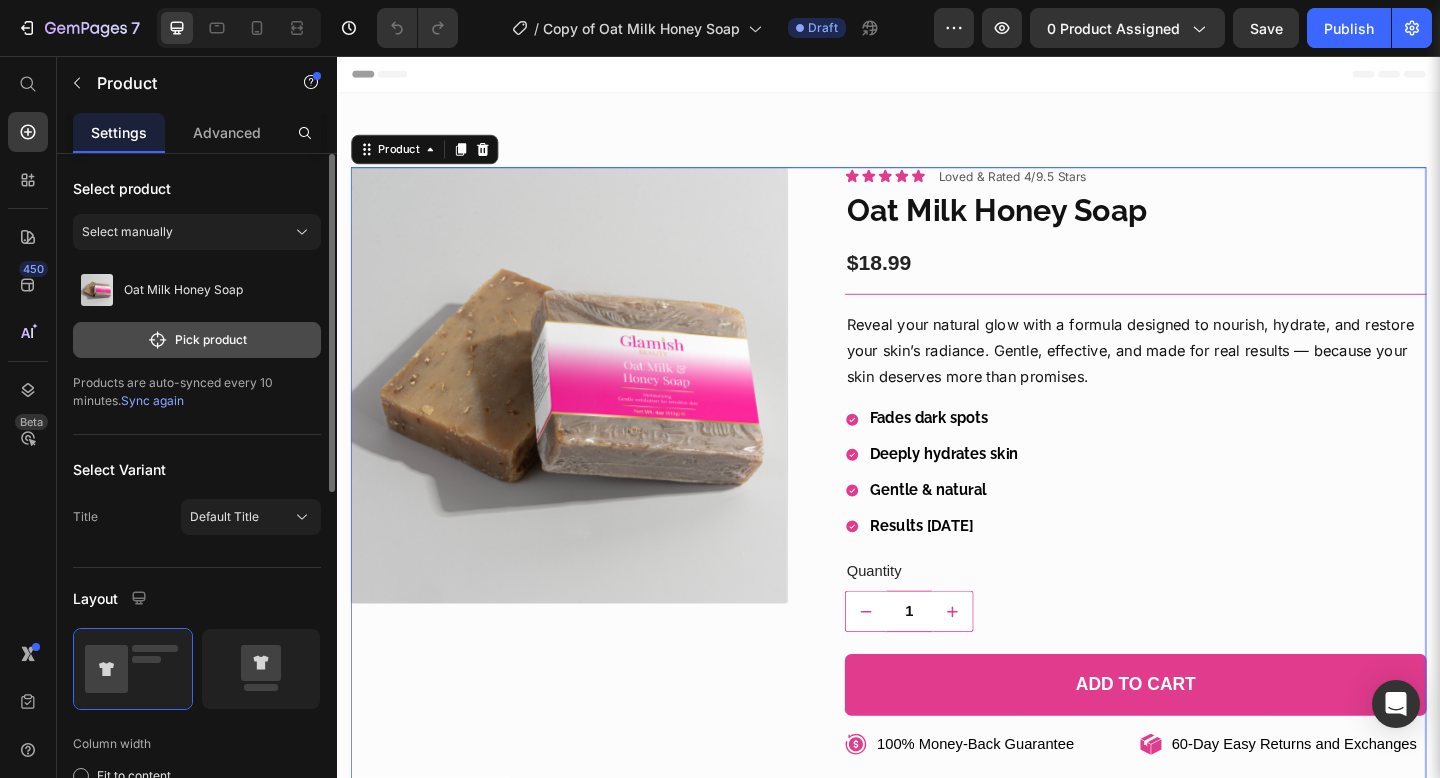 click on "Pick product" at bounding box center [197, 340] 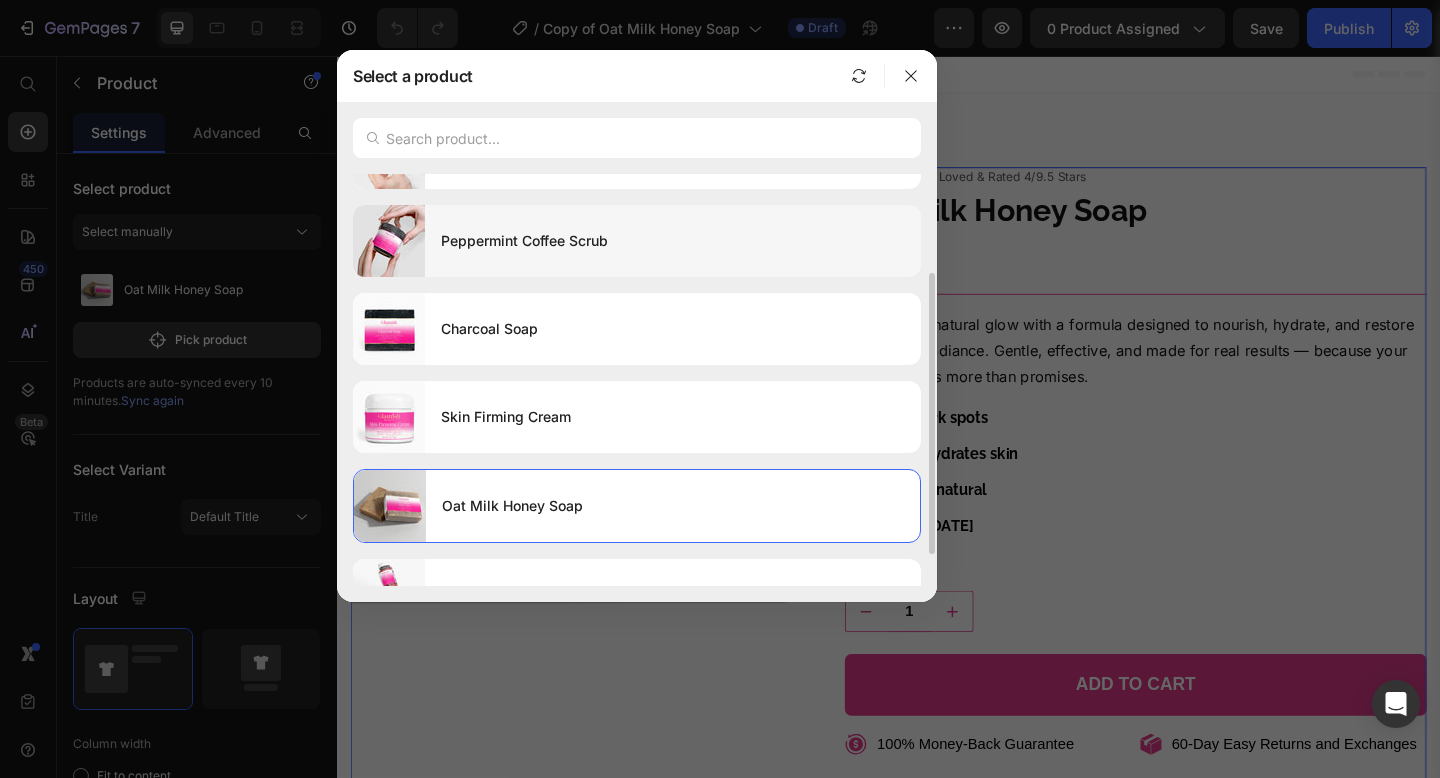 scroll, scrollTop: 189, scrollLeft: 0, axis: vertical 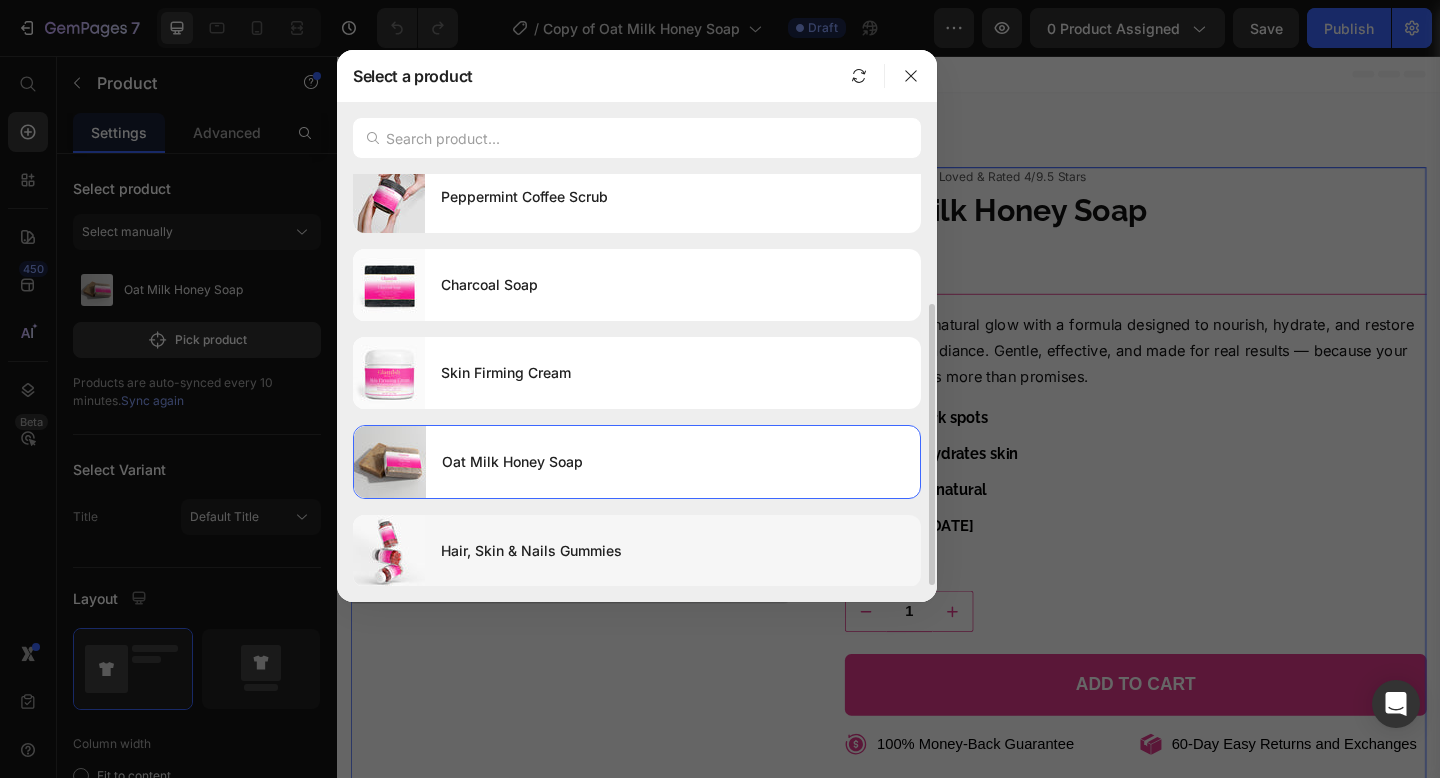 click on "Hair, Skin & Nails Gummies" at bounding box center [673, 551] 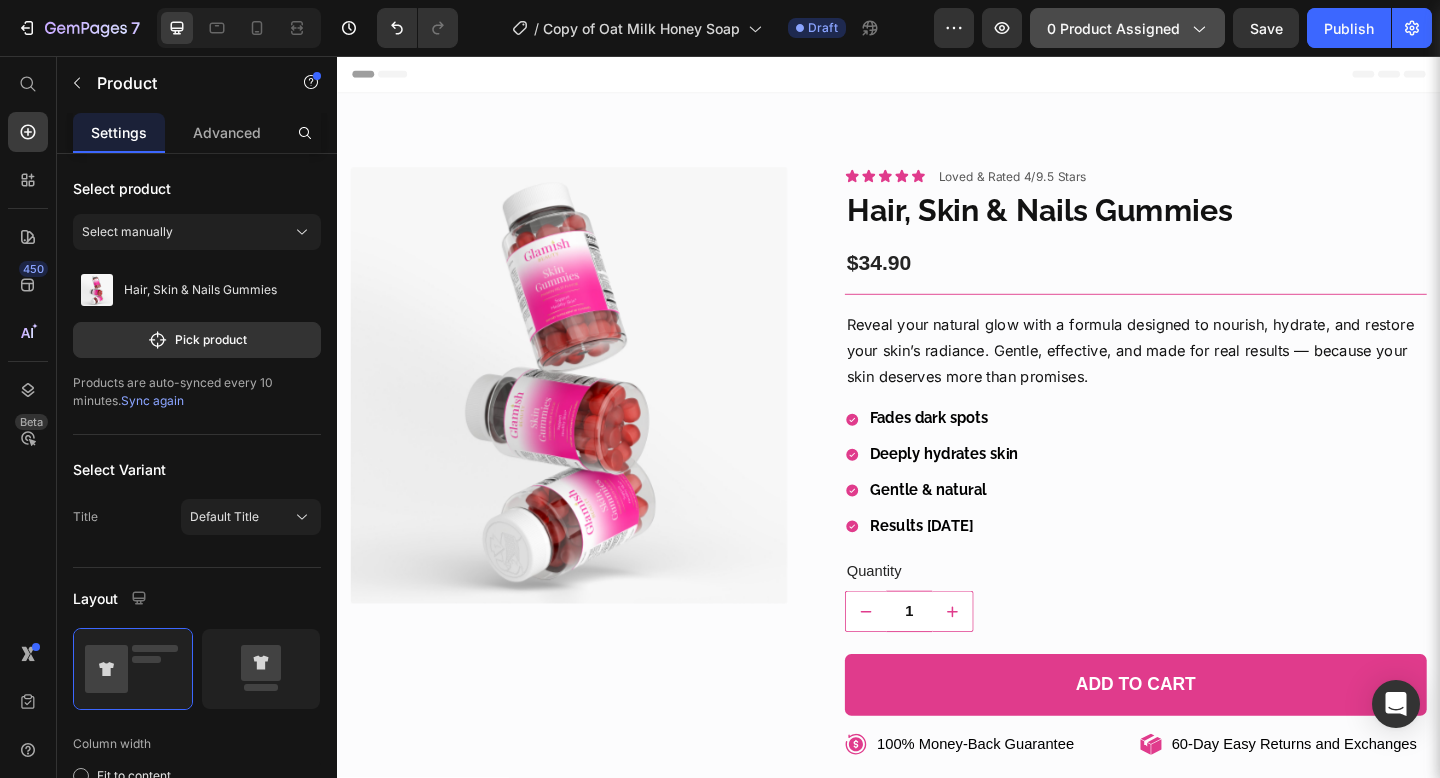 click on "0 product assigned" at bounding box center (1127, 28) 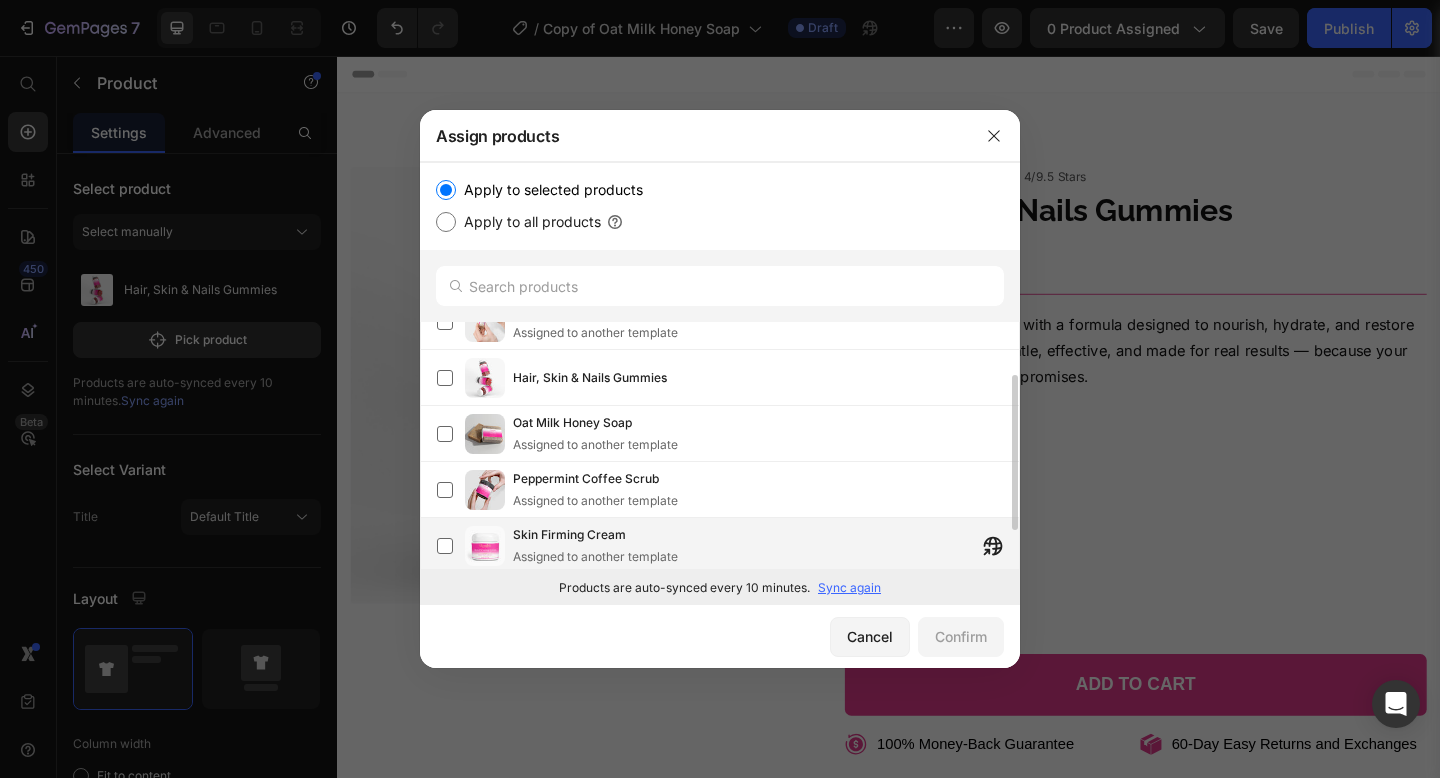 scroll, scrollTop: 0, scrollLeft: 0, axis: both 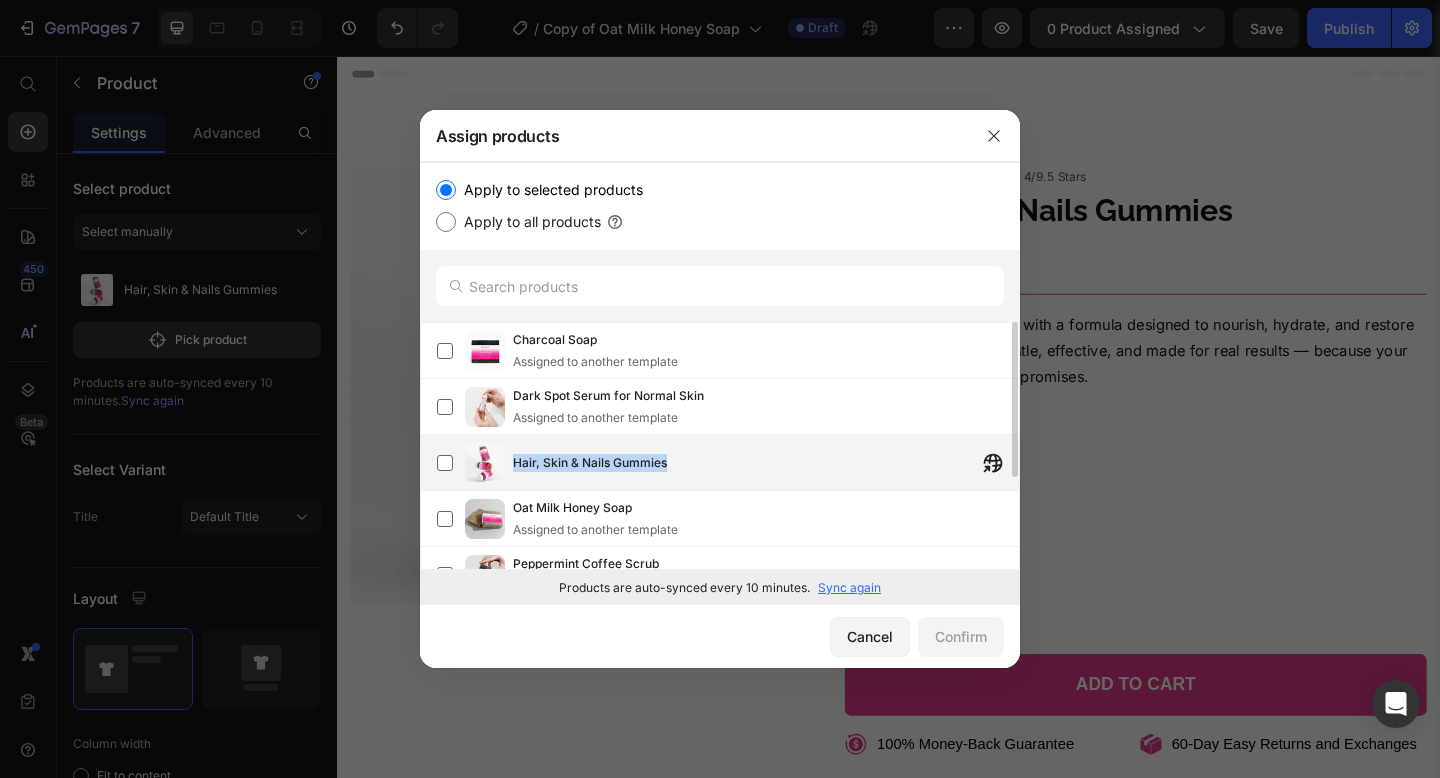 drag, startPoint x: 513, startPoint y: 460, endPoint x: 669, endPoint y: 463, distance: 156.02884 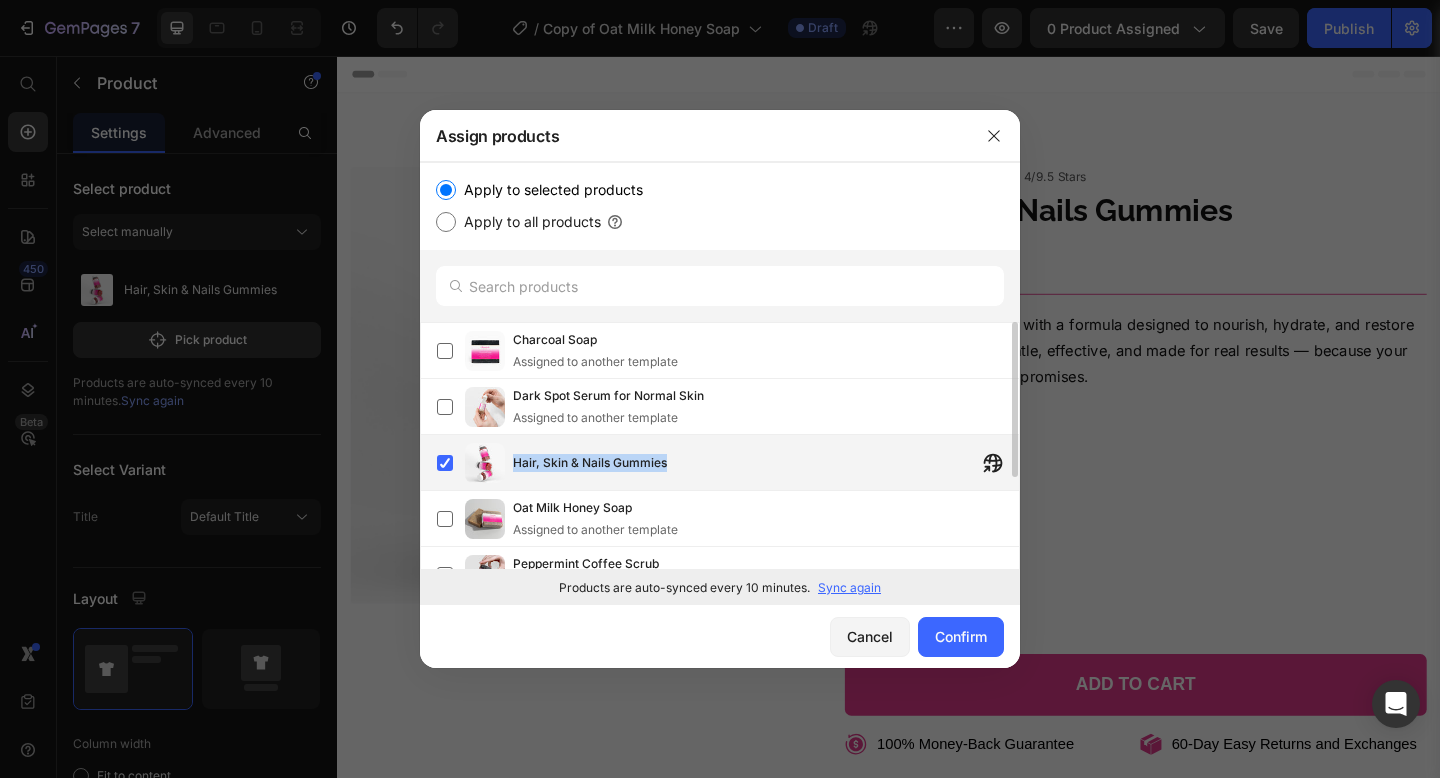 copy on "Hair, Skin & Nails Gummies" 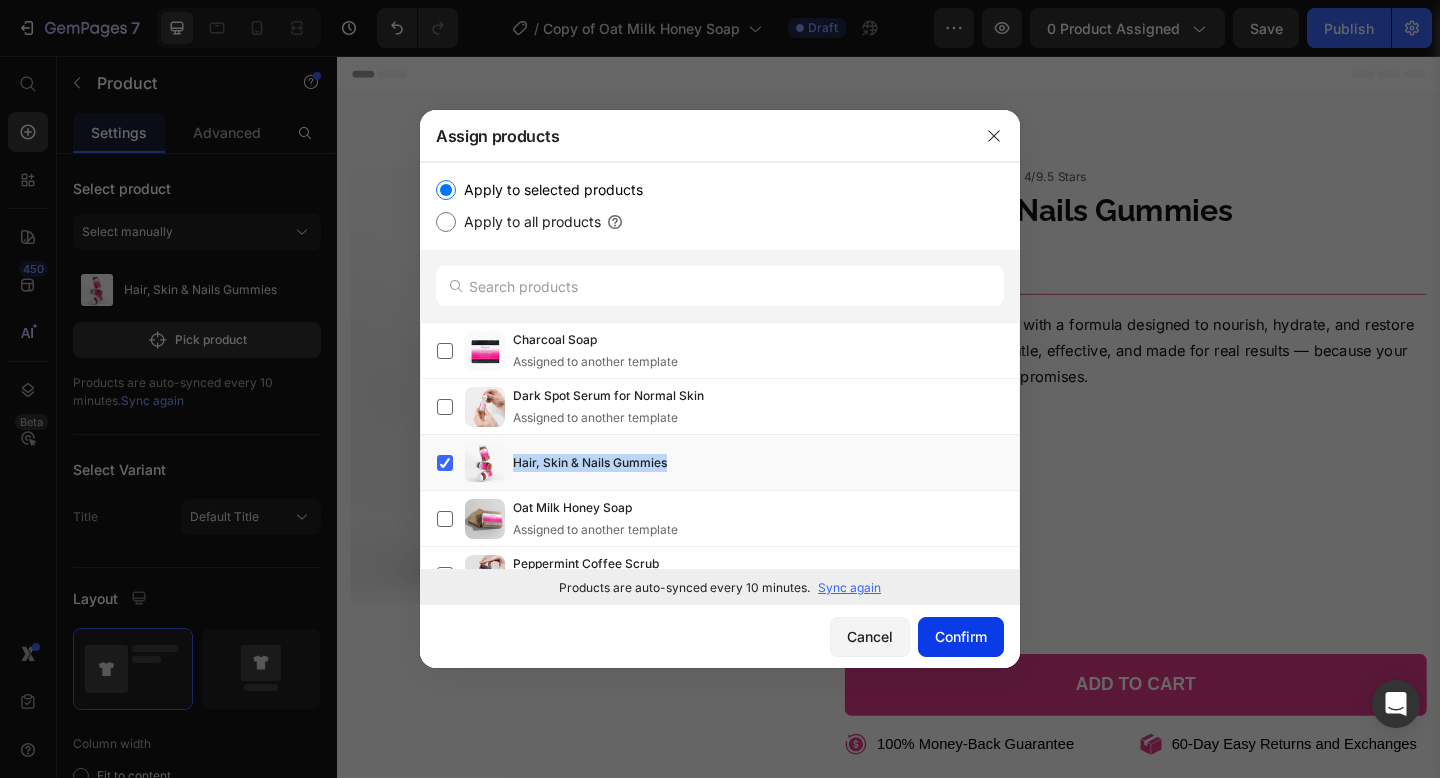 click on "Confirm" 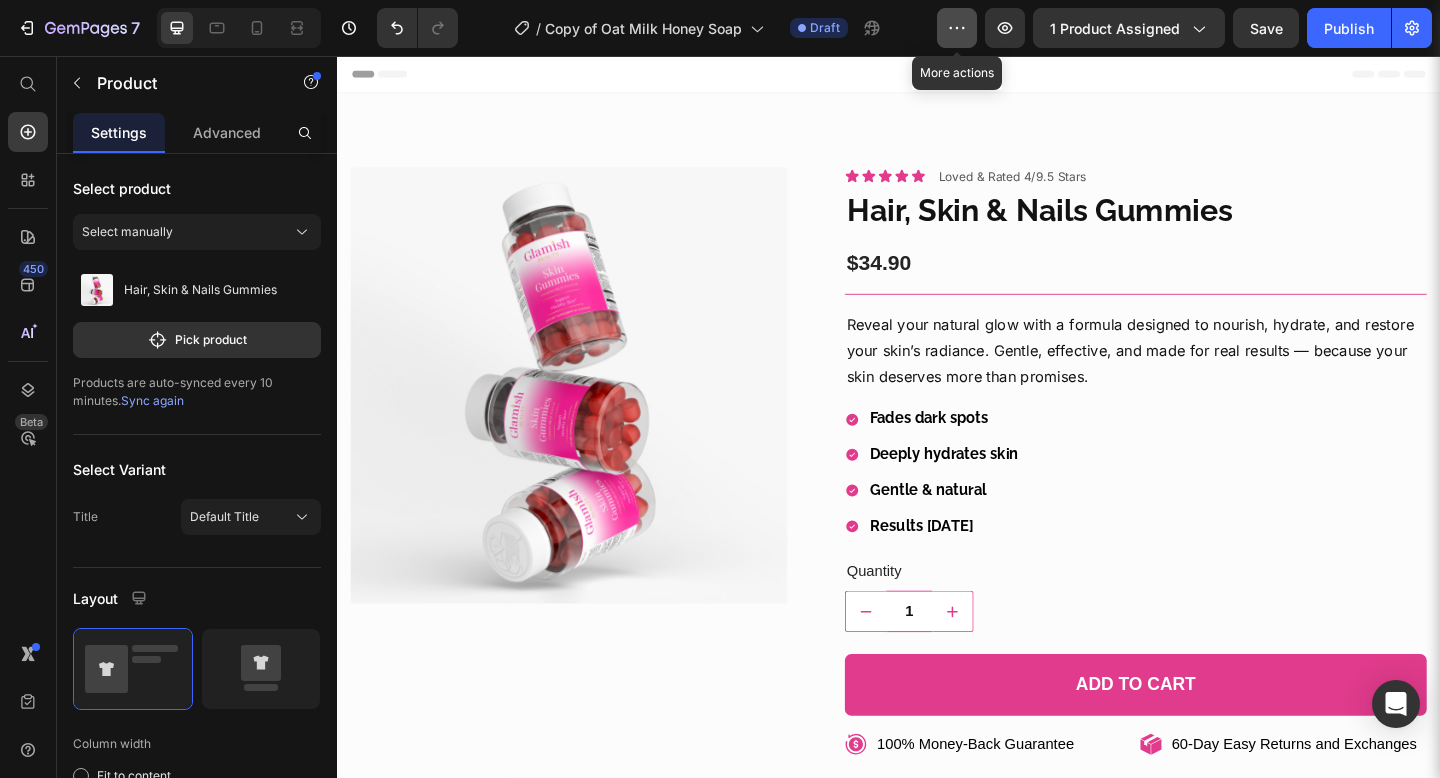 click 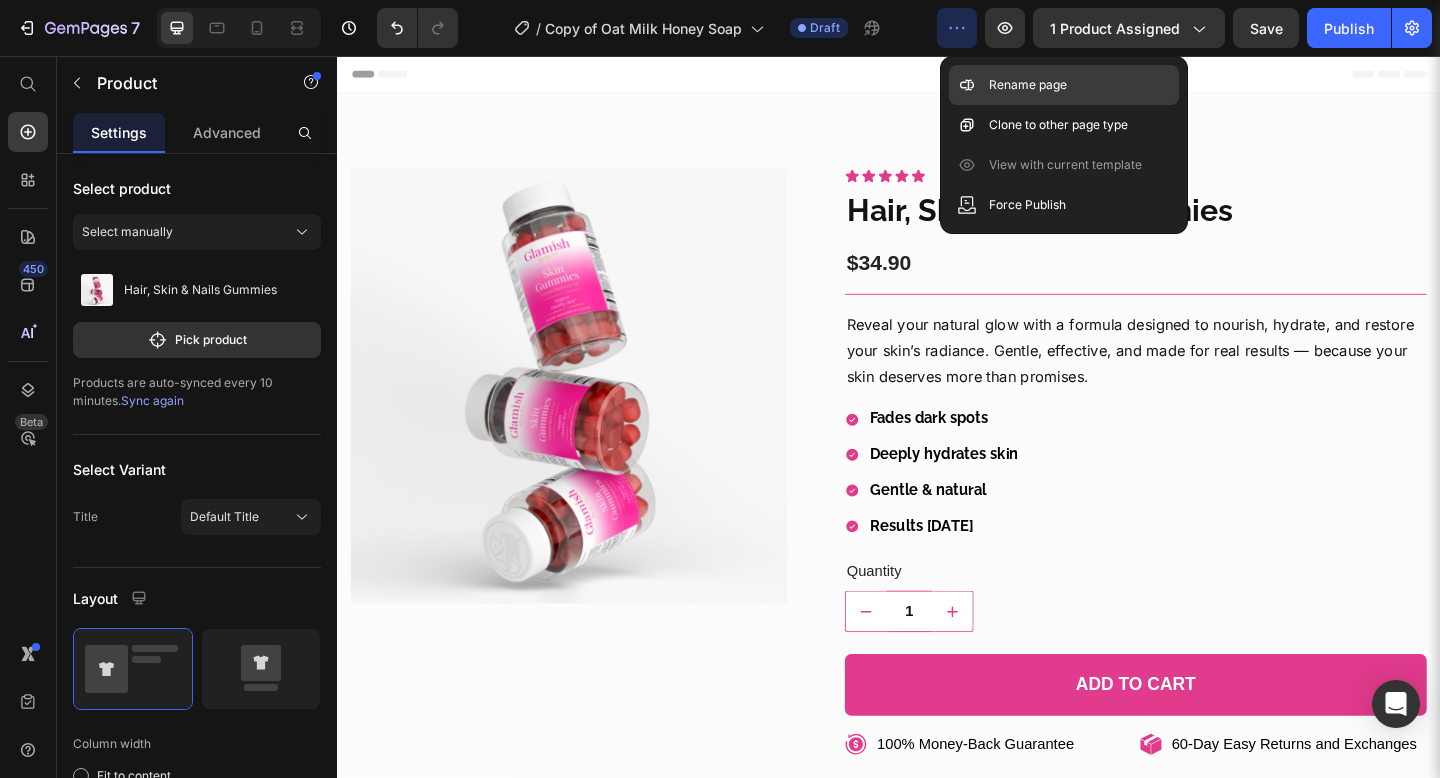 click on "Rename page" 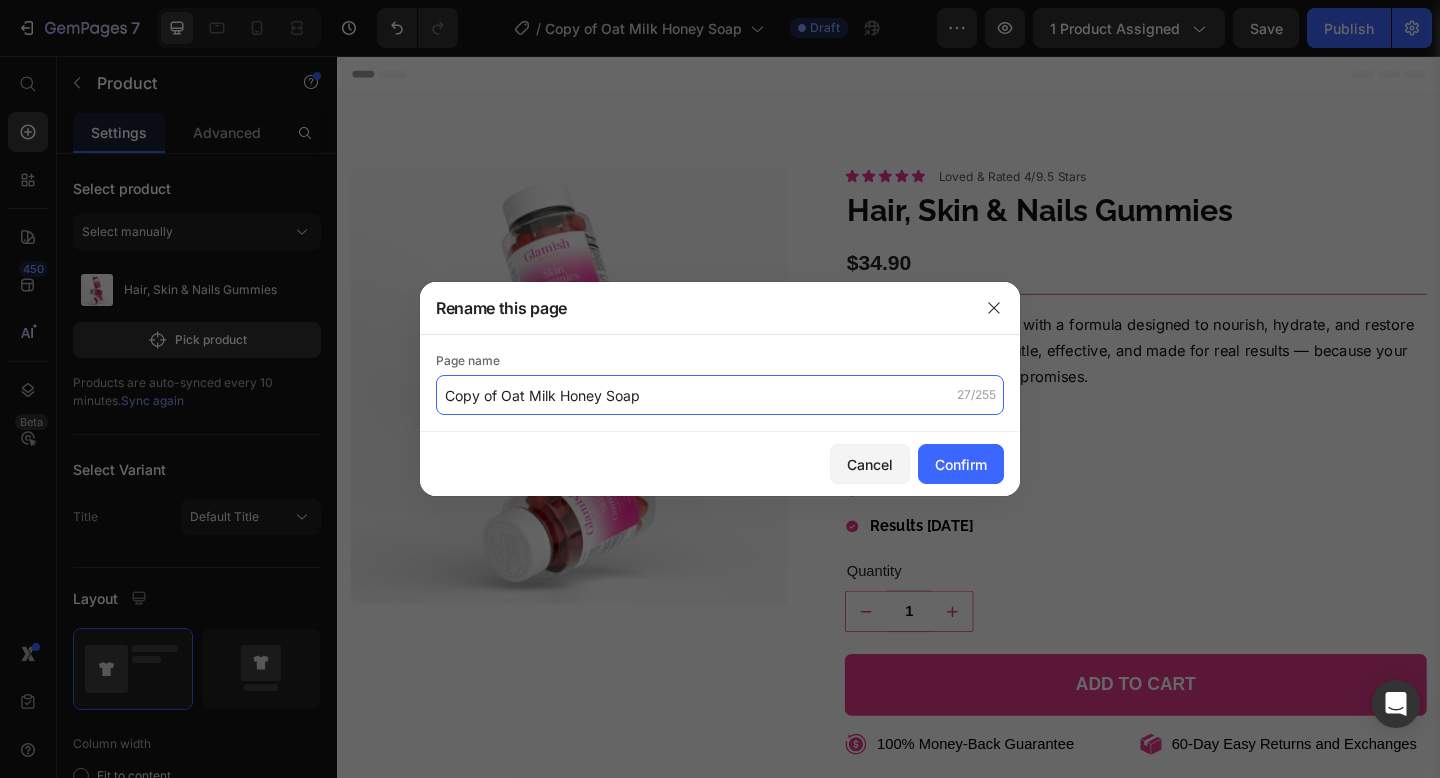 click on "Copy of Oat Milk Honey Soap" 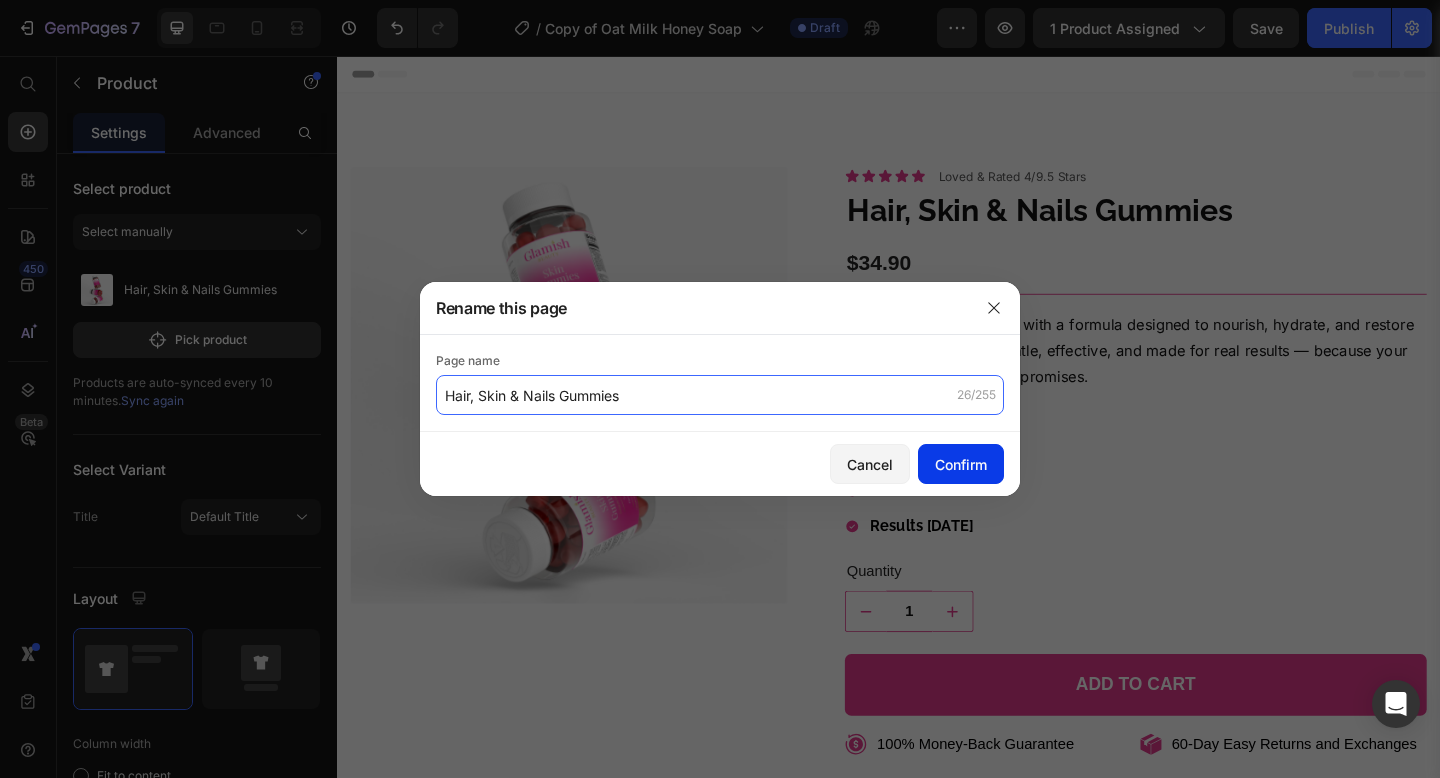 type on "Hair, Skin & Nails Gummies" 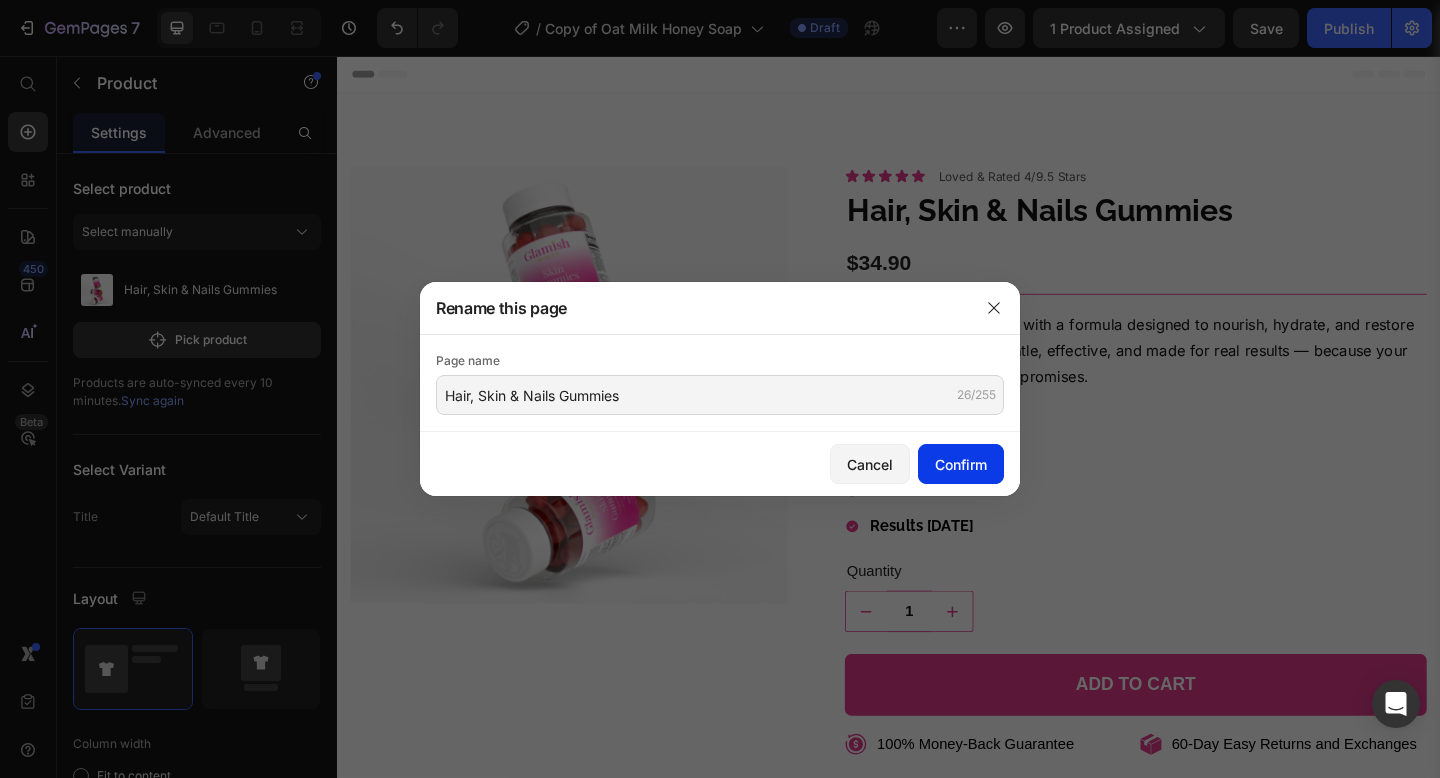 click on "Confirm" 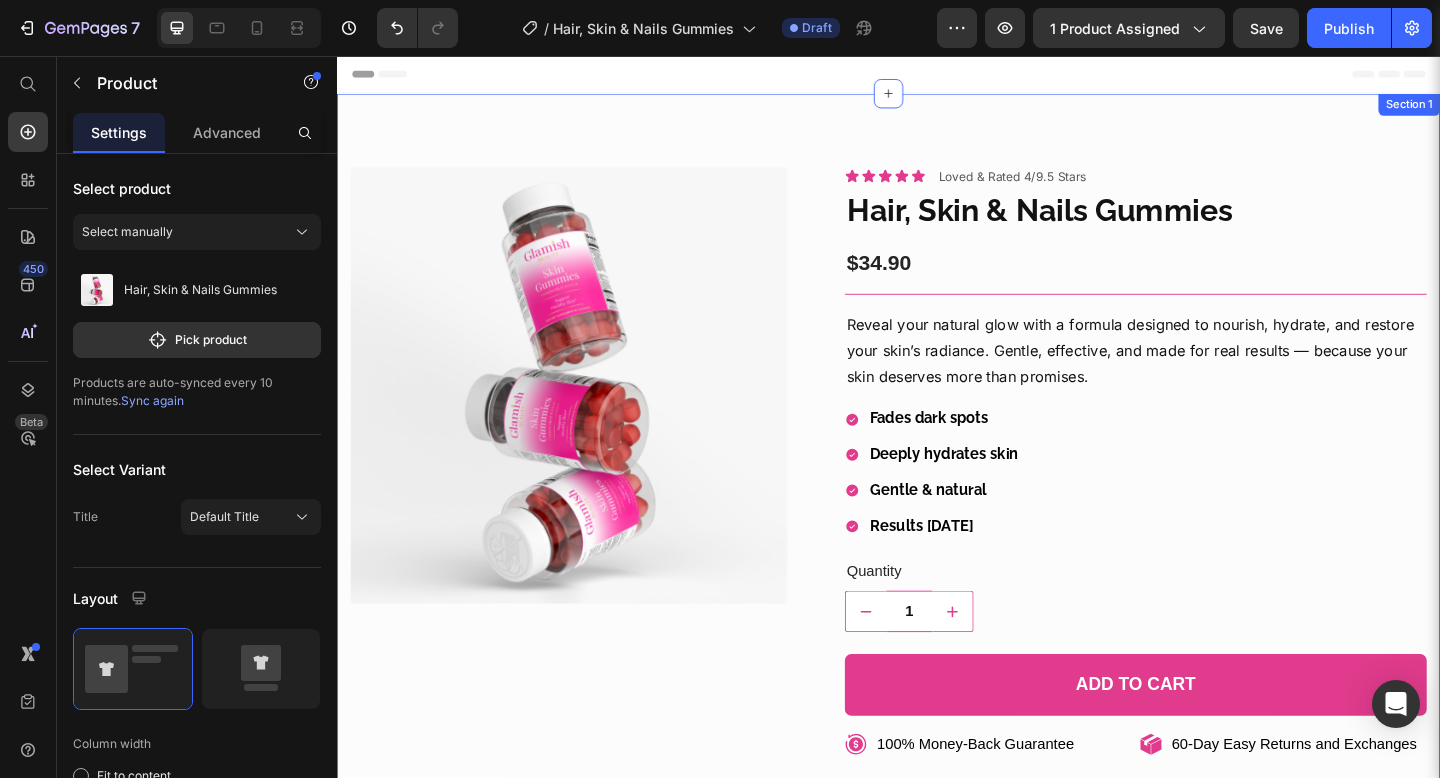 click on "Product Images Icon Icon Icon Icon Icon Icon List Loved & Rated 4/9.5 Stars  Text Block Row Hair, Skin & Nails Gummies Product Title $34.90 Product Price                Title Line Reveal your natural glow with a formula designed to nourish, hydrate, and restore your skin’s radiance. Gentle, effective, and made for real results — because your skin deserves more than promises. Text Block Fades dark spots Deeply hydrates skin Gentle & natural Results in 7 days Item List Quantity Text Block 1 Product Quantity 1 Product Quantity Add to cart Add to Cart Row
100% Money-Back Guarantee Item List
60-Day Easy Returns Item List Row
100% Money-Back Guarantee Item List
60-Day Easy Returns and Exchanges Item List Row
Ingredients
Suggested use
Shipping & Return Accordion Row Product Section 1" at bounding box center (937, 591) 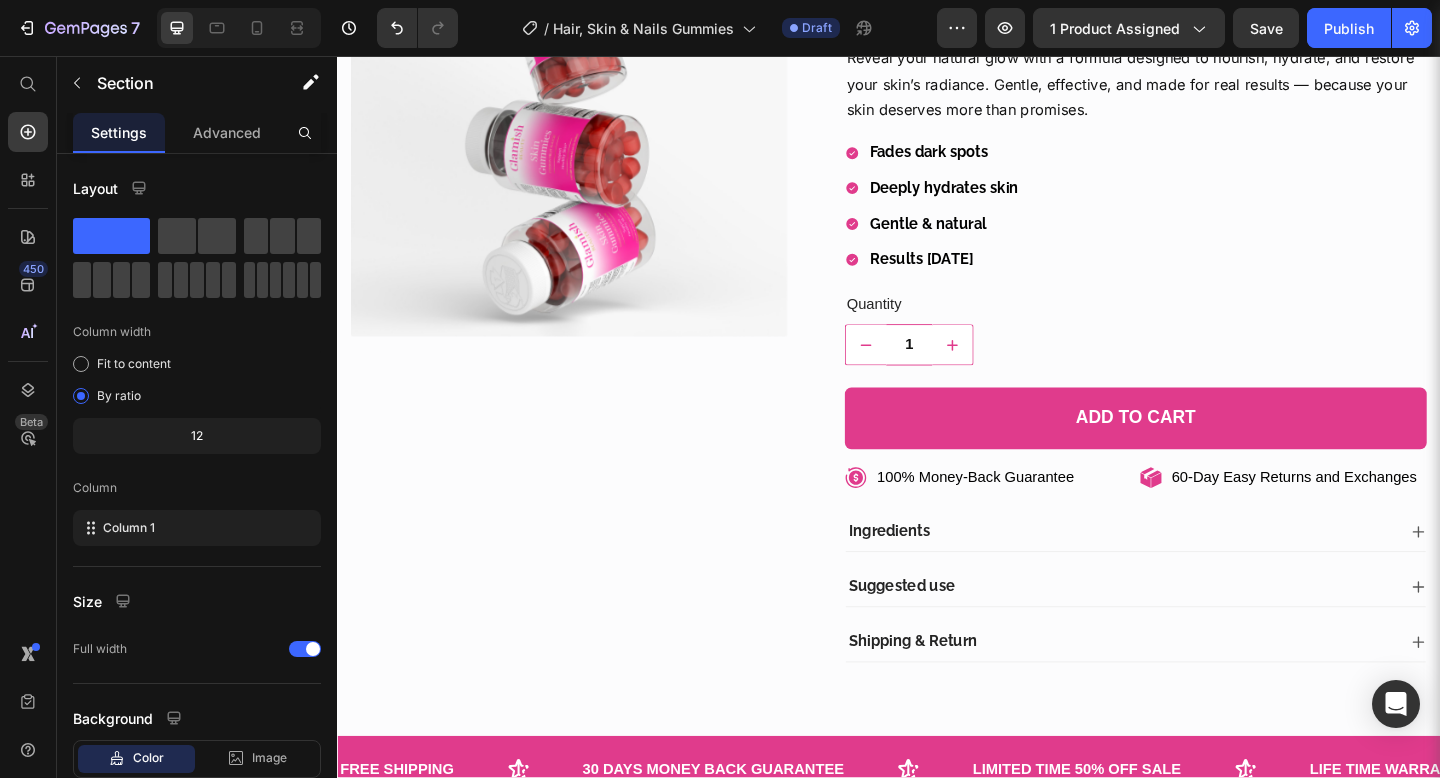 scroll, scrollTop: 0, scrollLeft: 0, axis: both 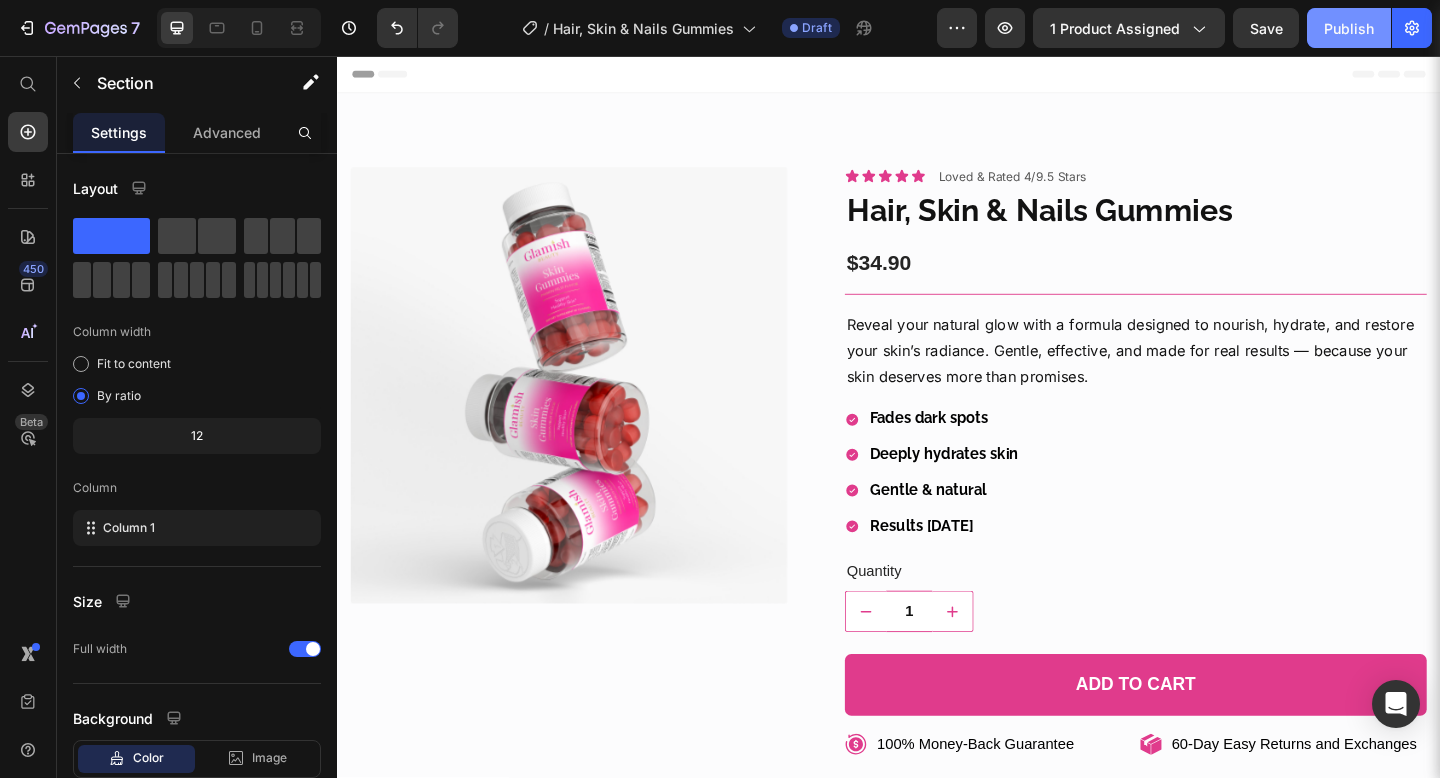 click on "Publish" at bounding box center (1349, 28) 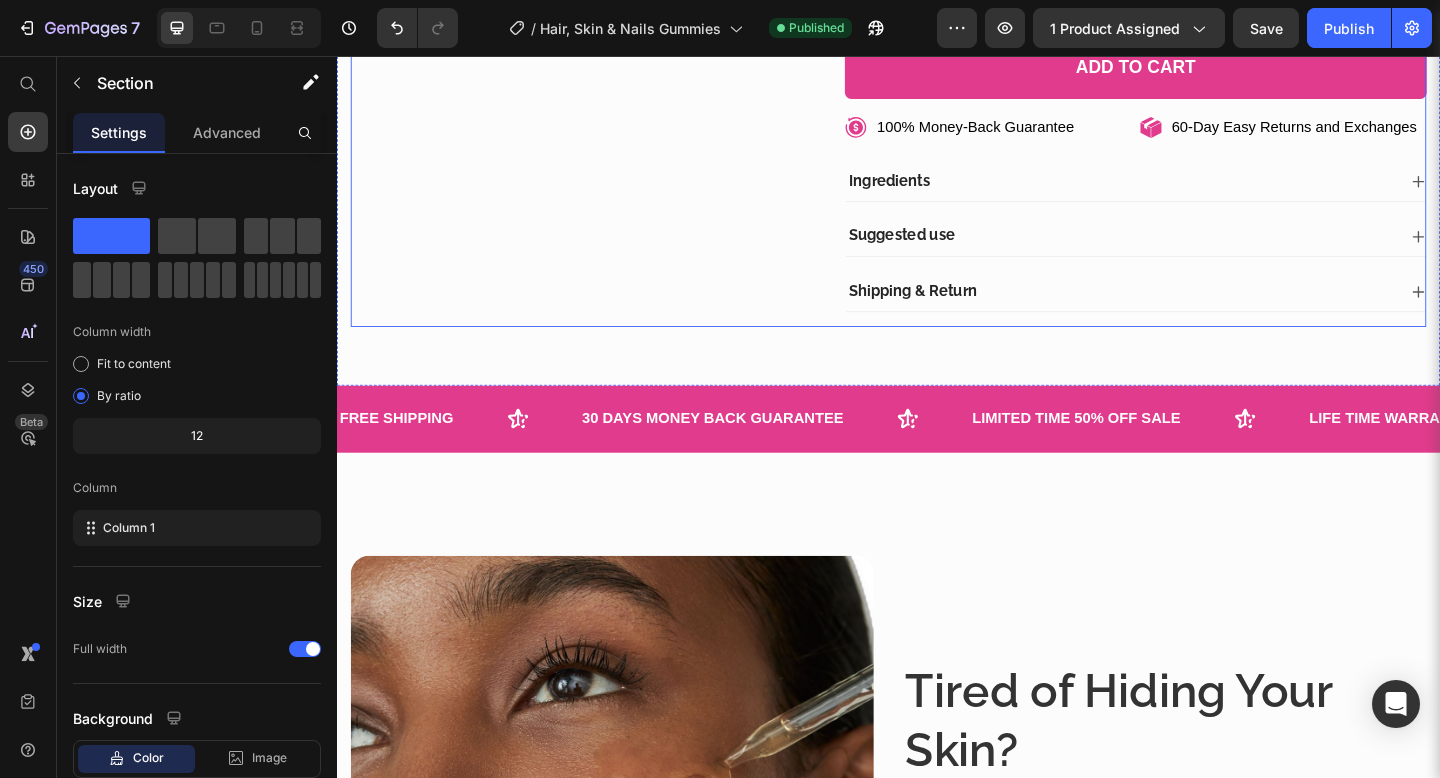 scroll, scrollTop: 0, scrollLeft: 0, axis: both 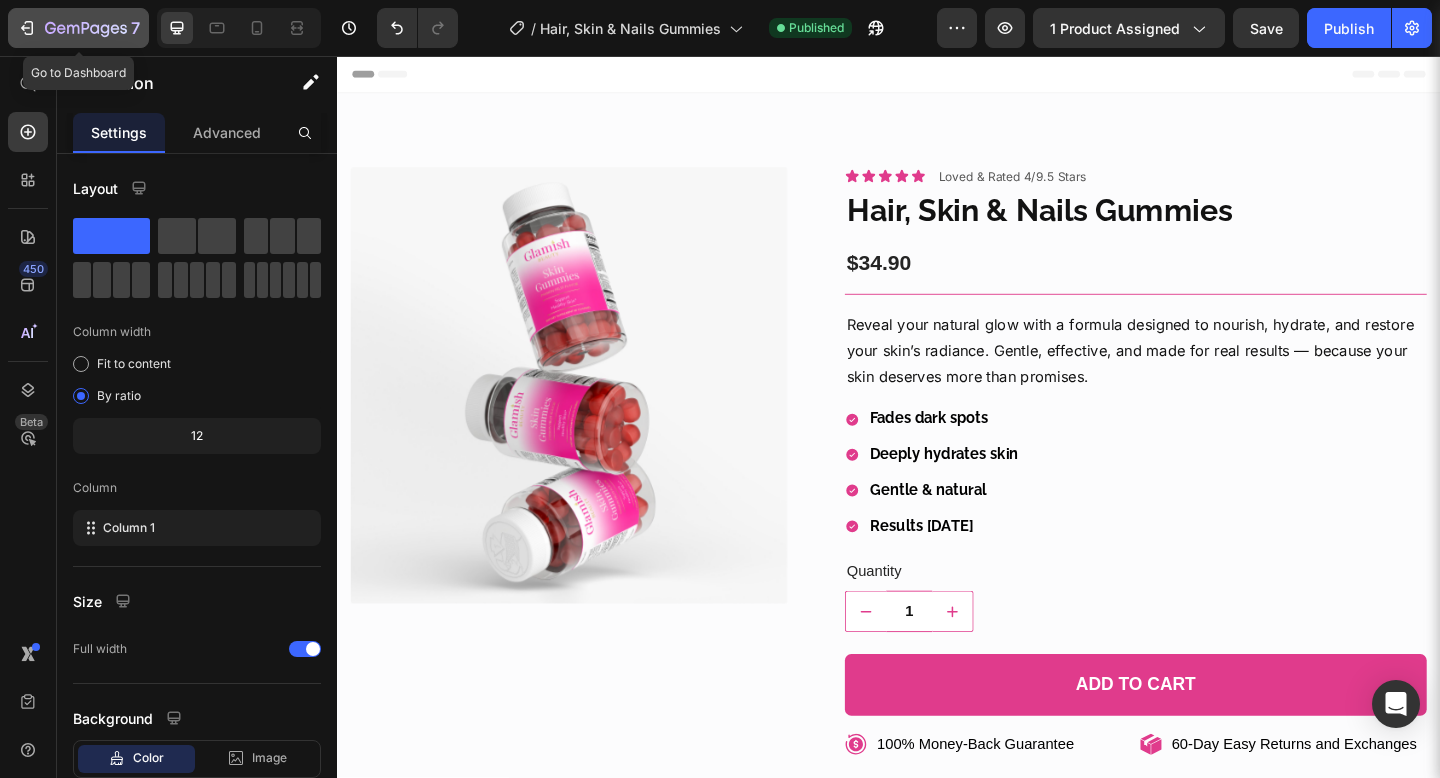 click 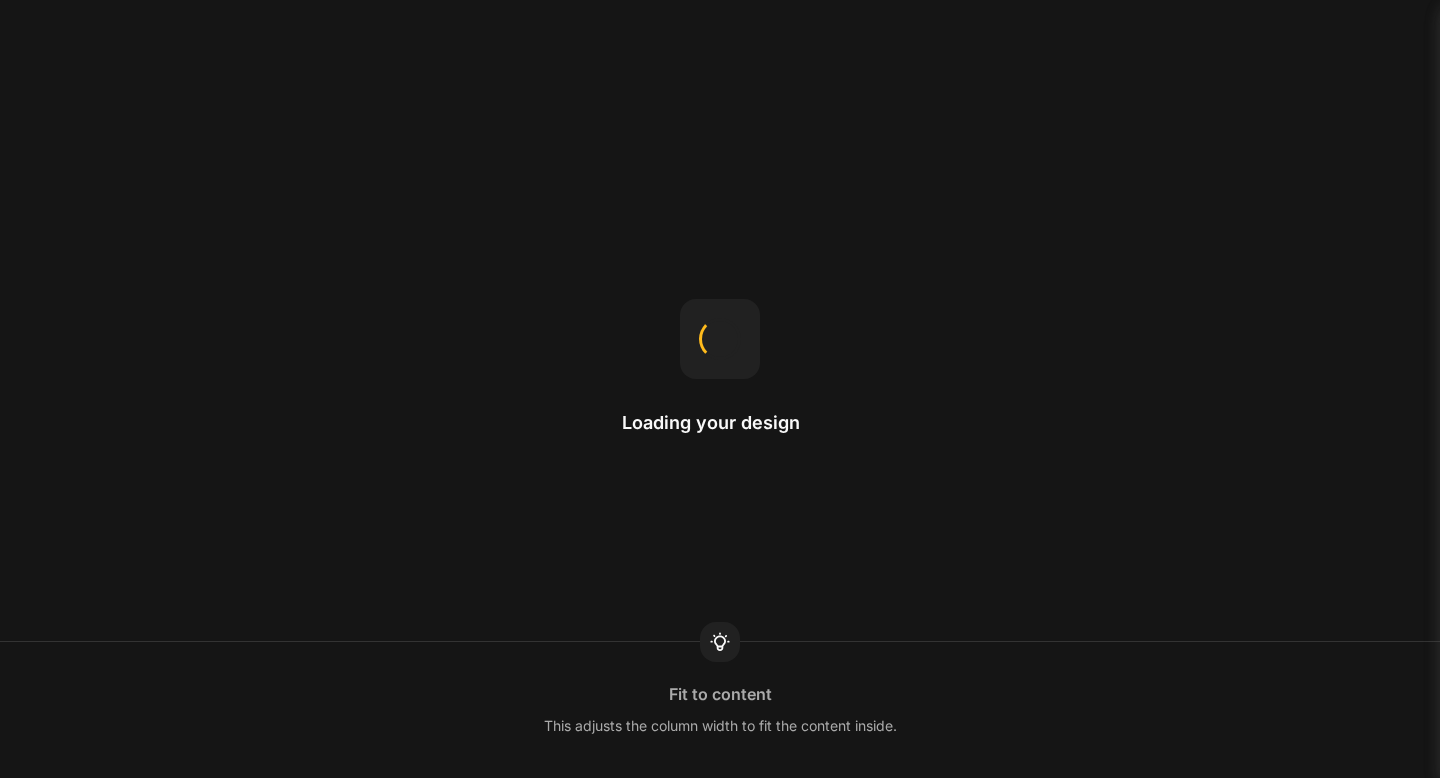 scroll, scrollTop: 0, scrollLeft: 0, axis: both 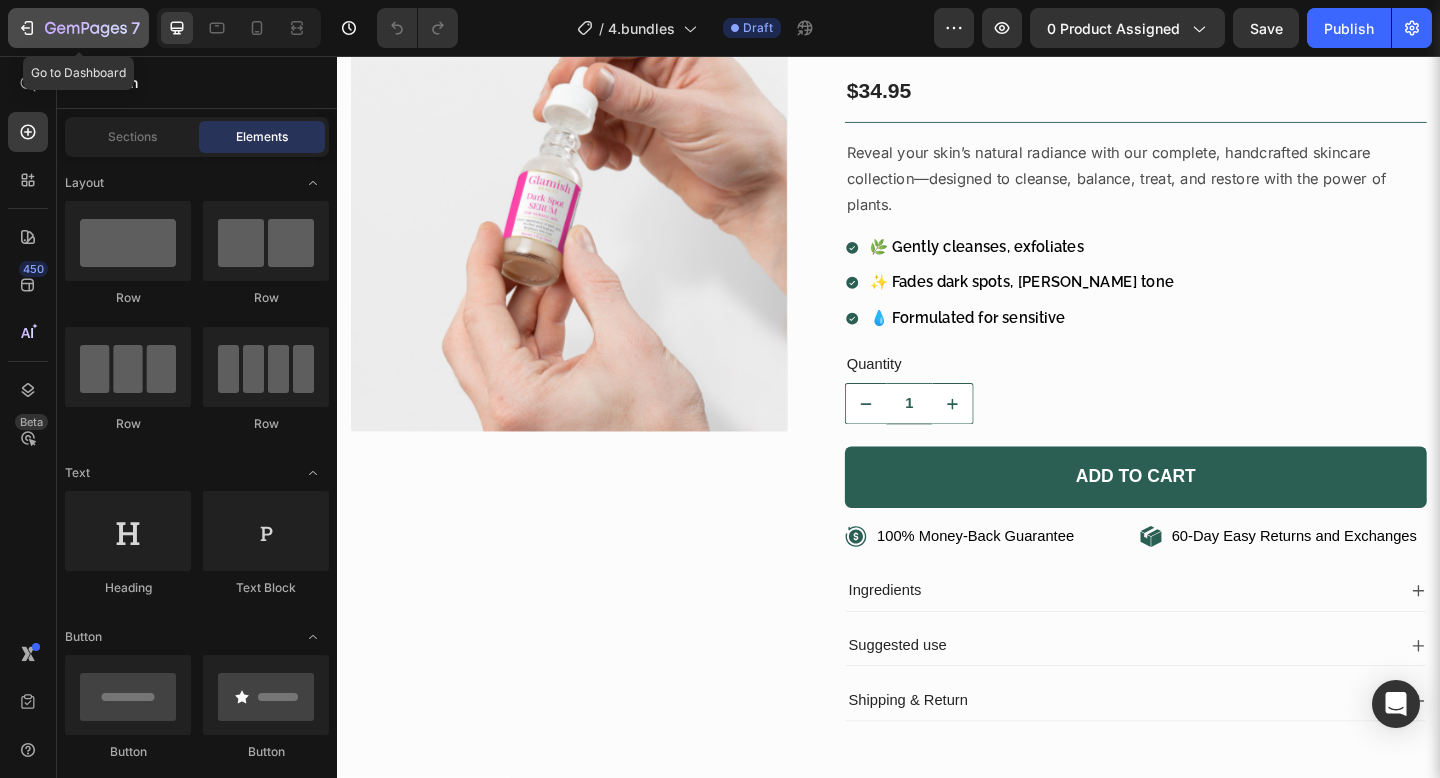 click 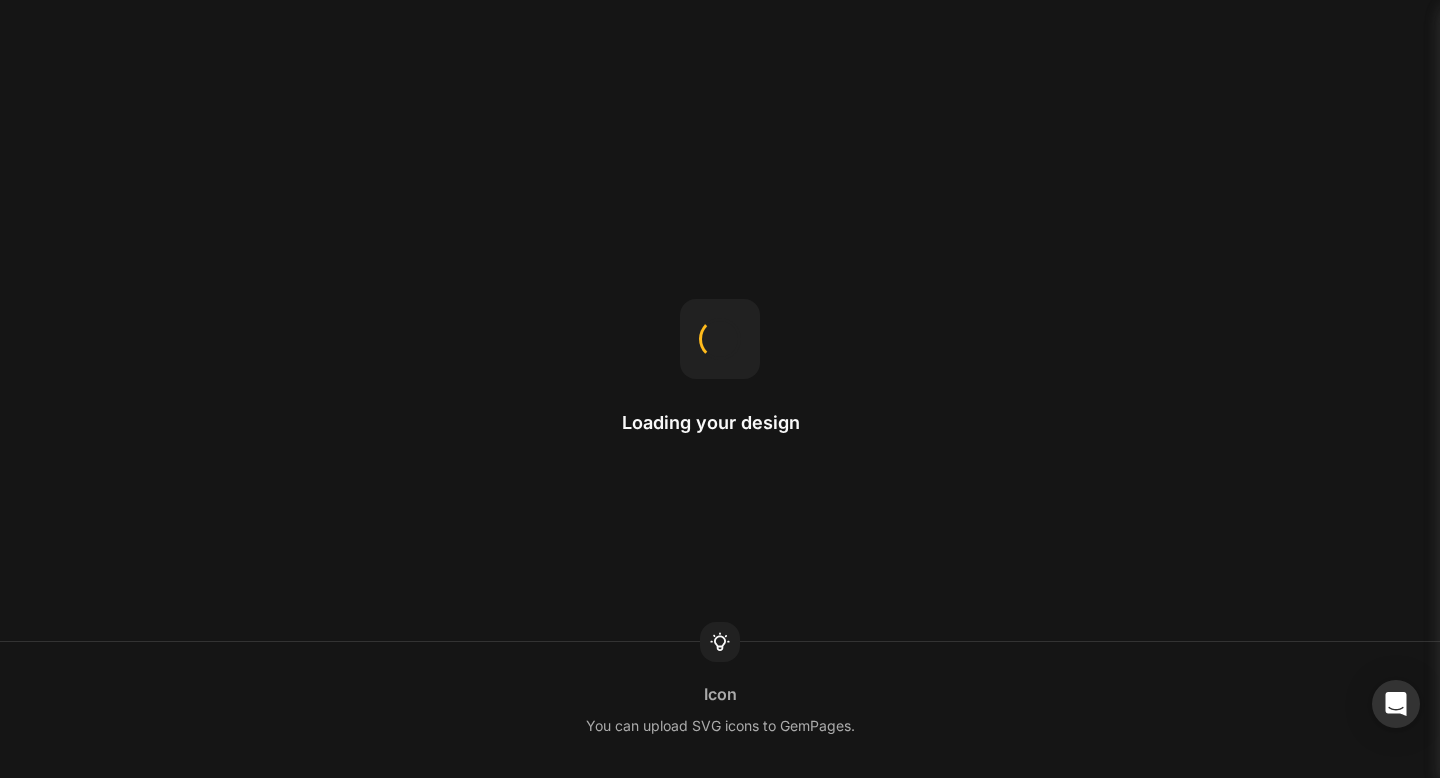 scroll, scrollTop: 0, scrollLeft: 0, axis: both 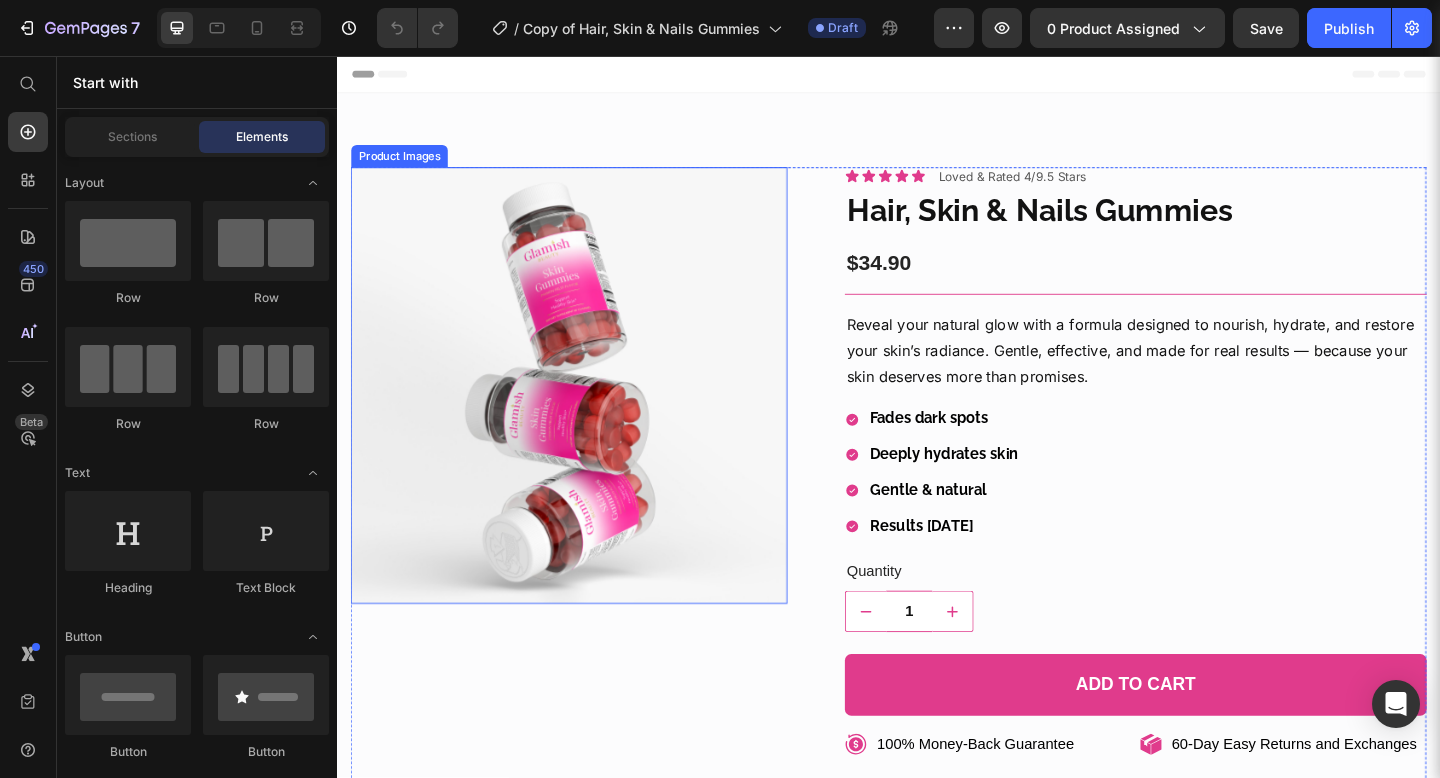 click at bounding box center (589, 414) 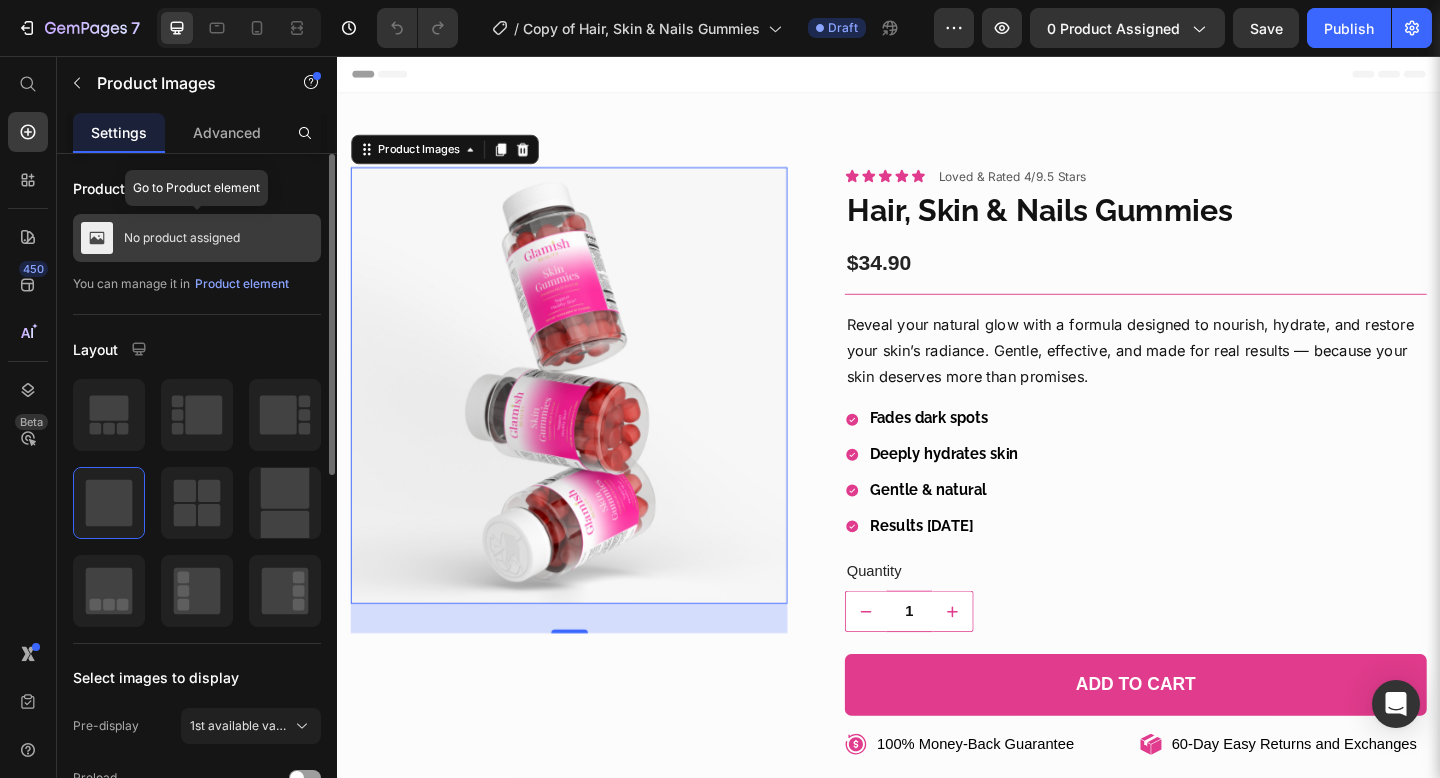 click on "No product assigned" at bounding box center [182, 238] 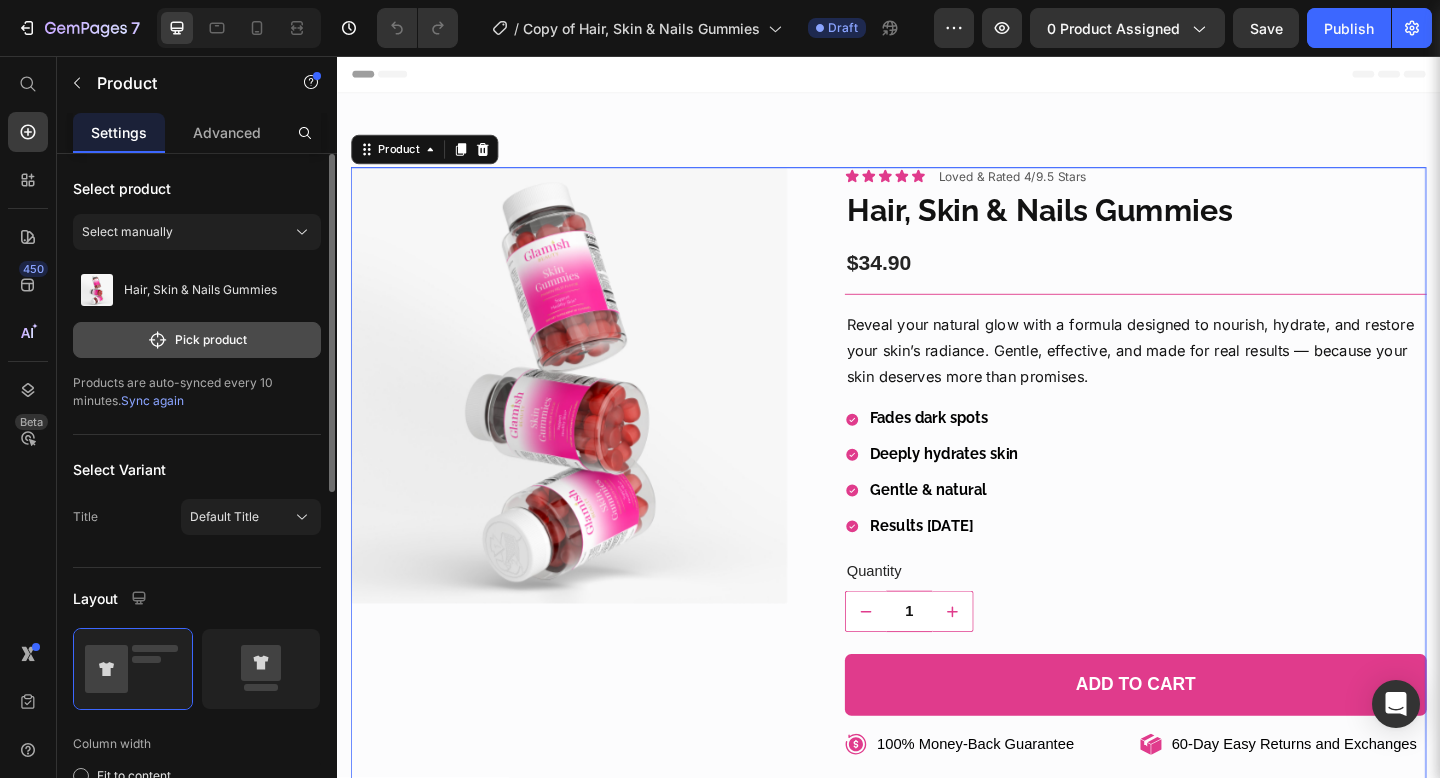 click on "Pick product" at bounding box center [197, 340] 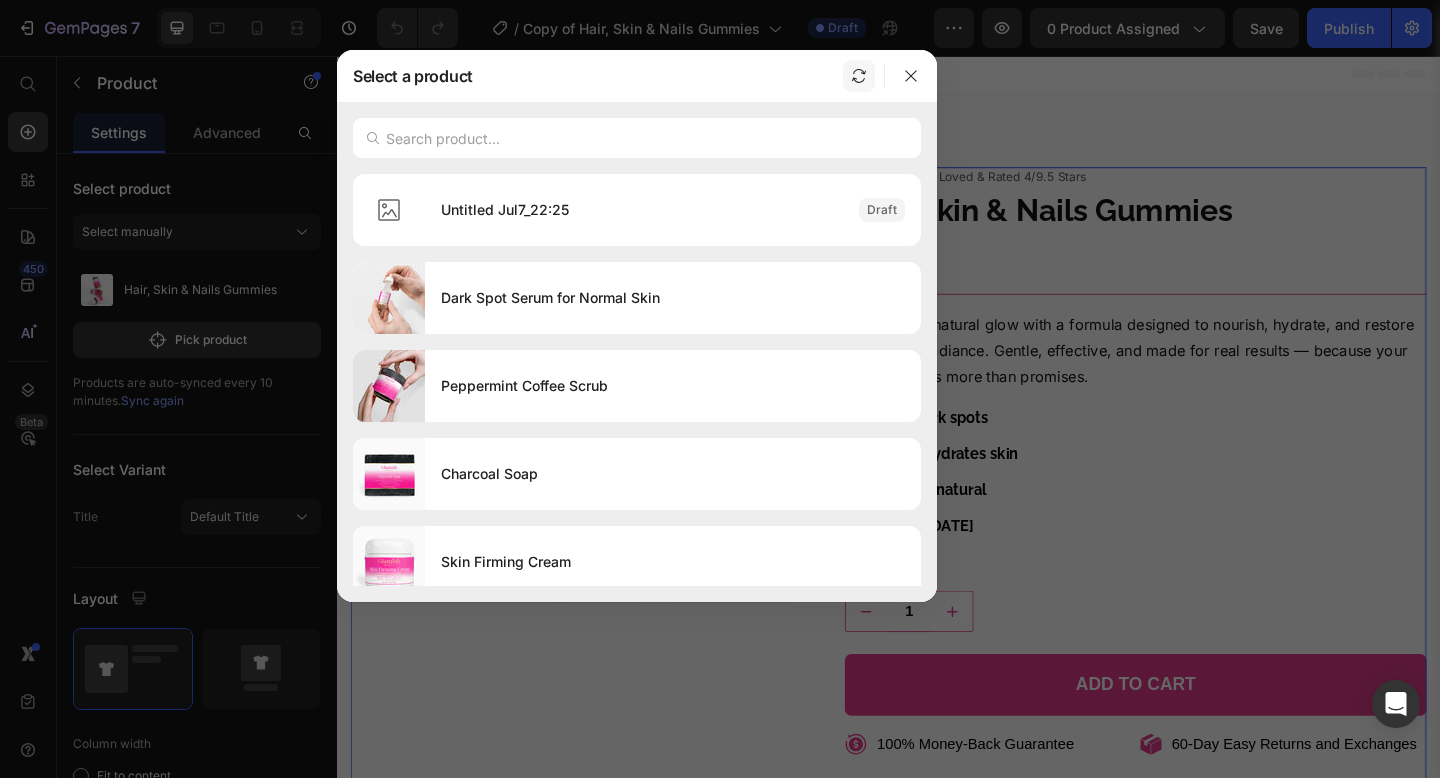 click 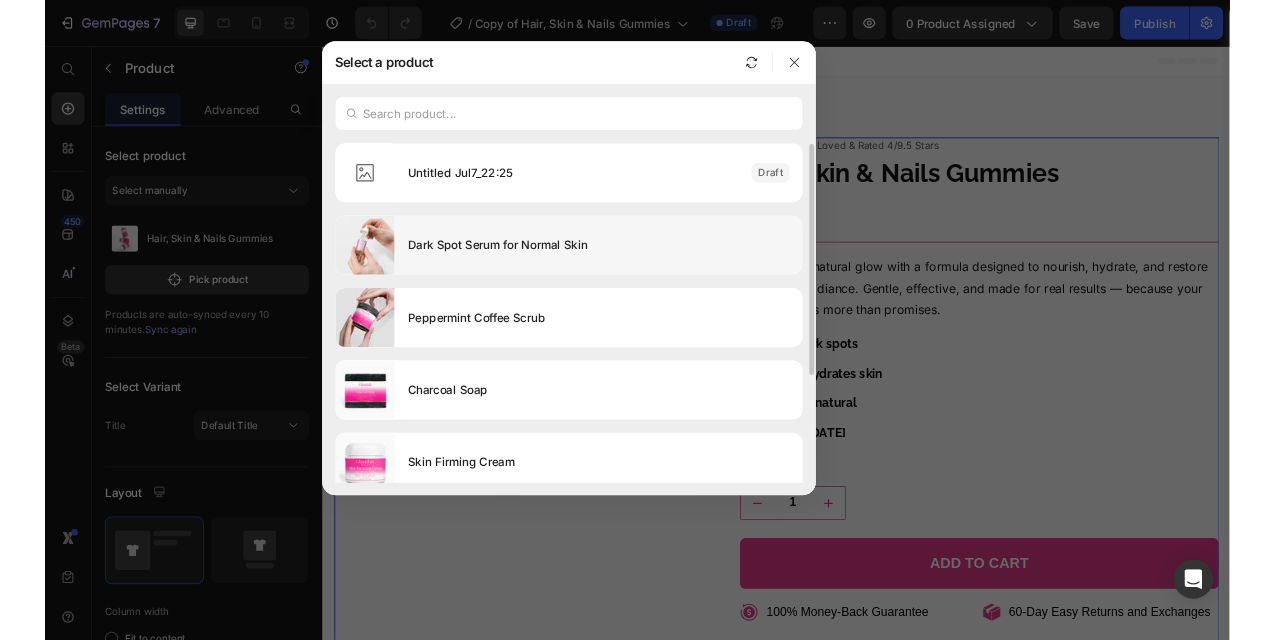 scroll, scrollTop: 189, scrollLeft: 0, axis: vertical 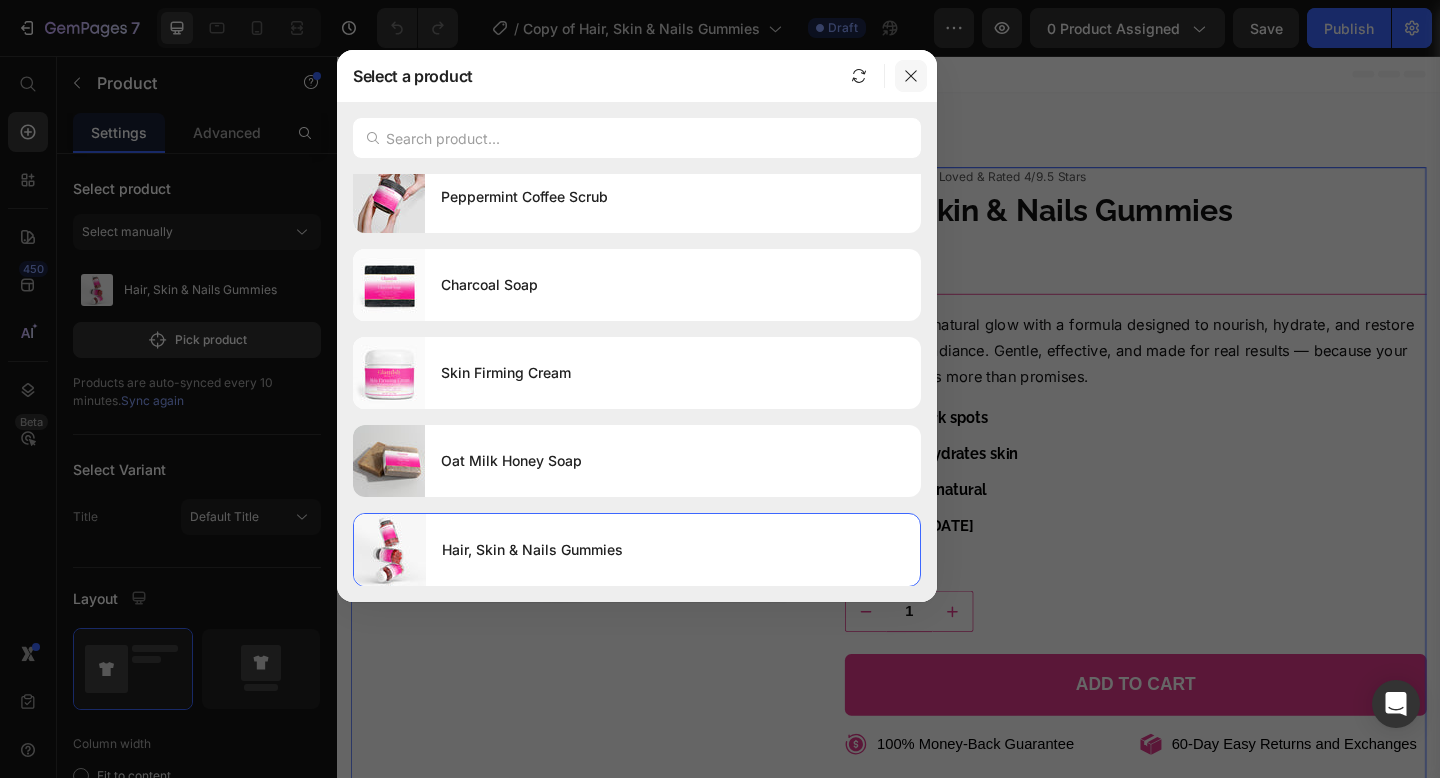 click at bounding box center (911, 76) 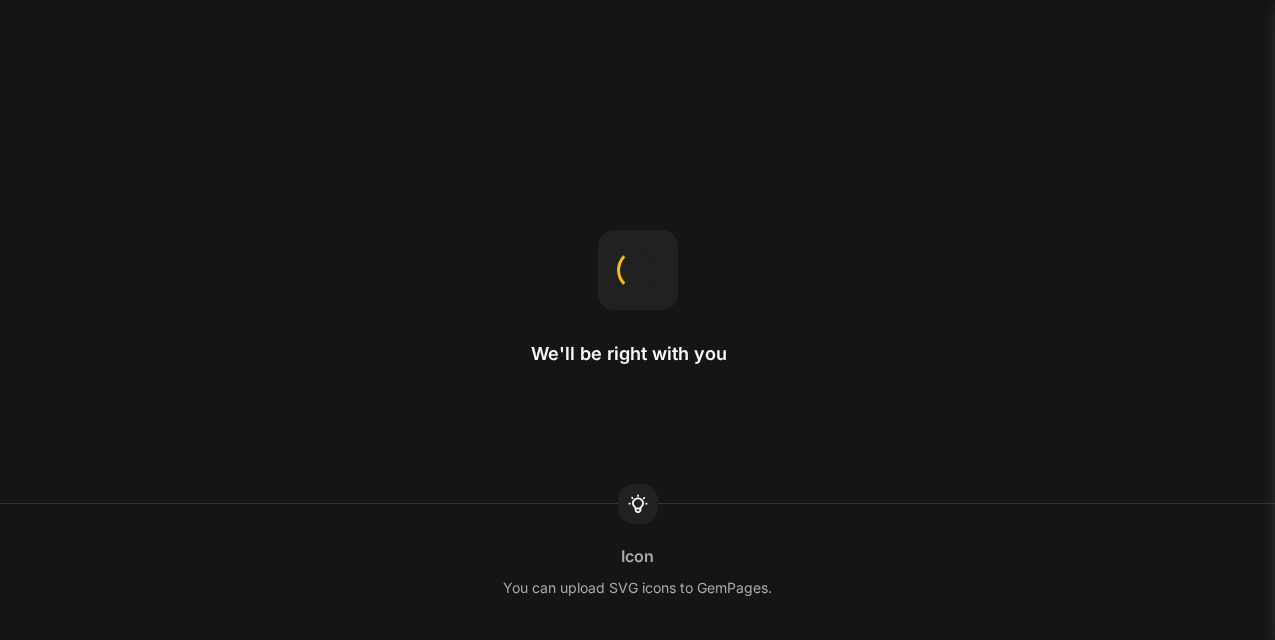 scroll, scrollTop: 0, scrollLeft: 0, axis: both 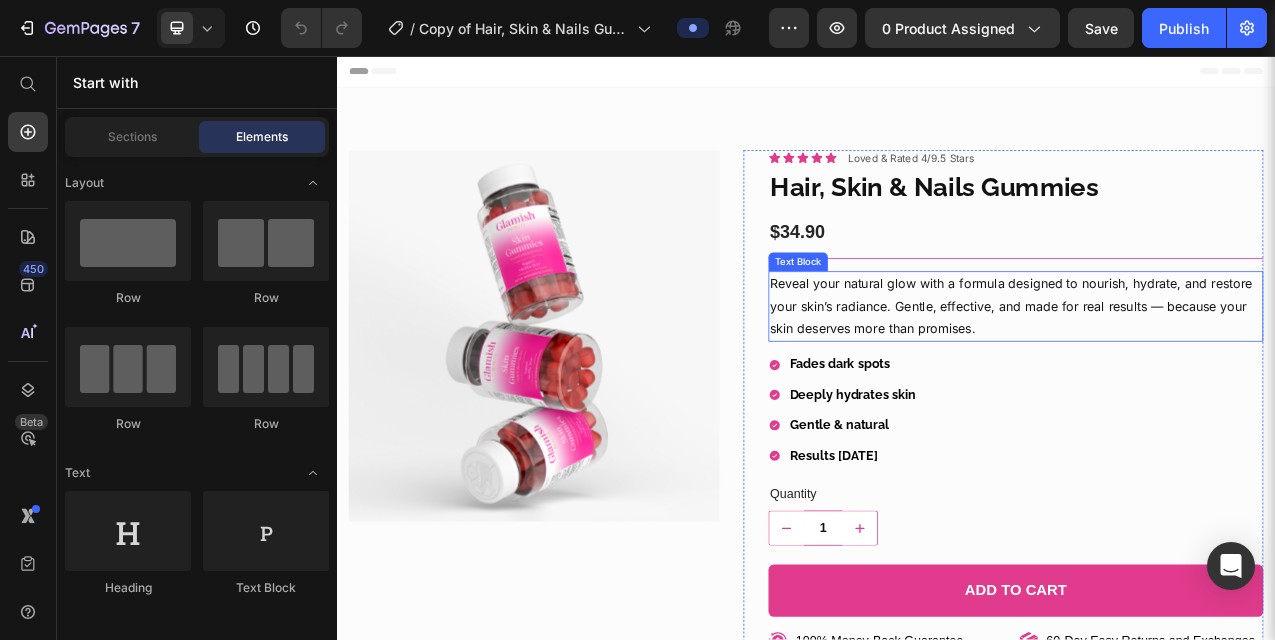 click on "Reveal your natural glow with a formula designed to nourish, hydrate, and restore your skin’s radiance. Gentle, effective, and made for real results — because your skin deserves more than promises." at bounding box center (1205, 377) 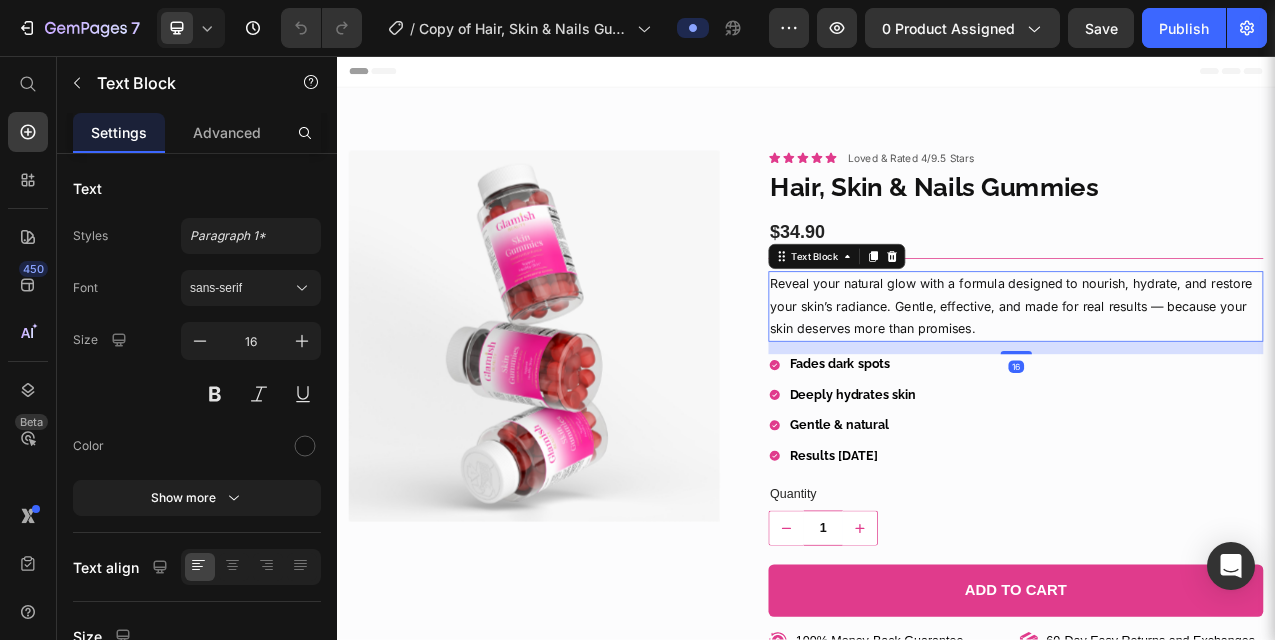 click on "Reveal your natural glow with a formula designed to nourish, hydrate, and restore your skin’s radiance. Gentle, effective, and made for real results — because your skin deserves more than promises." at bounding box center [1205, 377] 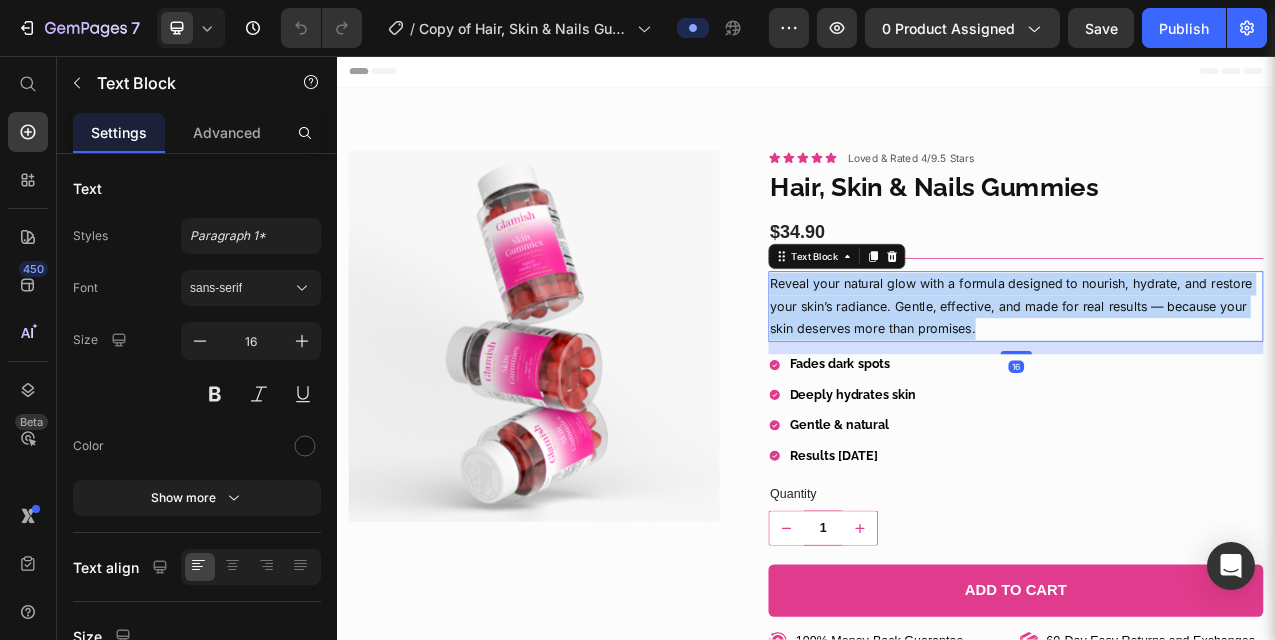 click on "Reveal your natural glow with a formula designed to nourish, hydrate, and restore your skin’s radiance. Gentle, effective, and made for real results — because your skin deserves more than promises." at bounding box center (1205, 377) 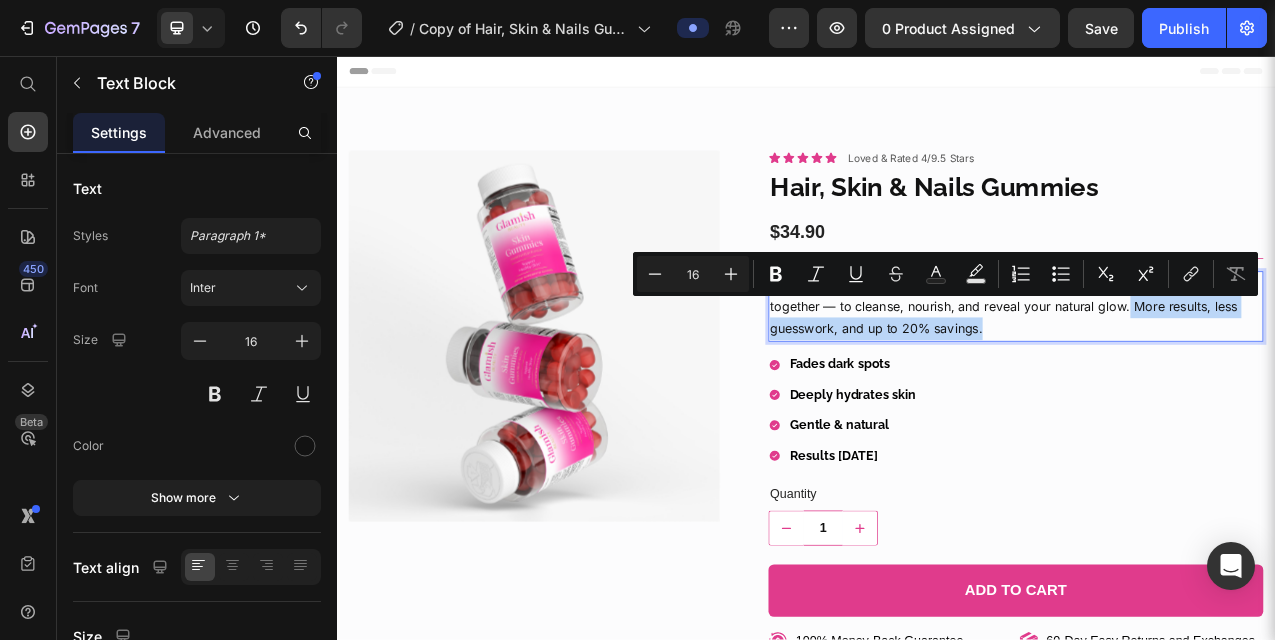 drag, startPoint x: 1342, startPoint y: 375, endPoint x: 1398, endPoint y: 417, distance: 70 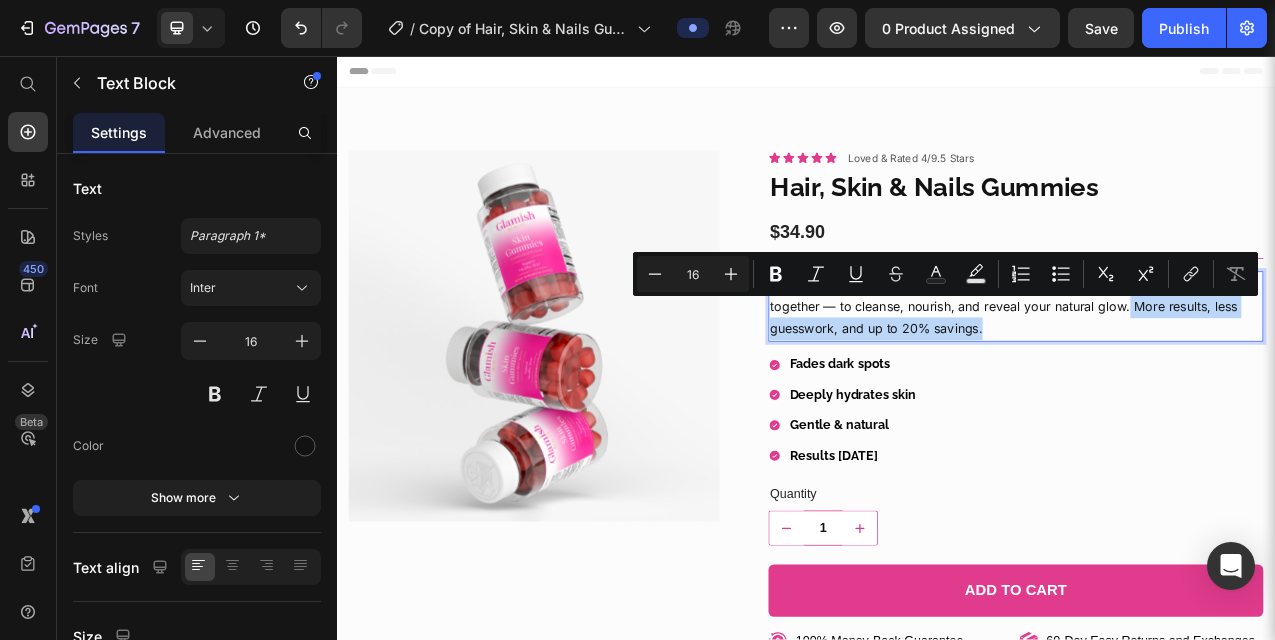 click on "Our curated skincare sets combine gentle, effective formulas that work better together — to cleanse, nourish, and reveal your natural glow. More results, less guesswork, and up to 20% savings." at bounding box center (1205, 377) 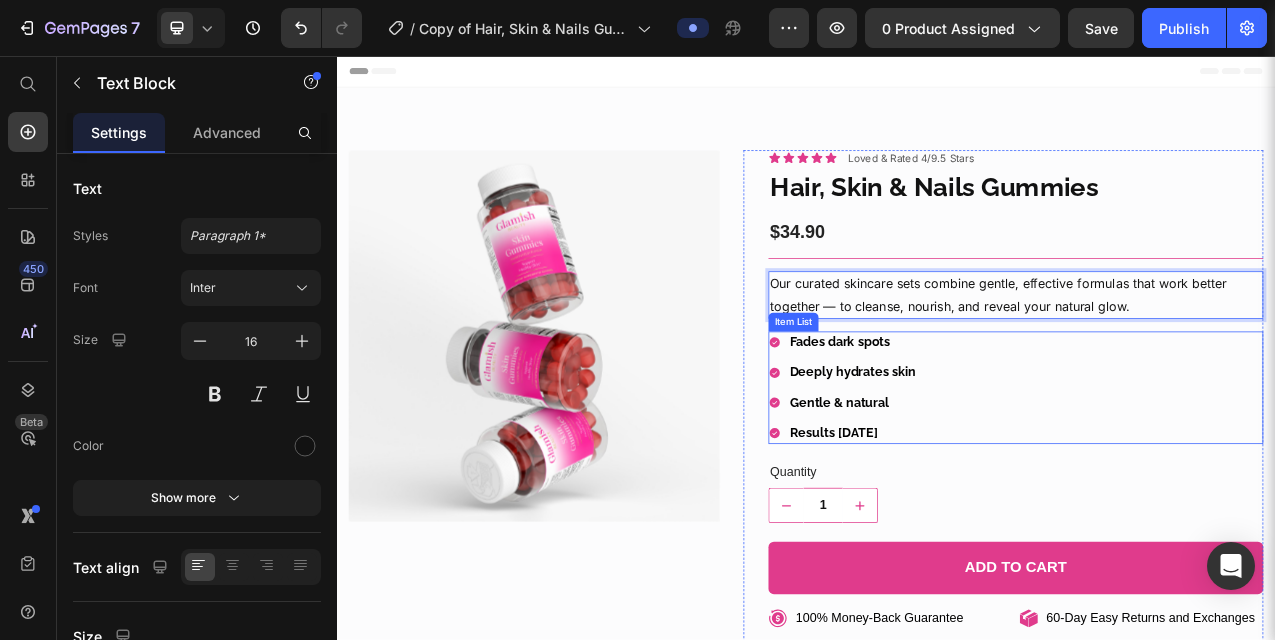 click on "Fades dark spots" at bounding box center (980, 421) 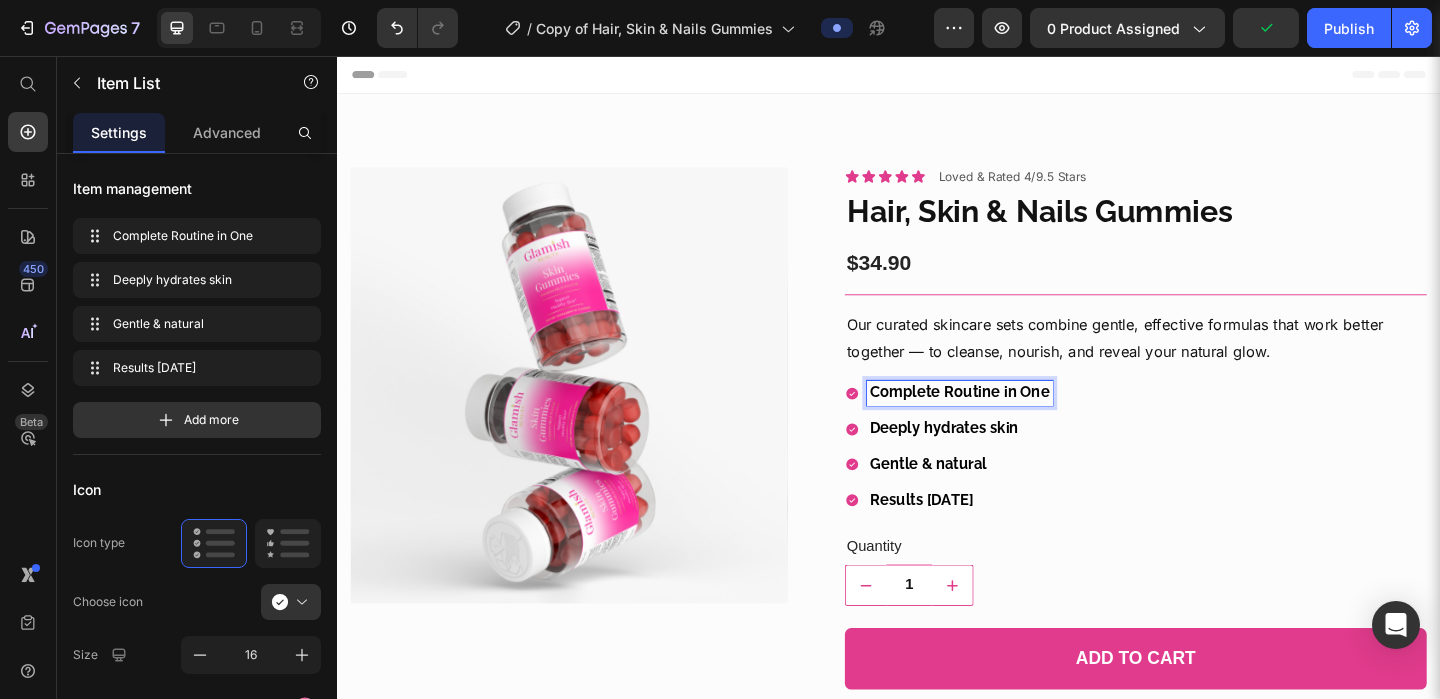 click on "Deeply hydrates skin" at bounding box center [997, 460] 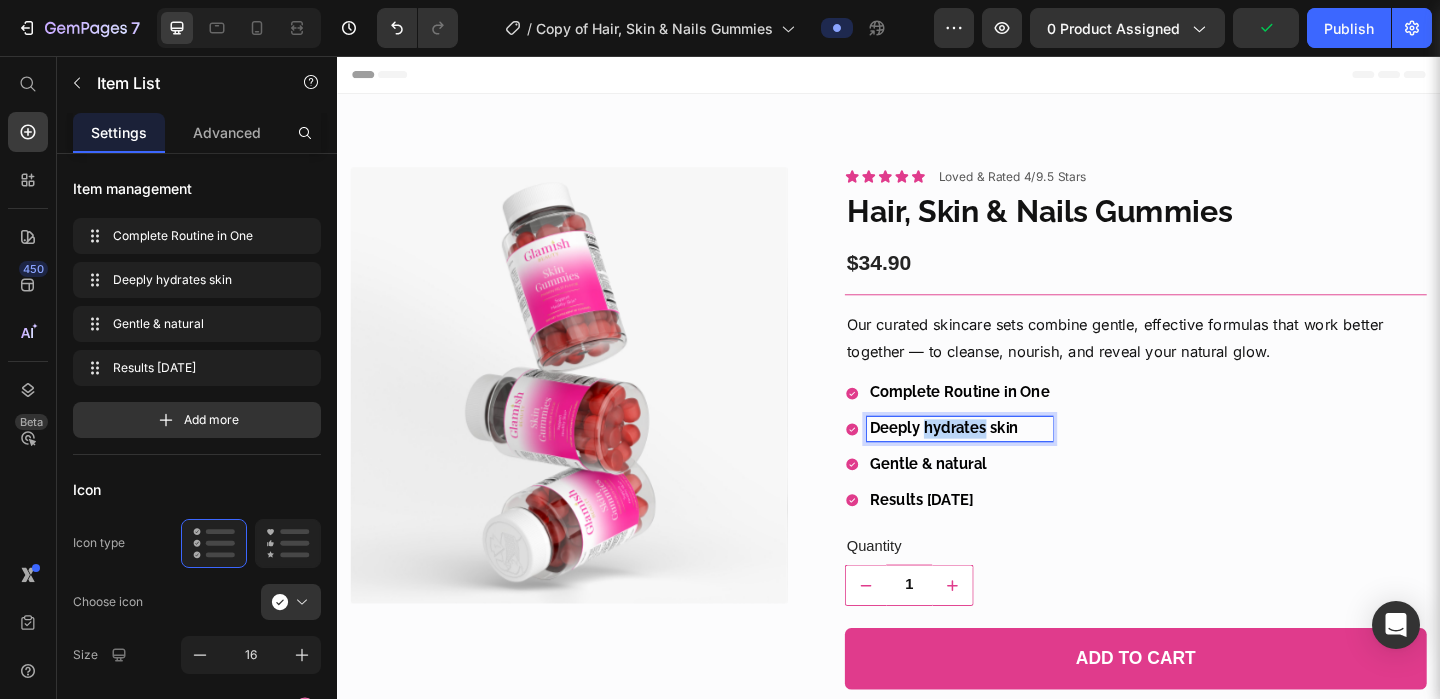 click on "Deeply hydrates skin" at bounding box center [997, 460] 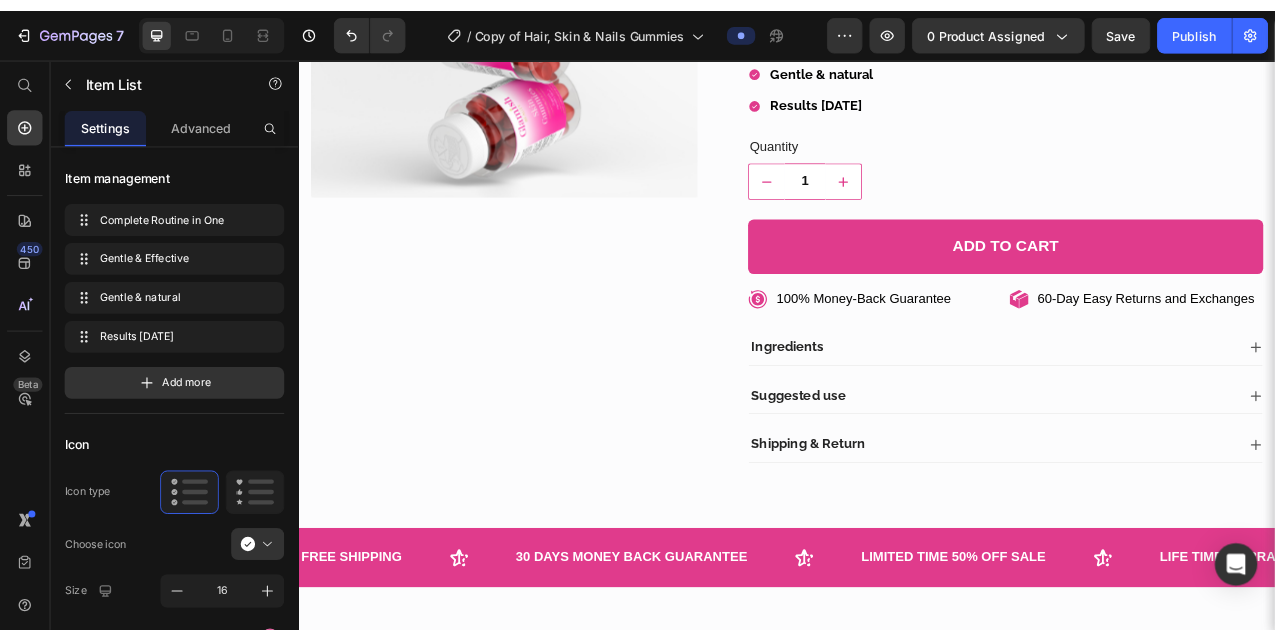 scroll, scrollTop: 0, scrollLeft: 0, axis: both 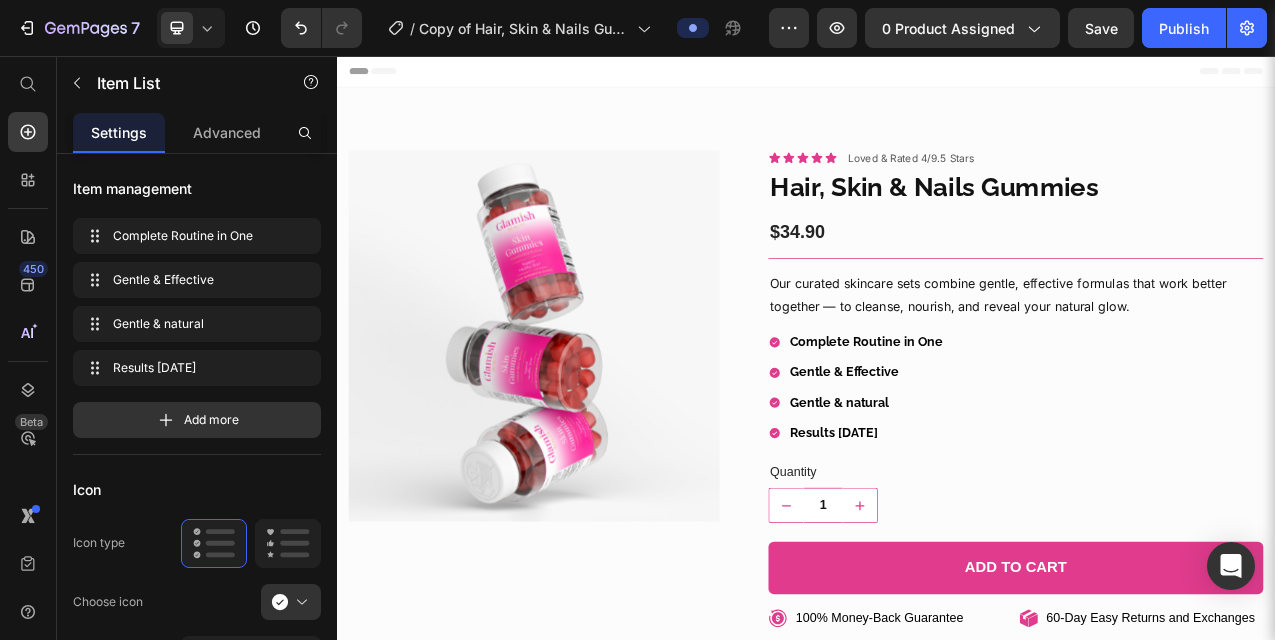 click on "Gentle & natural" at bounding box center (979, 499) 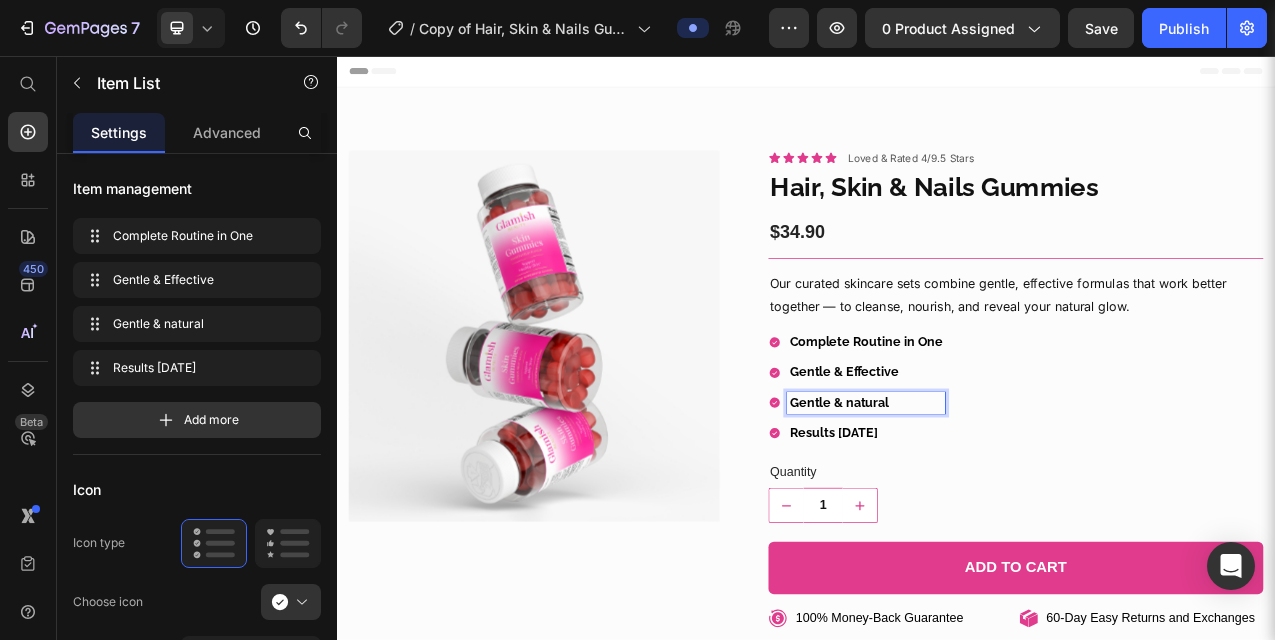 click on "Gentle & natural" at bounding box center (979, 499) 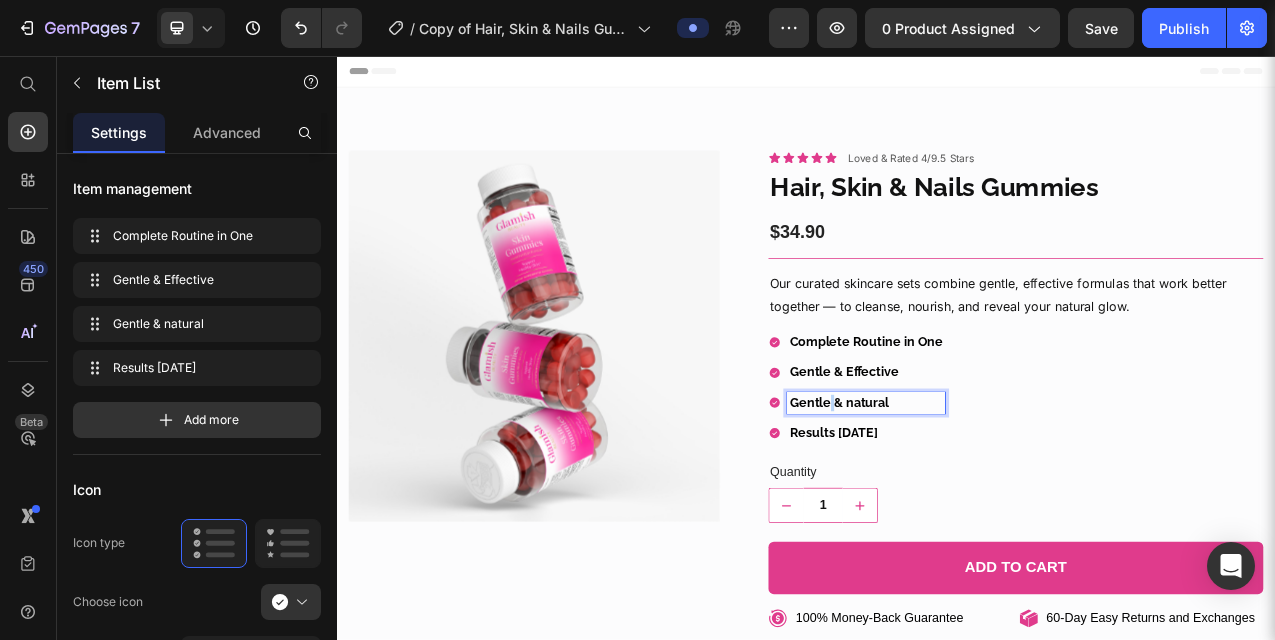 click on "Gentle & natural" at bounding box center (979, 499) 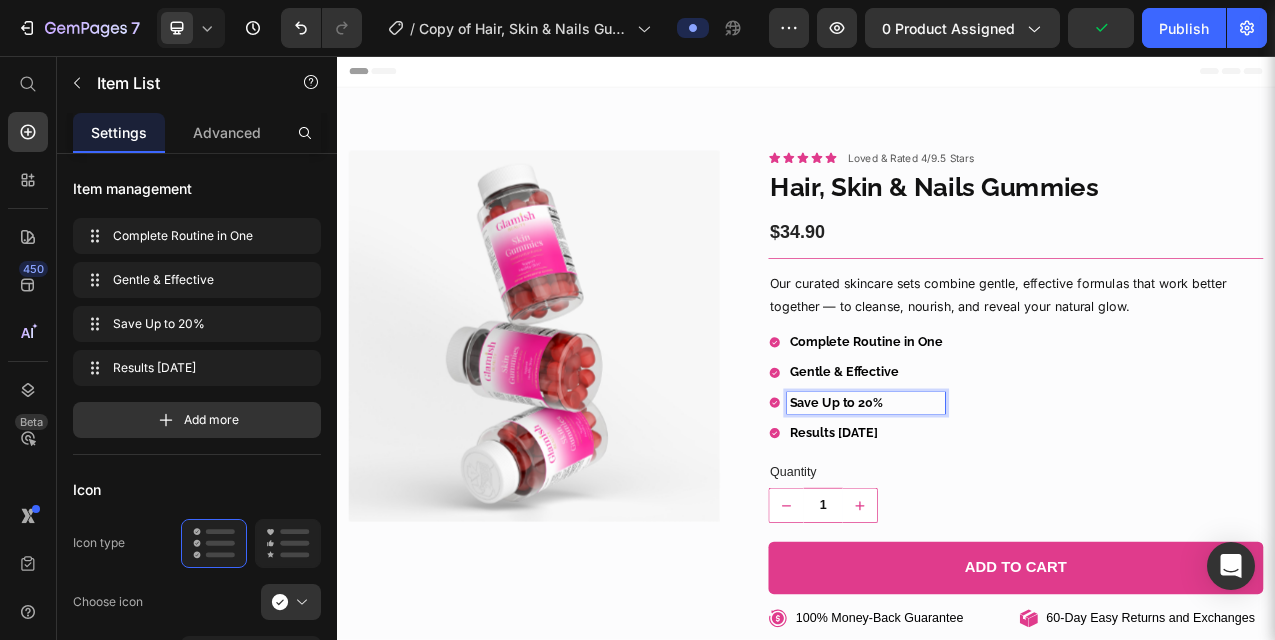 click on "Results in 7 days" at bounding box center [972, 538] 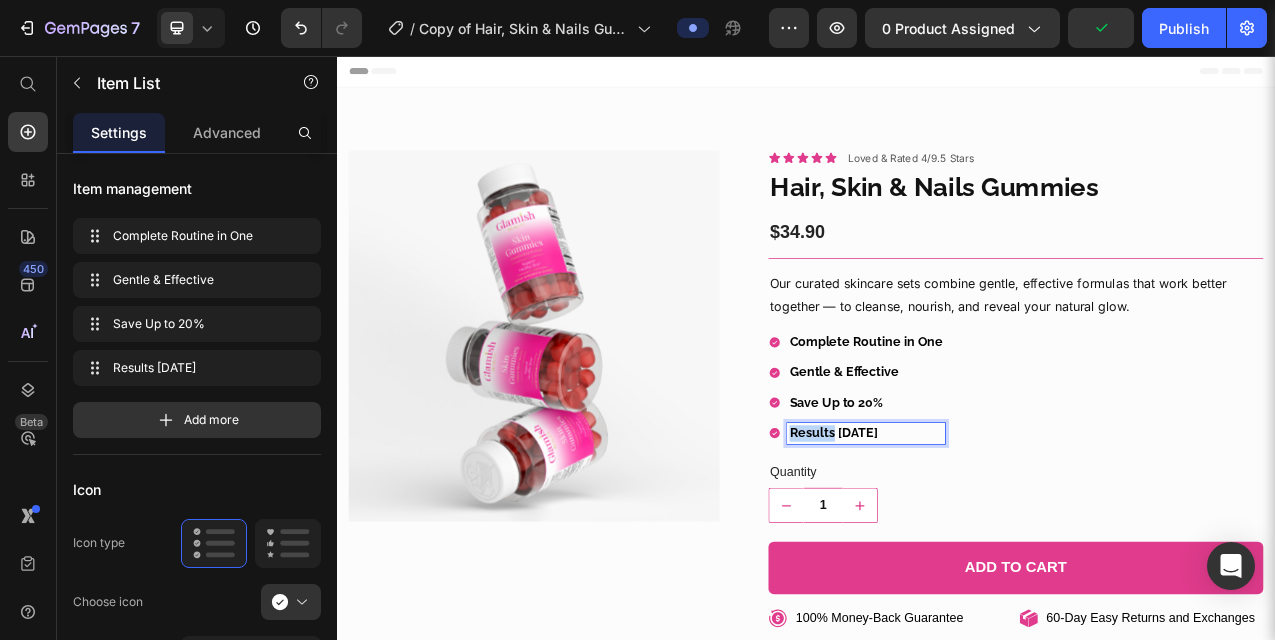click on "Results in 7 days" at bounding box center (972, 538) 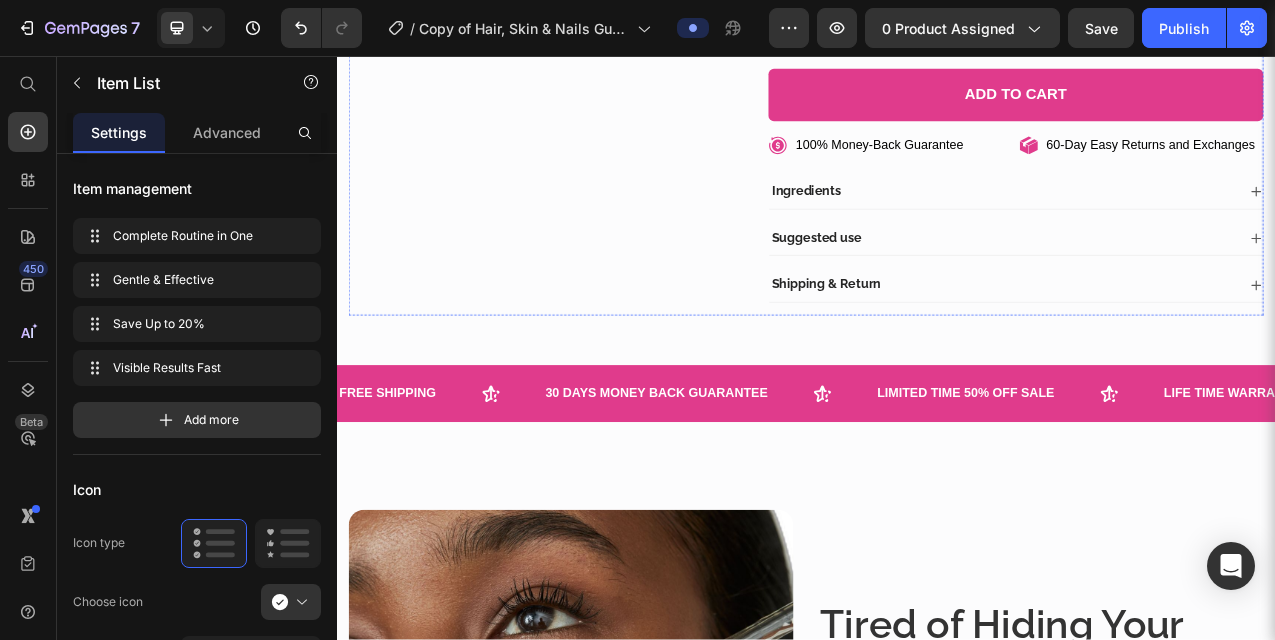scroll, scrollTop: 607, scrollLeft: 0, axis: vertical 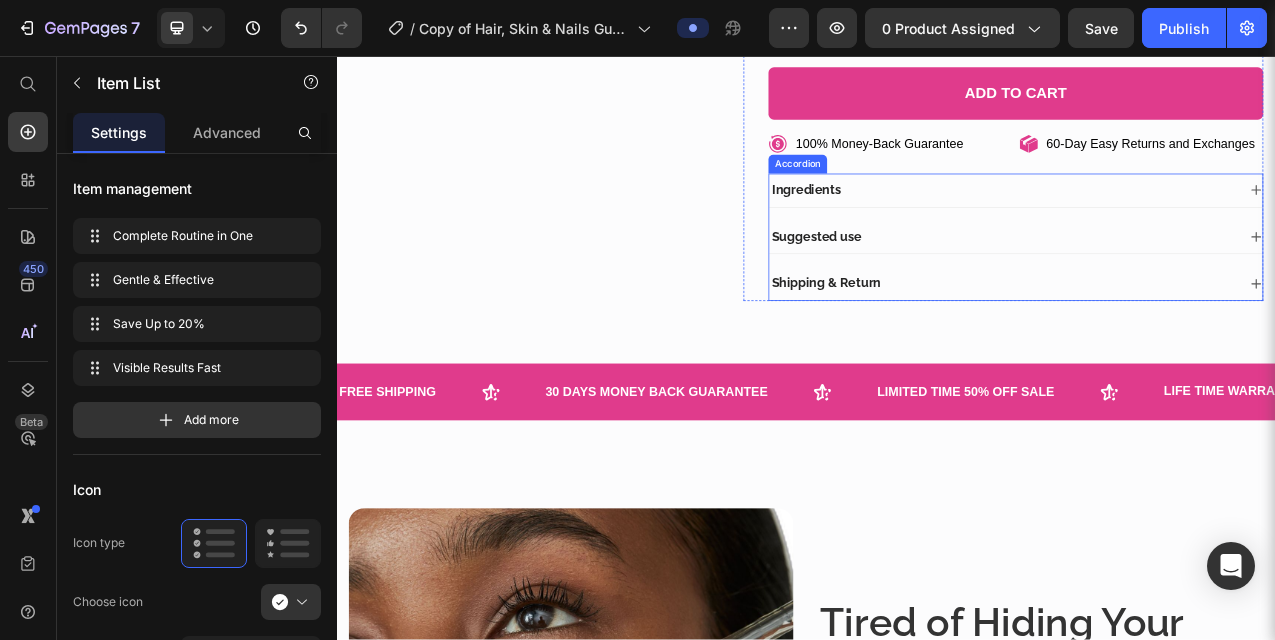 click 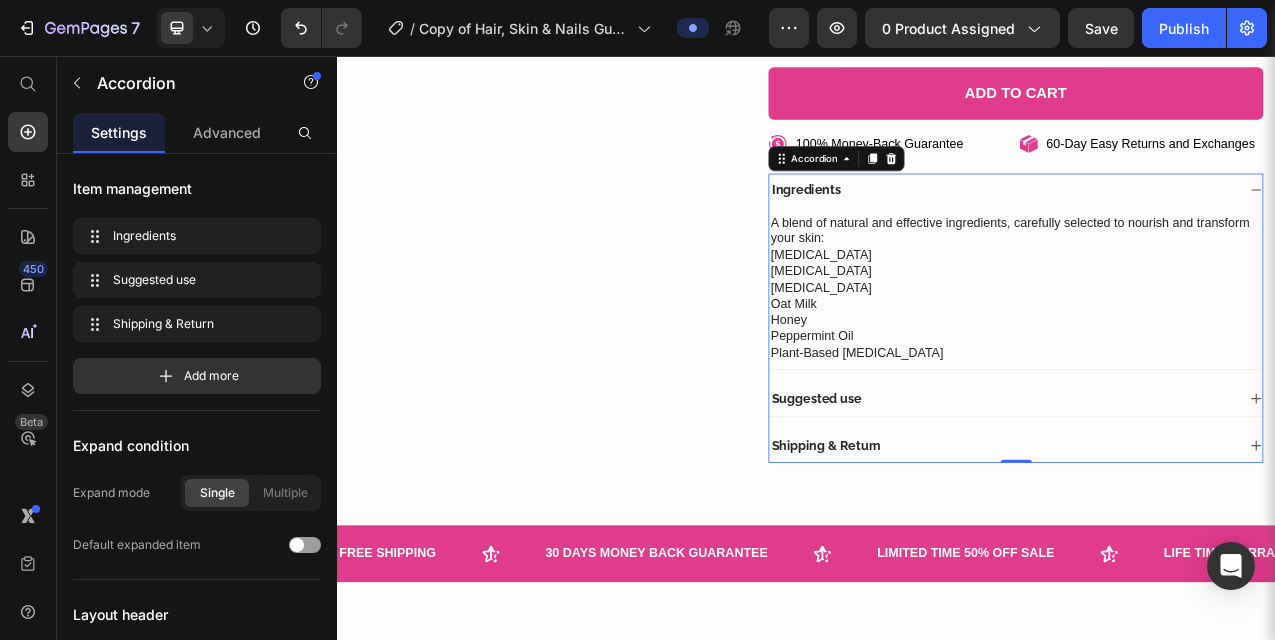click on "Ingredients" at bounding box center (1205, 228) 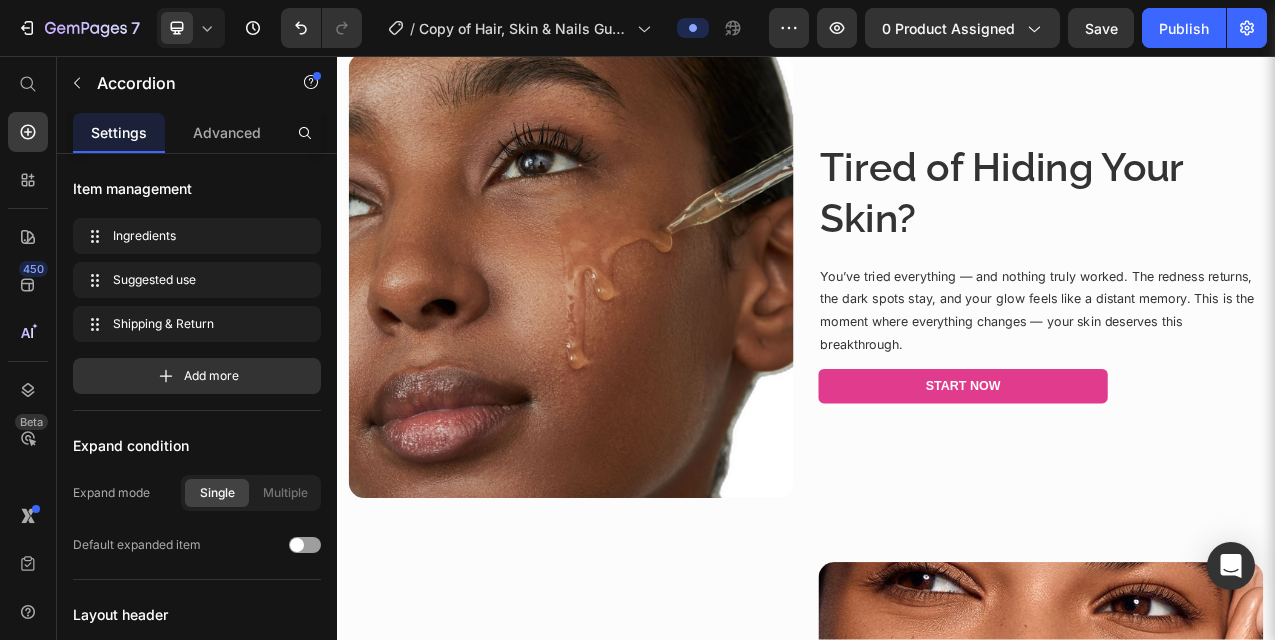 scroll, scrollTop: 1294, scrollLeft: 0, axis: vertical 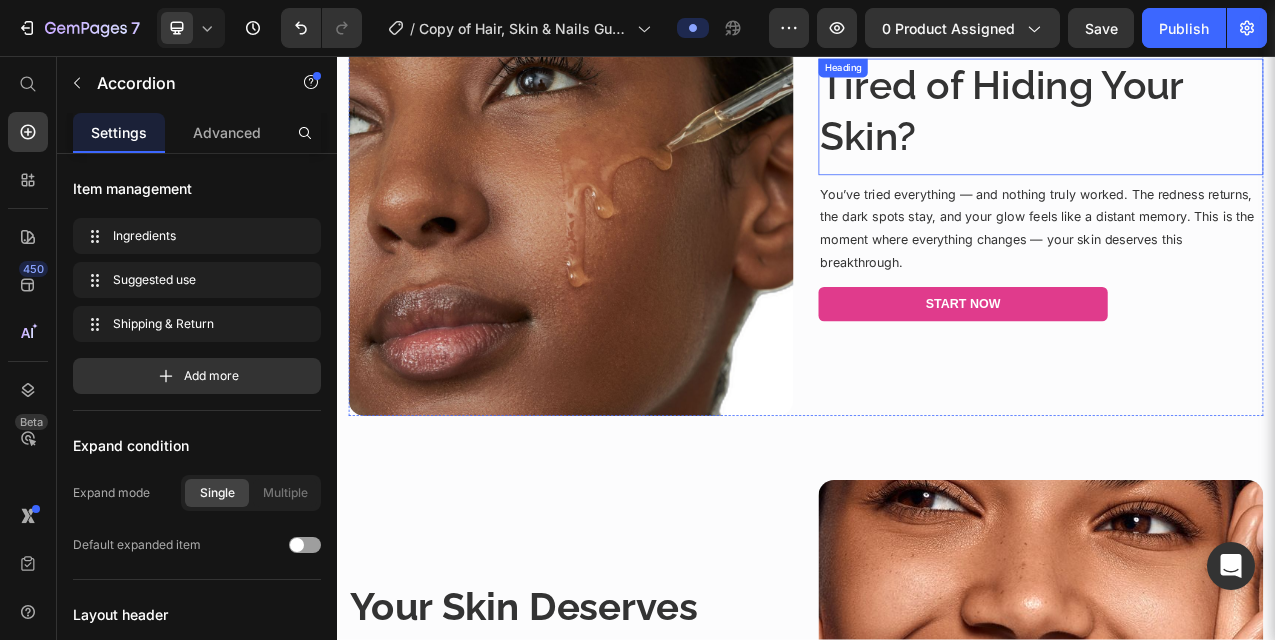 click on "Tired of Hiding Your Skin?" at bounding box center [1237, 127] 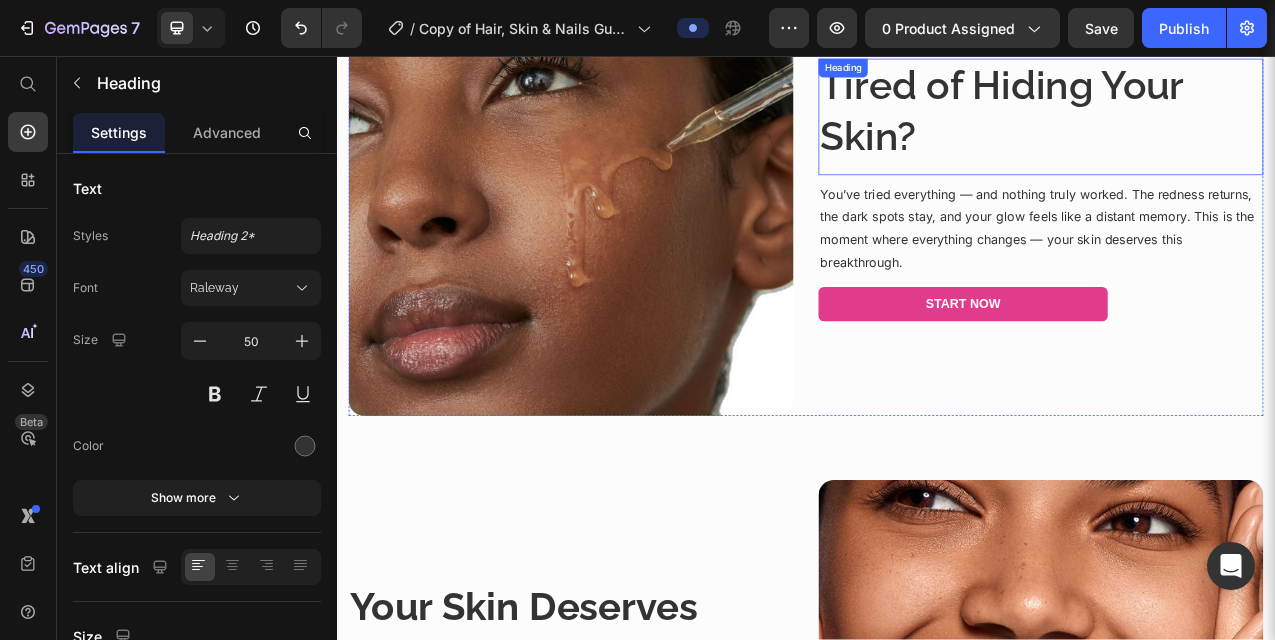 click on "Tired of Hiding Your Skin?" at bounding box center (1237, 127) 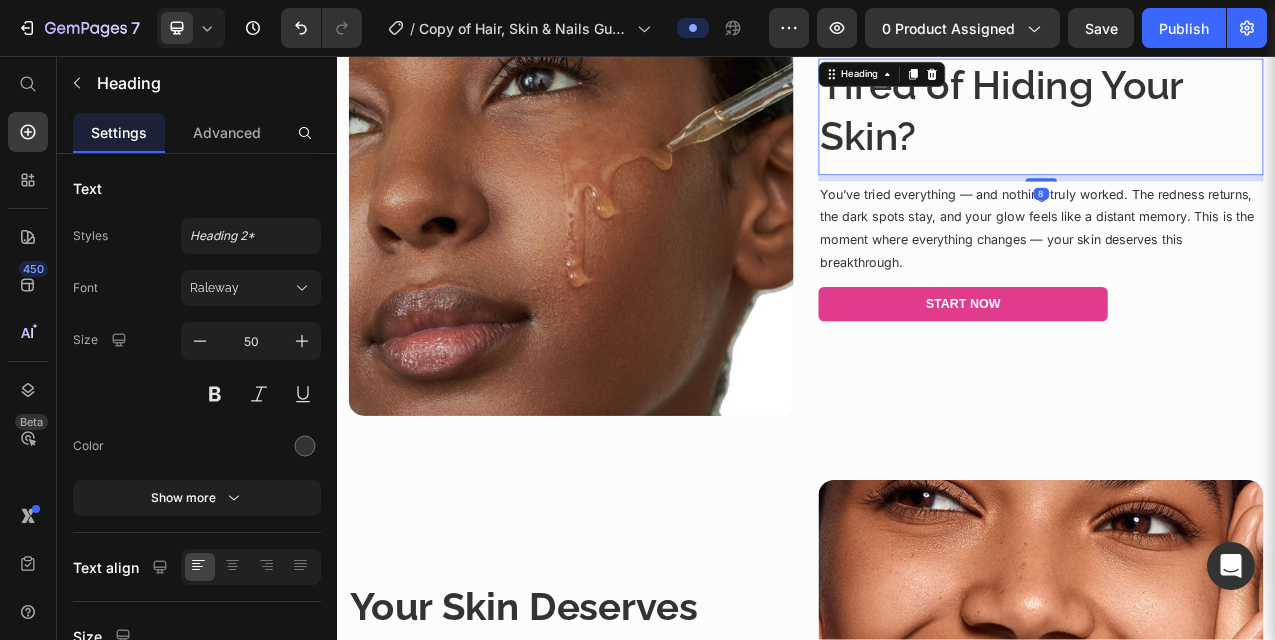 click on "Tired of Hiding Your Skin?" at bounding box center [1237, 127] 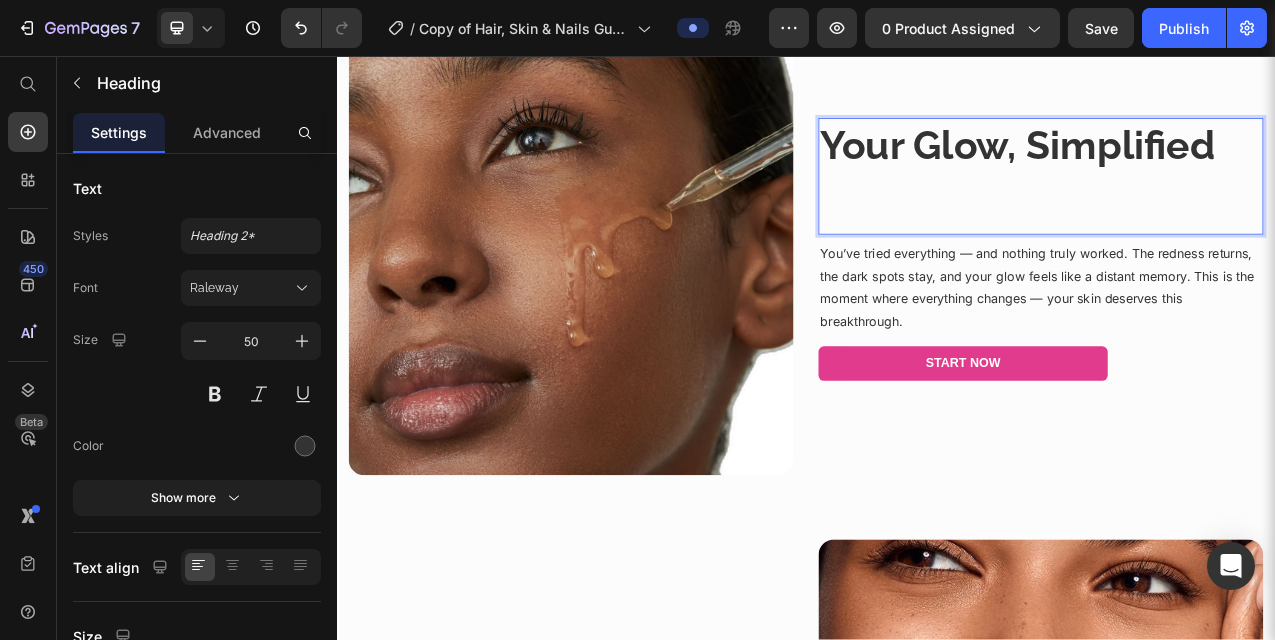 scroll, scrollTop: 1202, scrollLeft: 0, axis: vertical 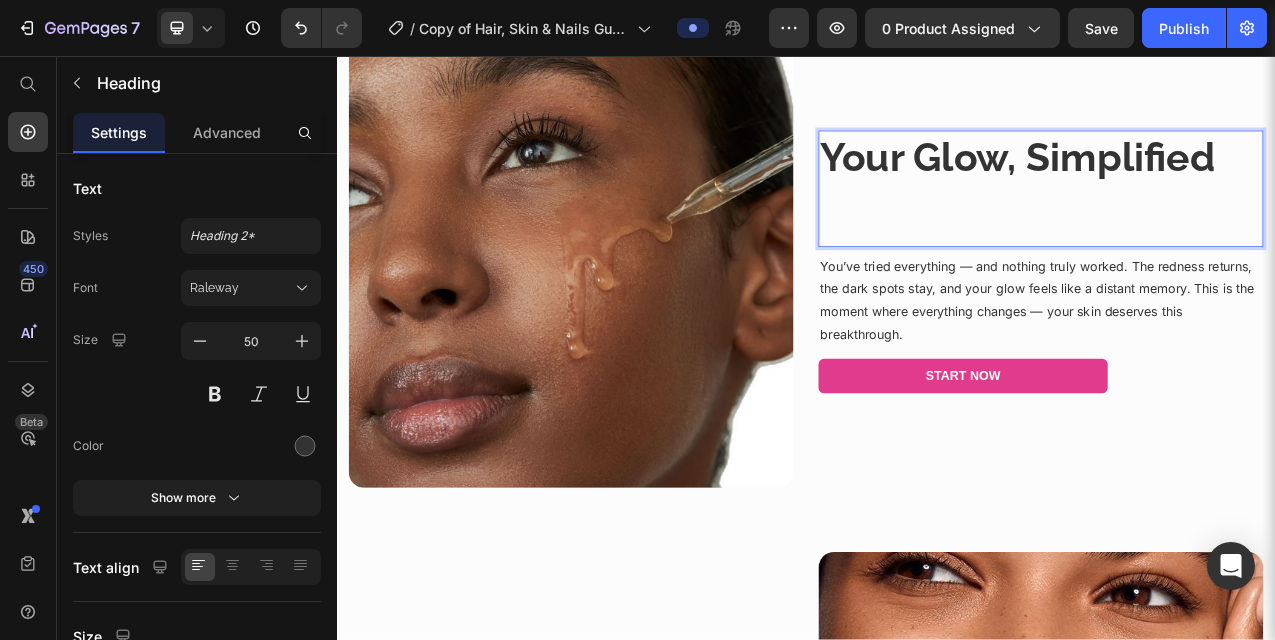 click on "Your Glow, Simplified" at bounding box center (1237, 186) 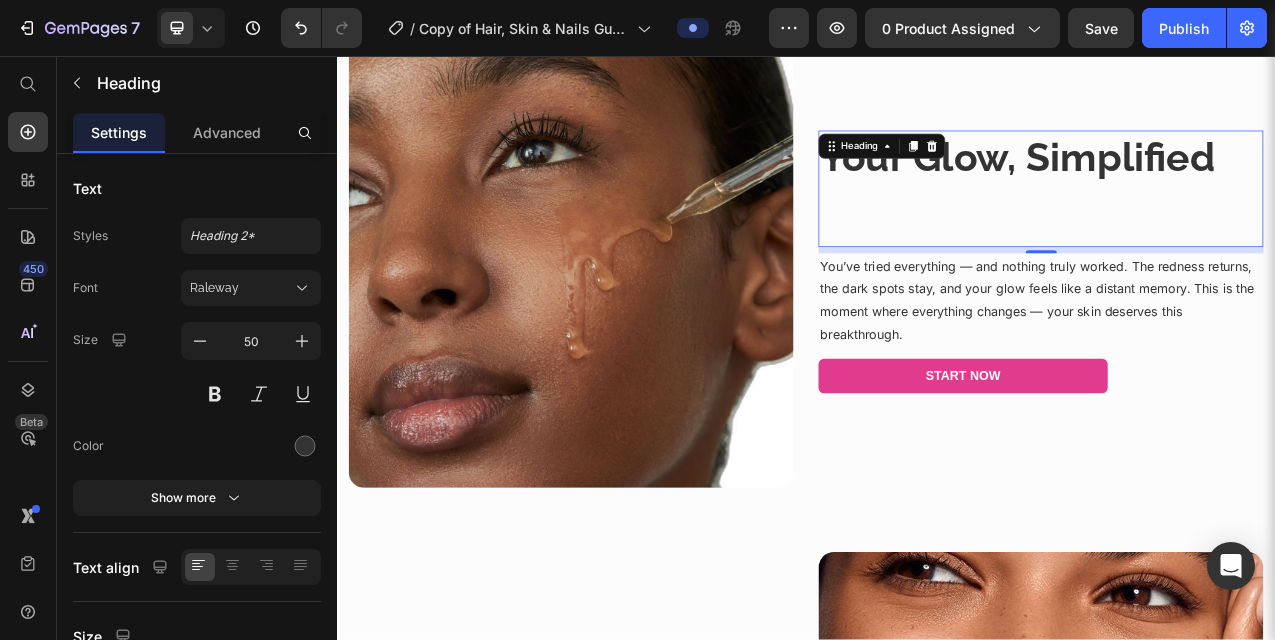 click at bounding box center (1237, 251) 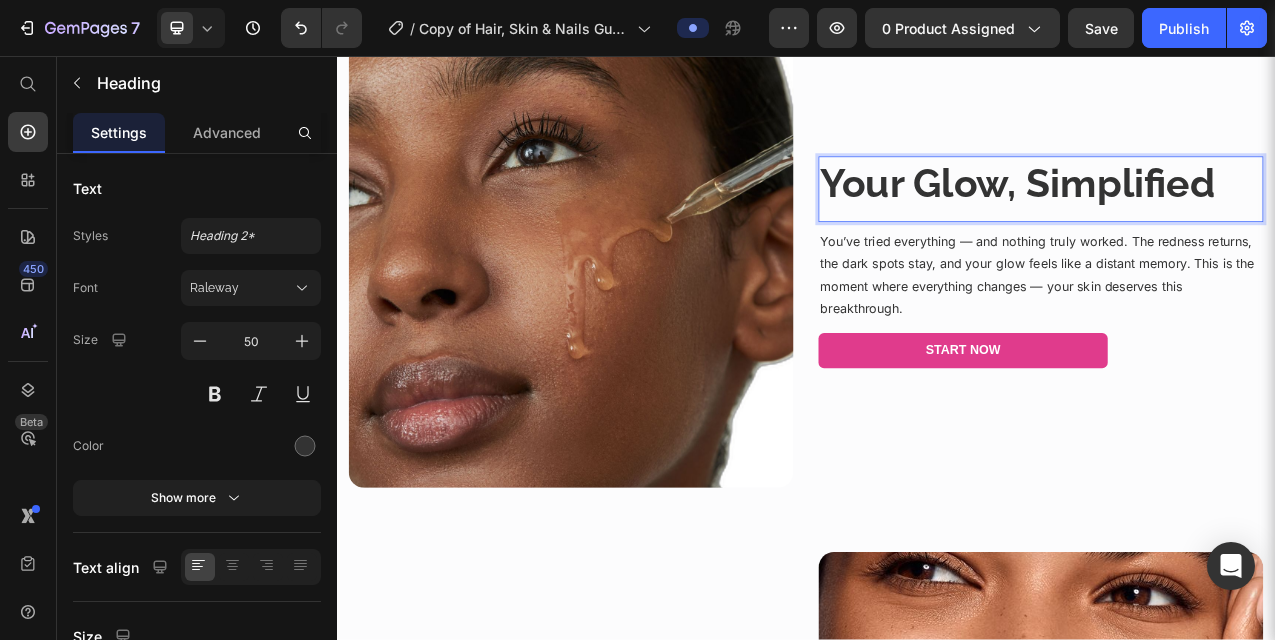 scroll, scrollTop: 1234, scrollLeft: 0, axis: vertical 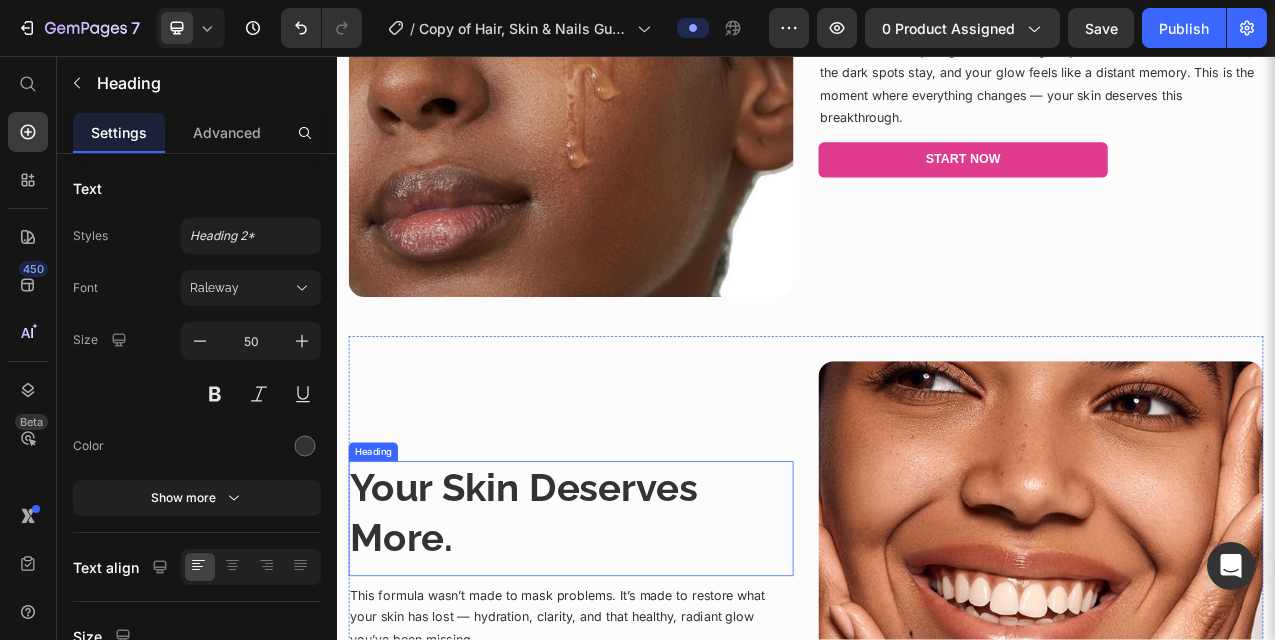 click on "Your Skin Deserves More." at bounding box center (636, 640) 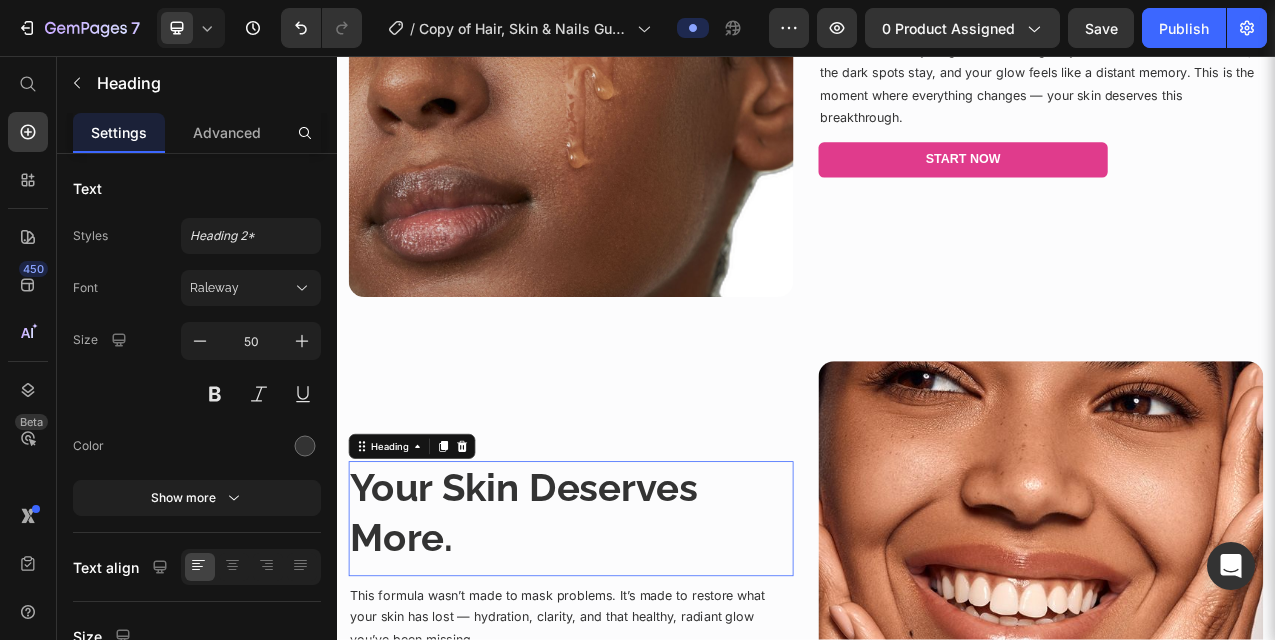 click on "Your Skin Deserves More." at bounding box center (636, 640) 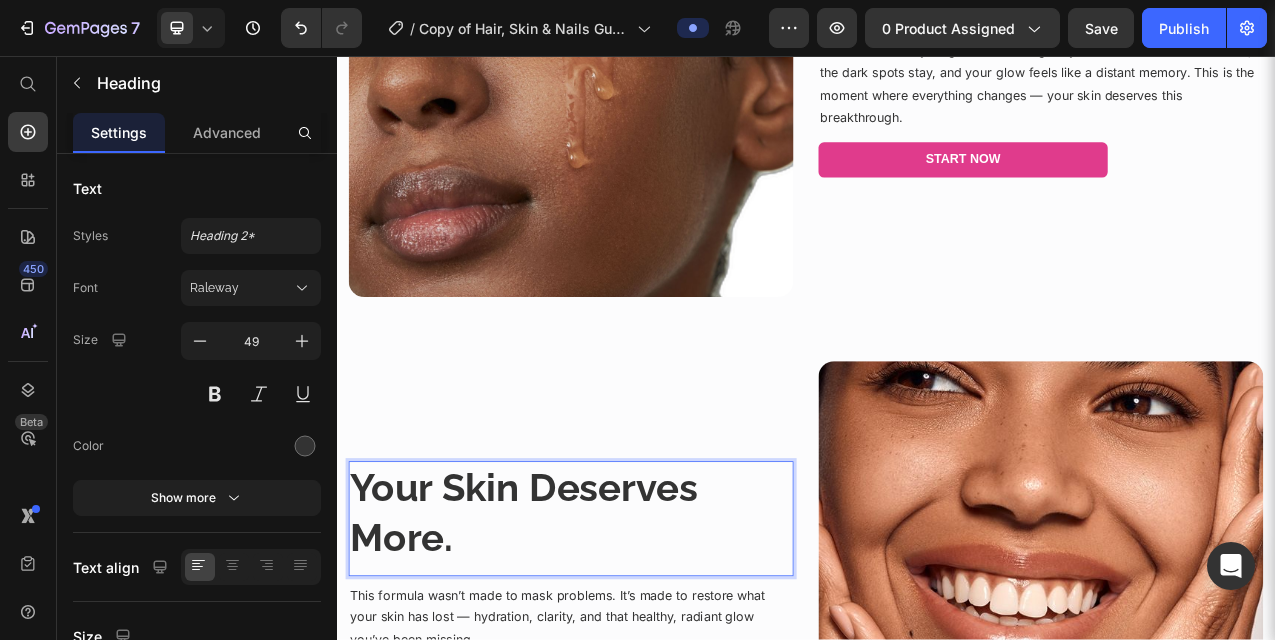 click on "Your Skin Deserves More." at bounding box center [636, 640] 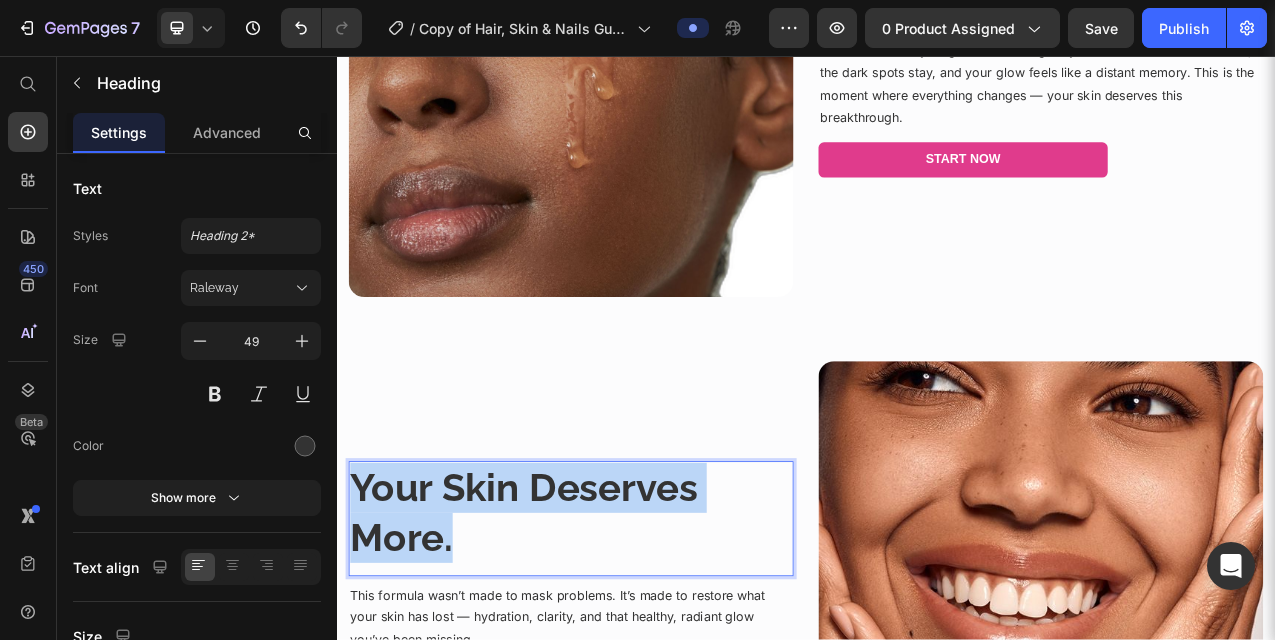 scroll, scrollTop: 69, scrollLeft: 0, axis: vertical 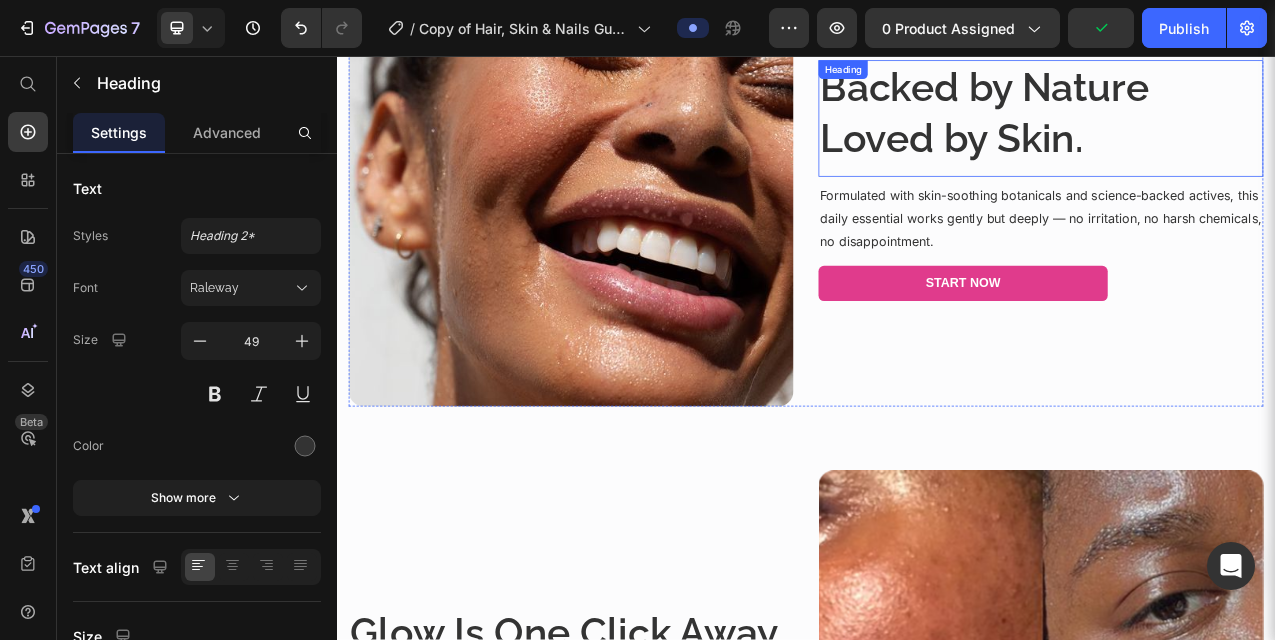 click on "Backed by Nature Loved by Skin." at bounding box center (1237, 129) 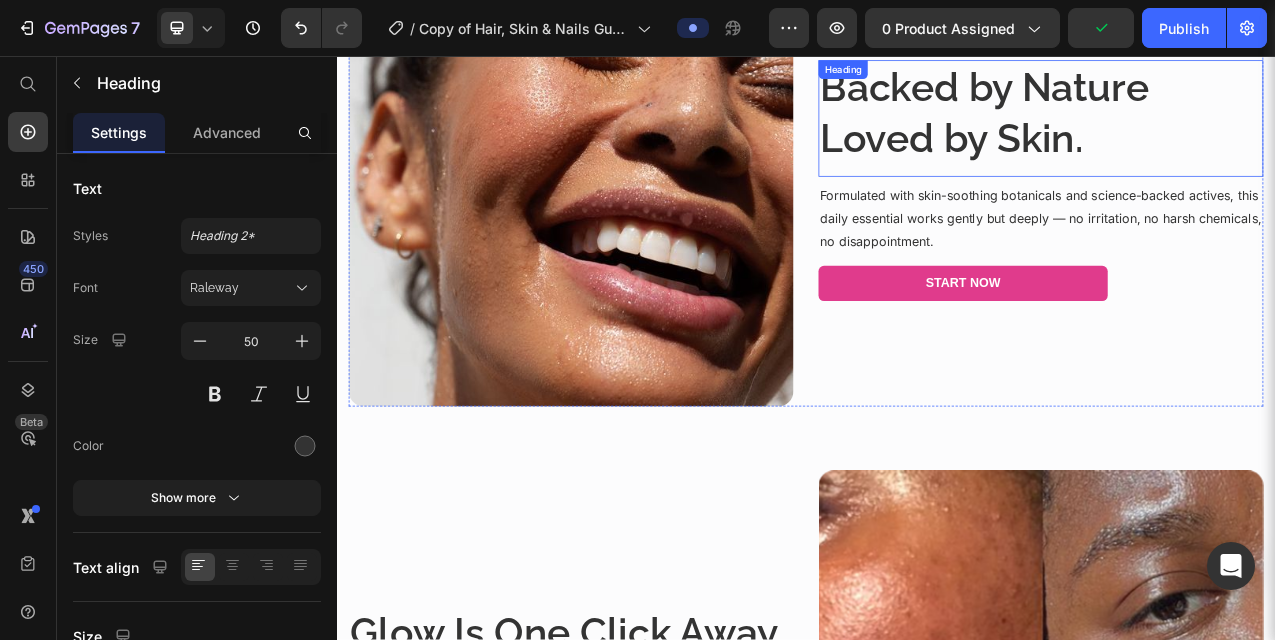 click on "Backed by Nature Loved by Skin." at bounding box center (1237, 129) 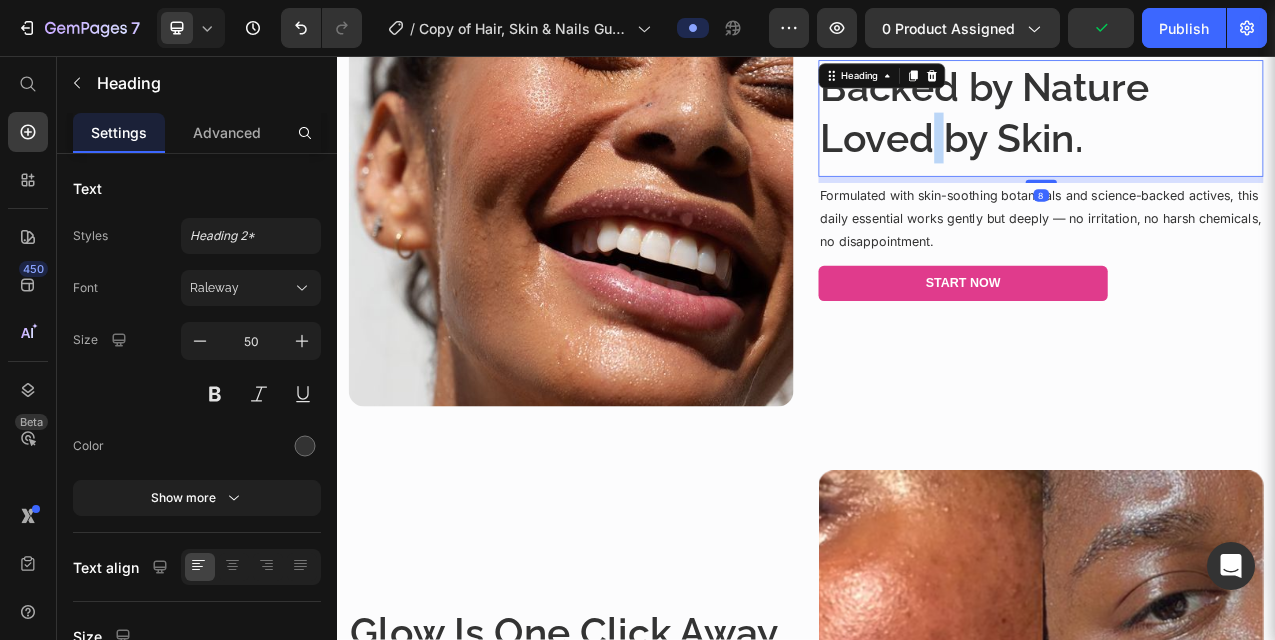 scroll, scrollTop: 0, scrollLeft: 0, axis: both 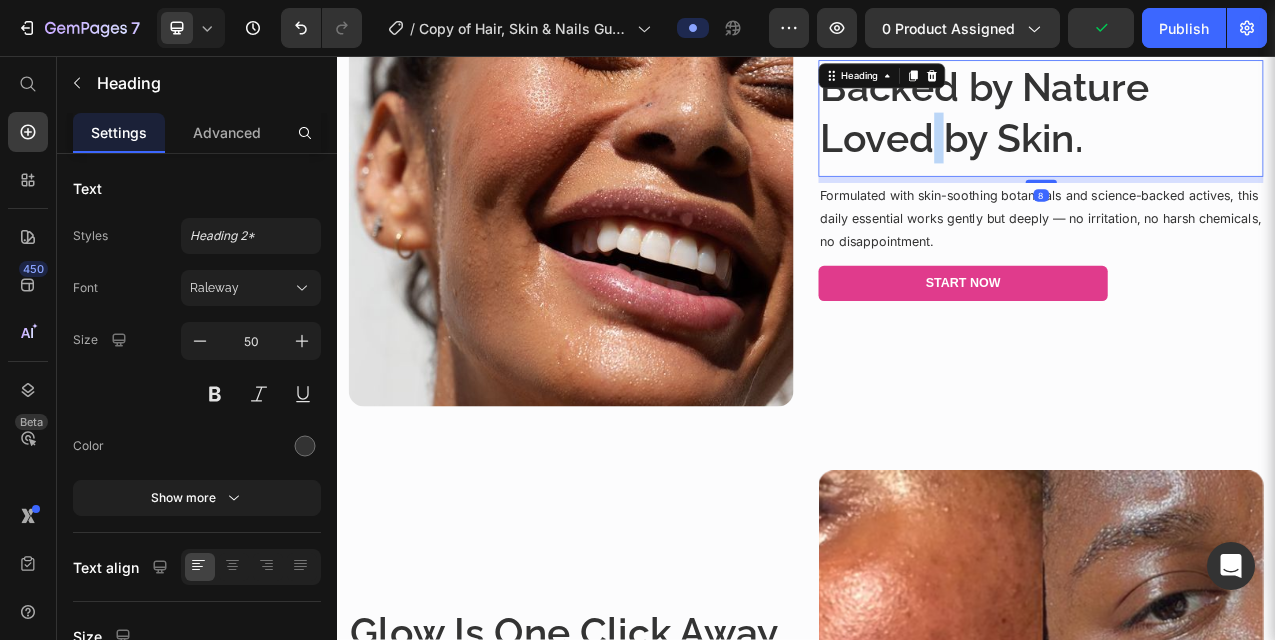 click on "Backed by Nature Loved by Skin." at bounding box center (1237, 129) 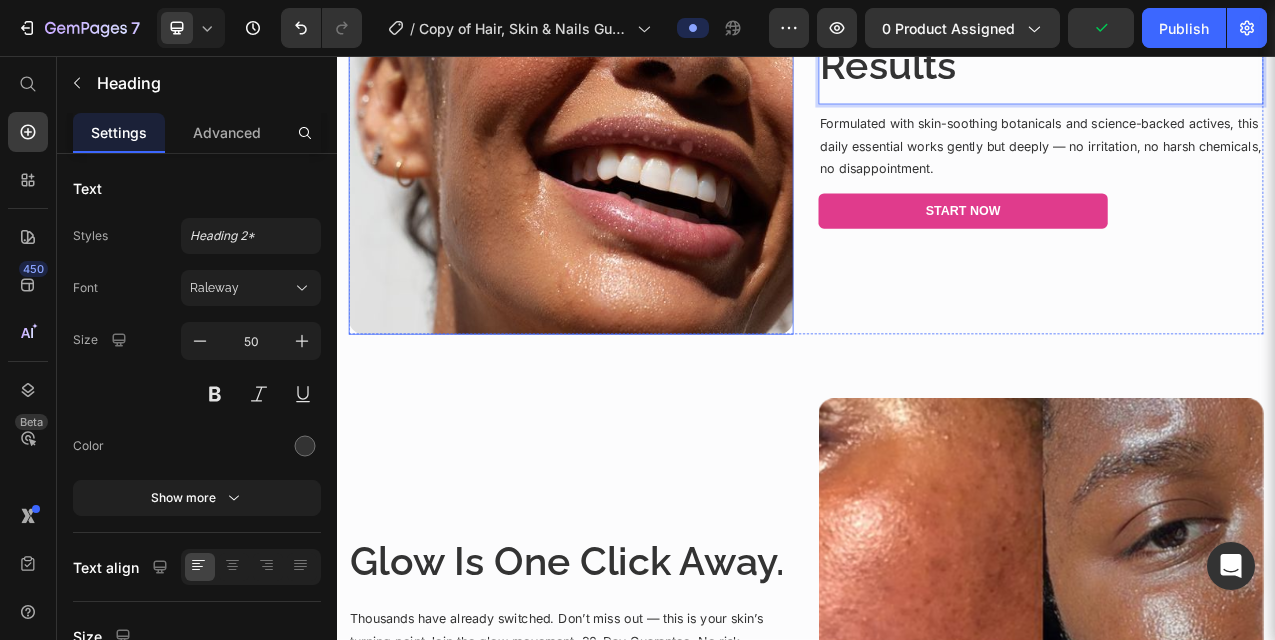 scroll, scrollTop: 3493, scrollLeft: 0, axis: vertical 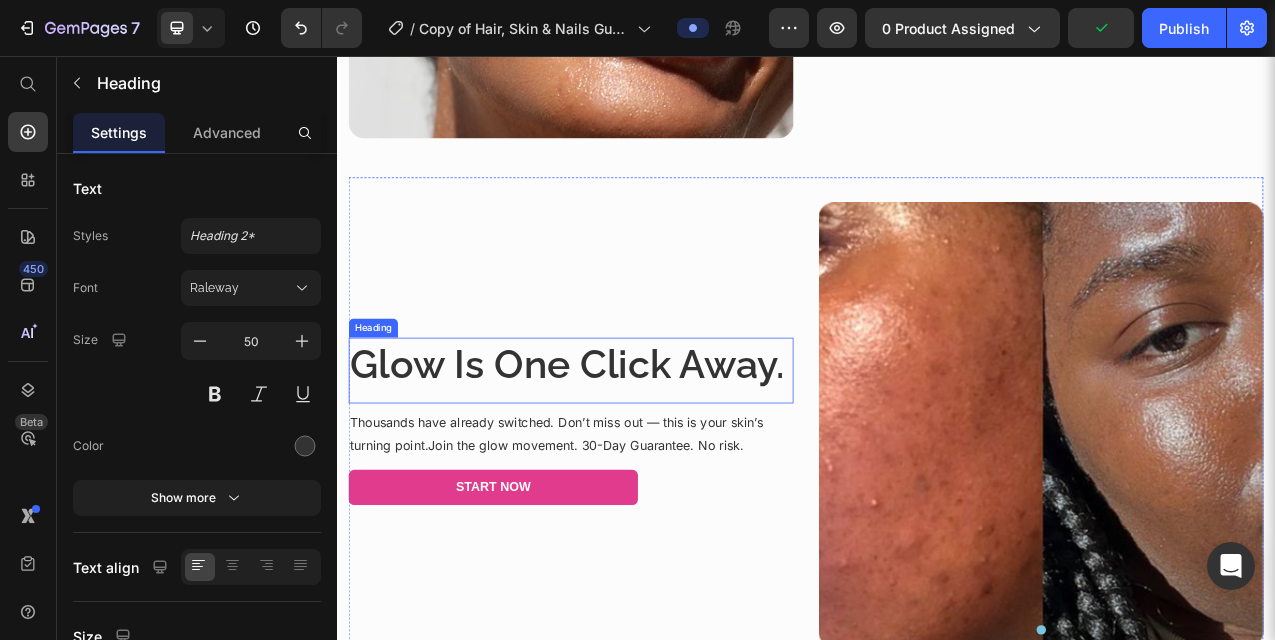 click on "Glow Is One Click Away." at bounding box center [636, 451] 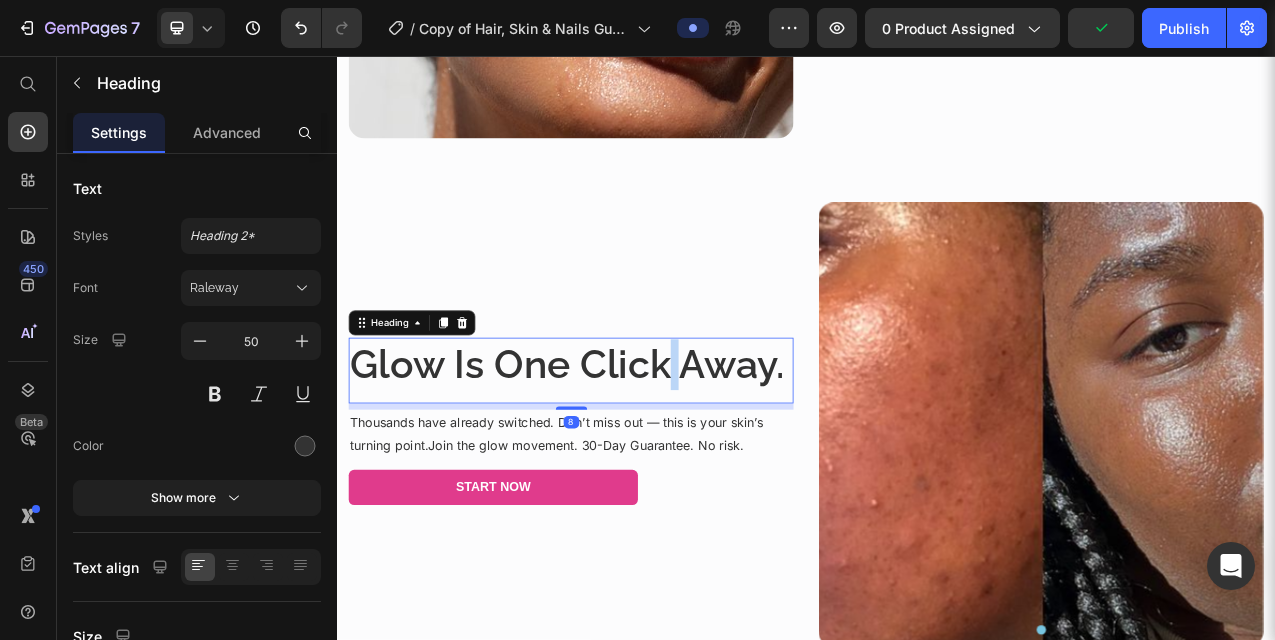 click on "Glow Is One Click Away." at bounding box center [636, 451] 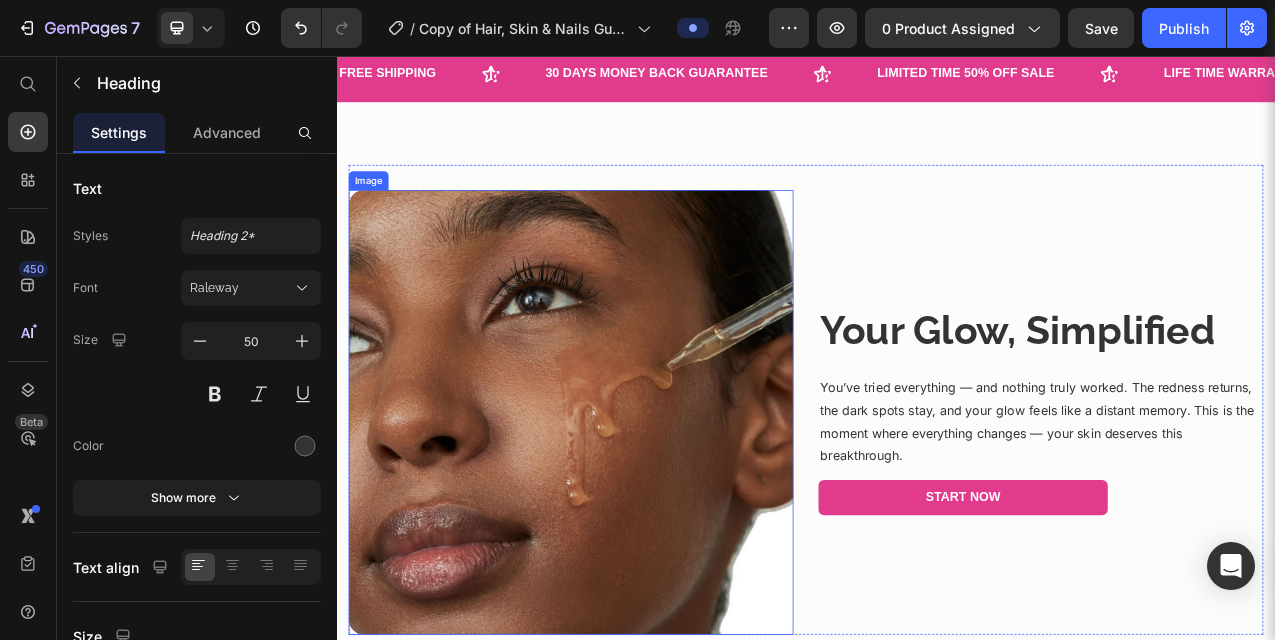 scroll, scrollTop: 1116, scrollLeft: 0, axis: vertical 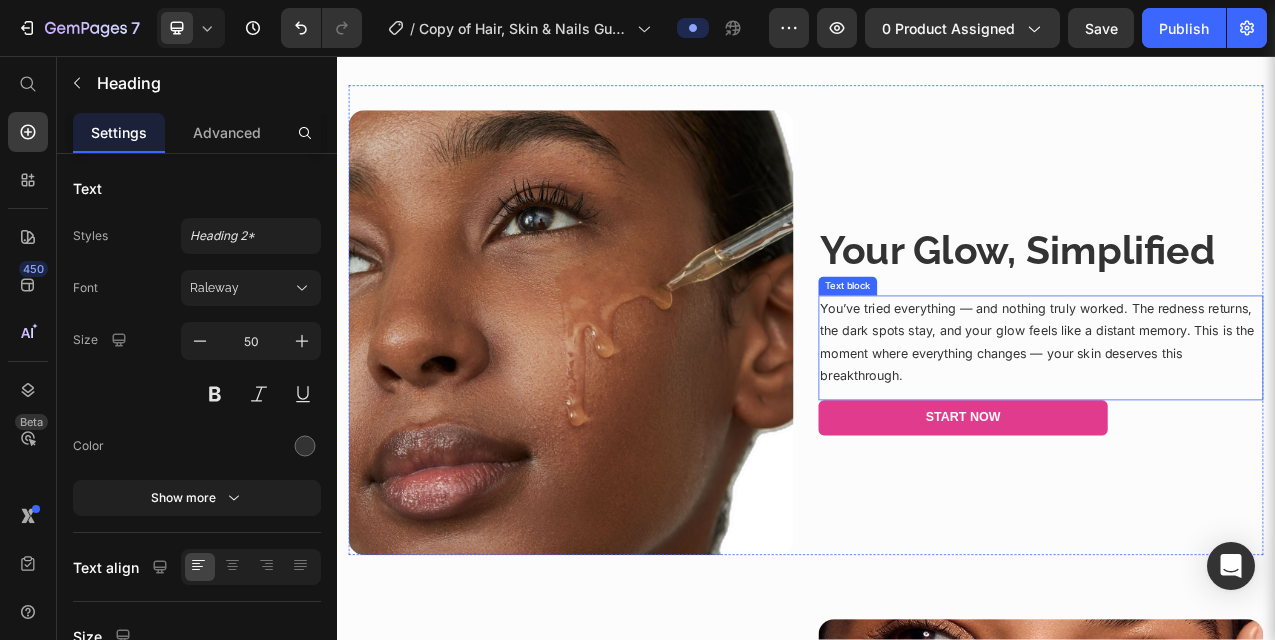 click on "You’ve tried everything — and nothing truly worked. The redness returns, the dark spots stay, and your glow feels like a distant memory. This is the moment where everything changes — your skin deserves this breakthrough." at bounding box center (1237, 422) 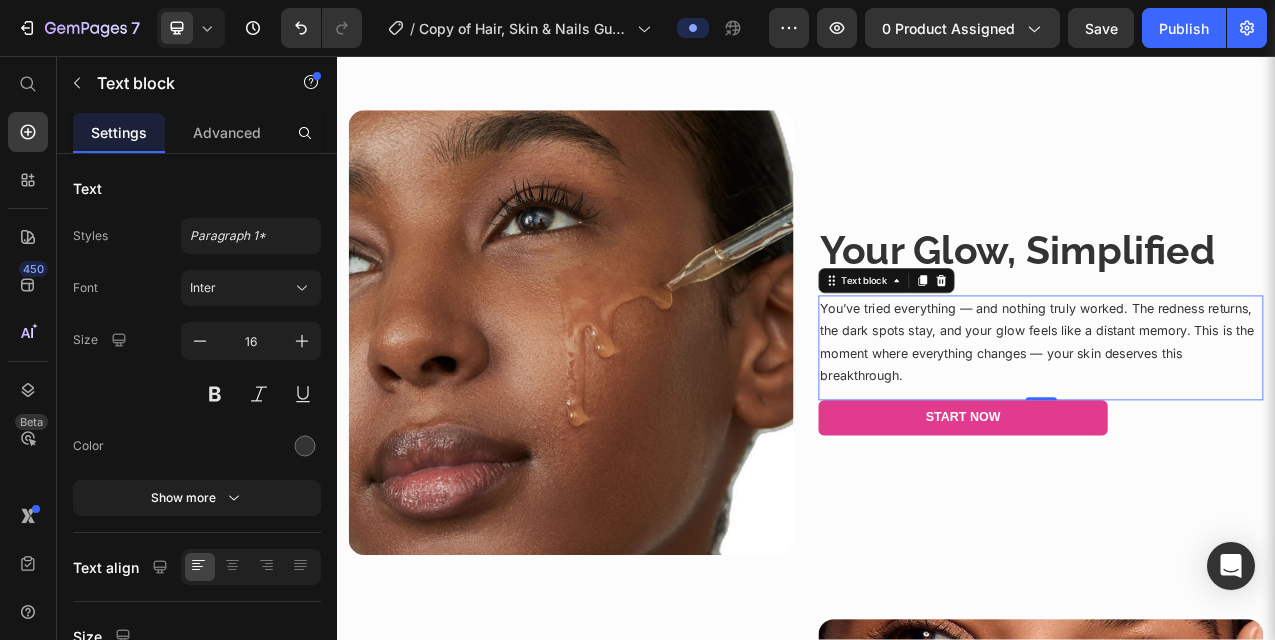click on "You’ve tried everything — and nothing truly worked. The redness returns, the dark spots stay, and your glow feels like a distant memory. This is the moment where everything changes — your skin deserves this breakthrough." at bounding box center (1237, 422) 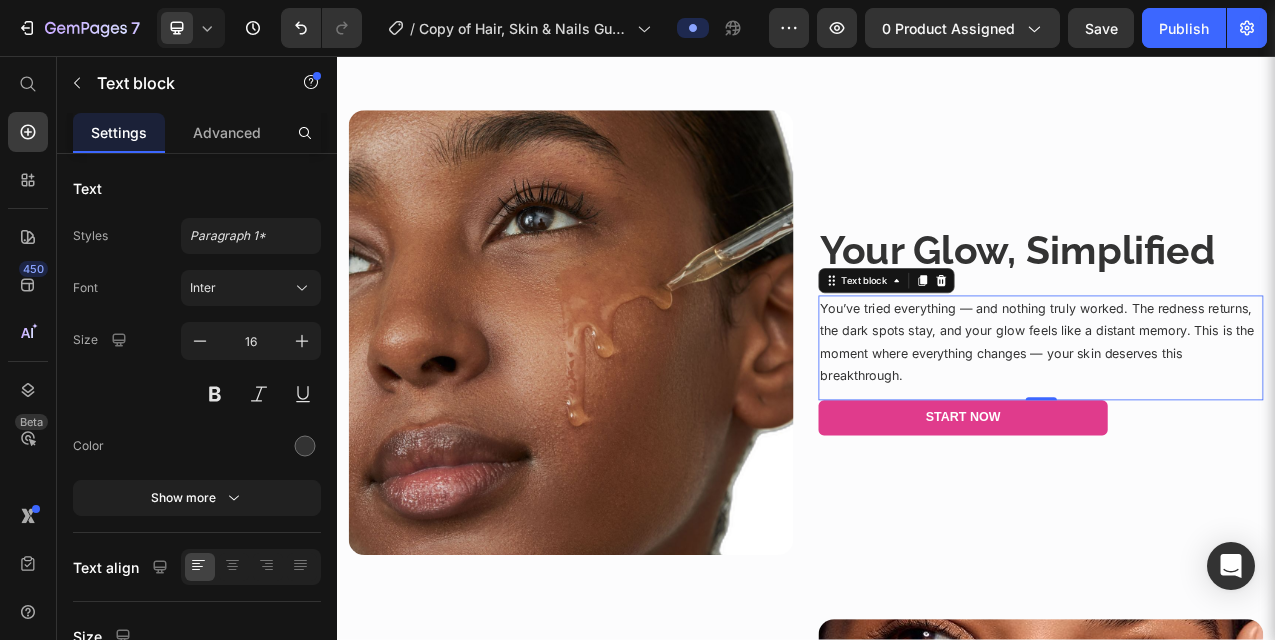 click on "You’ve tried everything — and nothing truly worked. The redness returns, the dark spots stay, and your glow feels like a distant memory. This is the moment where everything changes — your skin deserves this breakthrough." at bounding box center [1237, 422] 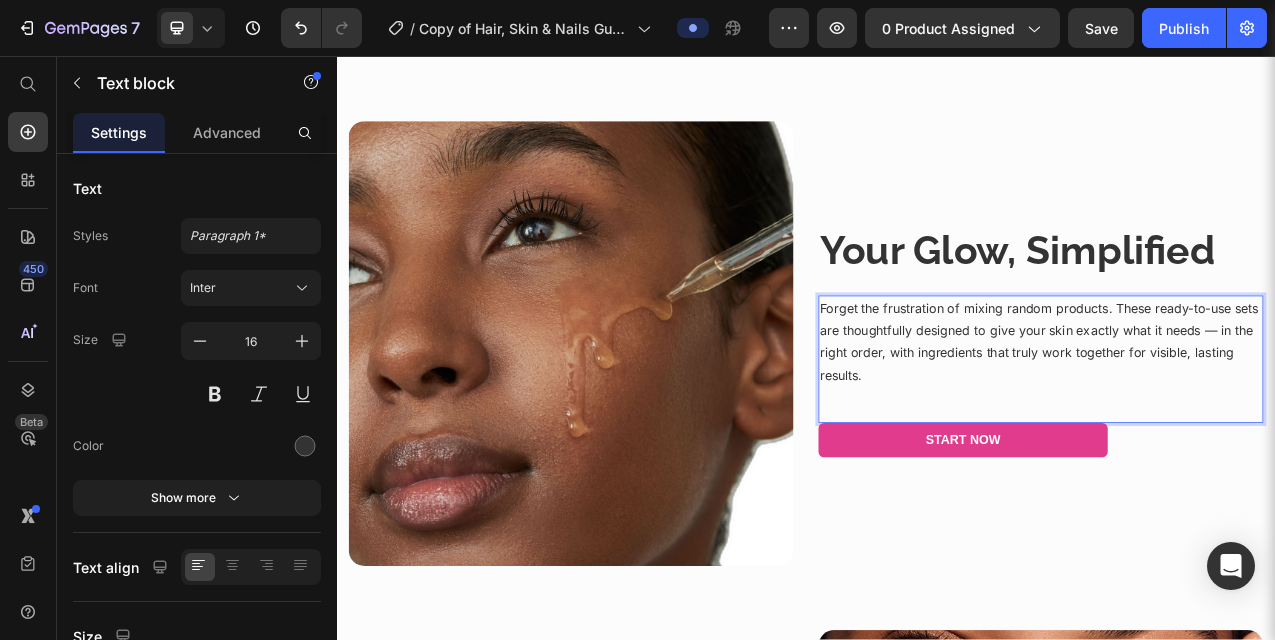 scroll, scrollTop: 1116, scrollLeft: 0, axis: vertical 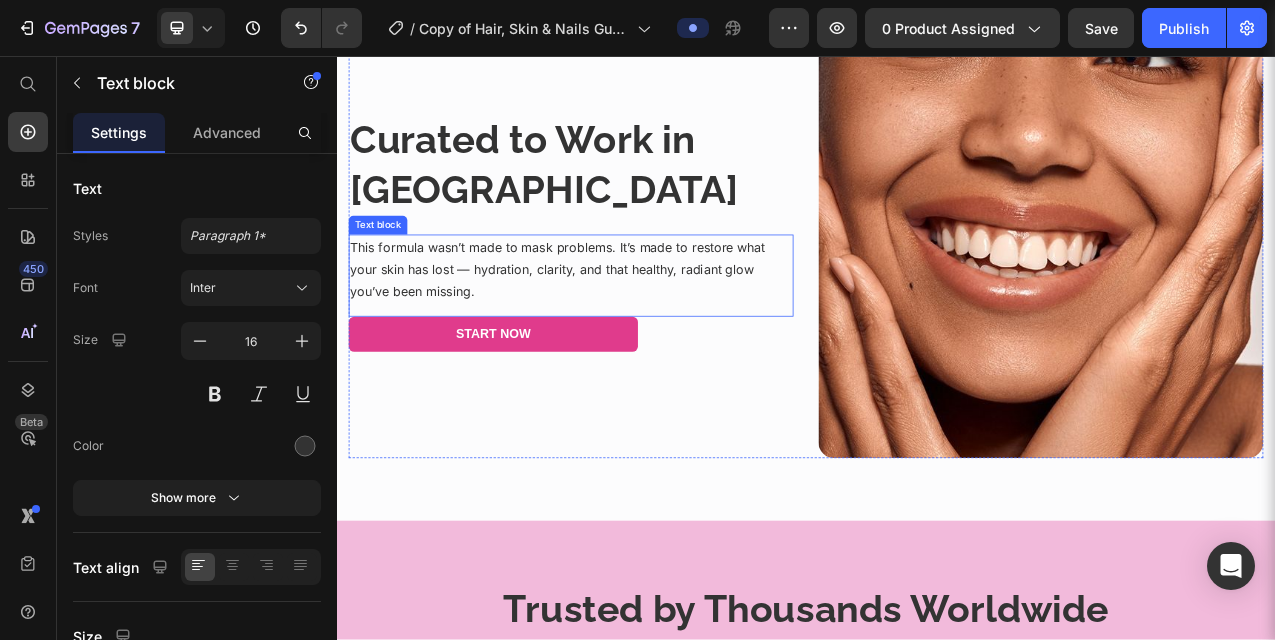 click on "This formula wasn’t made to mask problems. It’s made to restore what your skin has lost — hydration, clarity, and that healthy, radiant glow you’ve been missing." at bounding box center [636, 330] 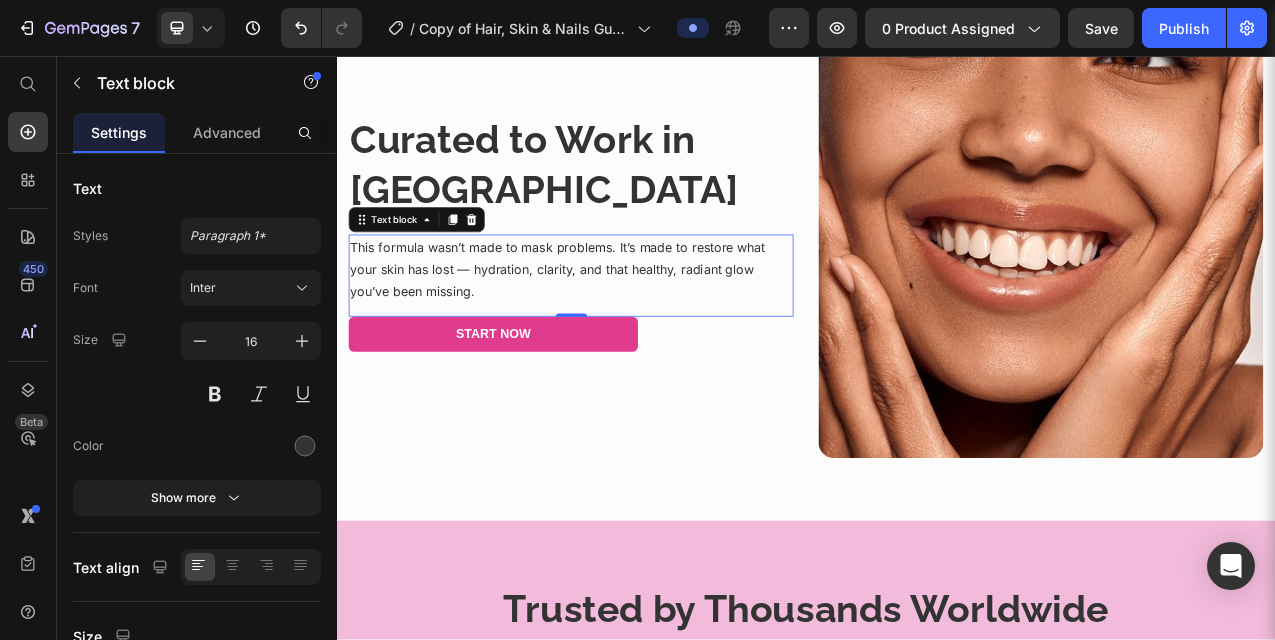 click on "This formula wasn’t made to mask problems. It’s made to restore what your skin has lost — hydration, clarity, and that healthy, radiant glow you’ve been missing." at bounding box center [636, 330] 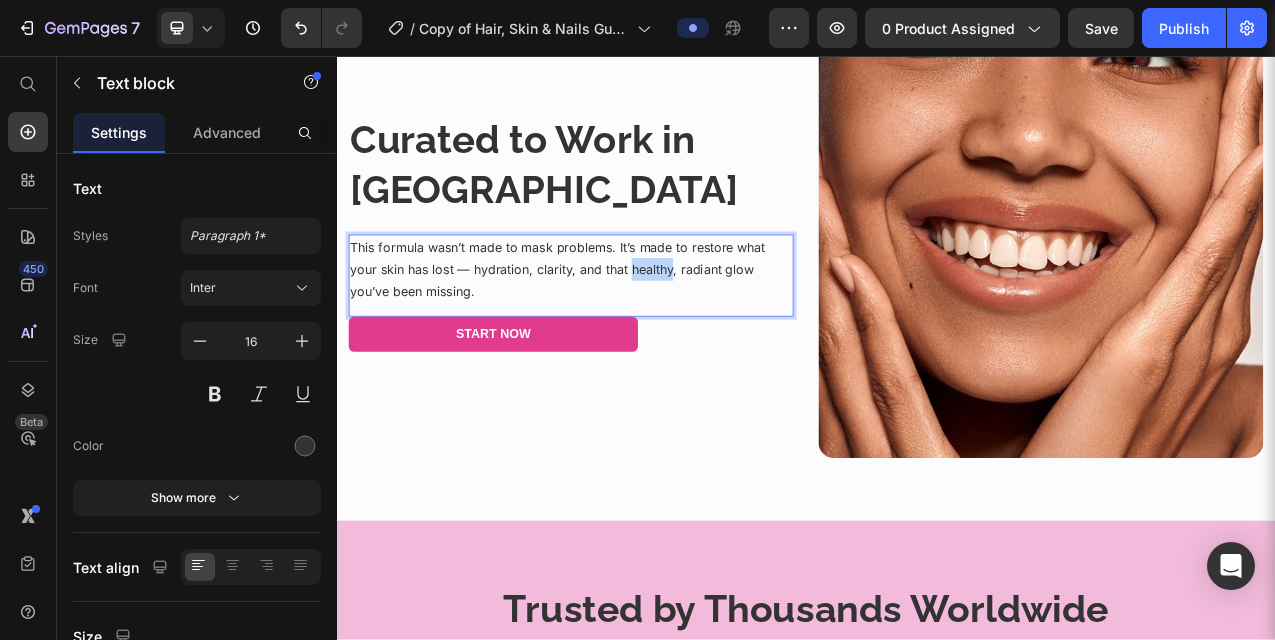 click on "This formula wasn’t made to mask problems. It’s made to restore what your skin has lost — hydration, clarity, and that healthy, radiant glow you’ve been missing." at bounding box center (636, 330) 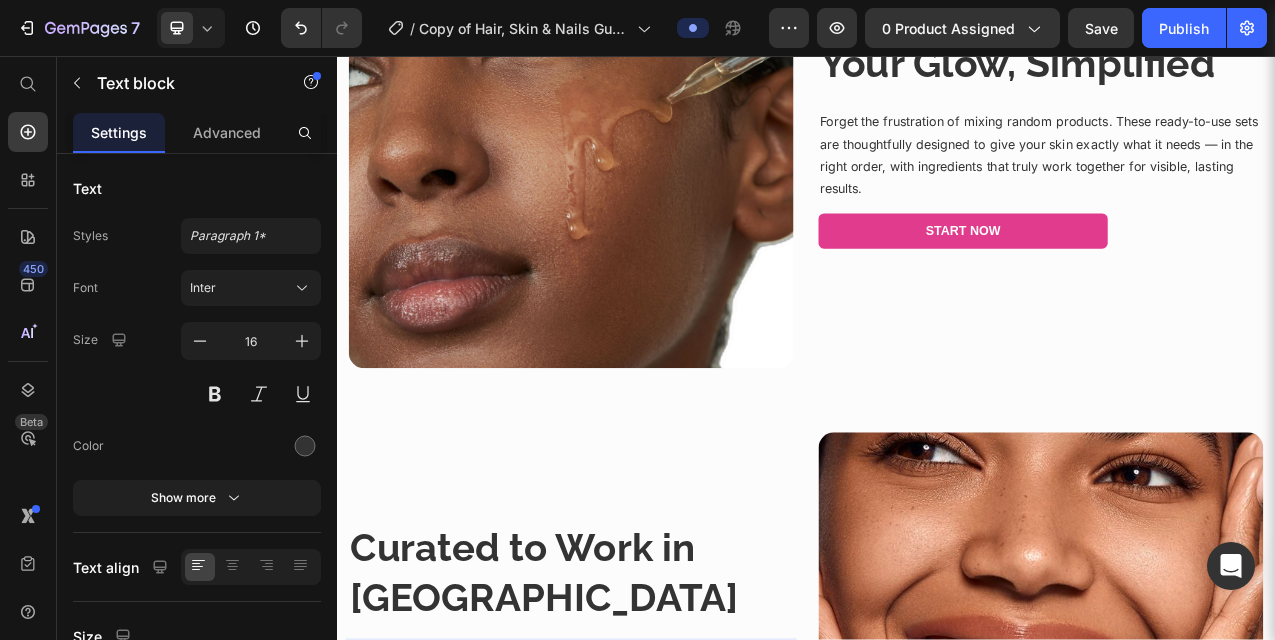 scroll, scrollTop: 1348, scrollLeft: 0, axis: vertical 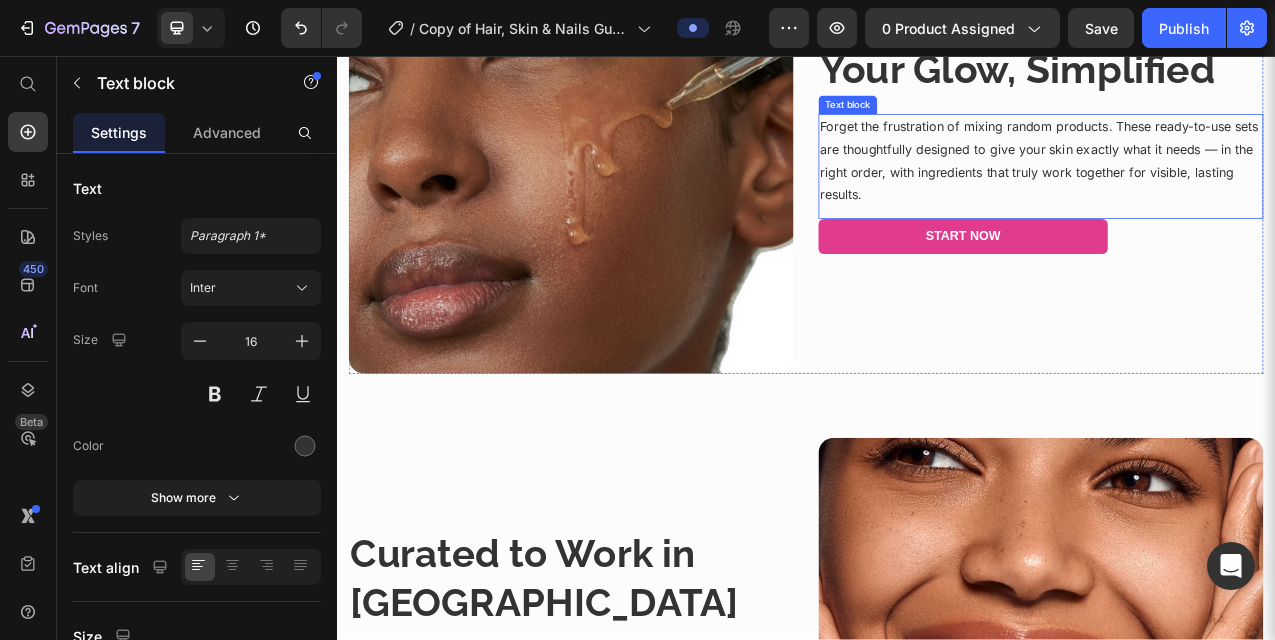 click on "Forget the frustration of mixing random products. These ready-to-use sets are thoughtfully designed to give your skin exactly what it needs — in the right order, with ingredients that truly work together for visible, lasting results." at bounding box center (1237, 190) 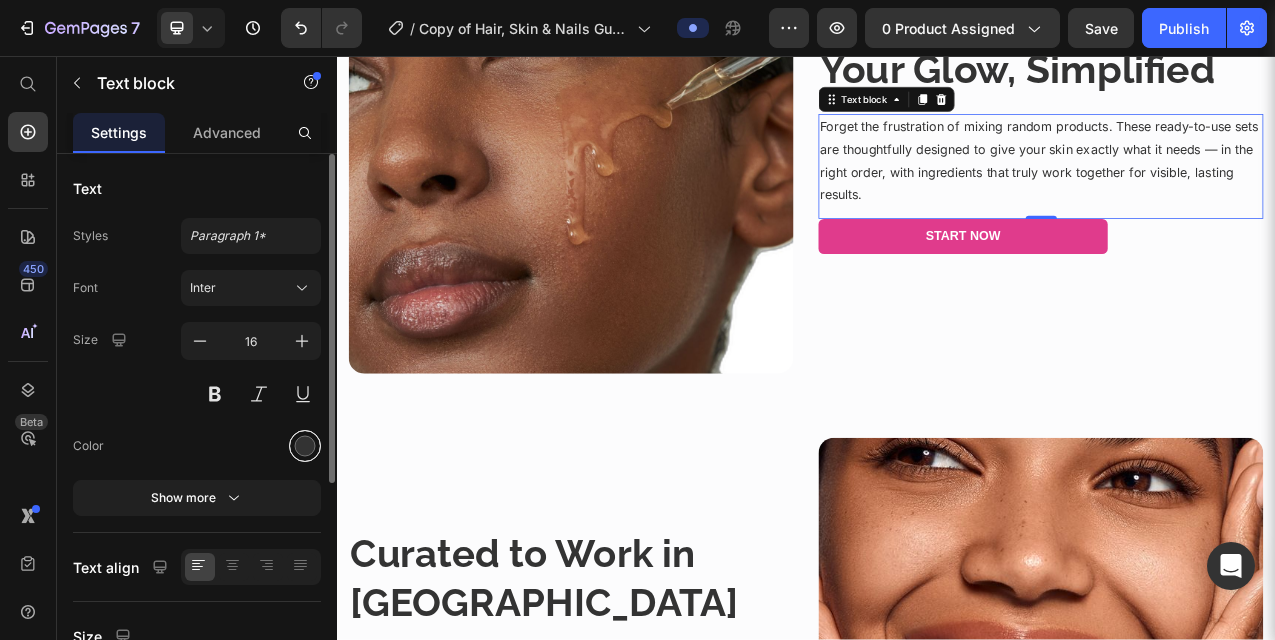 click at bounding box center (305, 446) 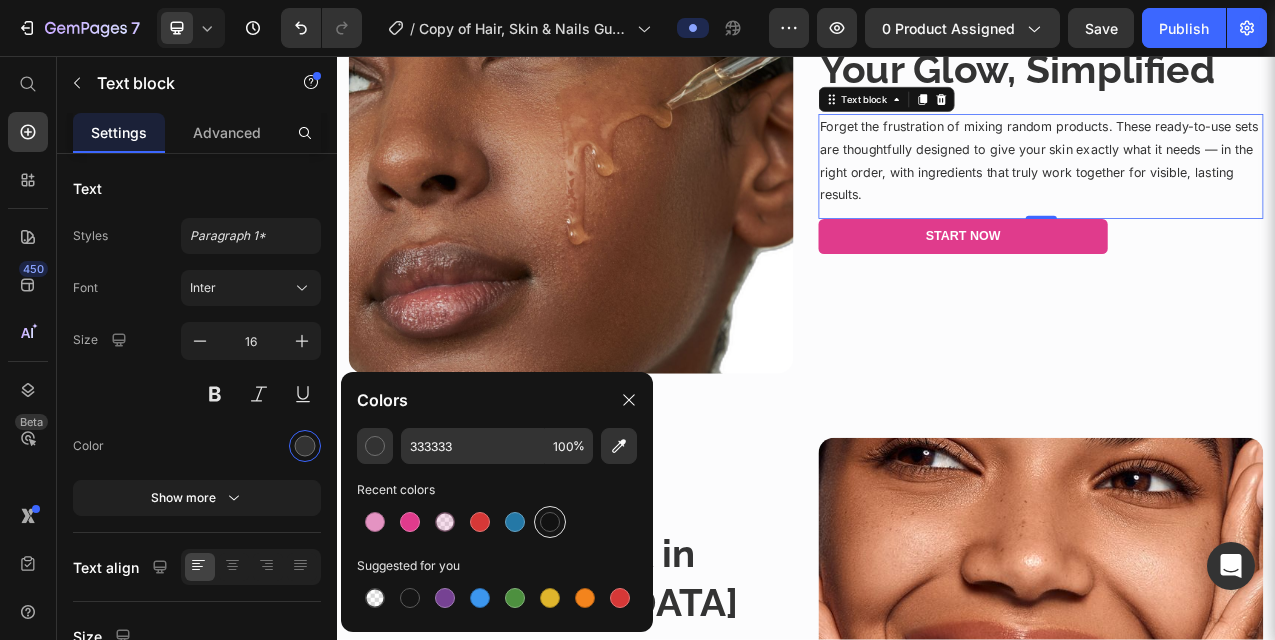 click at bounding box center (550, 522) 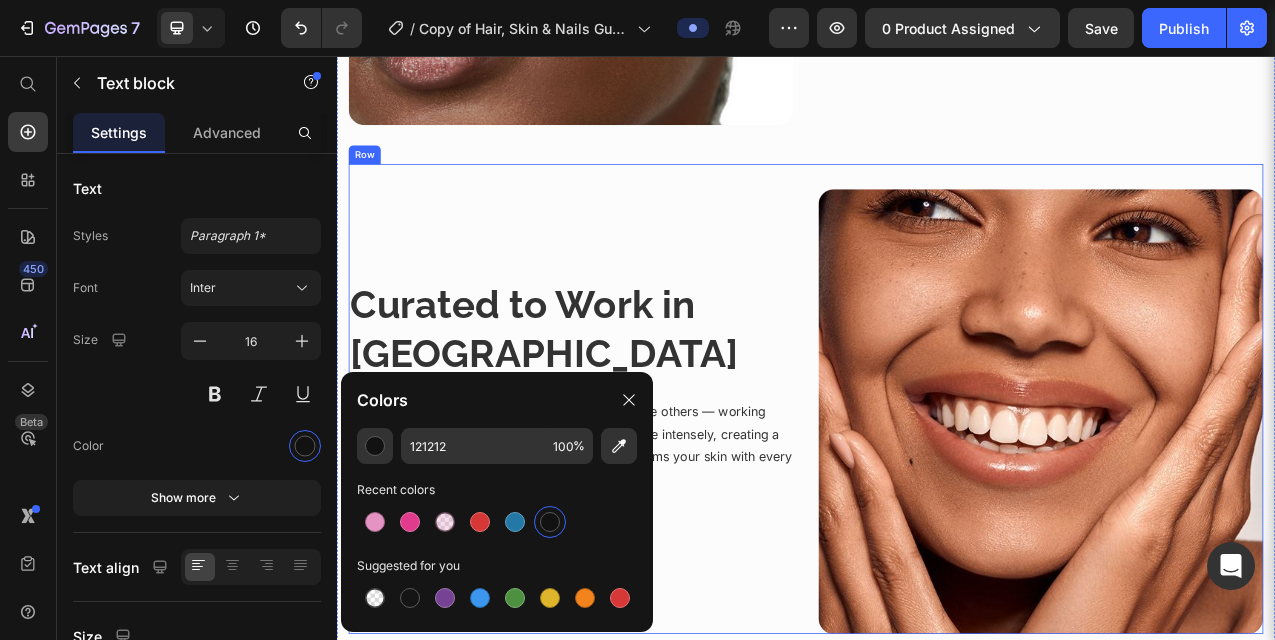 scroll, scrollTop: 1741, scrollLeft: 0, axis: vertical 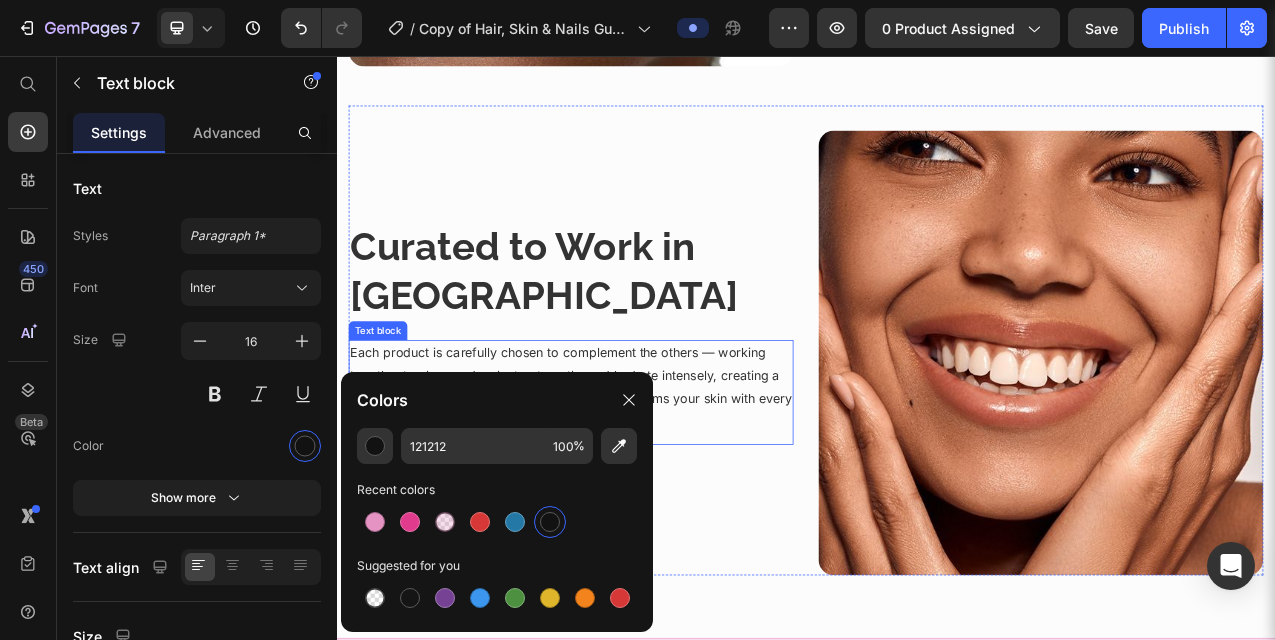 click on "Each product is carefully chosen to complement the others — working together to cleanse deeply, treat gently, and hydrate intensely, creating a seamless ritual that accelerates results and transforms your skin with every use." at bounding box center [636, 479] 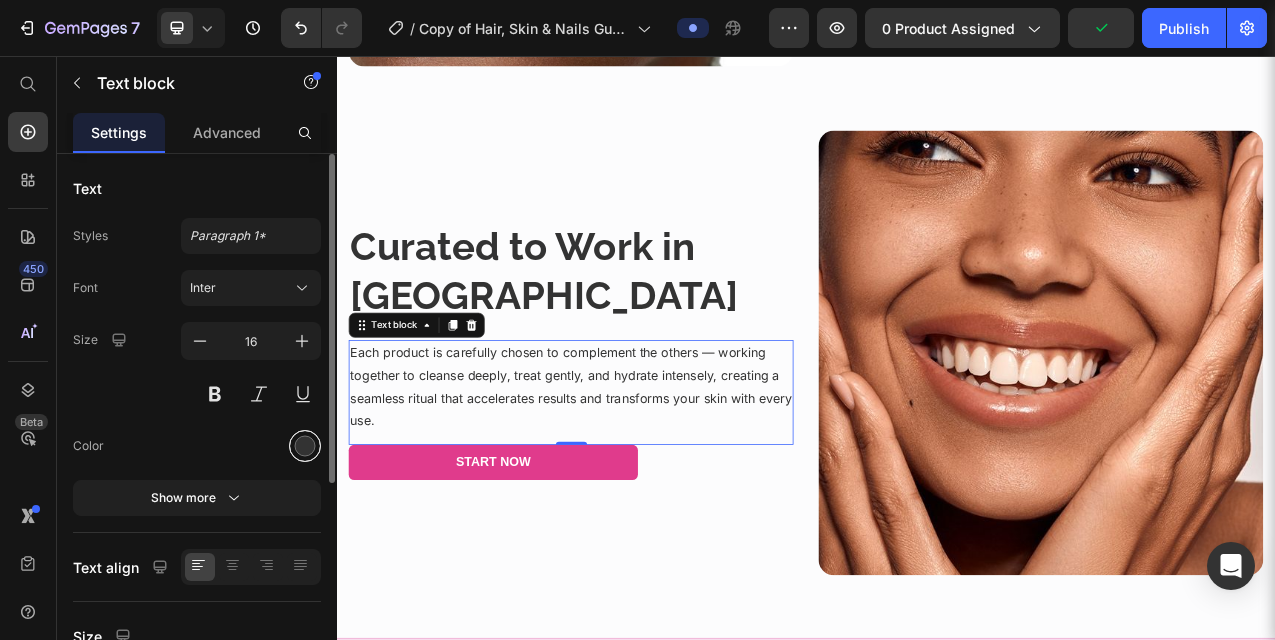 click at bounding box center [305, 446] 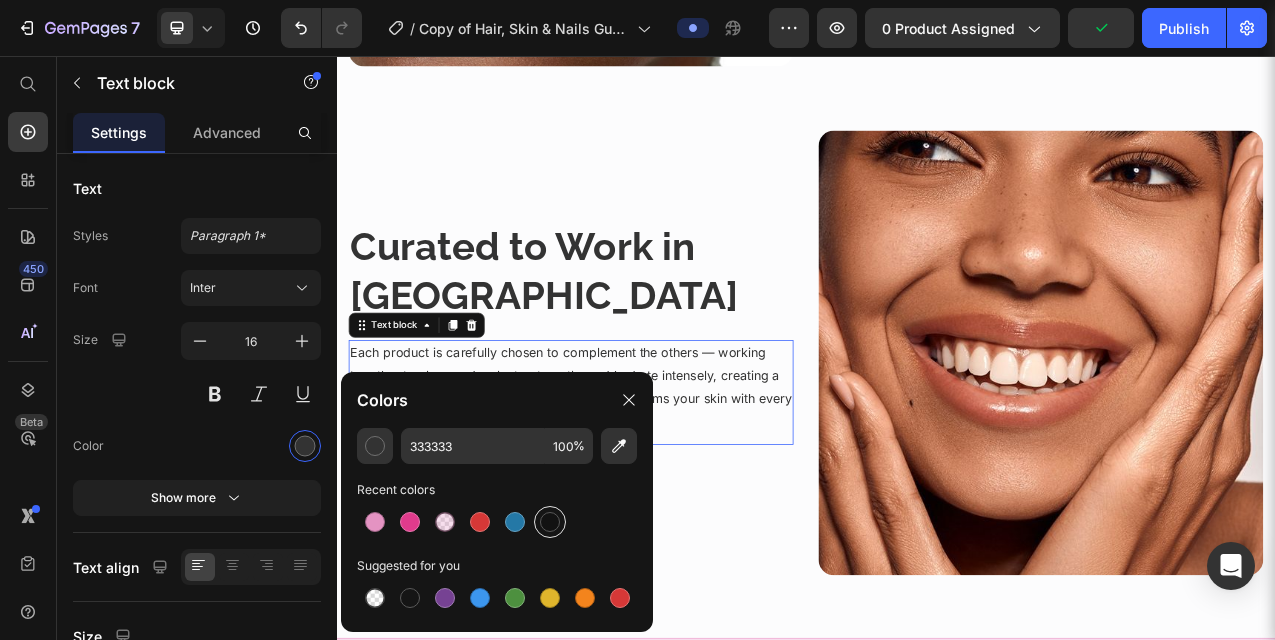 click at bounding box center (550, 522) 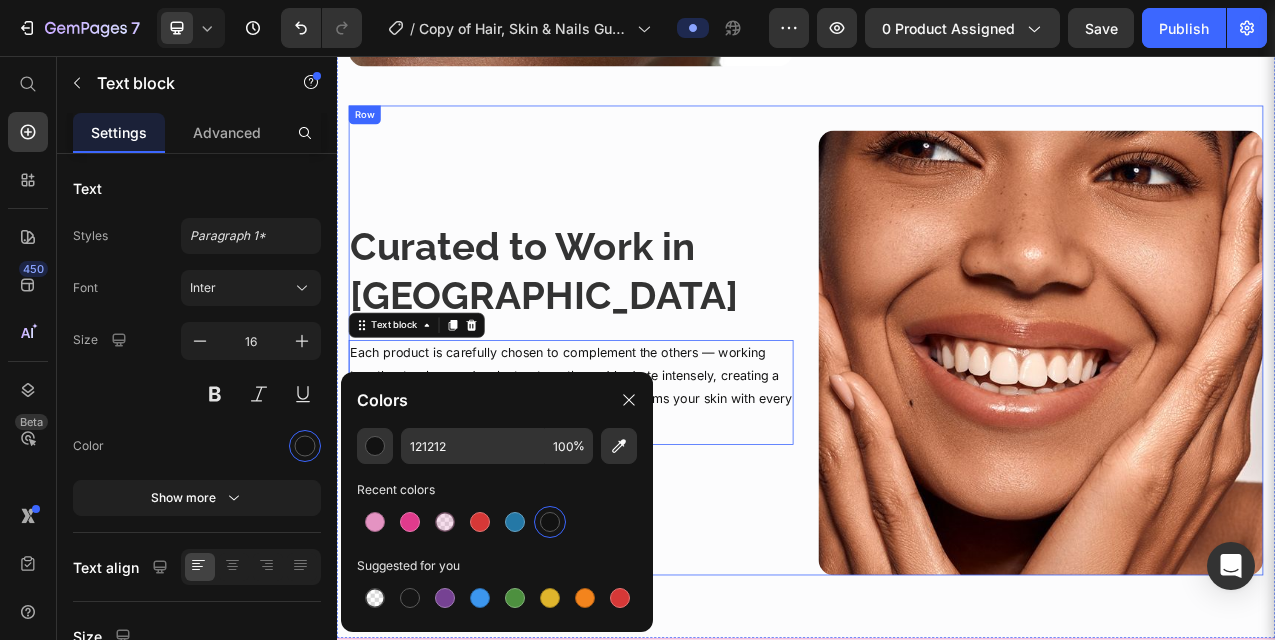 click on "Curated to Work in Harmony Heading Each product is carefully chosen to complement the others — working together to cleanse deeply, treat gently, and hydrate intensely, creating a seamless ritual that accelerates results and transforms your skin with every use. Text block   0 Start Now Button" at bounding box center [636, 436] 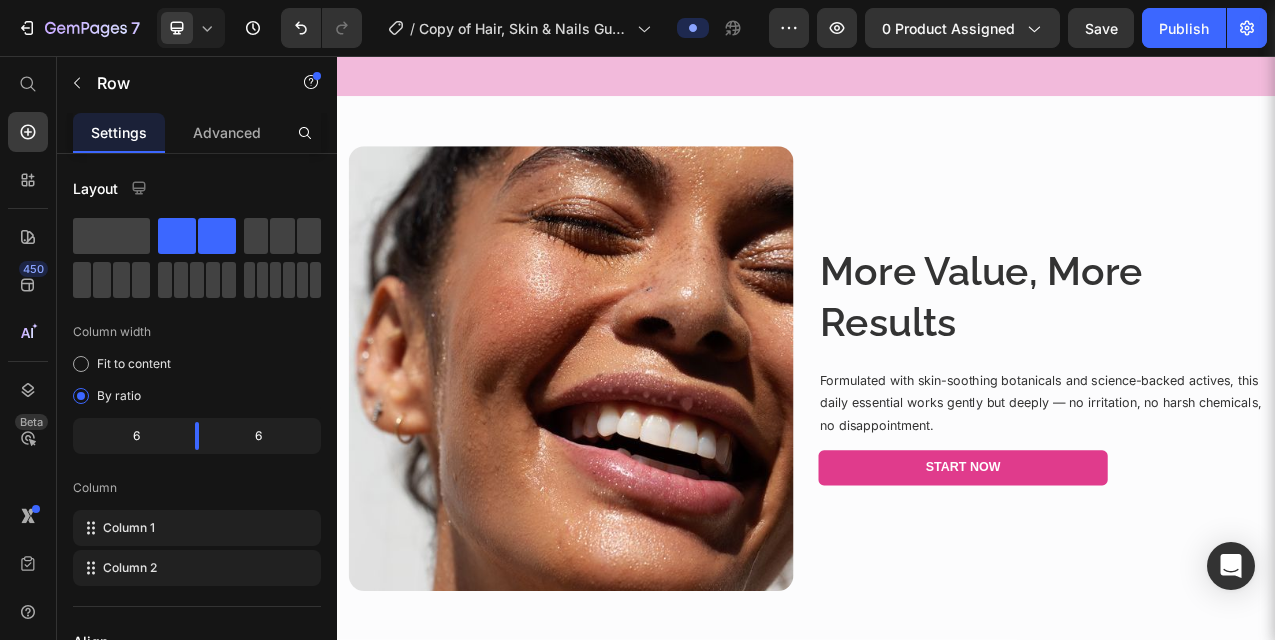 scroll, scrollTop: 2932, scrollLeft: 0, axis: vertical 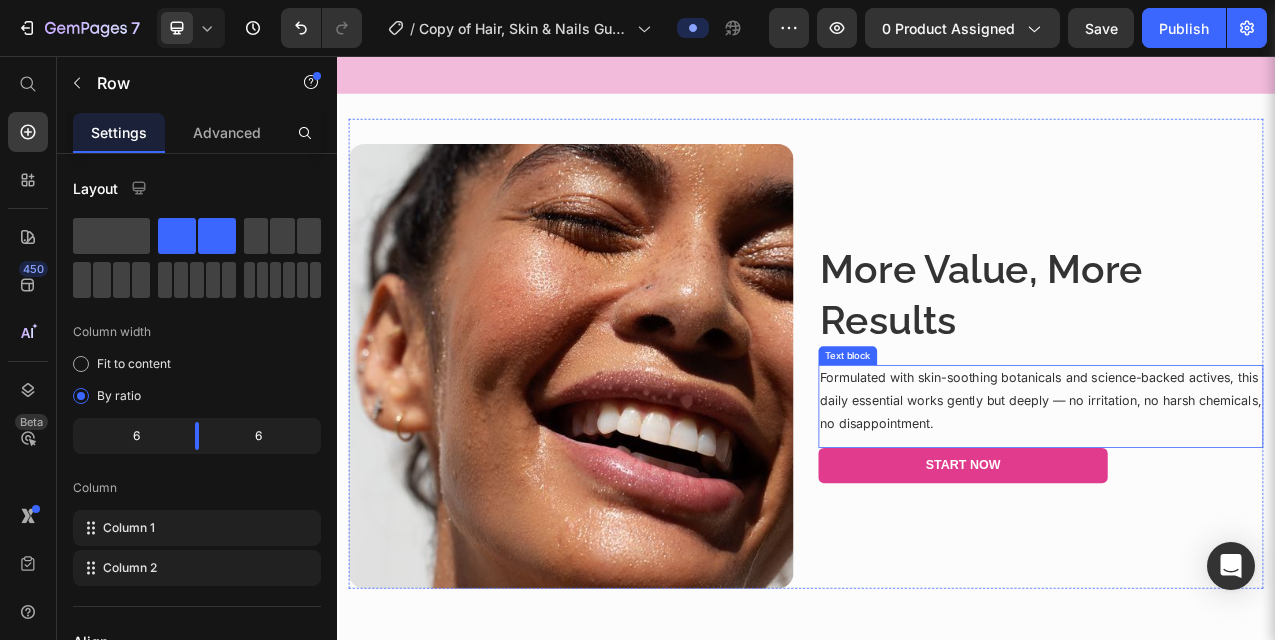 click on "Formulated with skin-soothing botanicals and science-backed actives, this daily essential works gently but deeply — no irritation, no harsh chemicals, no disappointment." at bounding box center [1237, 497] 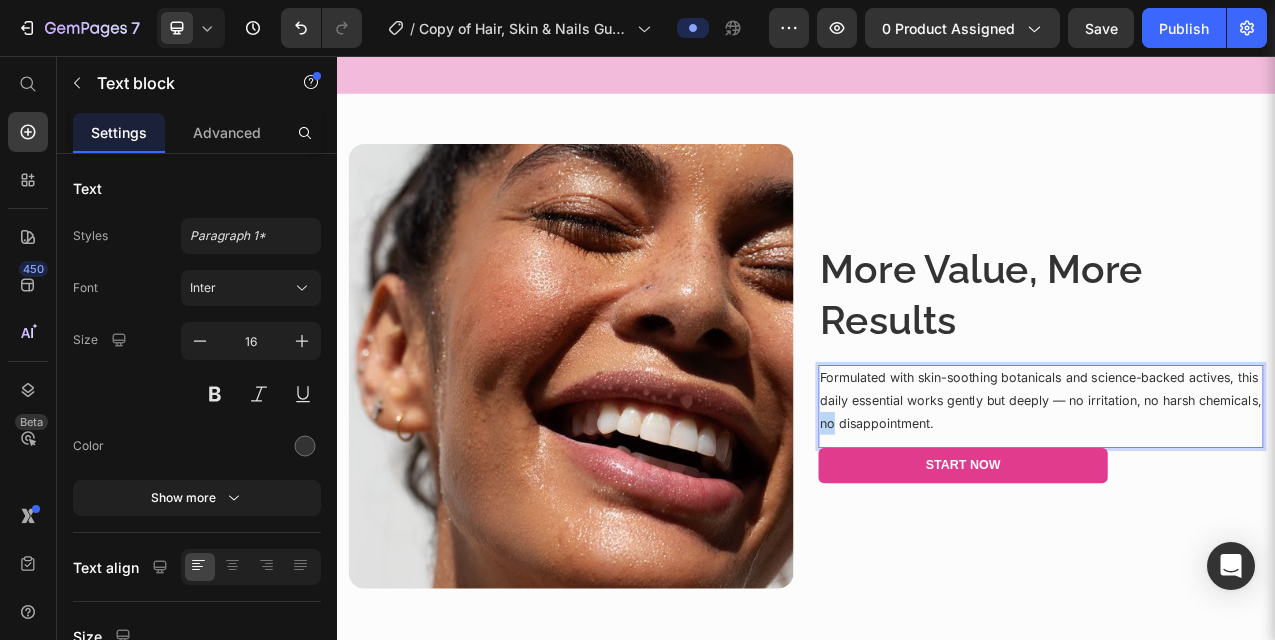 click on "Formulated with skin-soothing botanicals and science-backed actives, this daily essential works gently but deeply — no irritation, no harsh chemicals, no disappointment." at bounding box center (1237, 497) 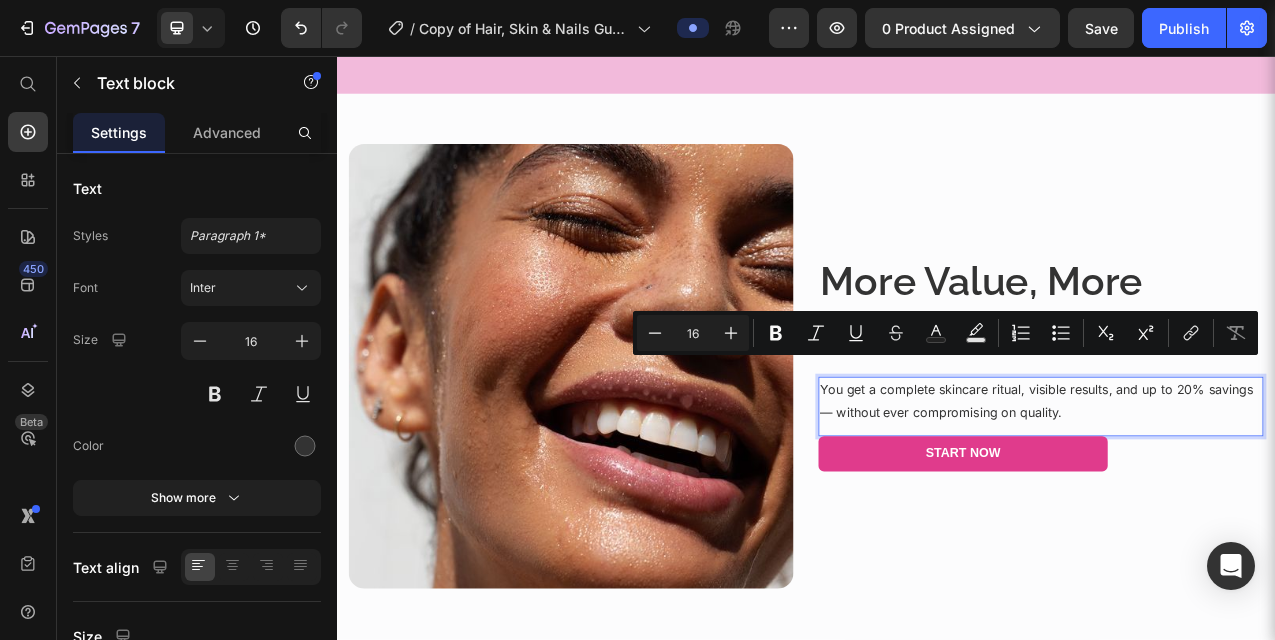 scroll, scrollTop: 2947, scrollLeft: 0, axis: vertical 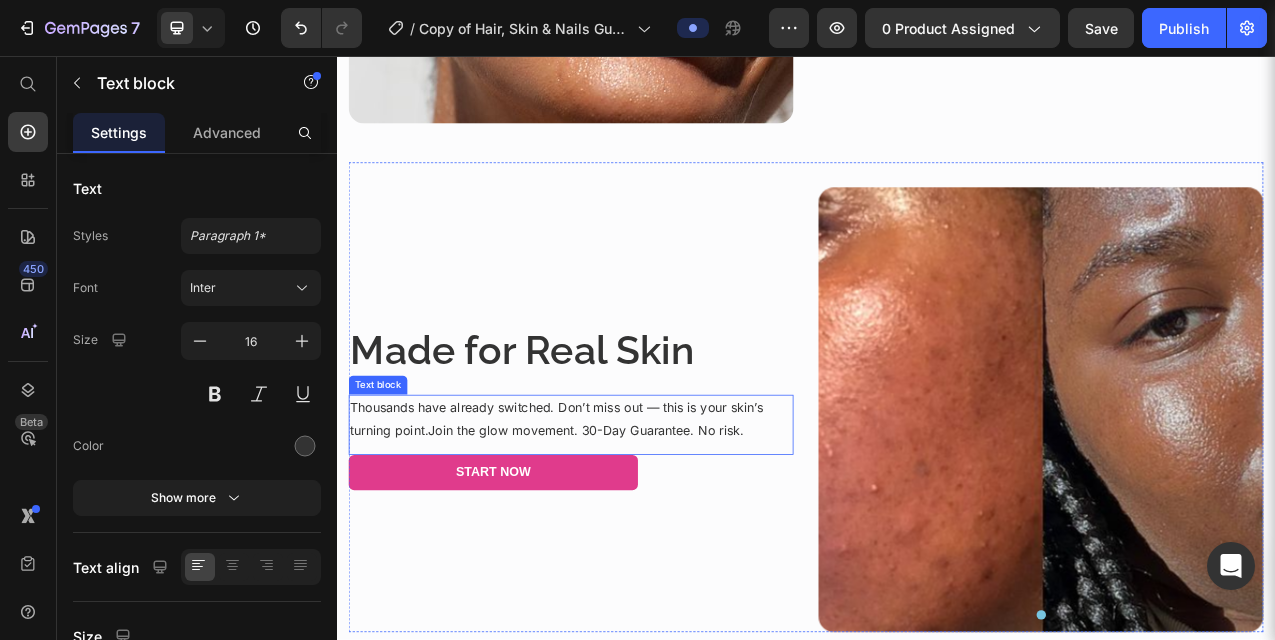 click on "Thousands have already switched. Don’t miss out — this is your skin’s turning point.Join the glow movement. 30-Day Guarantee. No risk." at bounding box center (636, 521) 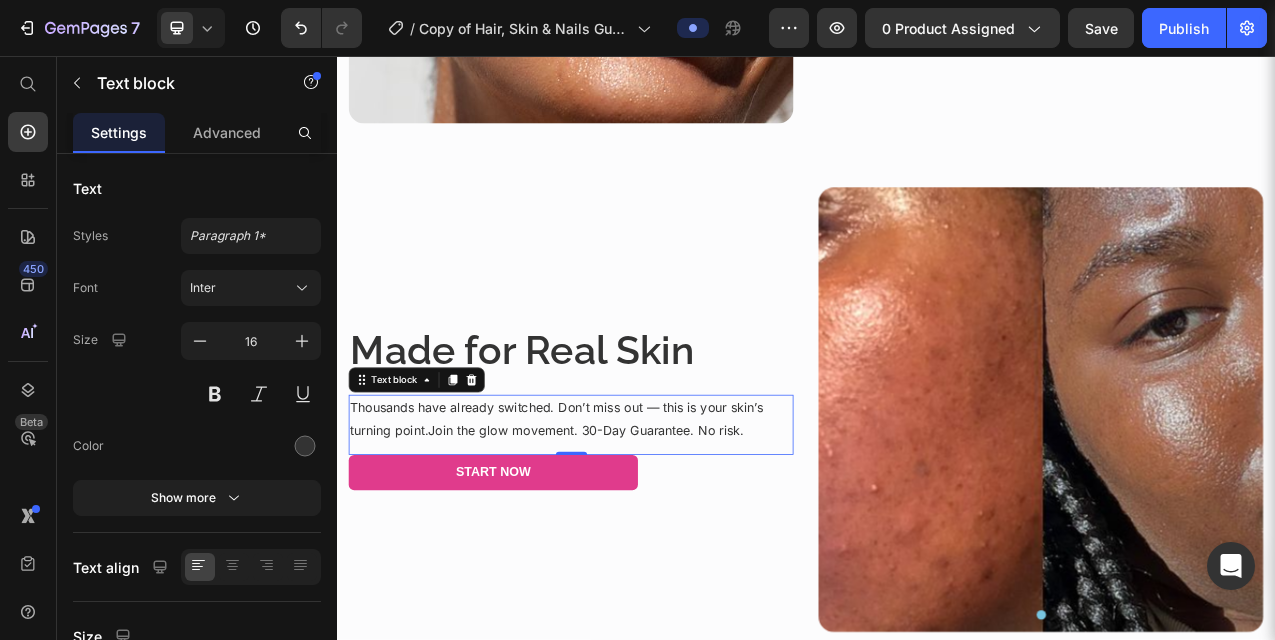 click on "Thousands have already switched. Don’t miss out — this is your skin’s turning point.Join the glow movement. 30-Day Guarantee. No risk." at bounding box center (636, 521) 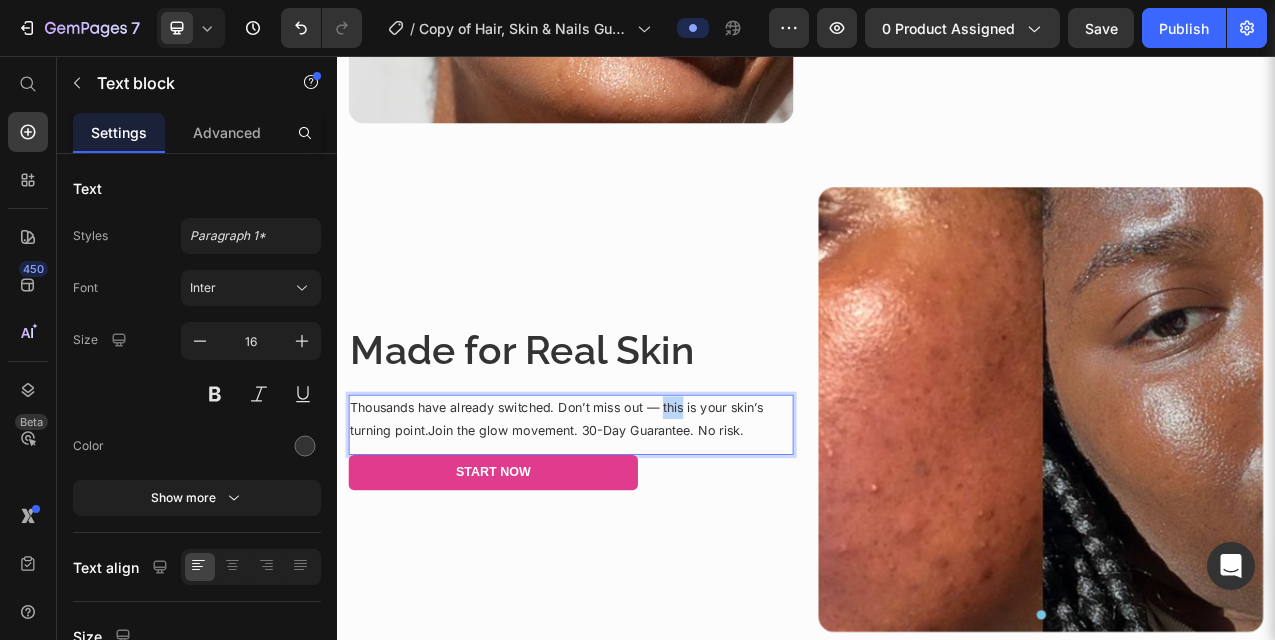 click on "Thousands have already switched. Don’t miss out — this is your skin’s turning point.Join the glow movement. 30-Day Guarantee. No risk." at bounding box center [636, 521] 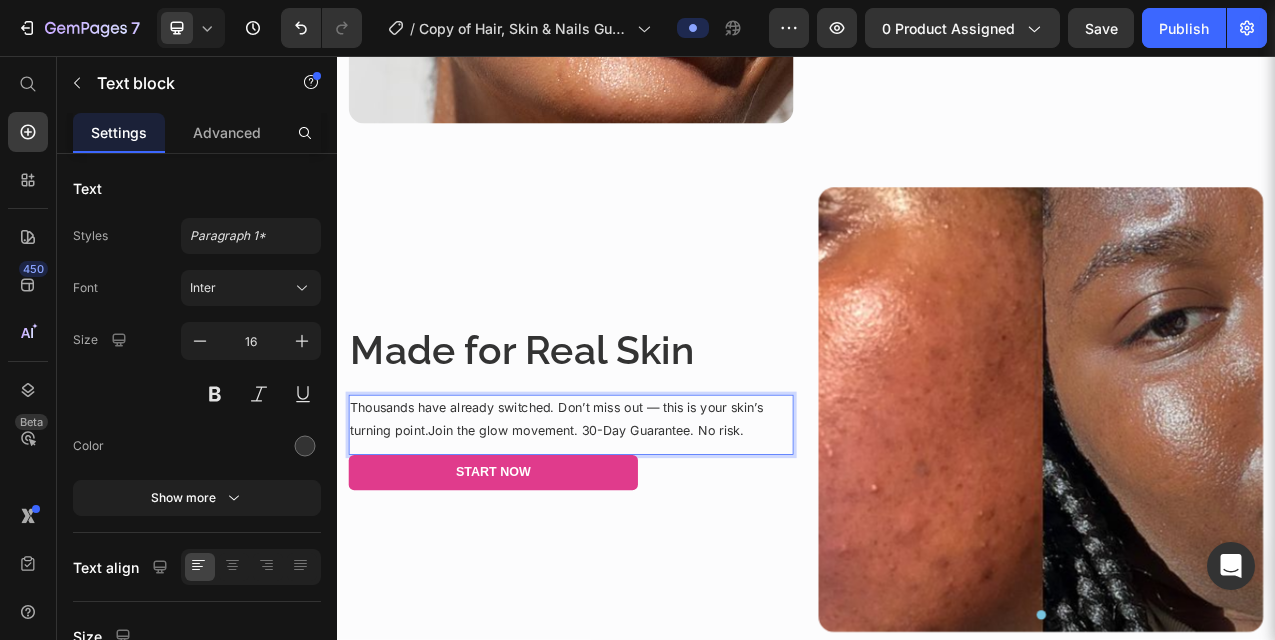 scroll, scrollTop: 3483, scrollLeft: 0, axis: vertical 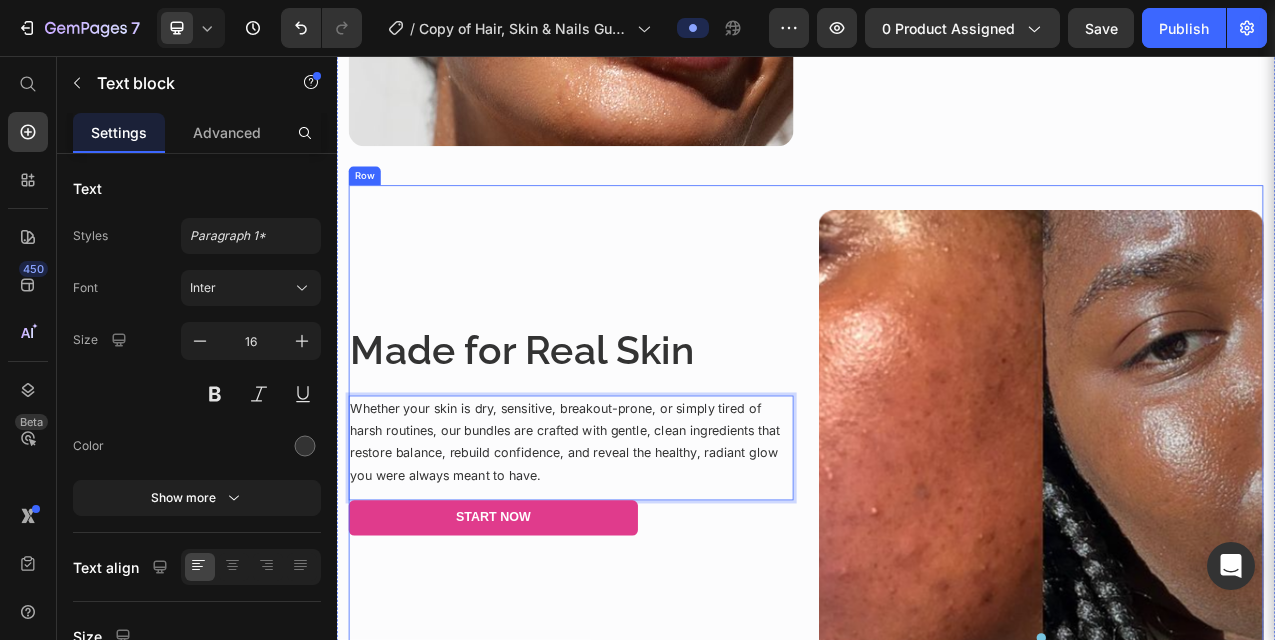 click on "Made for Real Skin Heading Whether your skin is dry, sensitive, breakout-prone, or simply tired of harsh routines, our bundles are crafted with gentle, clean ingredients that restore balance, rebuild confidence, and reveal the healthy, radiant glow you were always meant to have. Text block   0 Start Now Button
Image
Carousel Row" at bounding box center (937, 522) 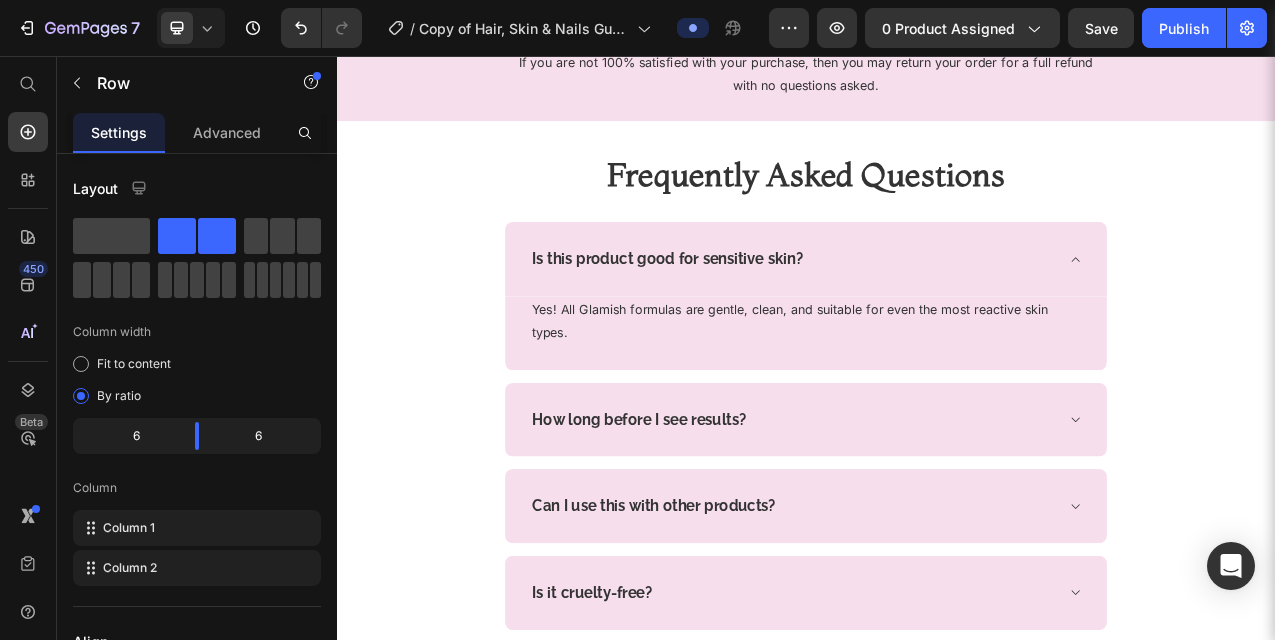 scroll, scrollTop: 5318, scrollLeft: 0, axis: vertical 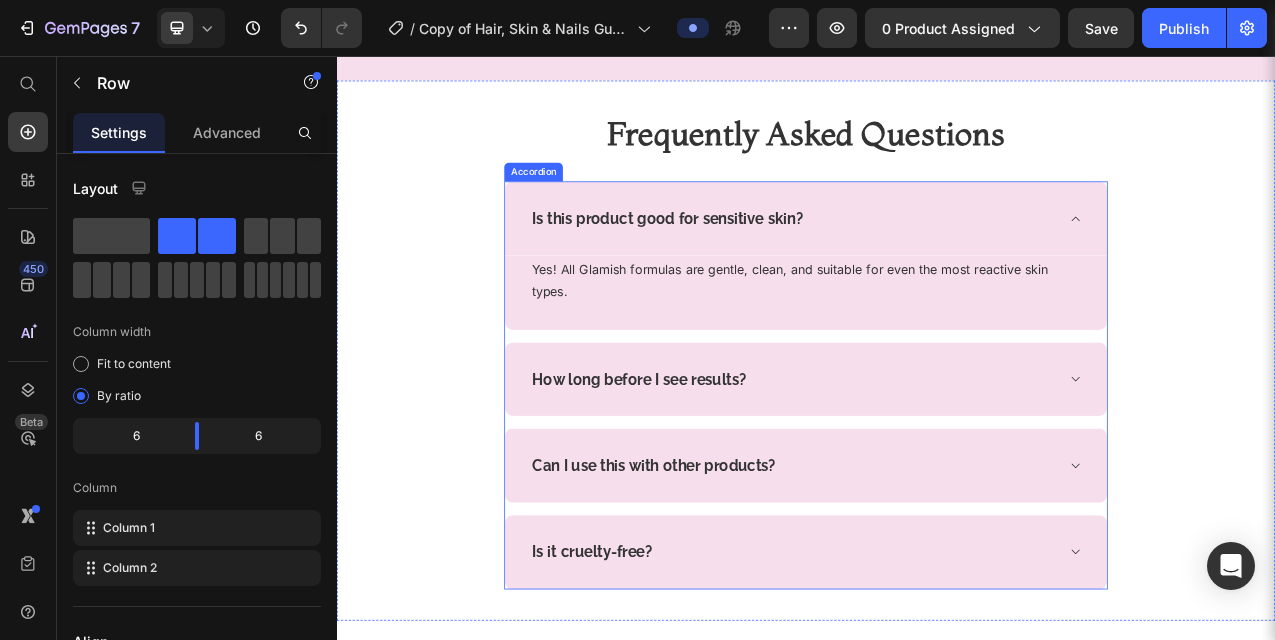 click 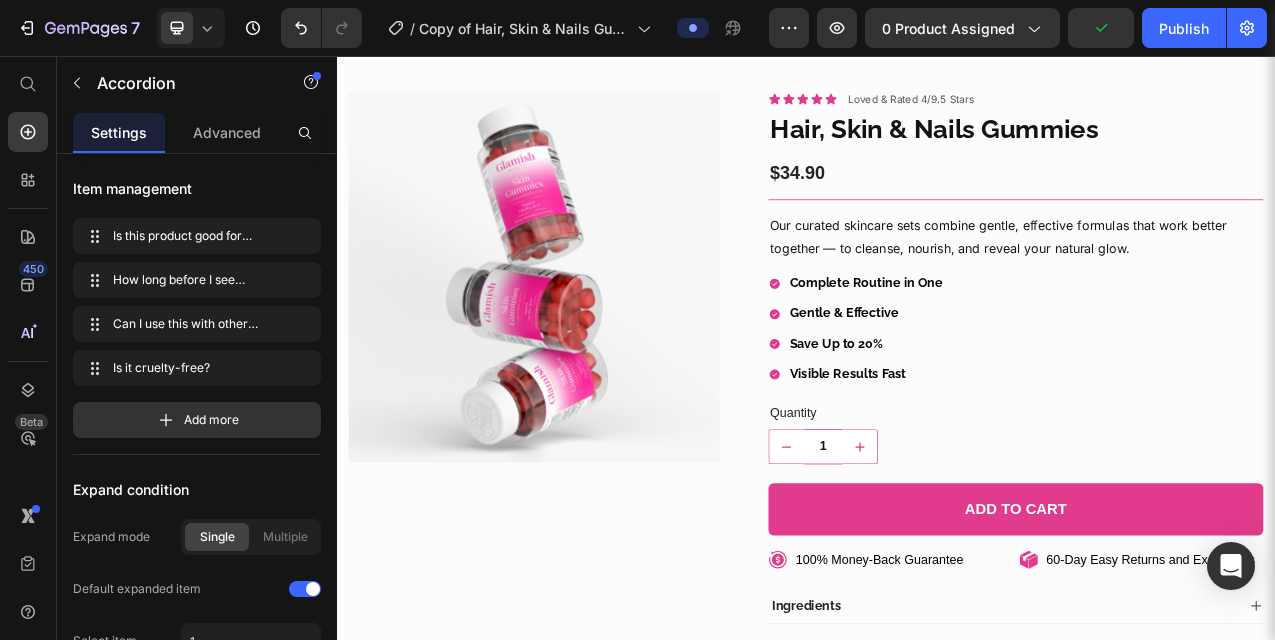 scroll, scrollTop: 0, scrollLeft: 0, axis: both 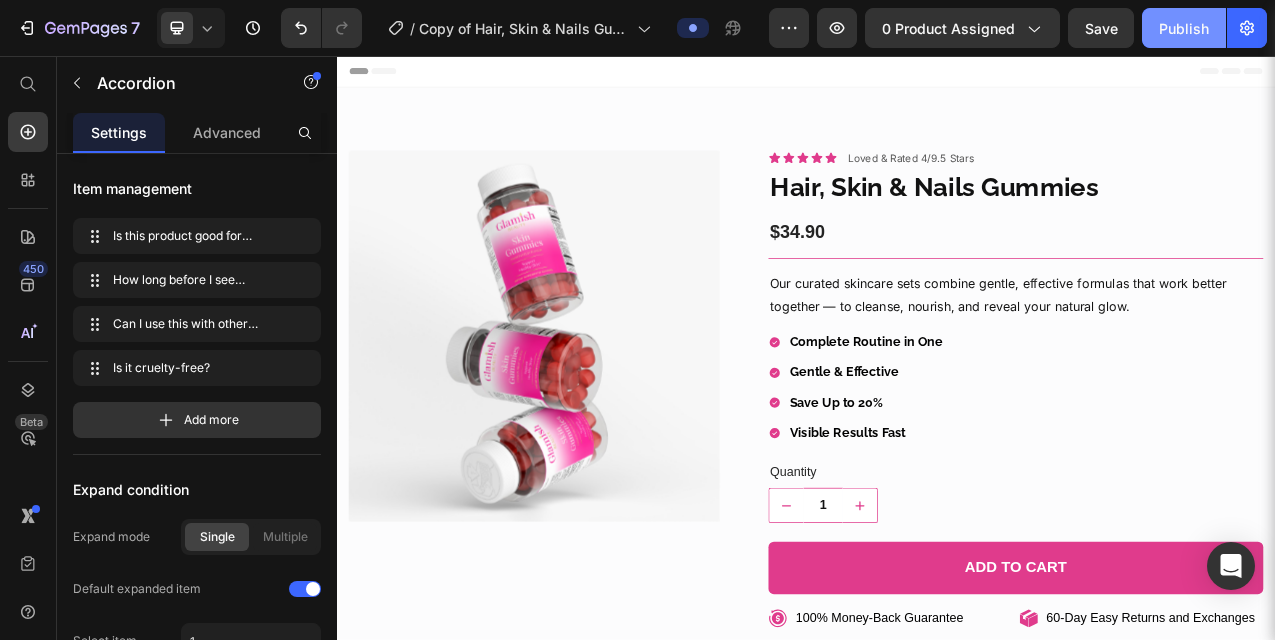 click on "Publish" at bounding box center (1184, 28) 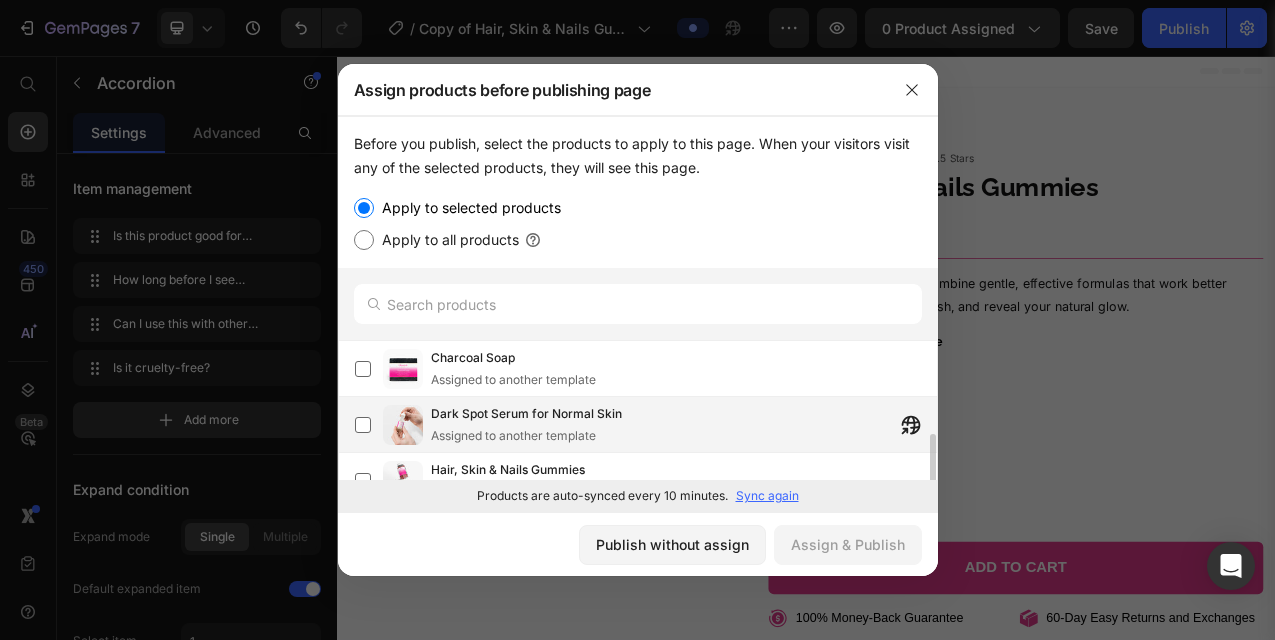 scroll, scrollTop: 251, scrollLeft: 0, axis: vertical 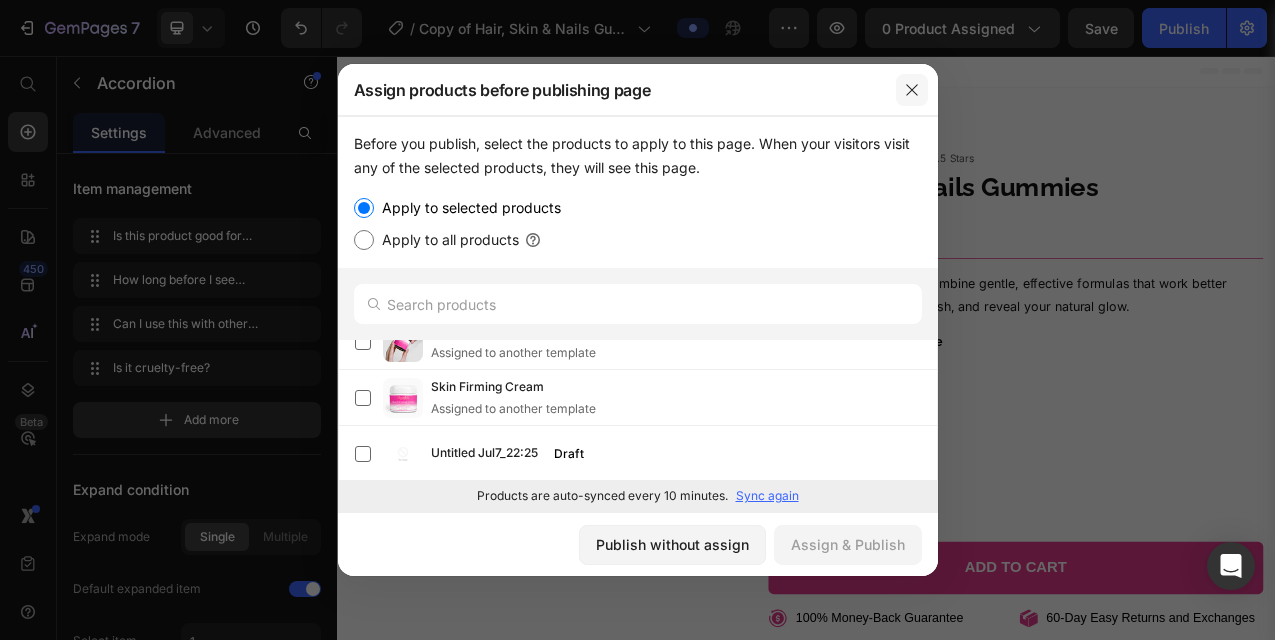 click 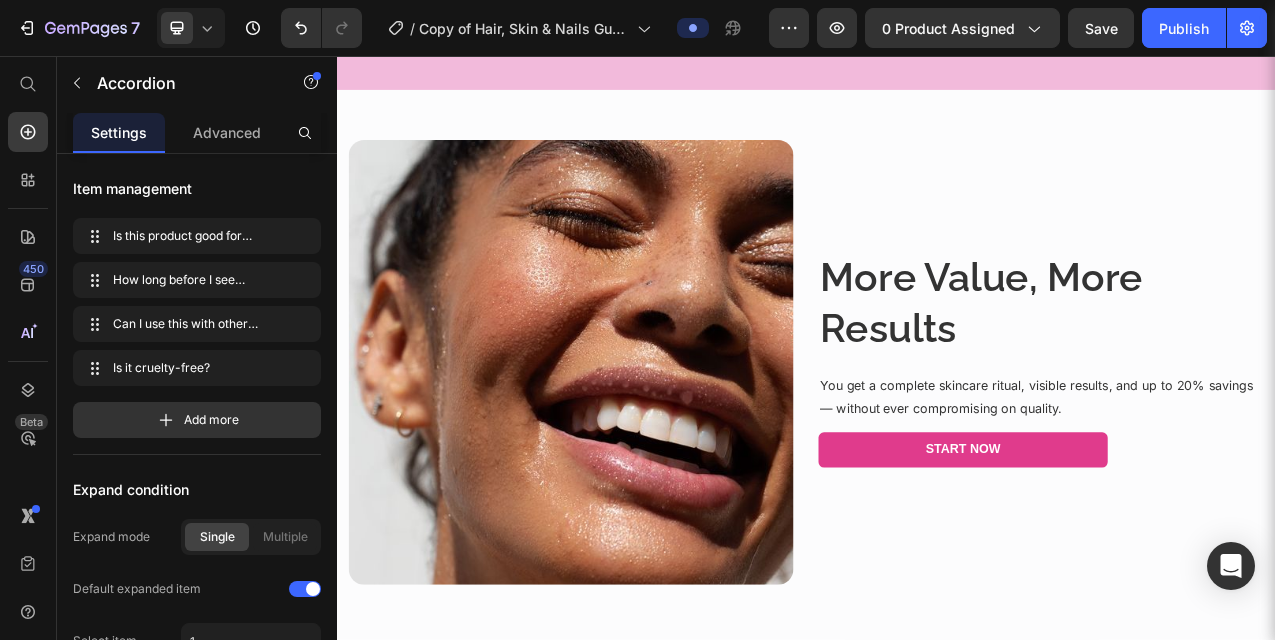 scroll, scrollTop: 2932, scrollLeft: 0, axis: vertical 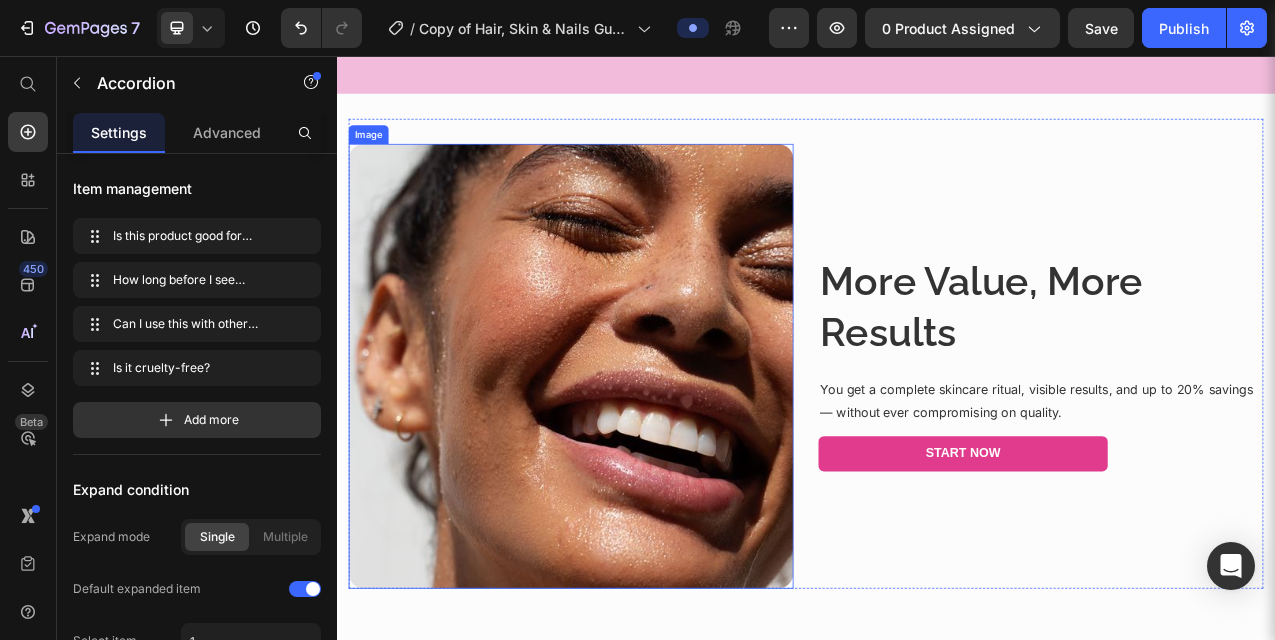 click at bounding box center [636, 453] 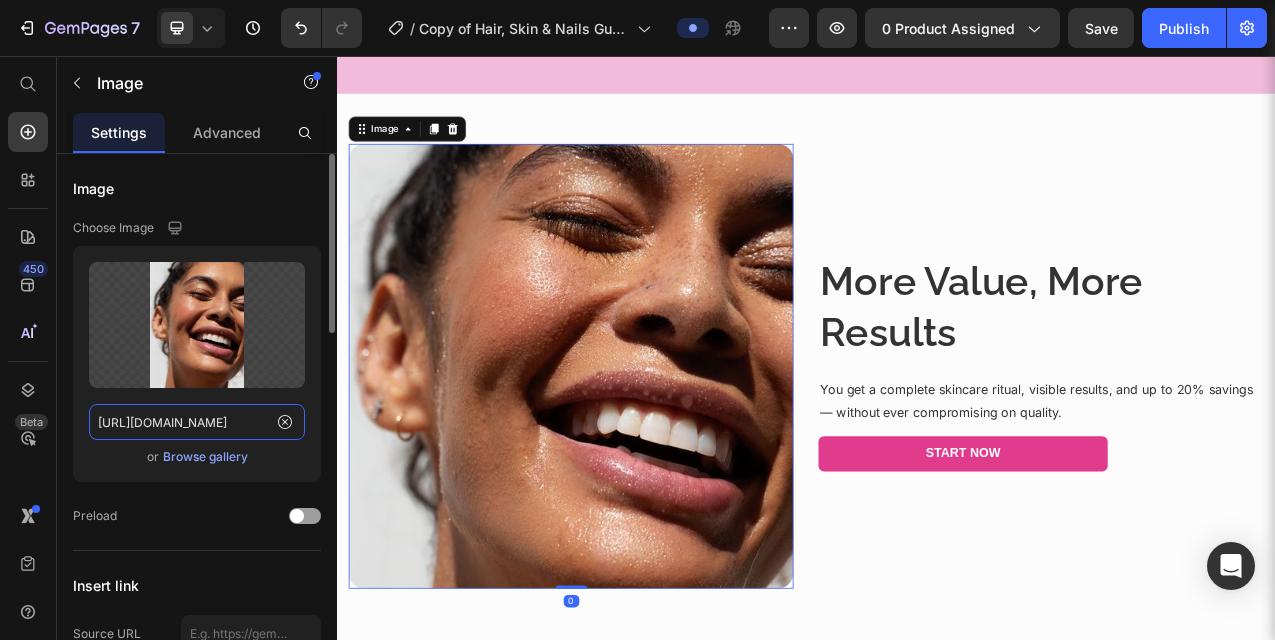 click on "https://i.pinimg.com/736x/1d/f7/05/1df70511aefc6d2156cac5b302077b68.jpg" 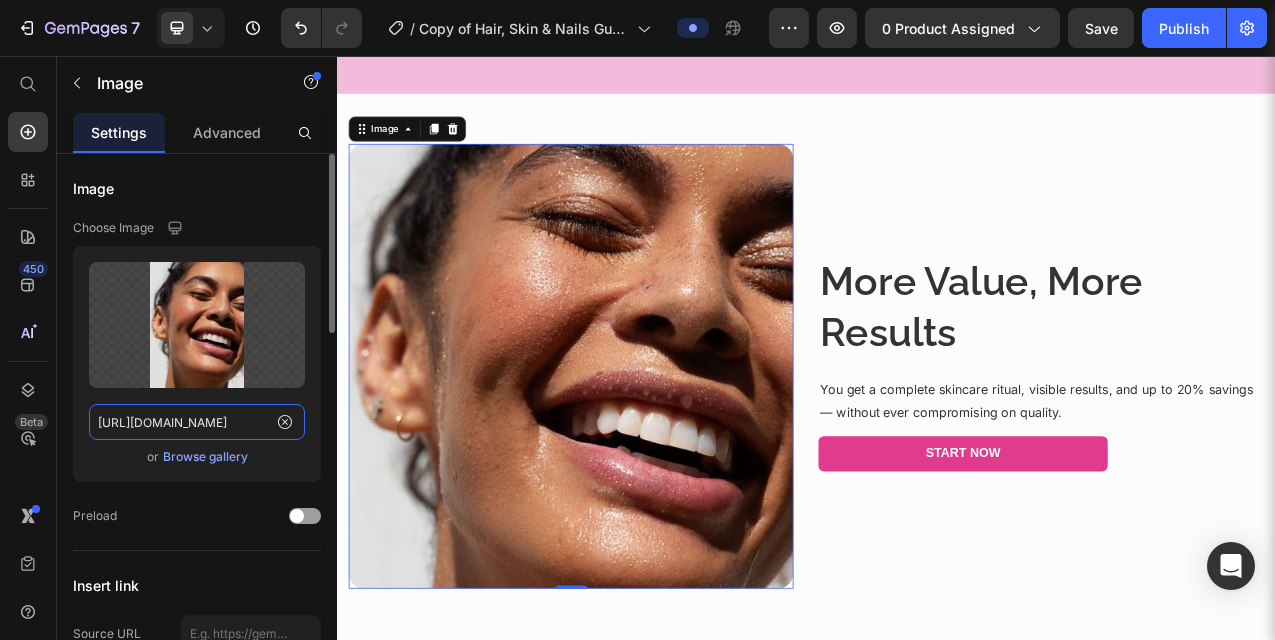 paste on "1200x/6e/9d/cf/6e9dcfdb2d1e2426472f2dd9a5ffeb44" 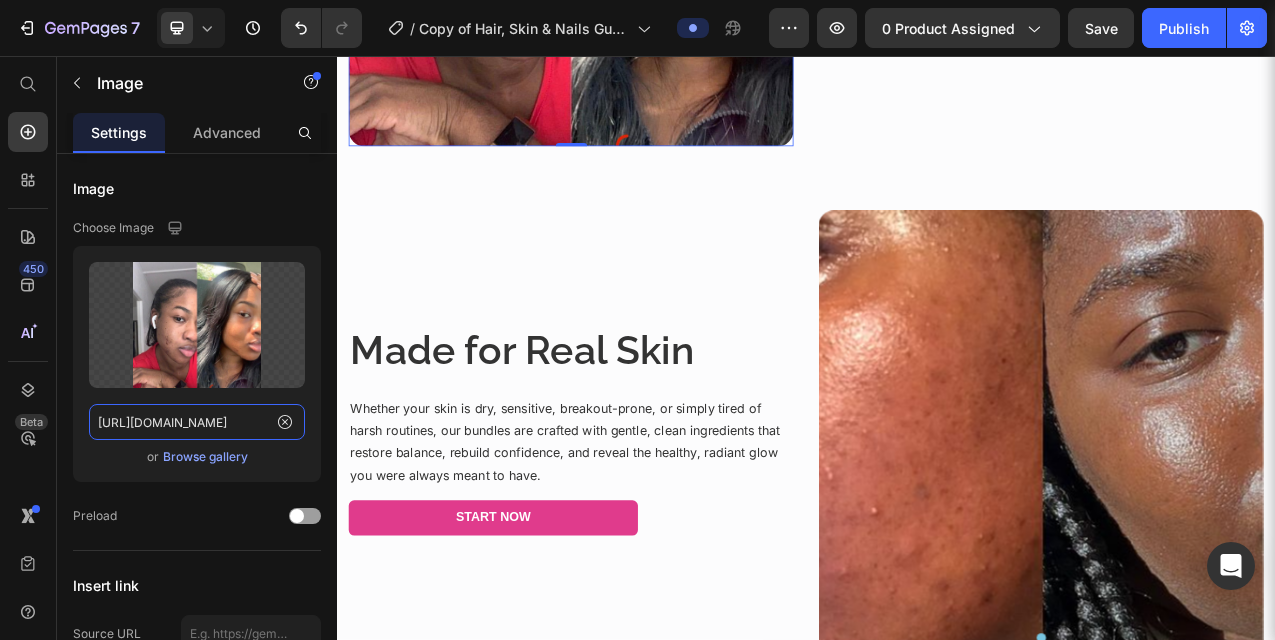 scroll, scrollTop: 3478, scrollLeft: 0, axis: vertical 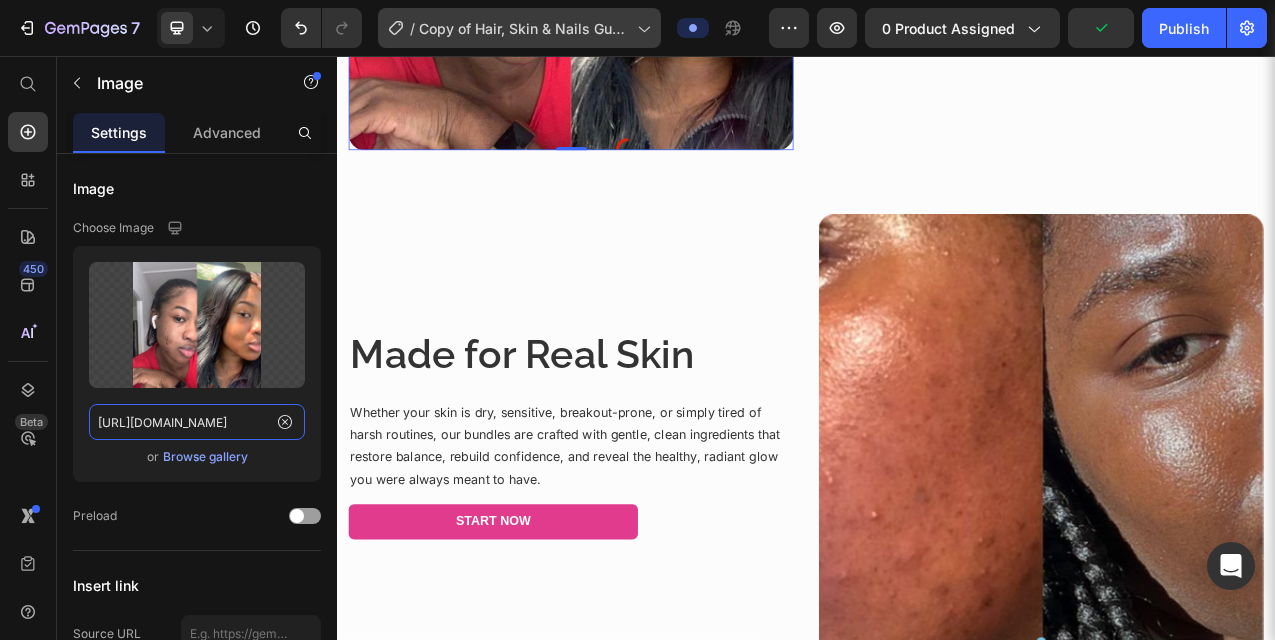type on "https://i.pinimg.com/1200x/6e/9d/cf/6e9dcfdb2d1e2426472f2dd9a5ffeb44.jpg" 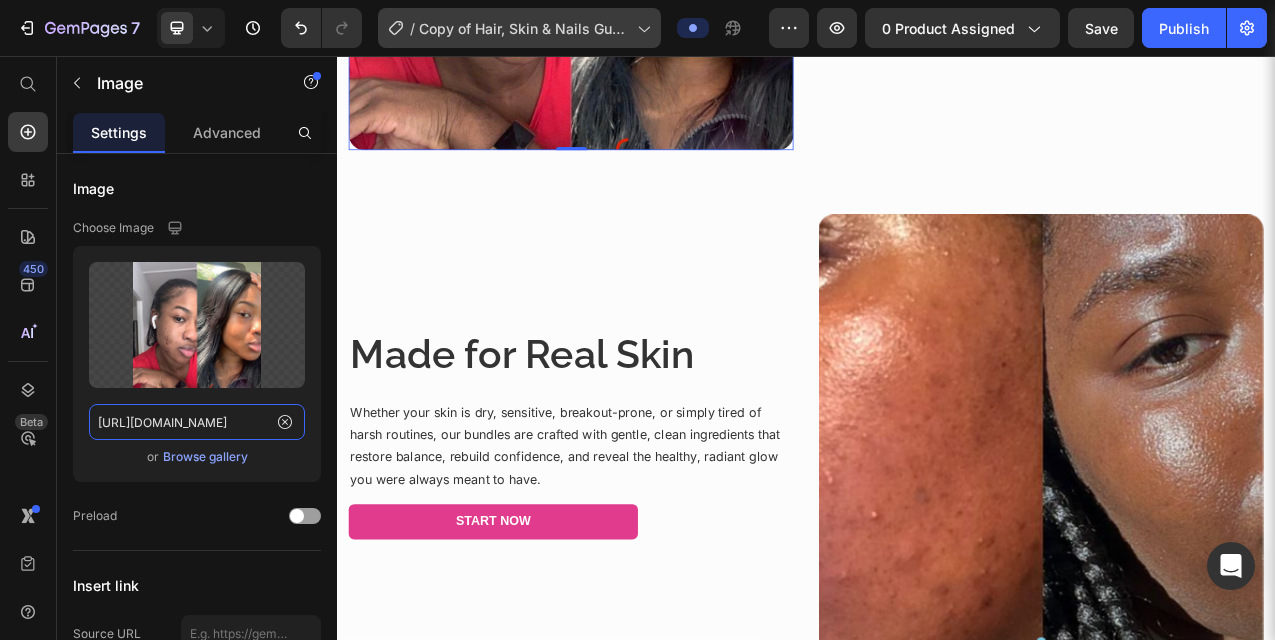 scroll, scrollTop: 0, scrollLeft: 0, axis: both 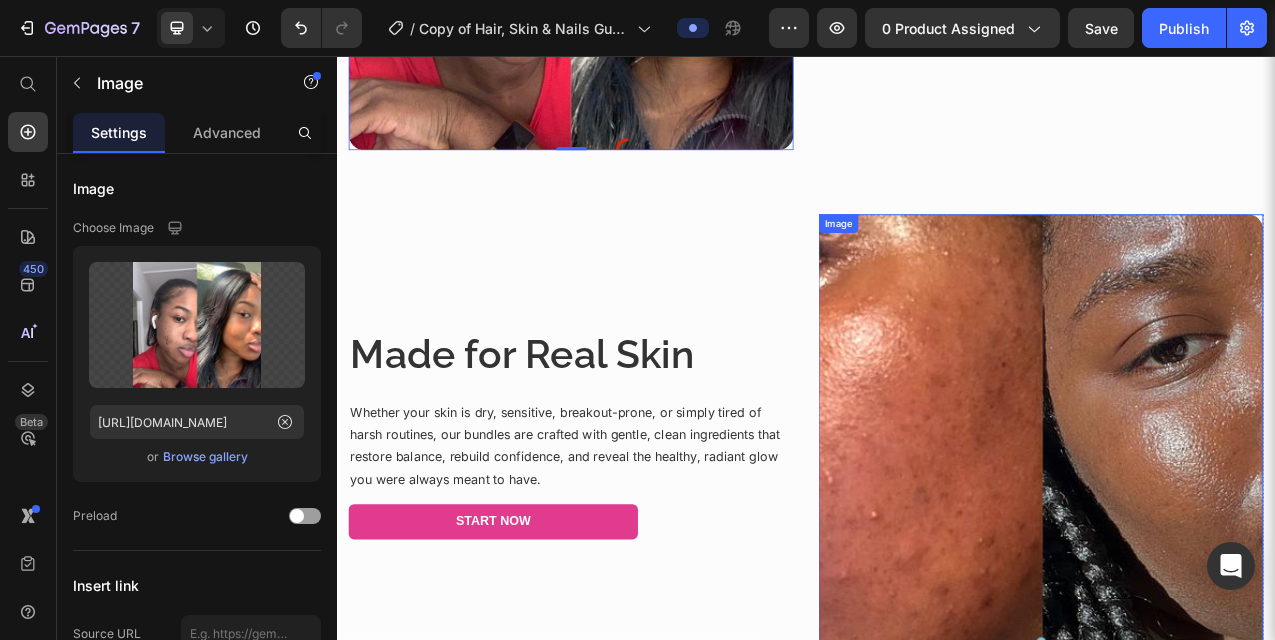 click at bounding box center [1237, 543] 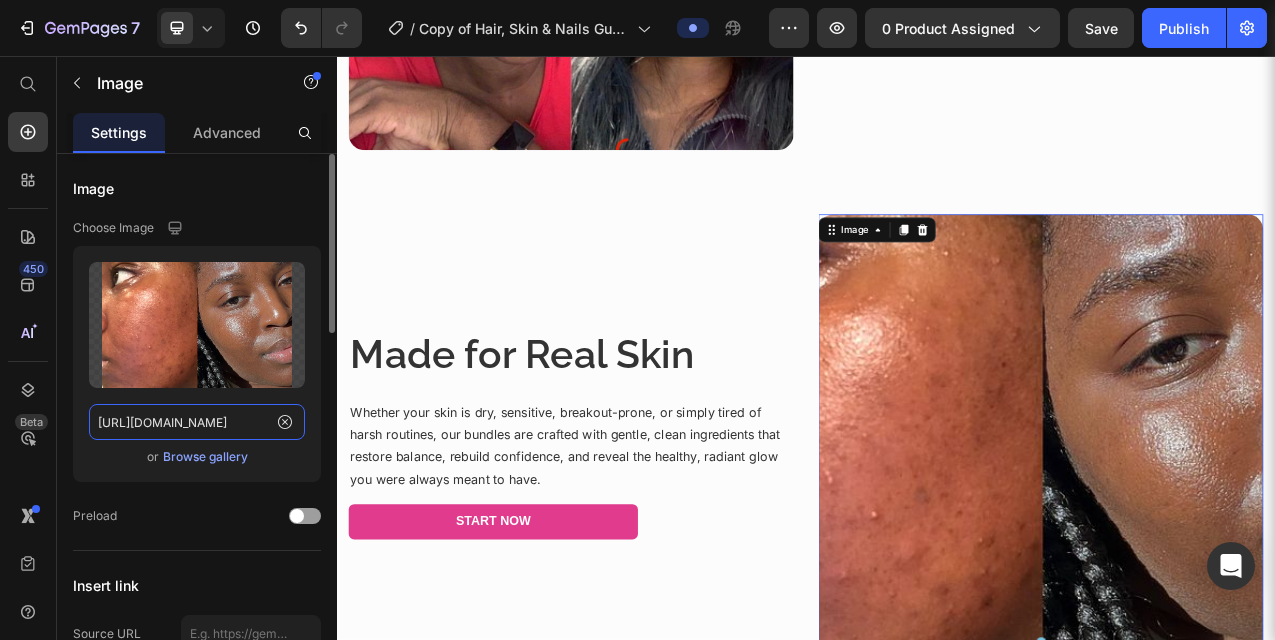 click on "https://i.pinimg.com/736x/f9/d0/3b/f9d03bf666c65288f9ebc124bcd3c34b.jpg" 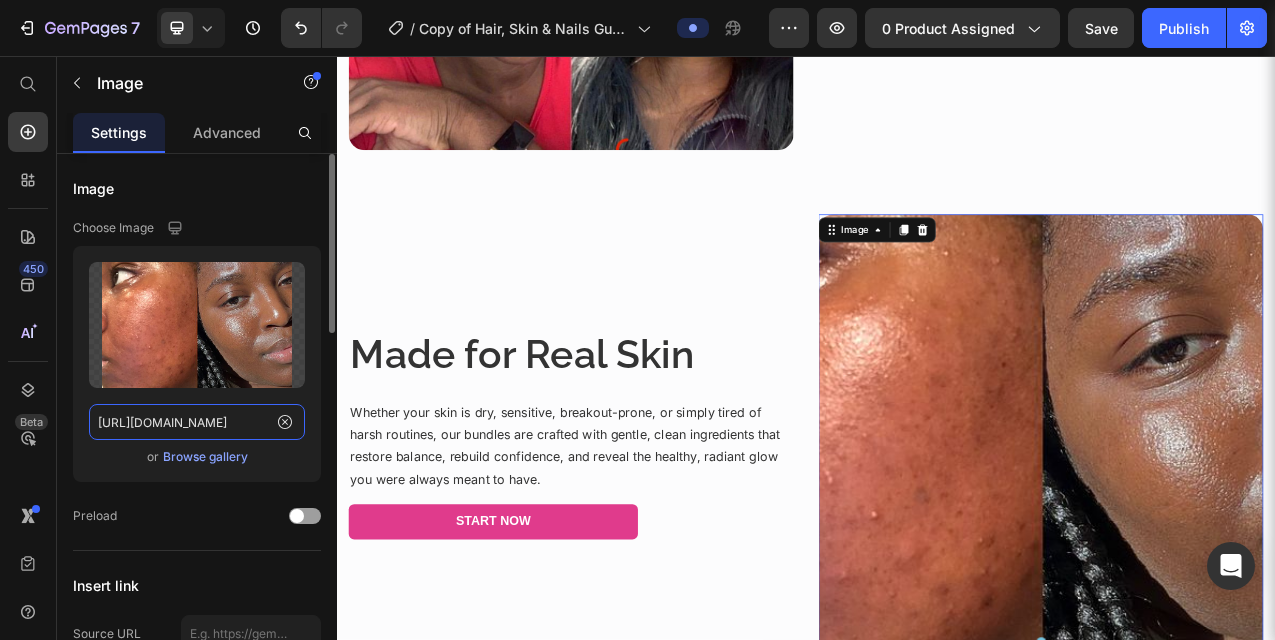 paste on "d7/d5/9b/d7d59b4e75c9d7c4445c37e58fd04245" 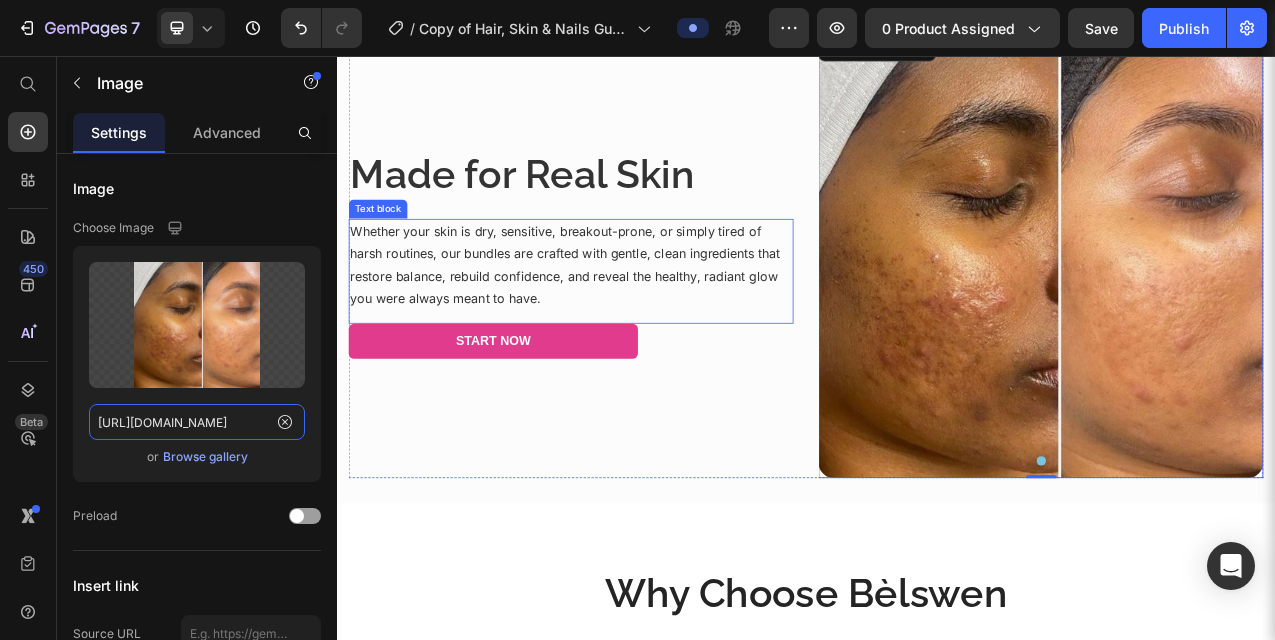 scroll, scrollTop: 3712, scrollLeft: 0, axis: vertical 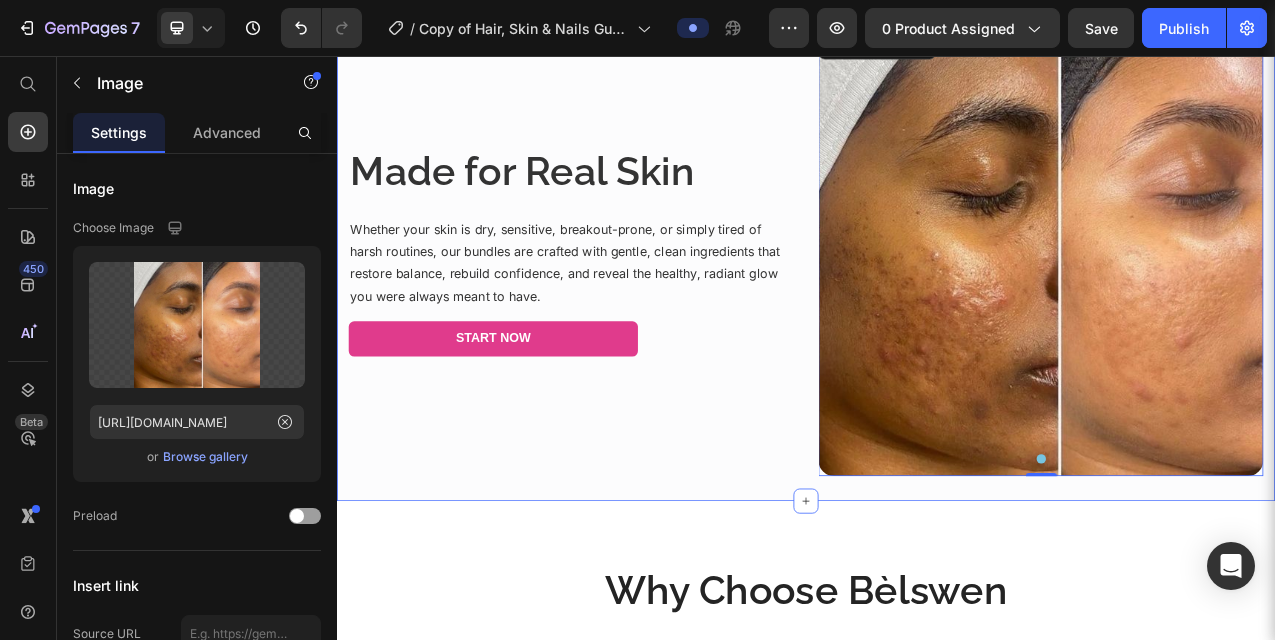 click on "Image More Value, More Results Heading You get a complete skincare ritual, visible results, and up to 20% savings — without ever compromising on quality. Text block Start Now Button Row Made for Real Skin Heading Whether your skin is dry, sensitive, breakout-prone, or simply tired of harsh routines, our bundles are crafted with gentle, clean ingredients that restore balance, rebuild confidence, and reveal the healthy, radiant glow you were always meant to have. Text block Start Now Button
Image   0
Carousel Row Section 5" at bounding box center (937, -32) 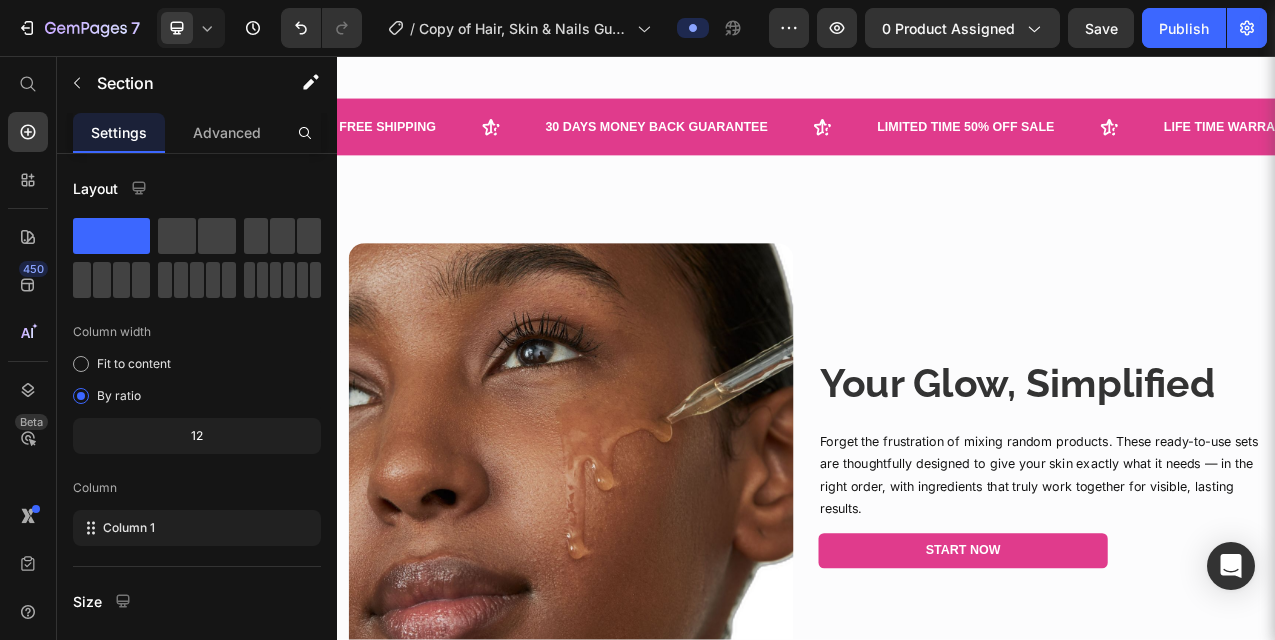 scroll, scrollTop: 977, scrollLeft: 0, axis: vertical 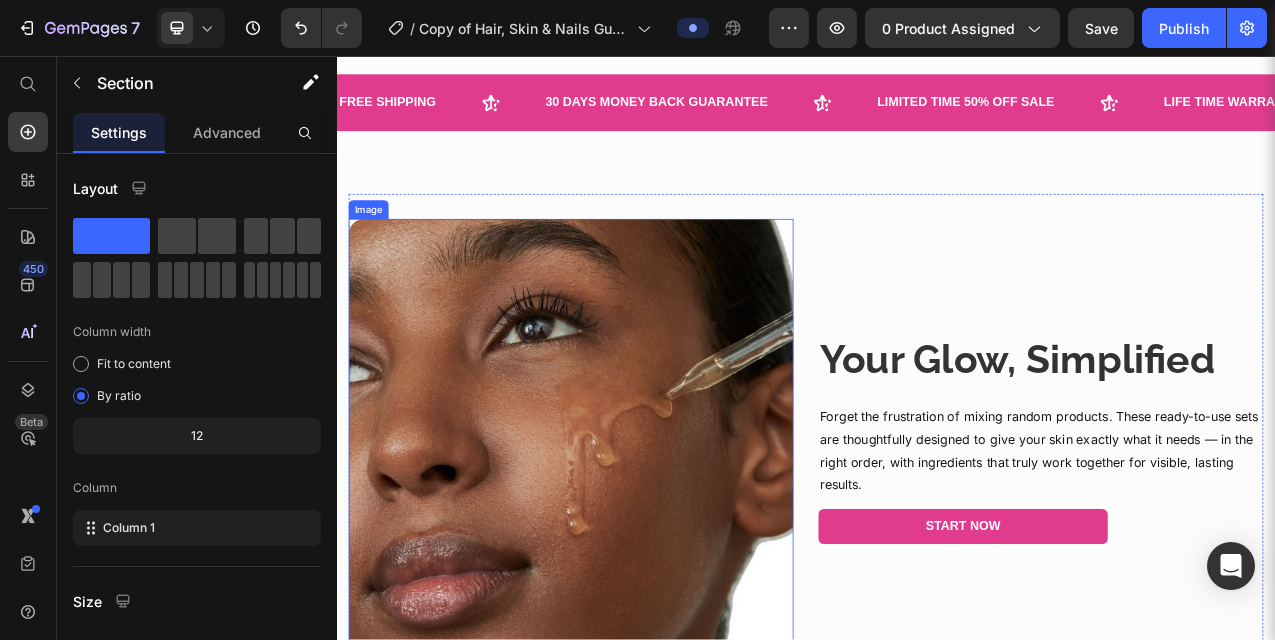 click at bounding box center (636, 549) 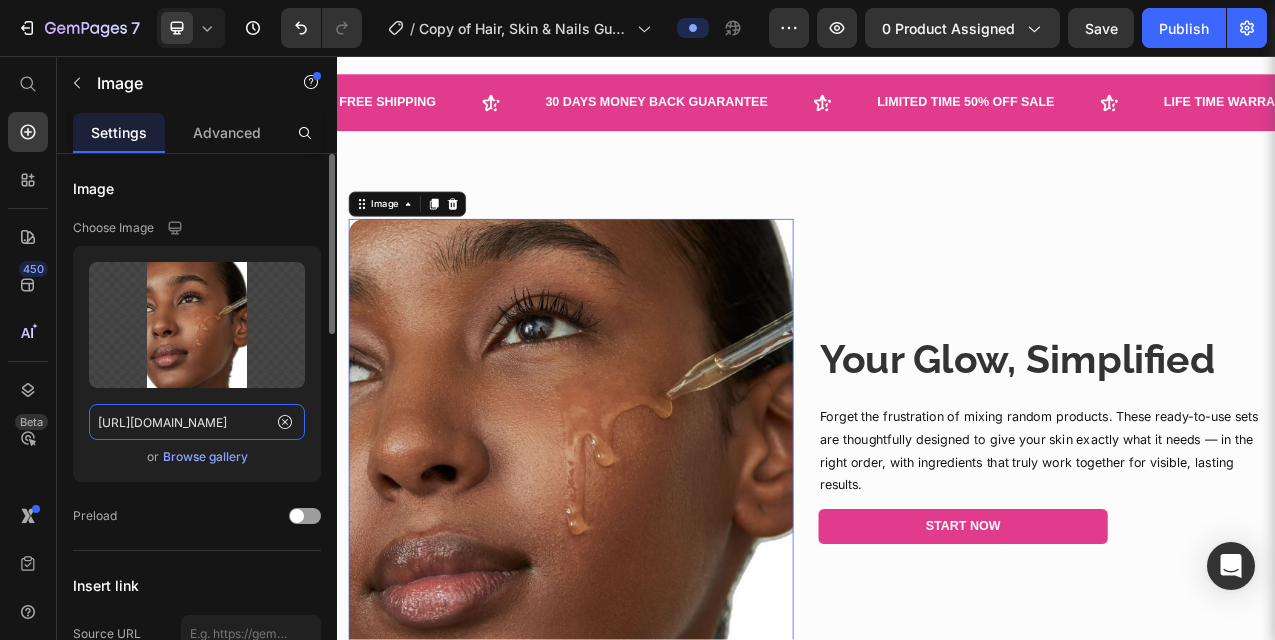click on "https://i.pinimg.com/1200x/b9/1b/85/b91b856b5d5da9505c22ed02617f5edf.jpg" 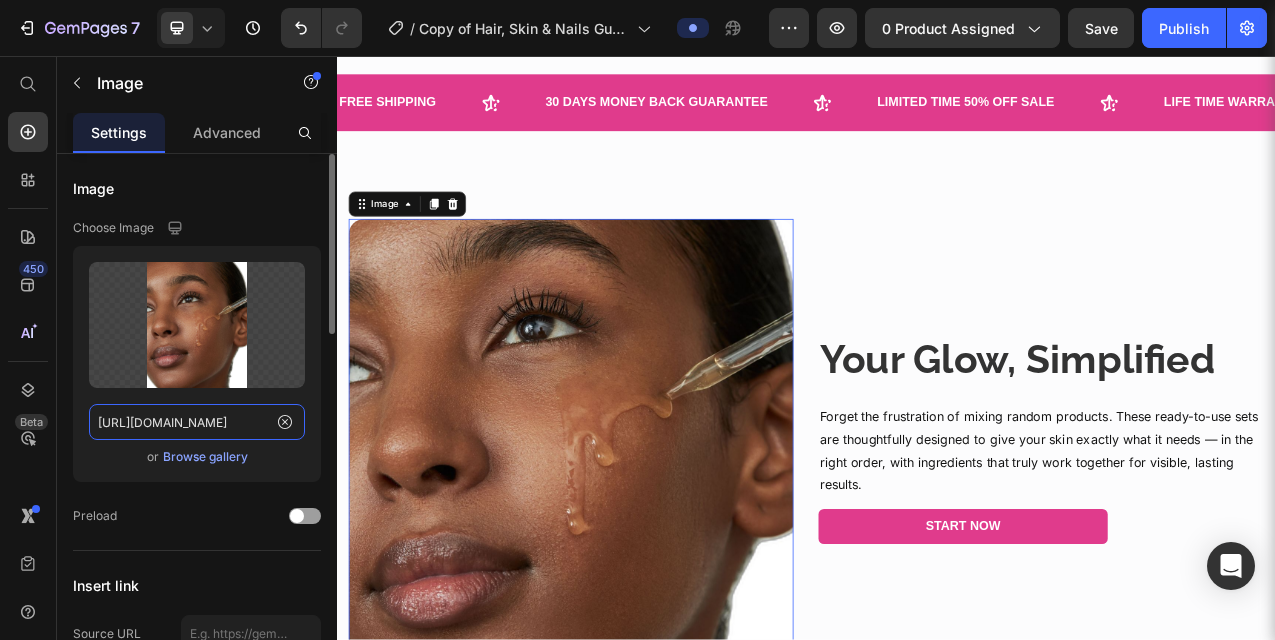 paste on "71/cd/bc/71cdbc0af937f67b1c1a2bbfdc78f4a8" 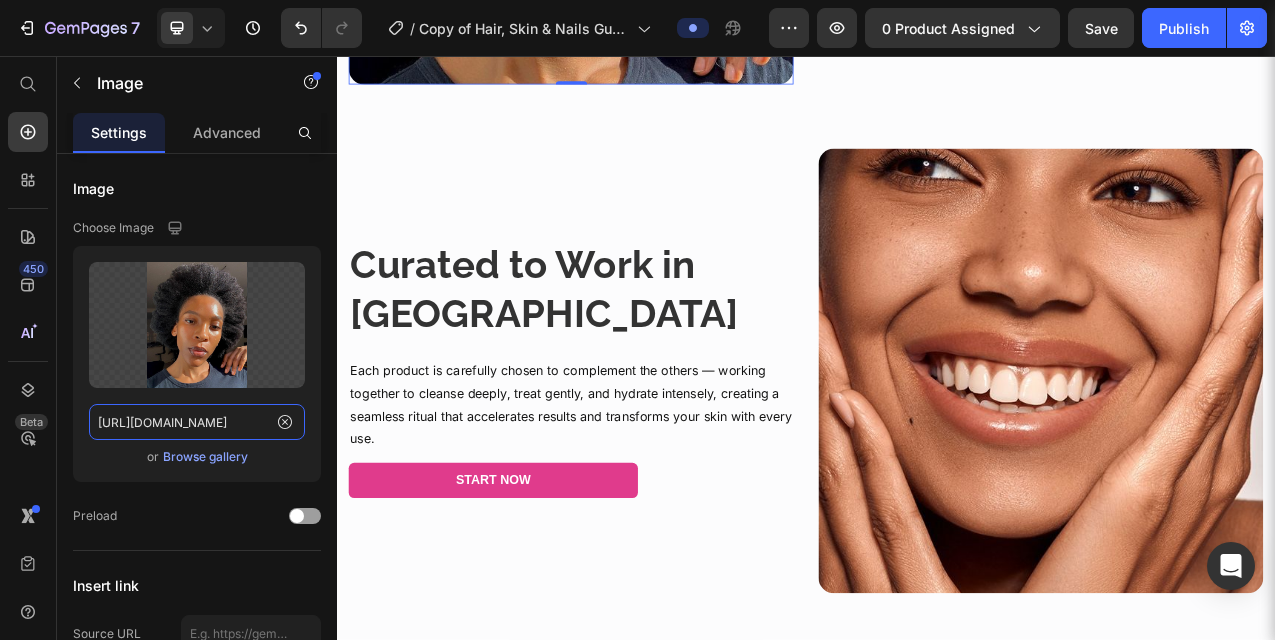 scroll, scrollTop: 1720, scrollLeft: 0, axis: vertical 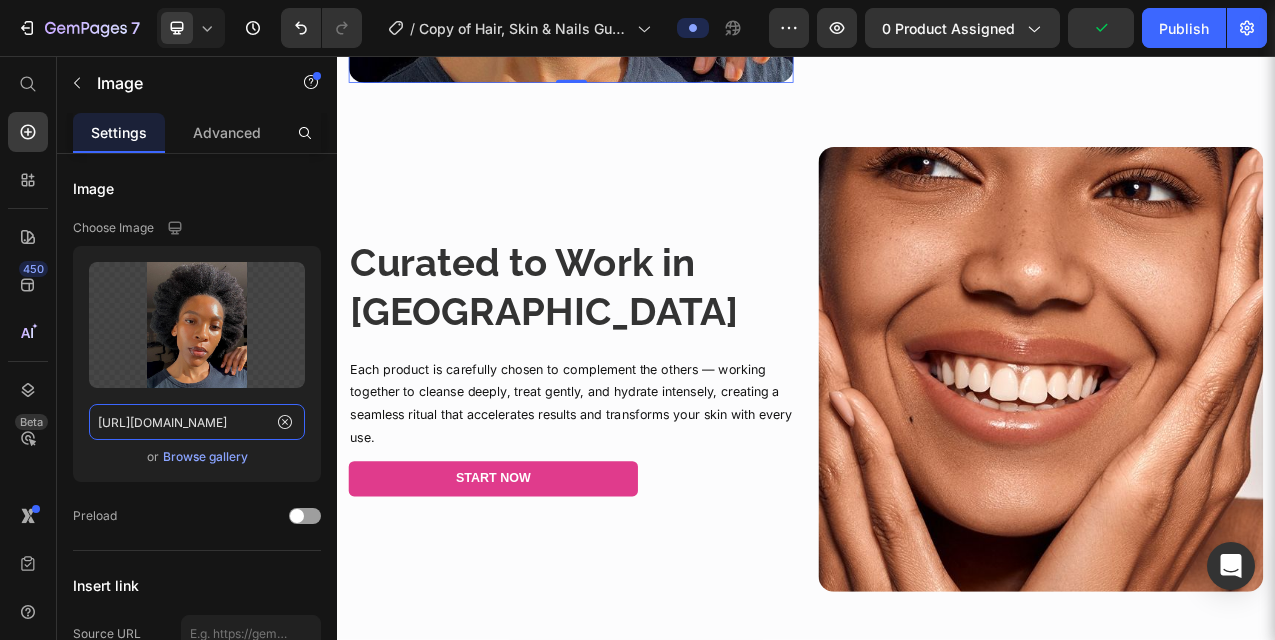 type on "https://i.pinimg.com/1200x/71/cd/bc/71cdbc0af937f67b1c1a2bbfdc78f4a8.jpg" 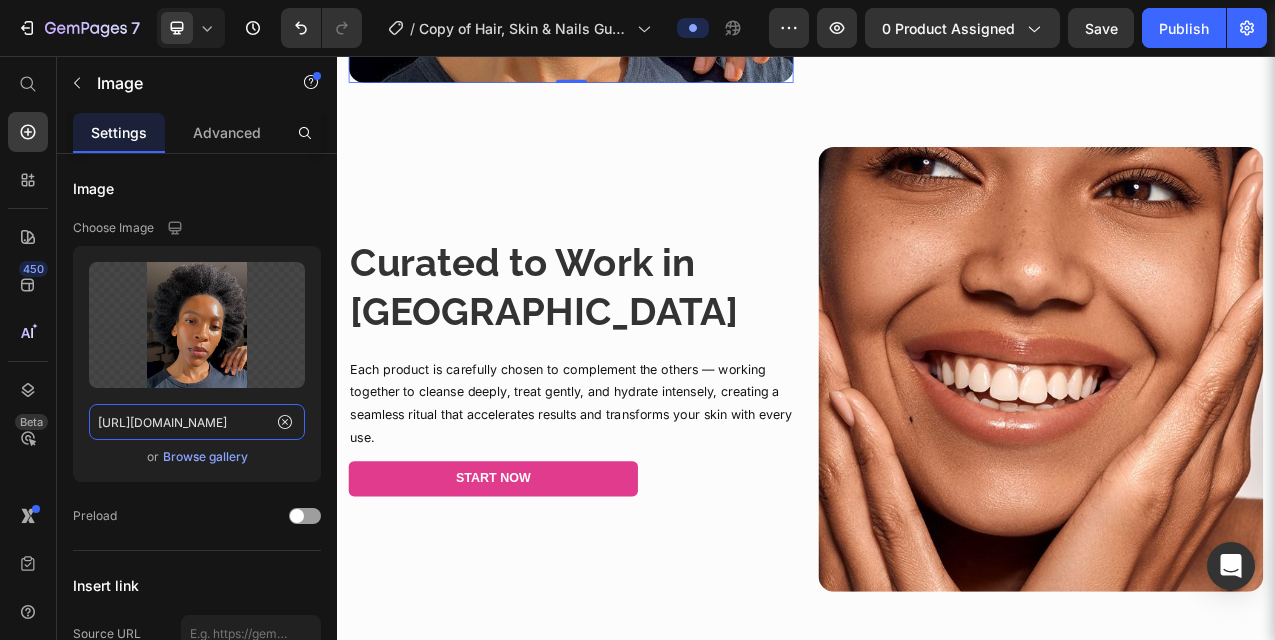 scroll, scrollTop: 0, scrollLeft: 0, axis: both 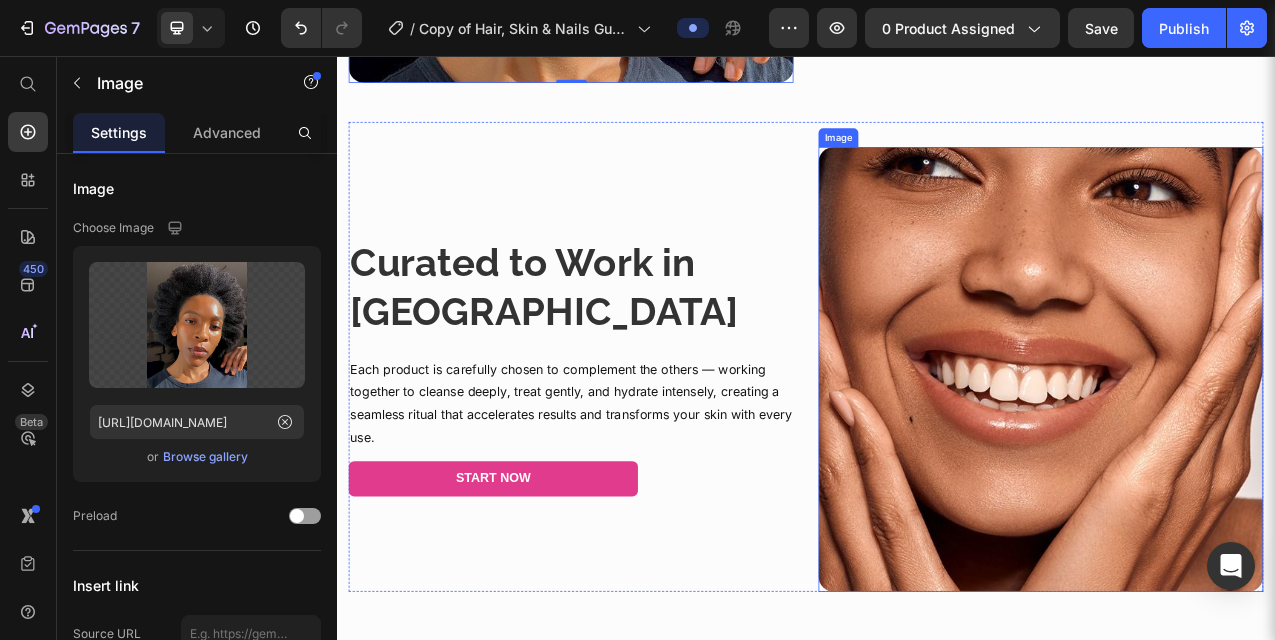 click at bounding box center (1237, 457) 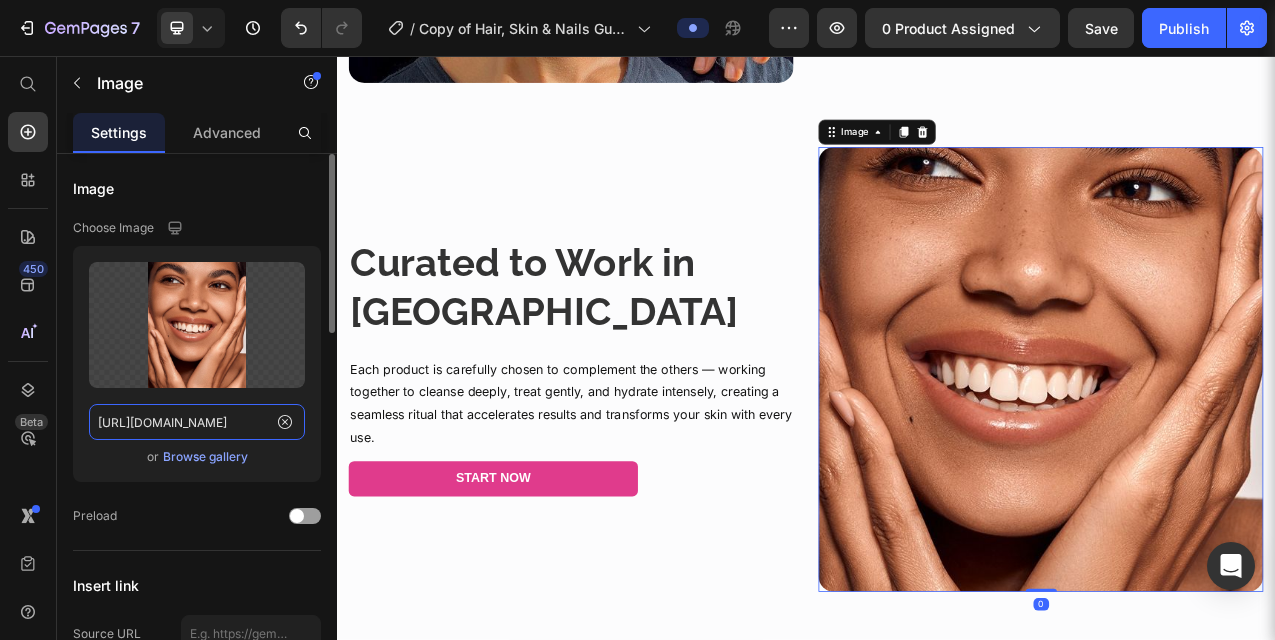 click on "https://i.pinimg.com/736x/78/62/ff/7862ff41dbc7aa1e3dded60529662a54.jpg" 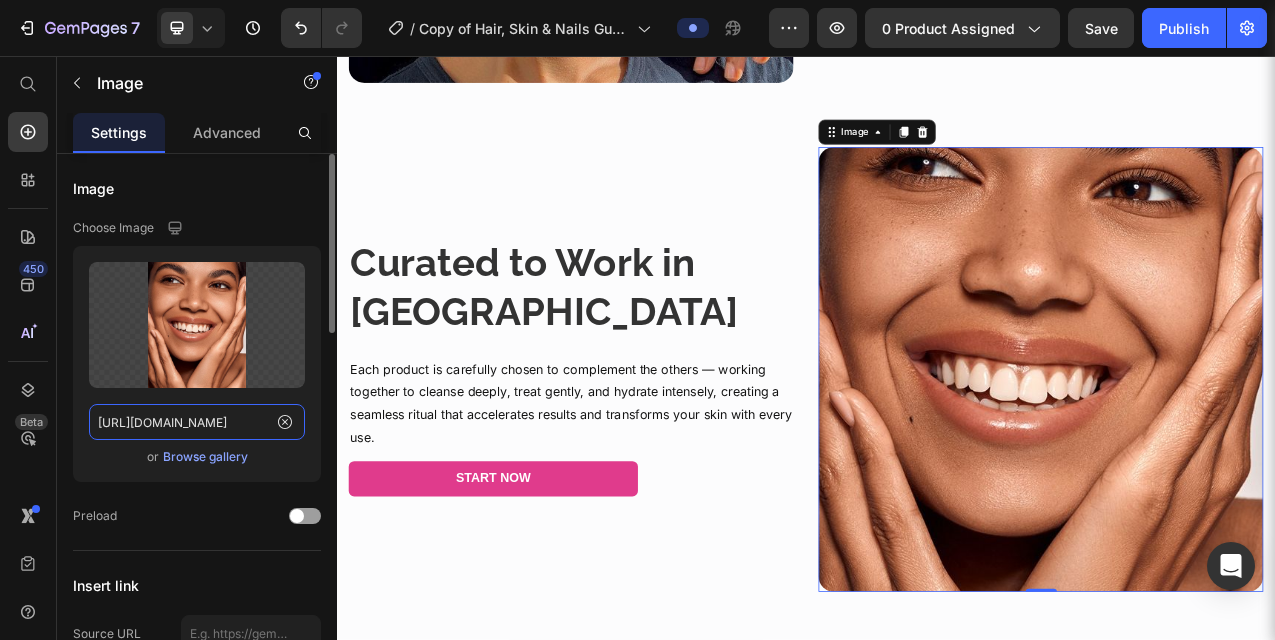 paste on "1200x/68/c5/2c/68c52cb34a6d9db02be761ce736000f5" 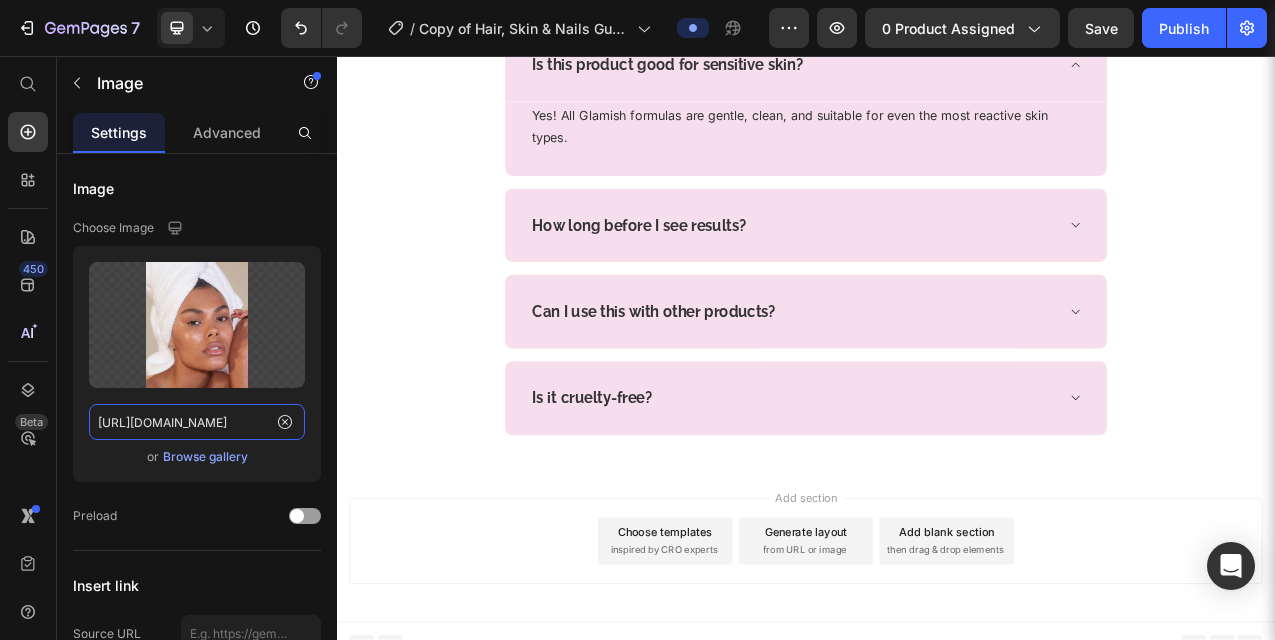 scroll, scrollTop: 5533, scrollLeft: 0, axis: vertical 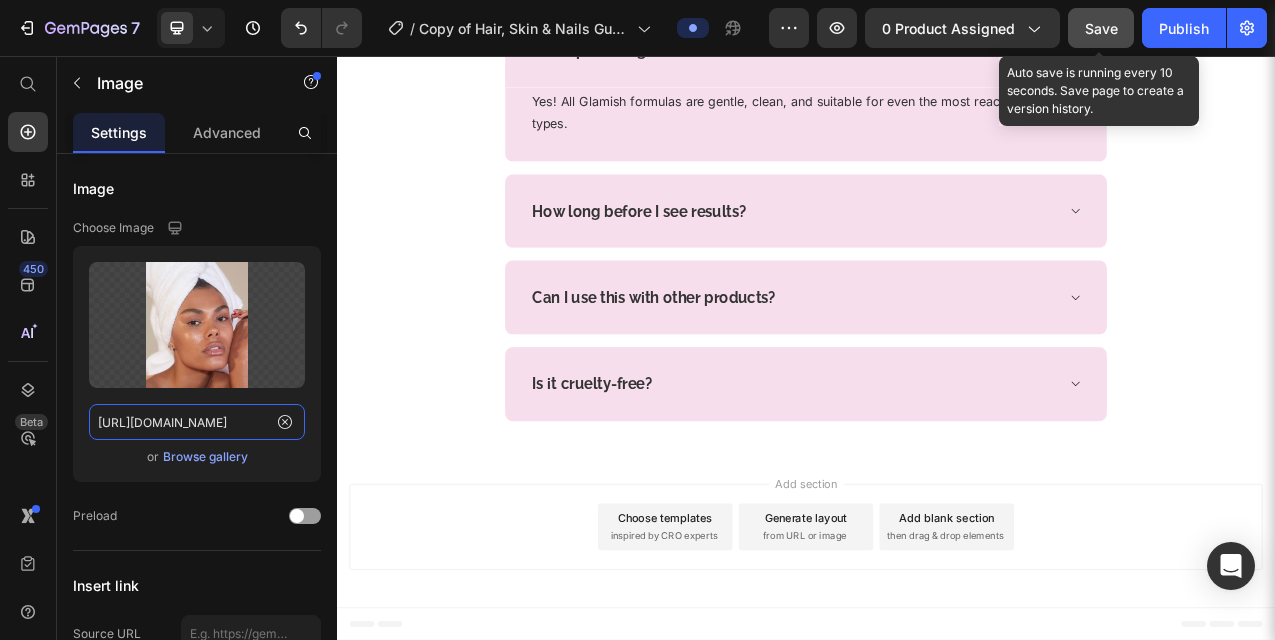 type on "https://i.pinimg.com/1200x/68/c5/2c/68c52cb34a6d9db02be761ce736000f5.jpg" 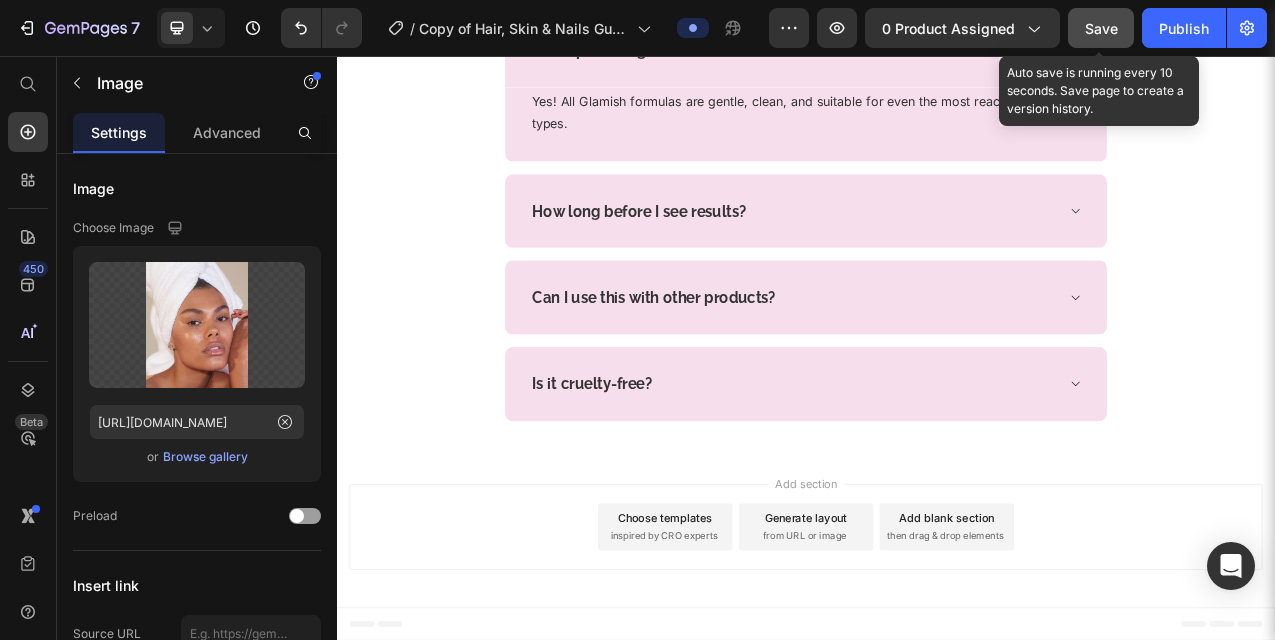 click on "Save" at bounding box center (1101, 28) 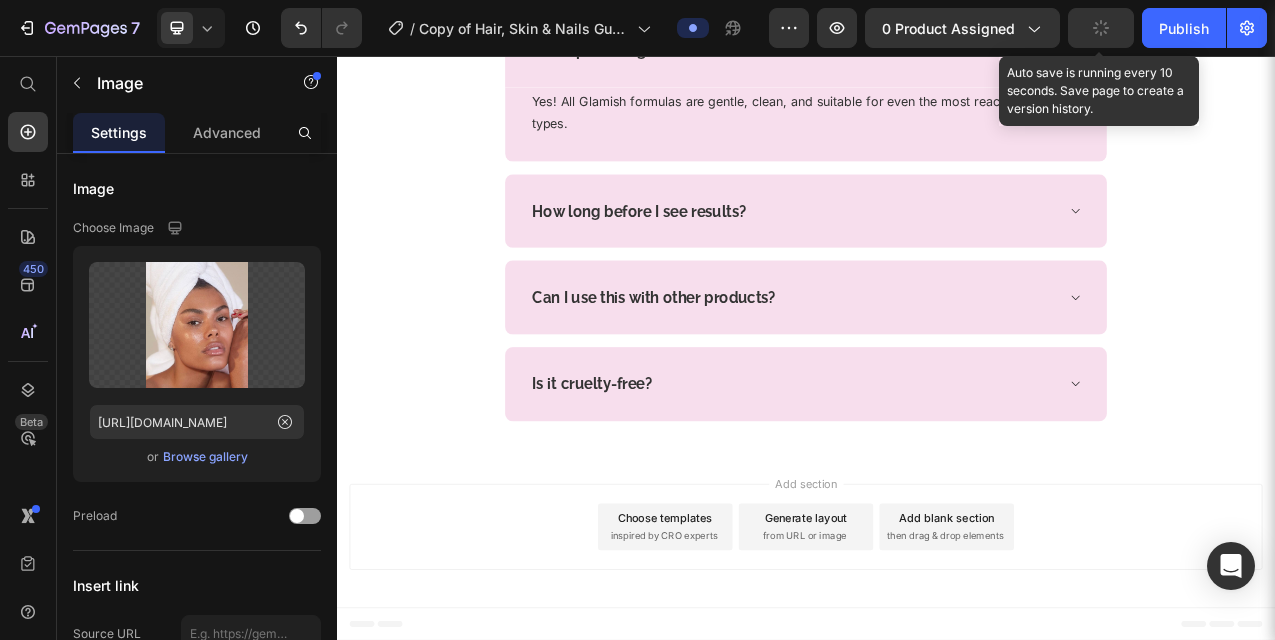 scroll, scrollTop: 0, scrollLeft: 0, axis: both 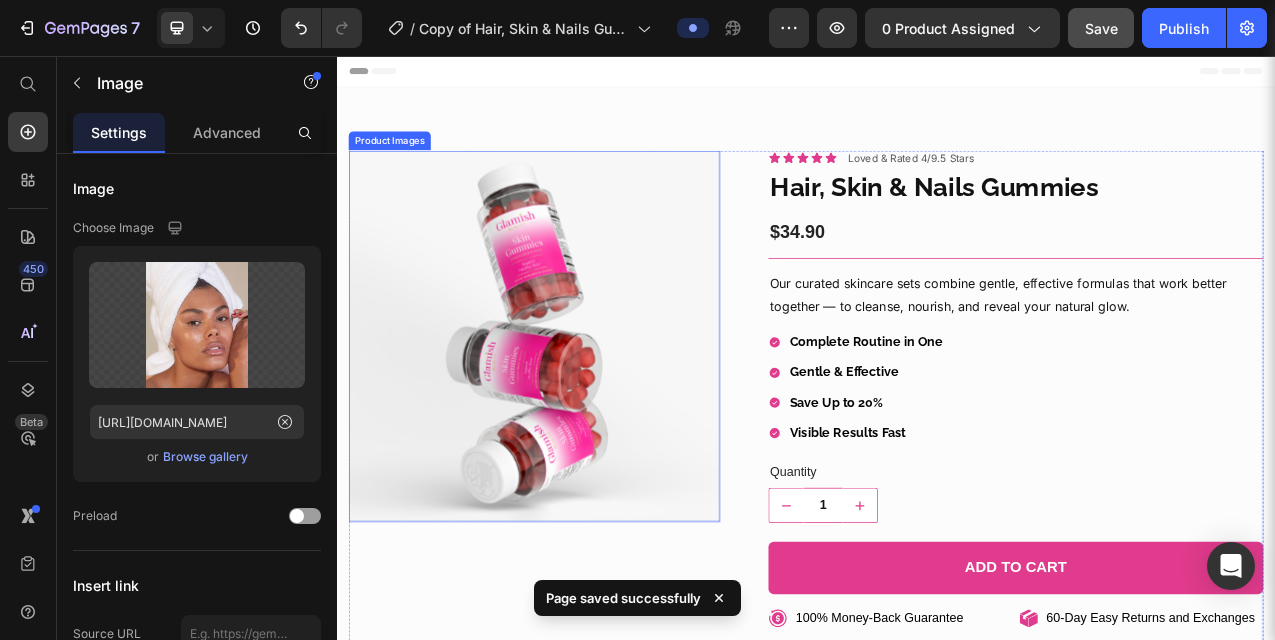 click at bounding box center (589, 414) 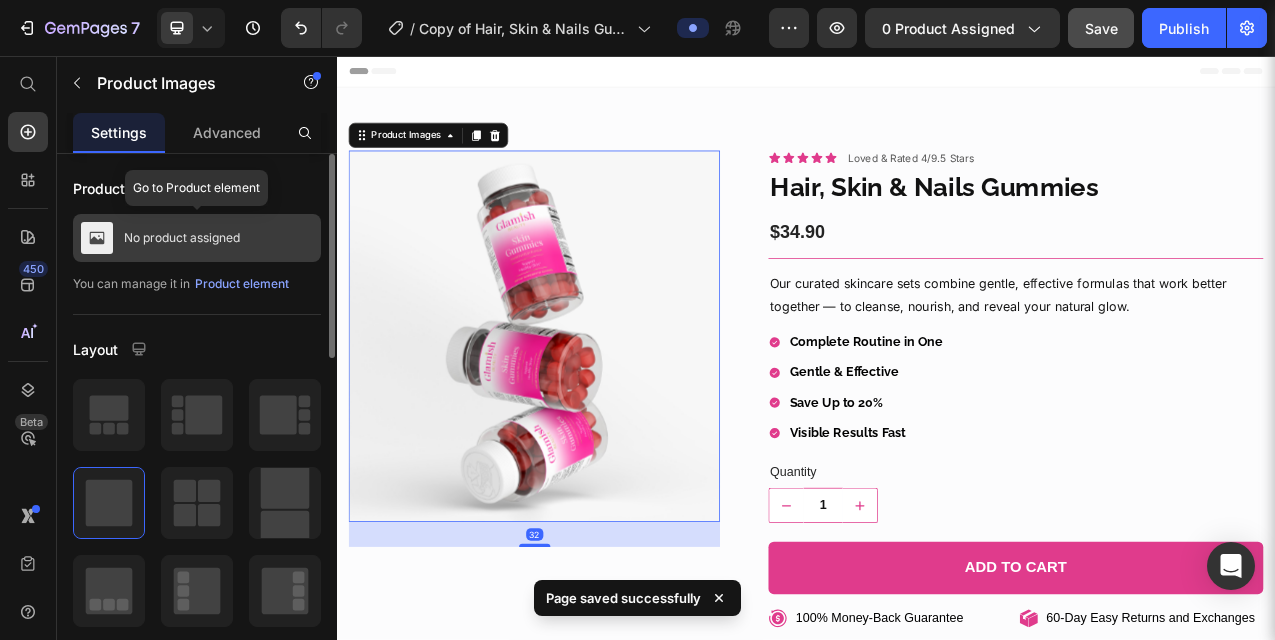 click on "No product assigned" at bounding box center [182, 238] 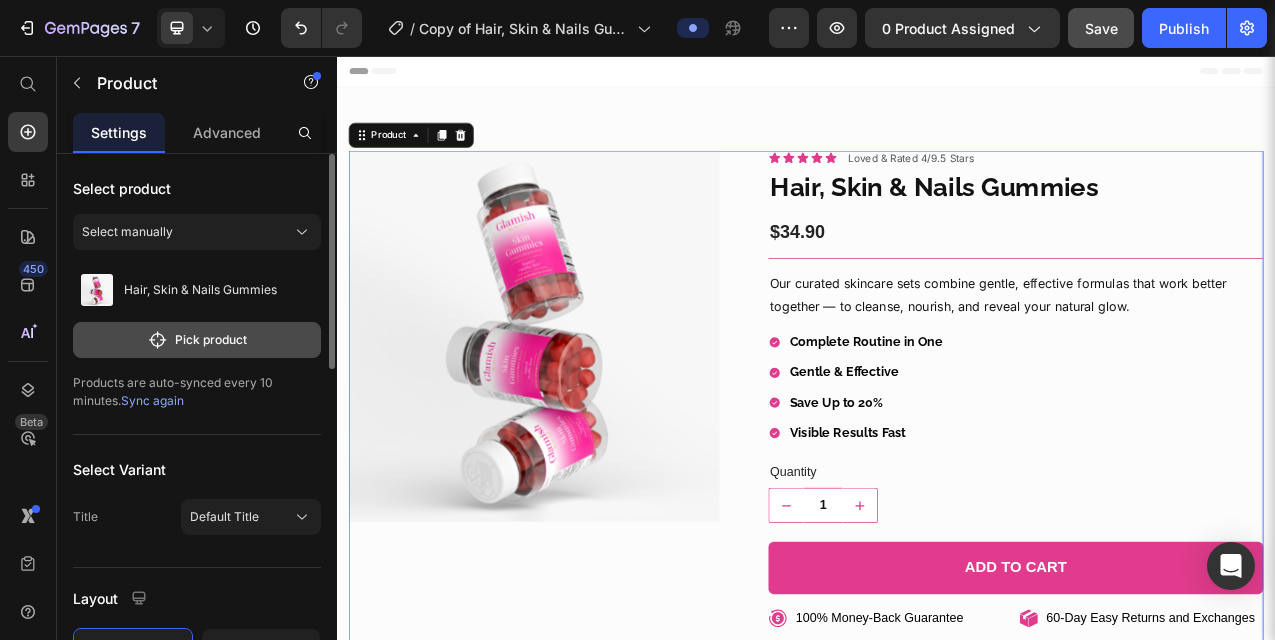 click on "Pick product" at bounding box center (197, 340) 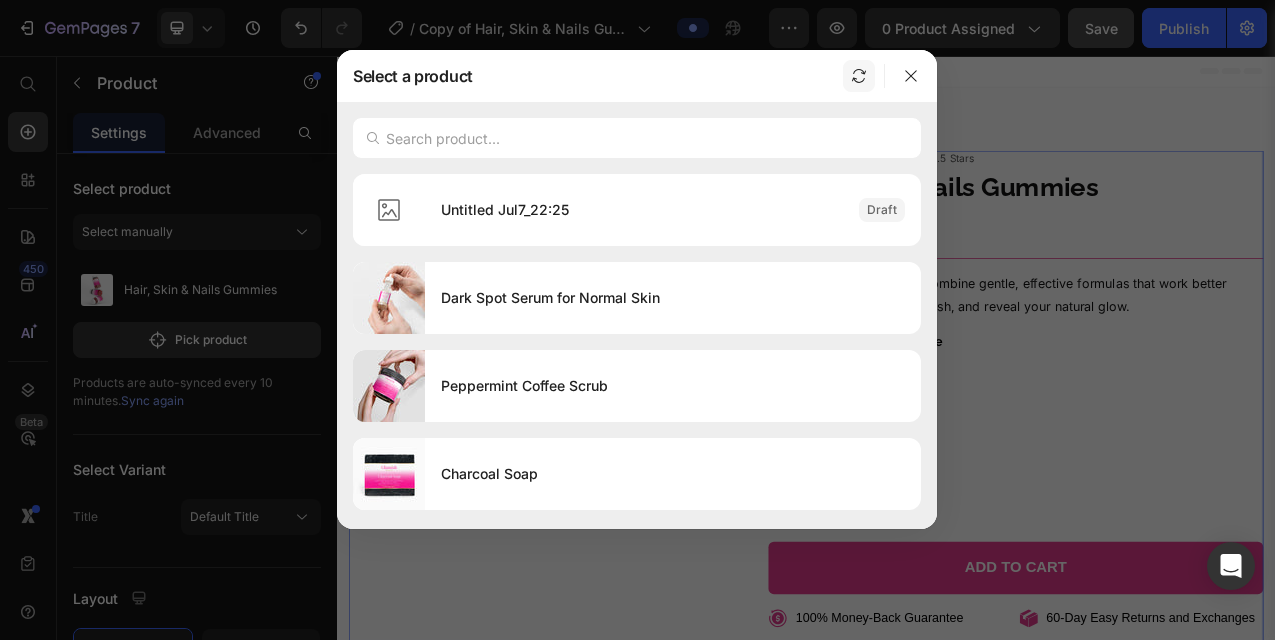 click 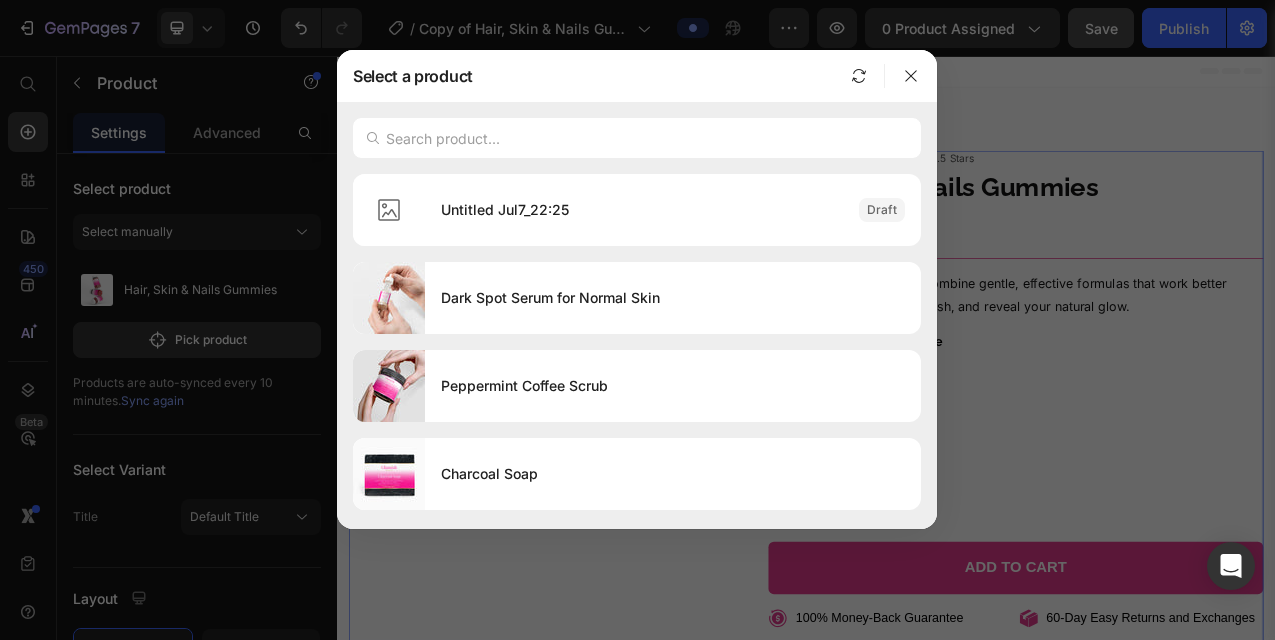 click at bounding box center [637, 320] 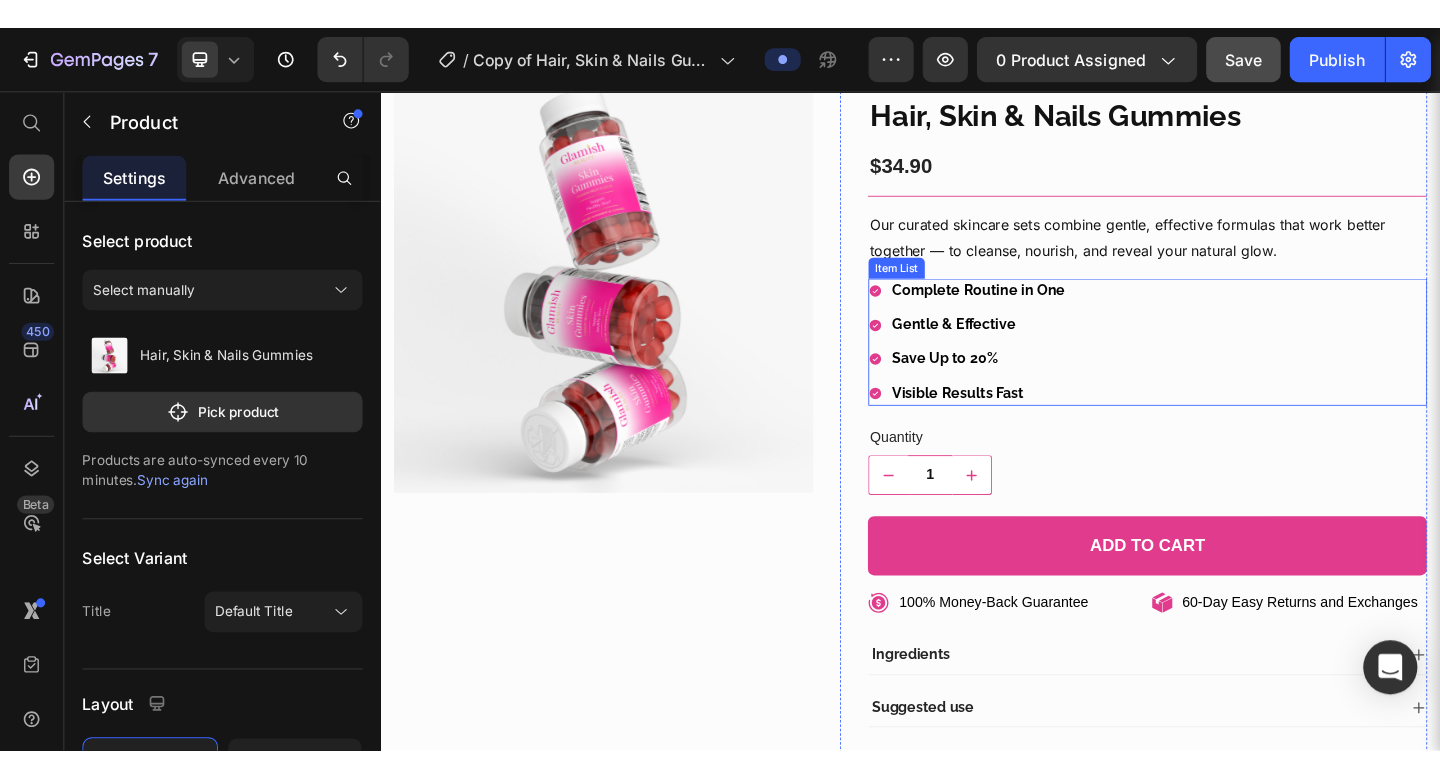 scroll, scrollTop: 0, scrollLeft: 0, axis: both 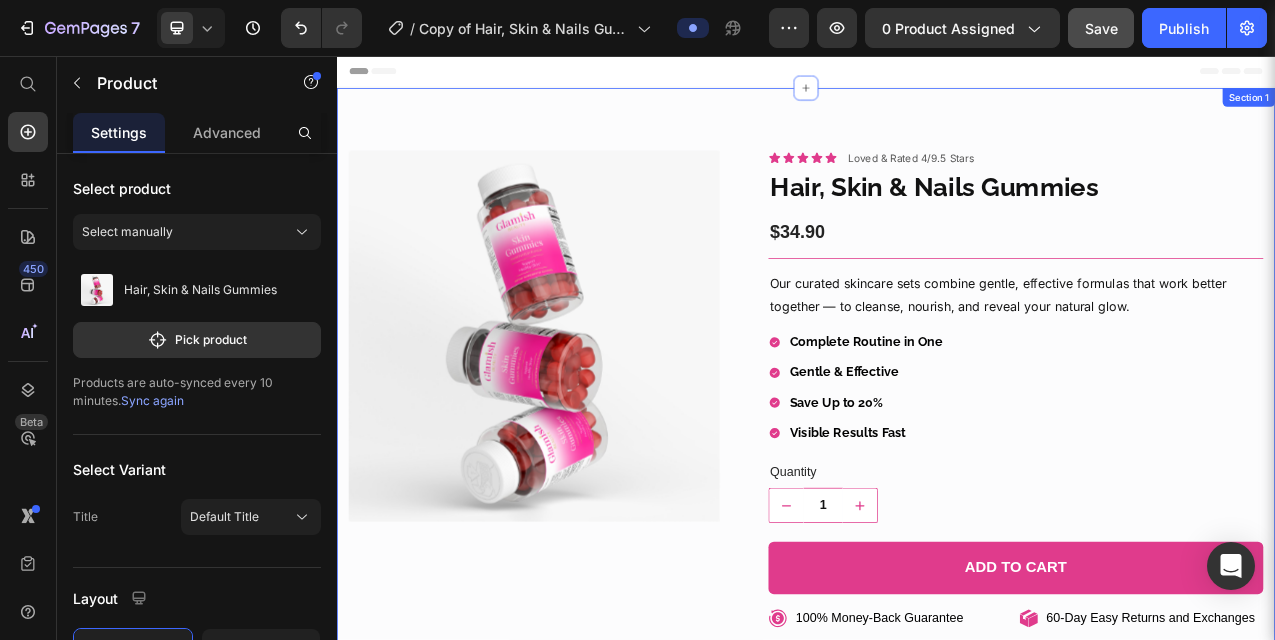 click on "Product Images Icon Icon Icon Icon Icon Icon List Loved & Rated 4/9.5 Stars  Text Block Row Hair, Skin & Nails Gummies Product Title $34.90 Product Price                Title Line Our curated skincare sets combine gentle, effective formulas that work better together — to cleanse, nourish, and reveal your natural glow. Text Block Complete Routine in One Gentle & Effective Save Up to 20% Visible Results Fast Item List Quantity Text Block 1 Product Quantity 1 Product Quantity Add to cart Add to Cart Row
100% Money-Back Guarantee Item List
60-Day Easy Returns Item List Row
100% Money-Back Guarantee Item List
60-Day Easy Returns and Exchanges Item List Row
Ingredients
Suggested use
Shipping & Return Accordion Row Product Section 1" at bounding box center (937, 577) 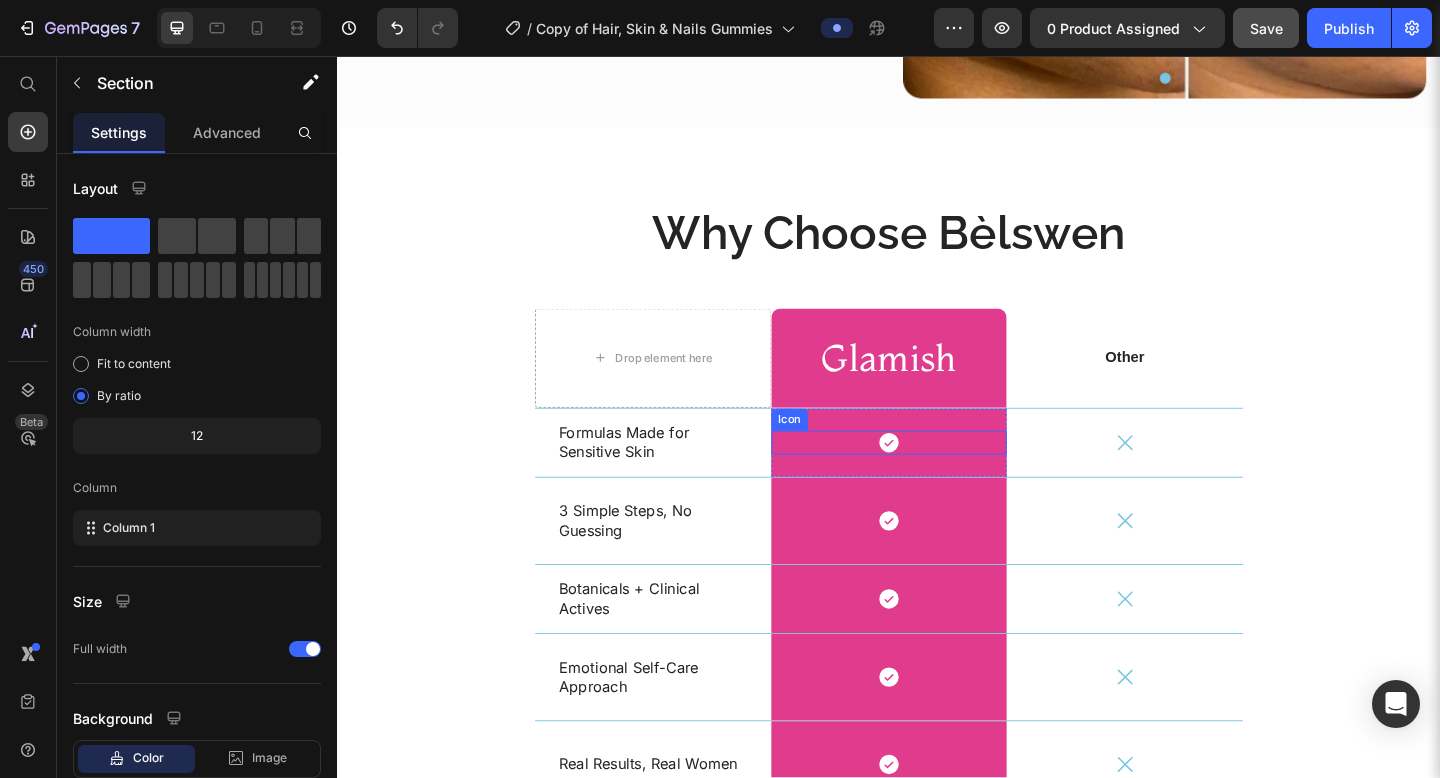 scroll, scrollTop: 4241, scrollLeft: 0, axis: vertical 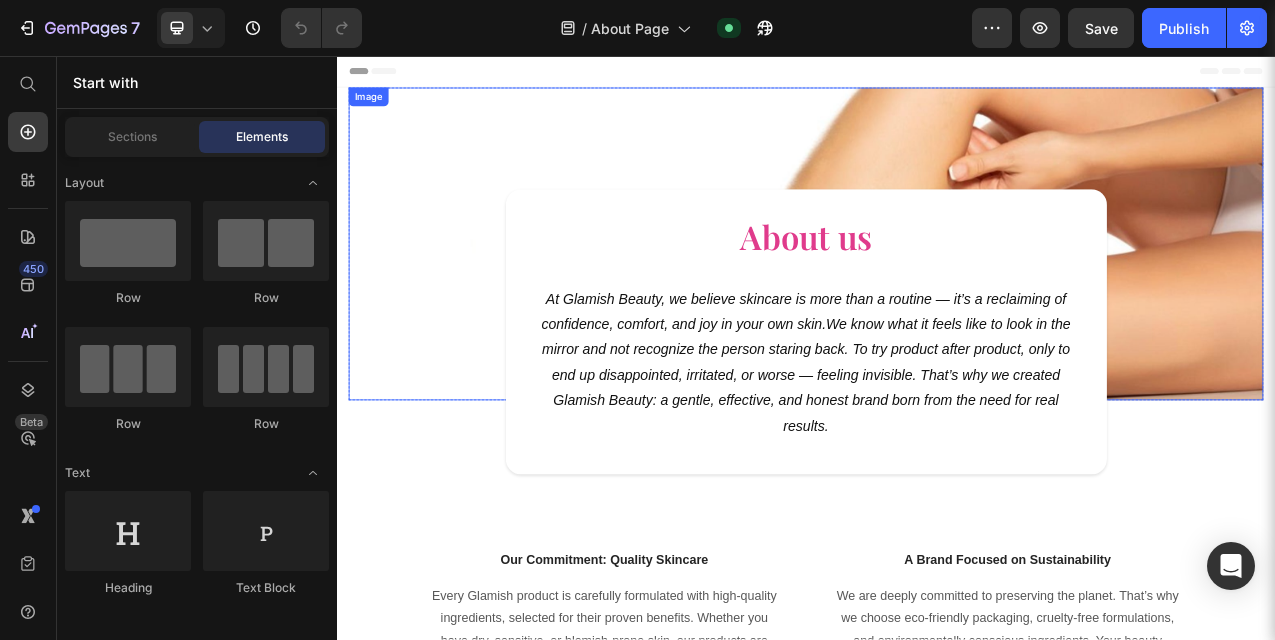 click at bounding box center (937, 297) 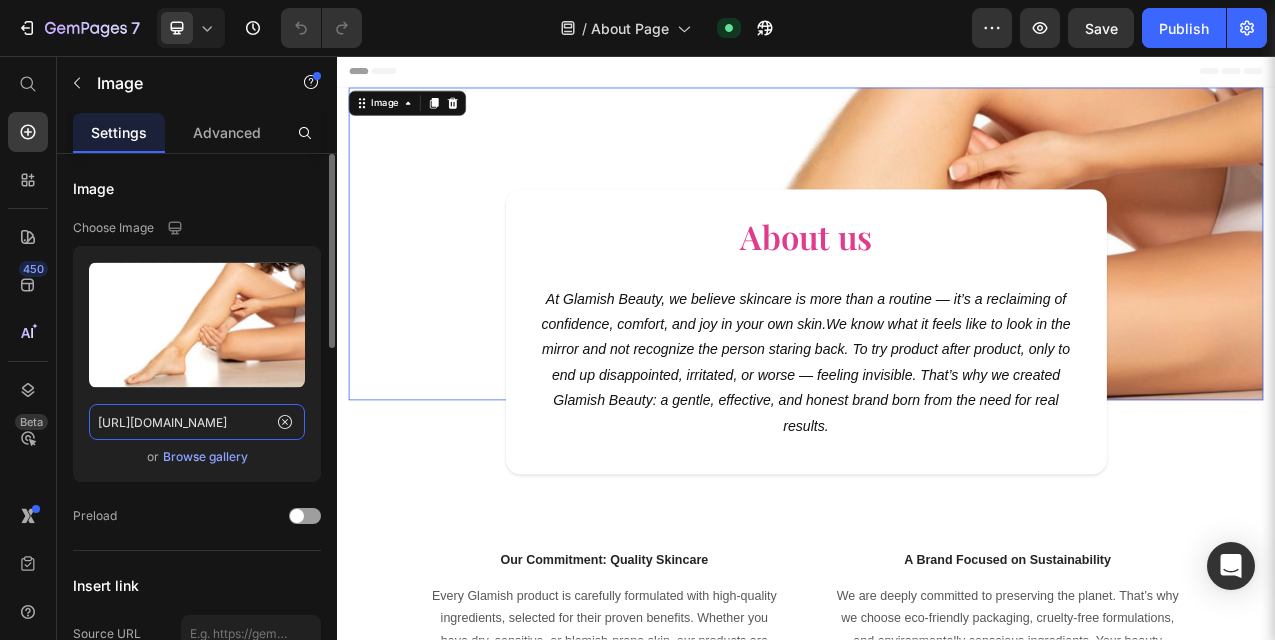 click on "[URL][DOMAIN_NAME]" 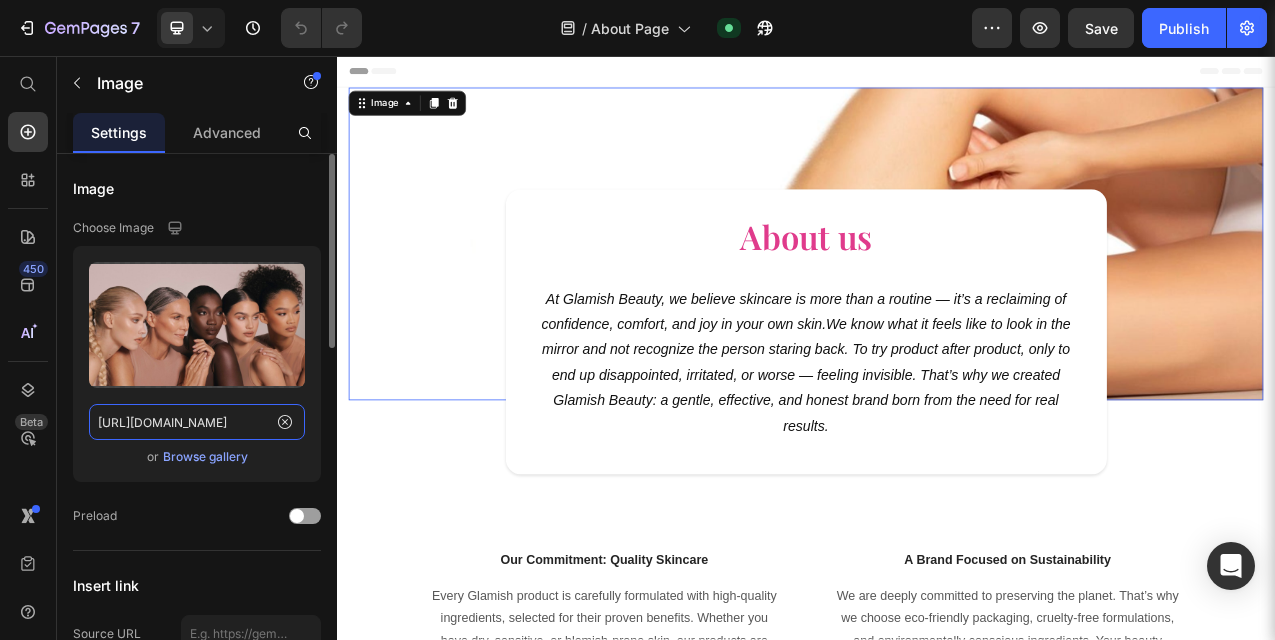 scroll, scrollTop: 0, scrollLeft: 273, axis: horizontal 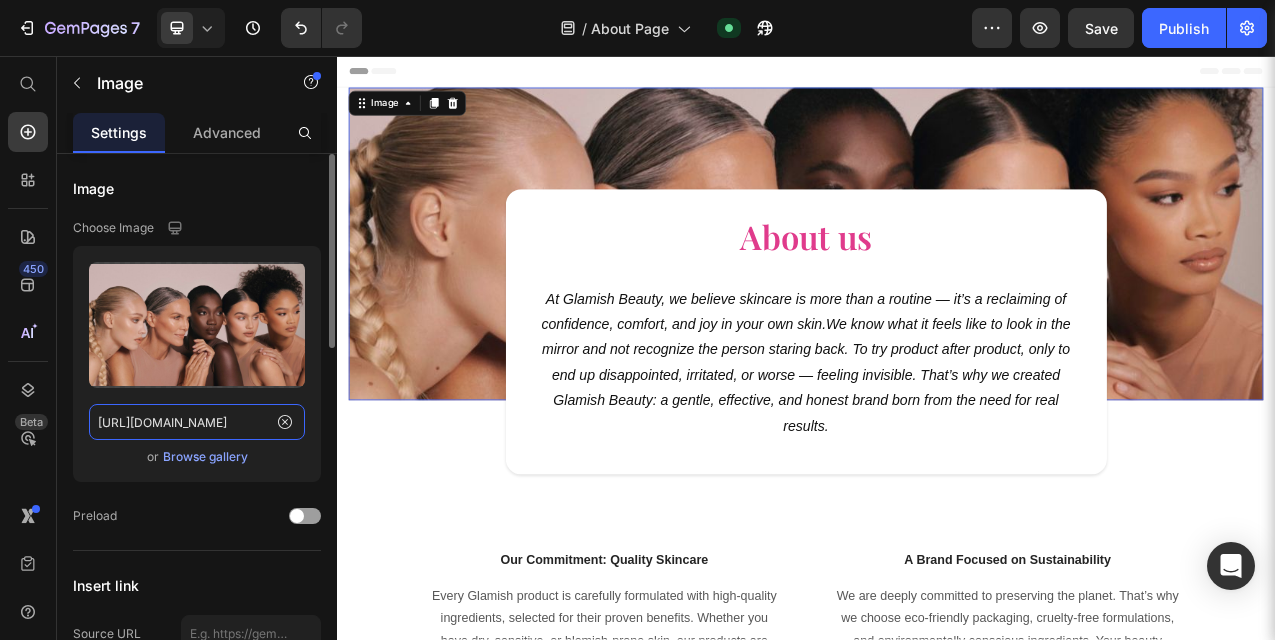 type on "https://i.pinimg.com/1200x/53/81/29/53812993113f88f759a27269e8616441.jpg" 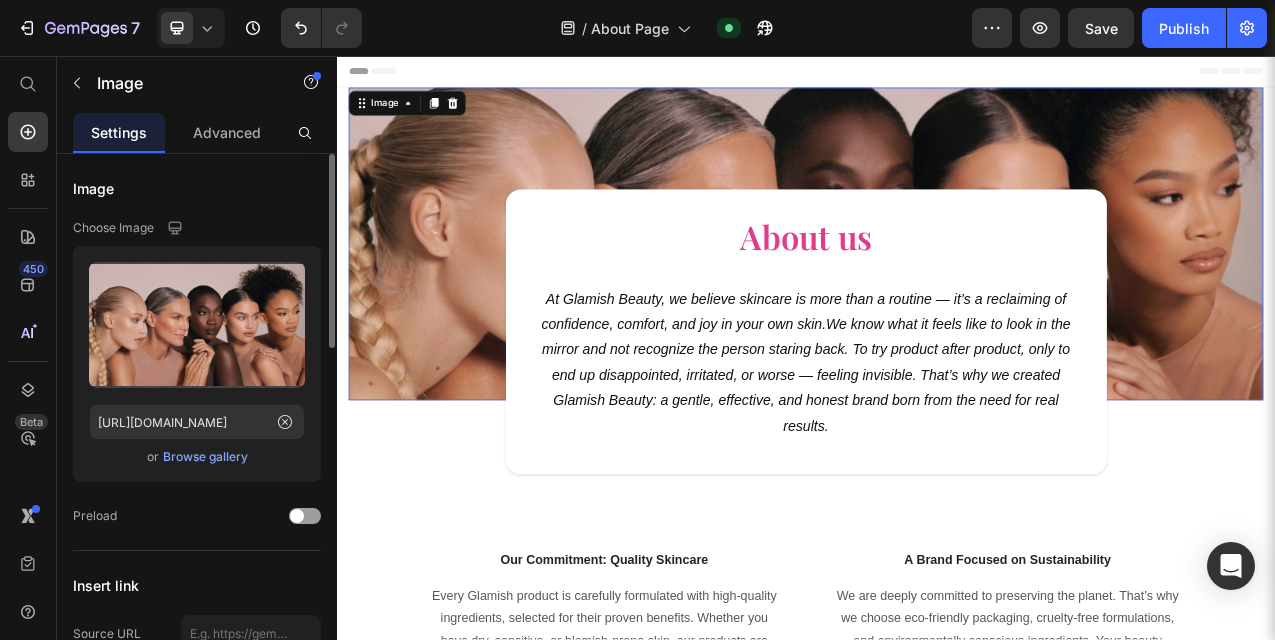click on "Browse gallery" at bounding box center [205, 457] 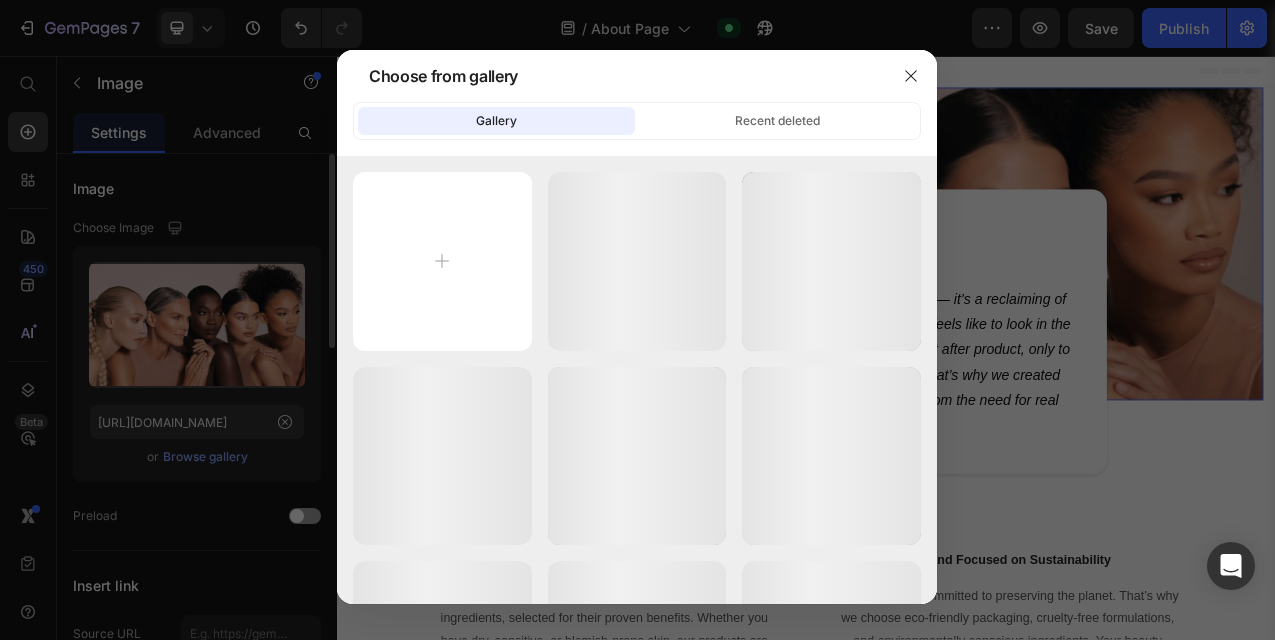 scroll, scrollTop: 0, scrollLeft: 0, axis: both 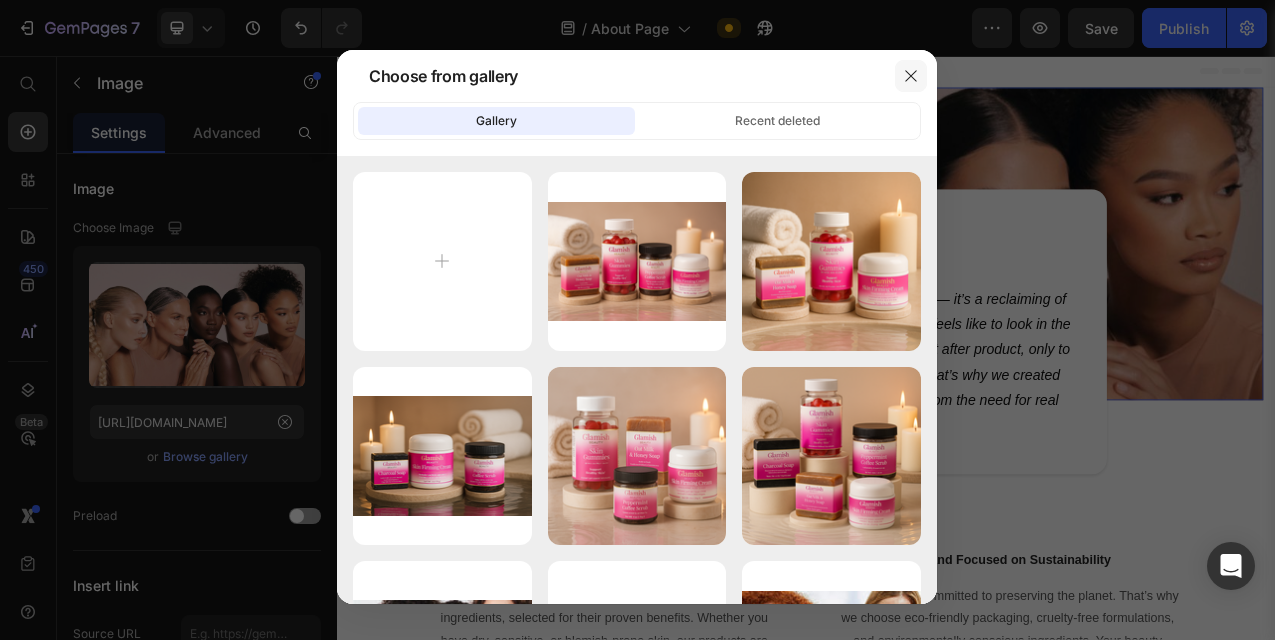 click 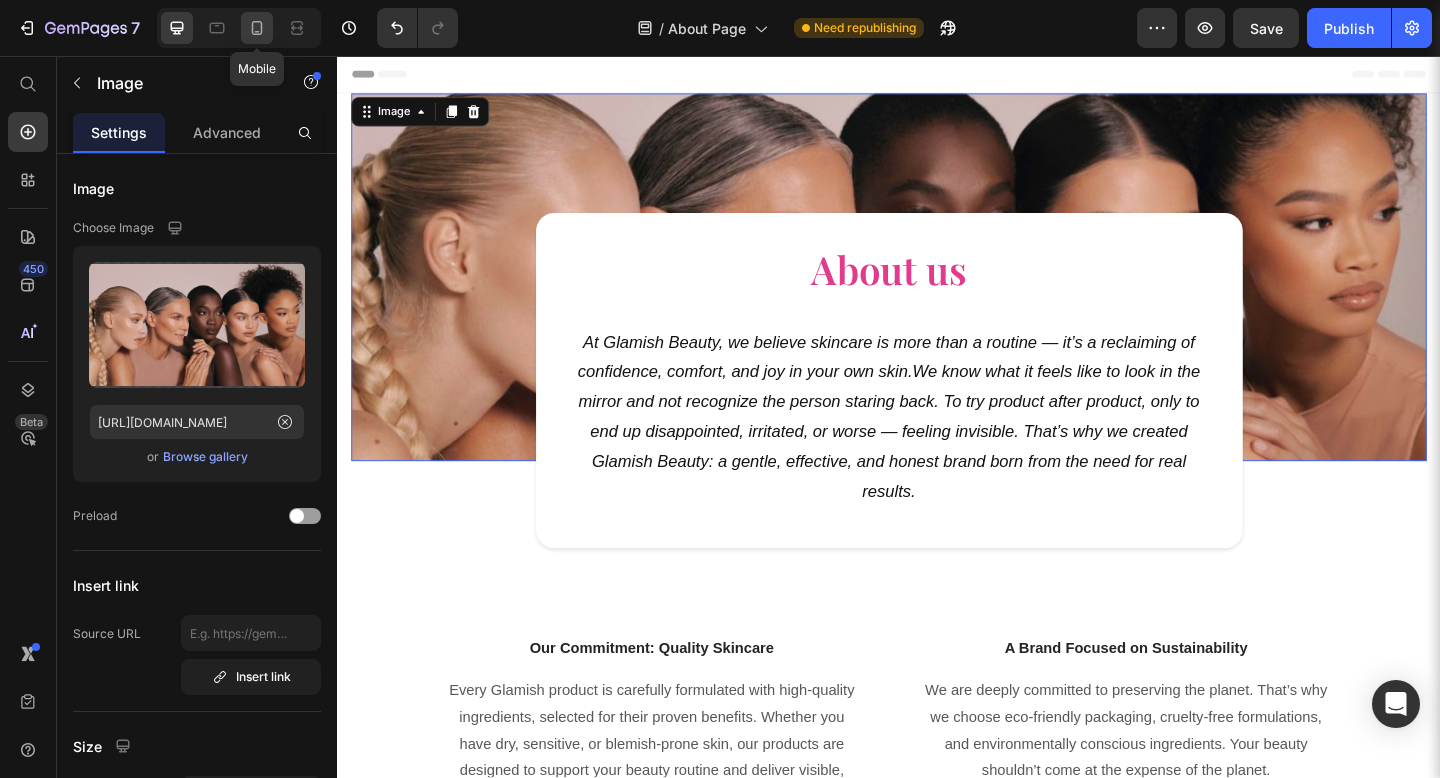 click 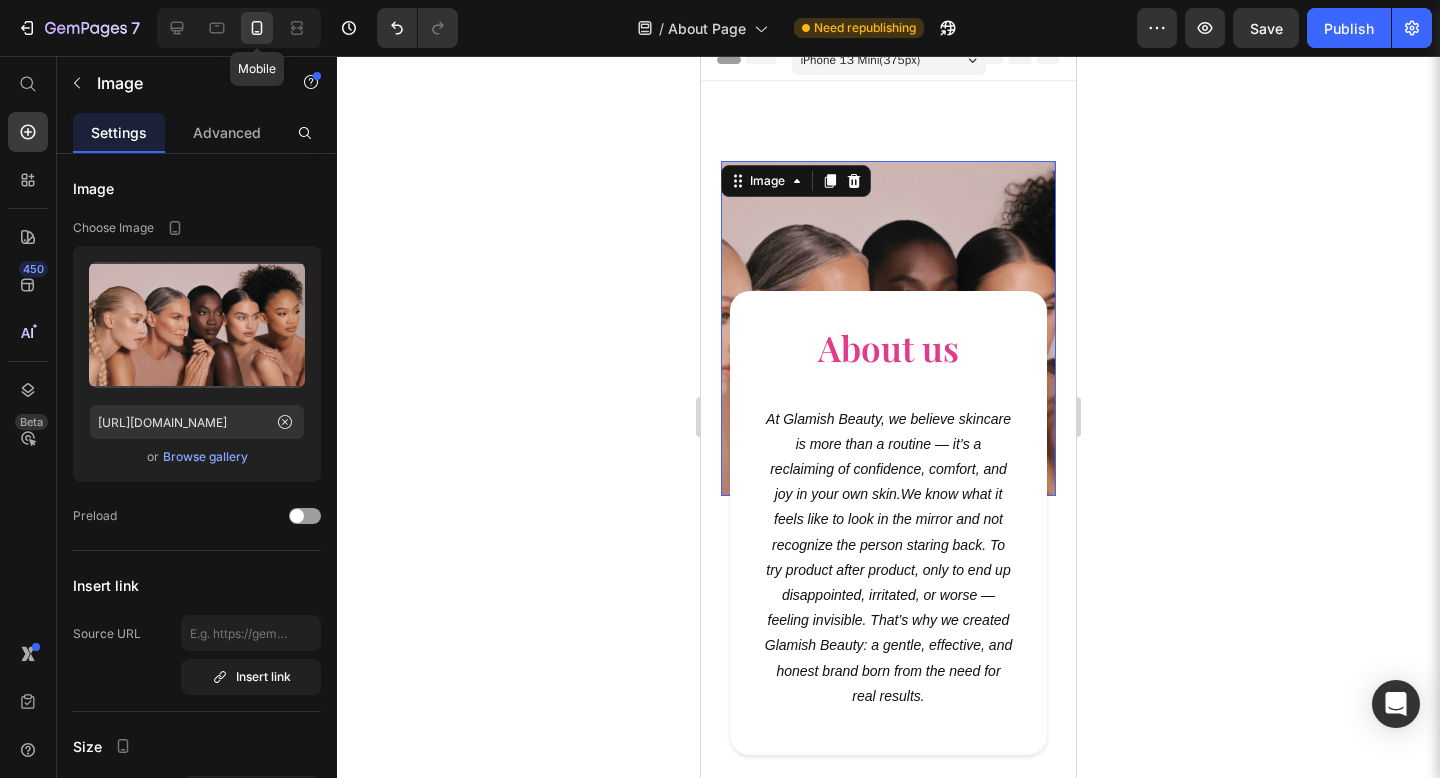scroll, scrollTop: 51, scrollLeft: 0, axis: vertical 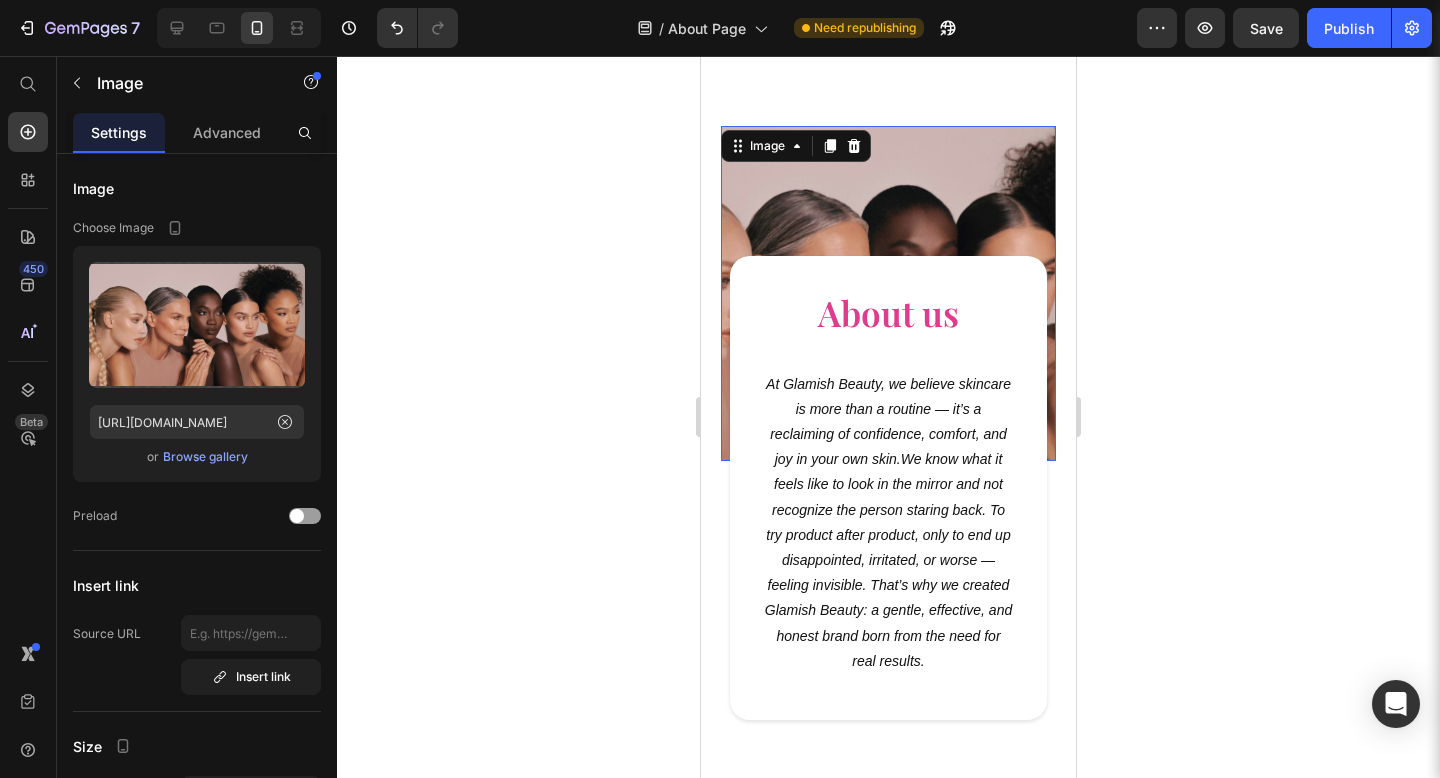 click at bounding box center (888, 293) 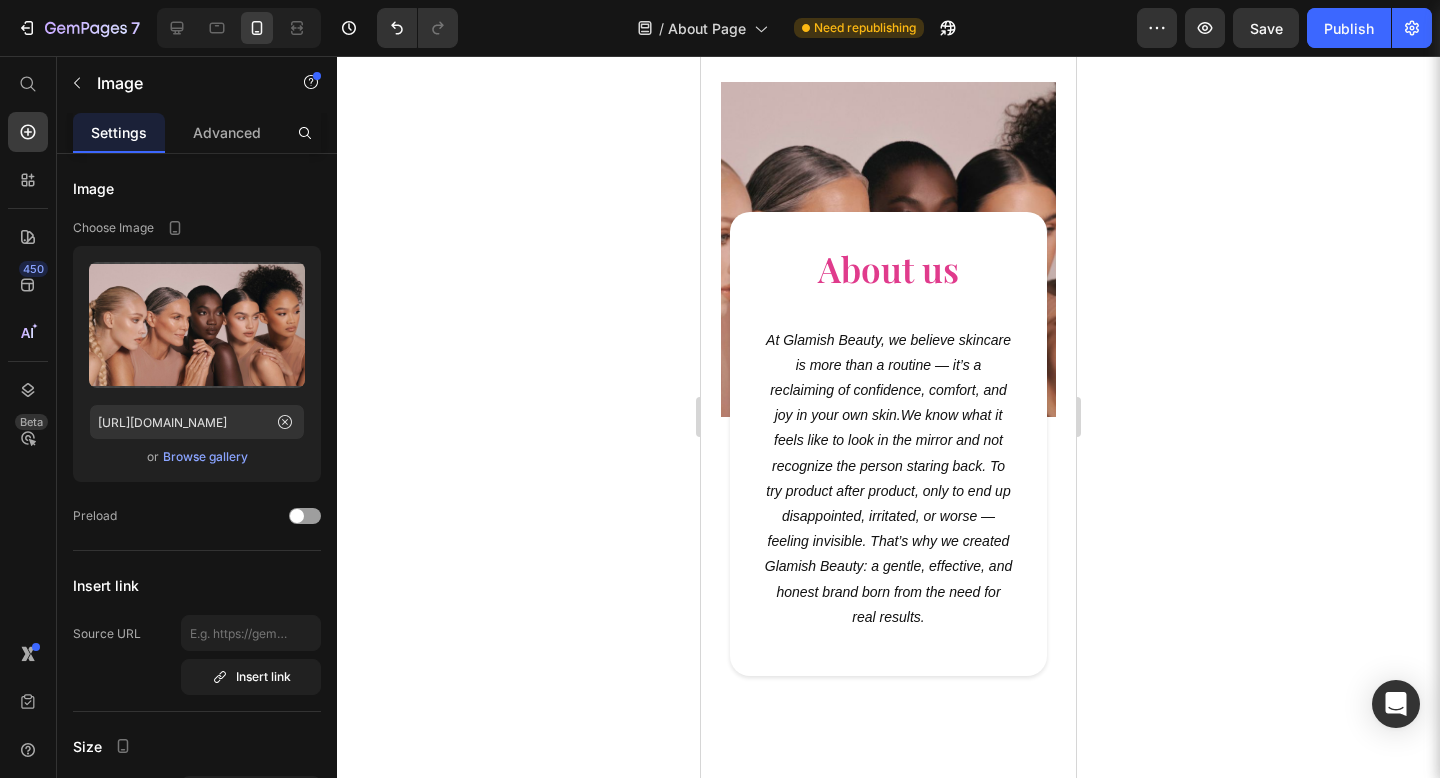 scroll, scrollTop: 0, scrollLeft: 0, axis: both 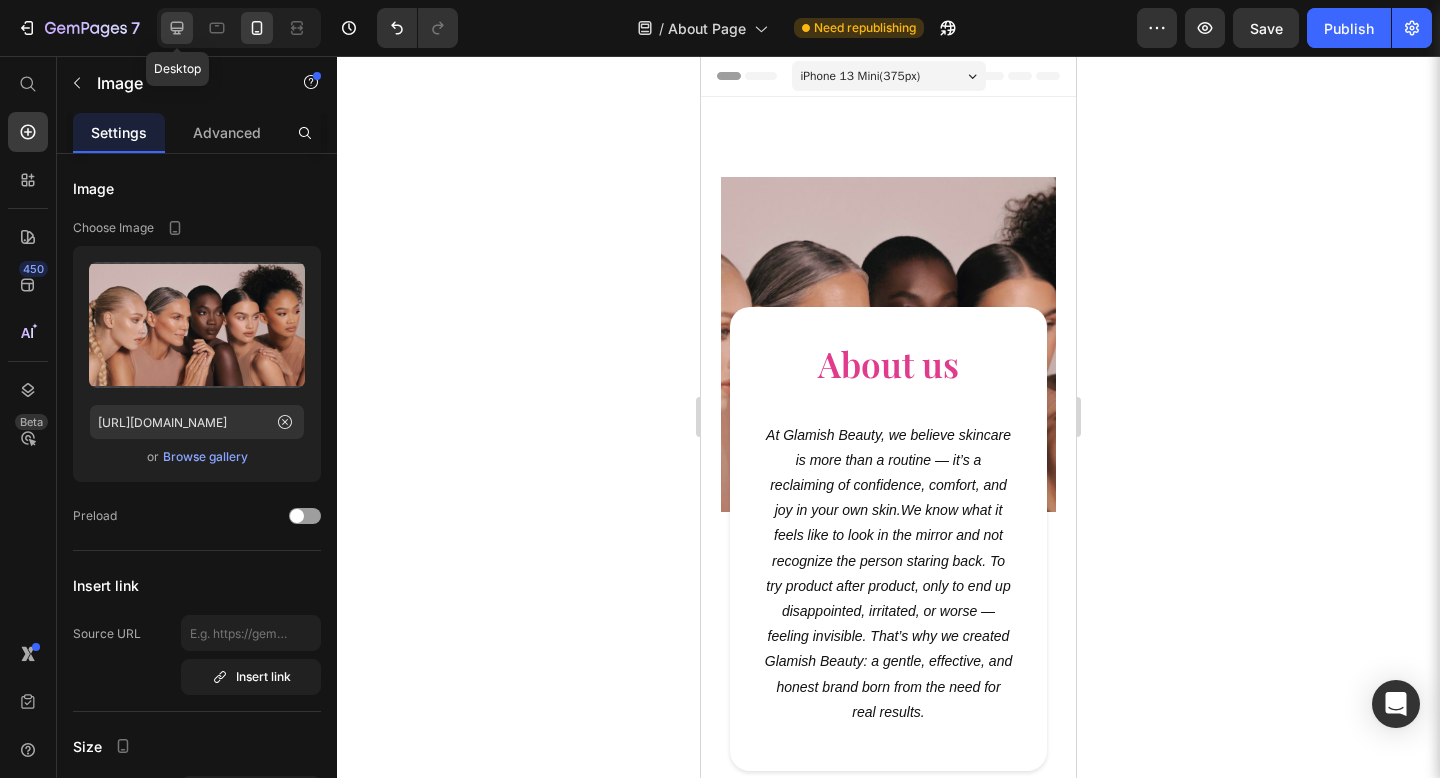 click 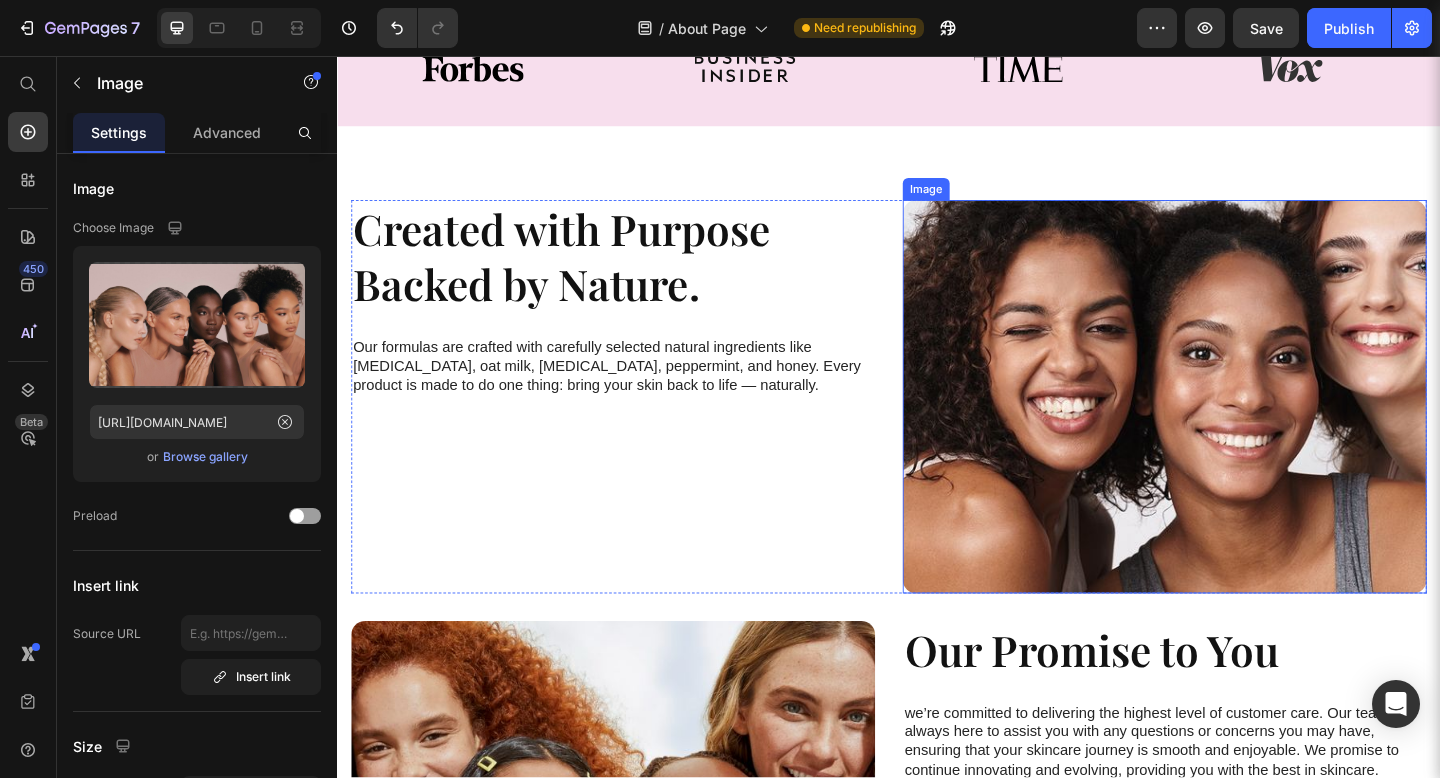 scroll, scrollTop: 1116, scrollLeft: 0, axis: vertical 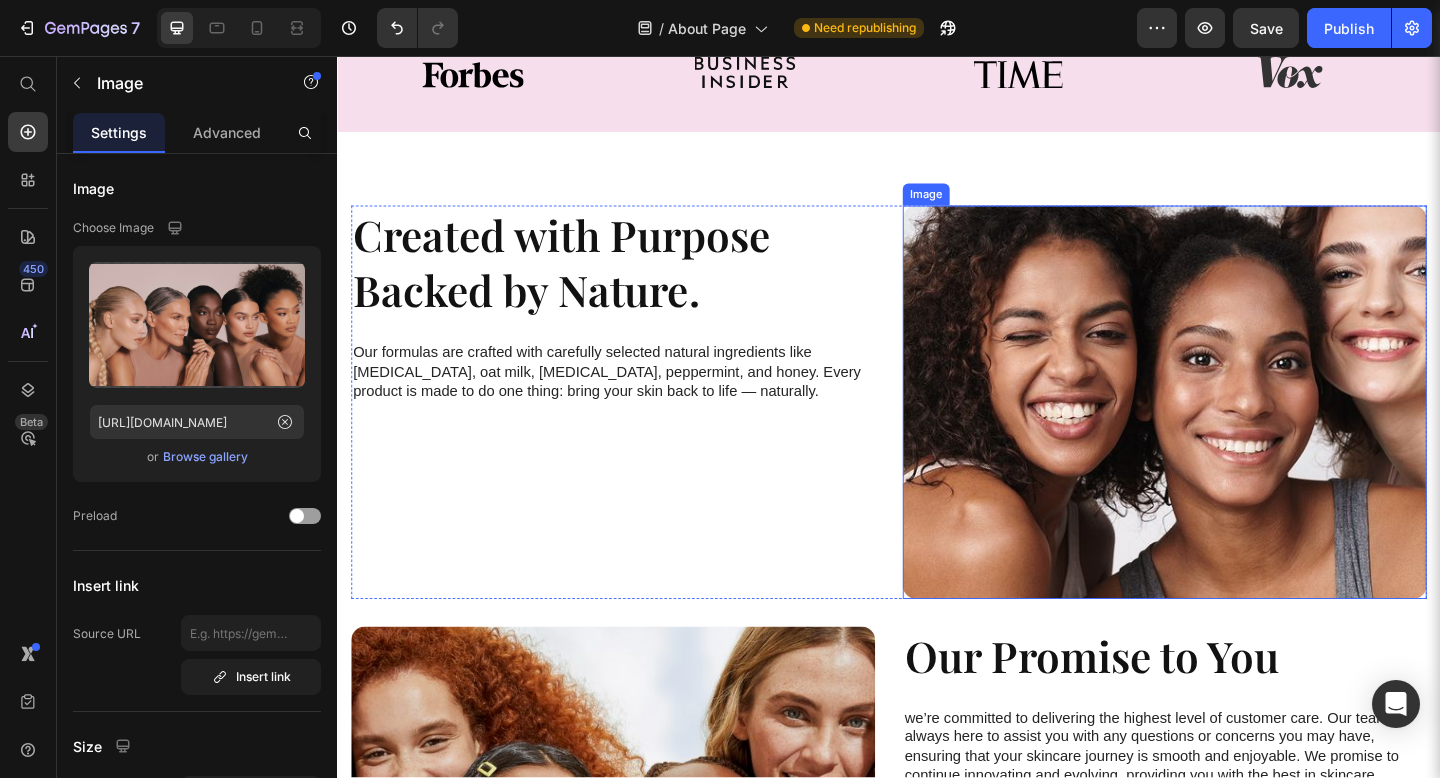 click at bounding box center [1237, 433] 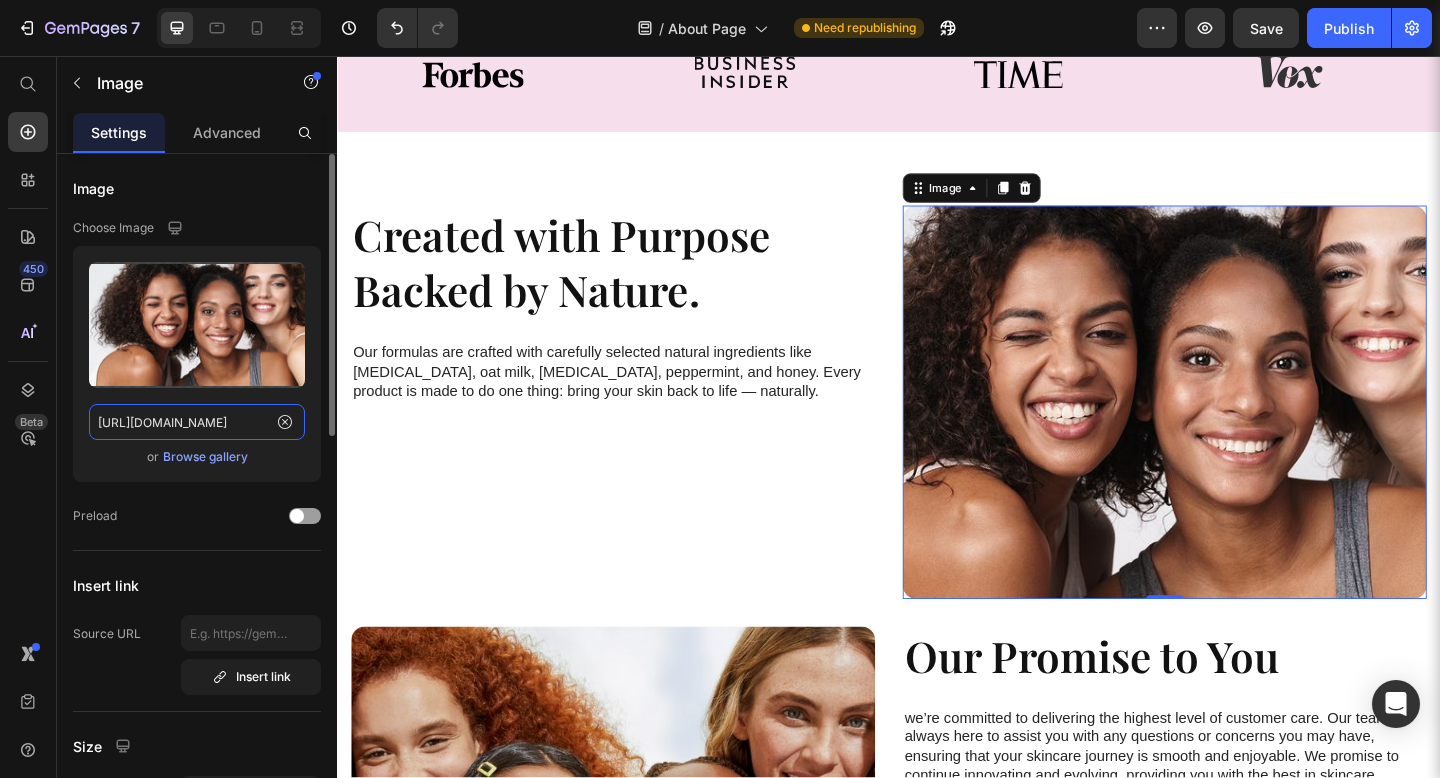 click on "https://cdn.shopify.com/s/files/1/0938/4067/0993/files/gempages_574750764644173029-0d09d836-8a28-4982-b21c-a057761cee89.jpg" 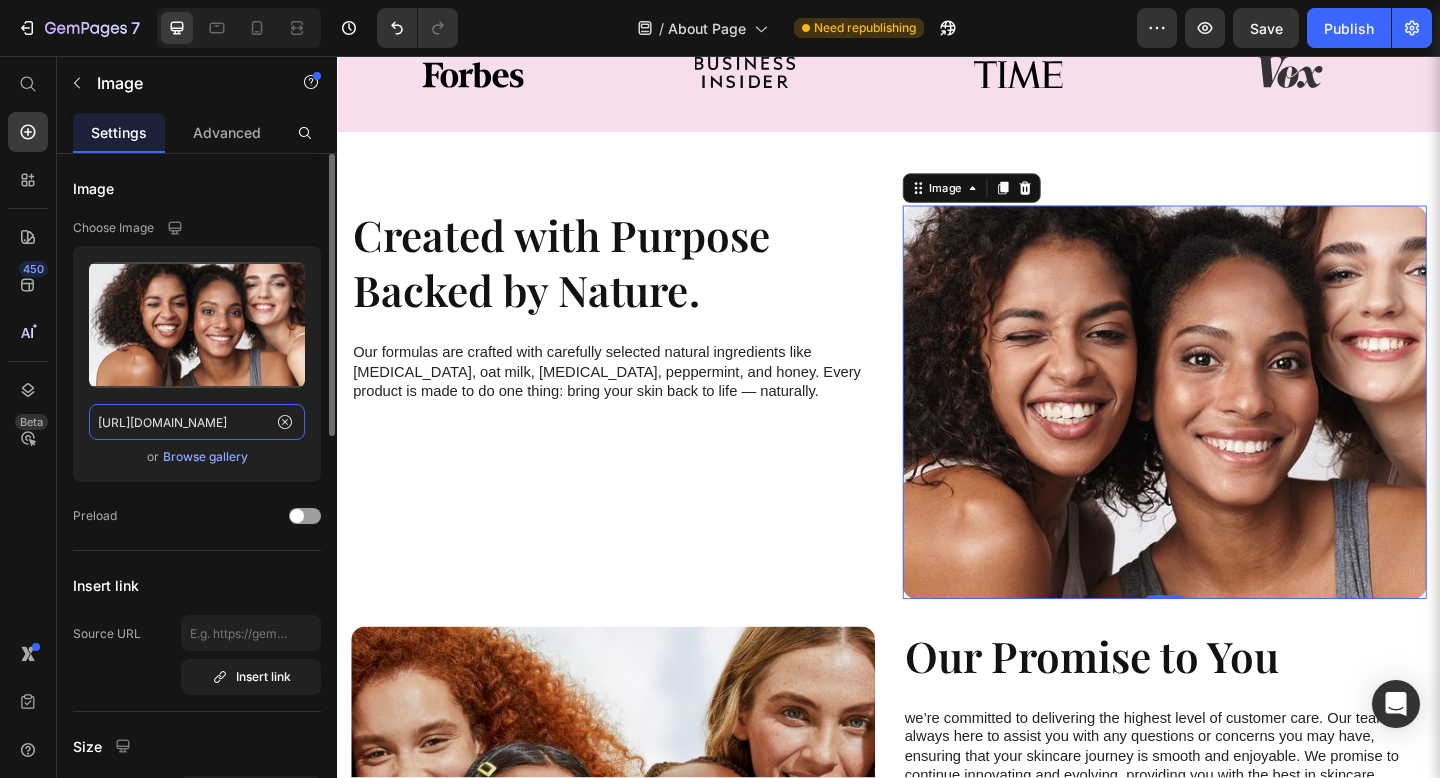 paste on "i.pinimg.com/1200x/59/12/08/591208e56d6fab7011b6e549408da577" 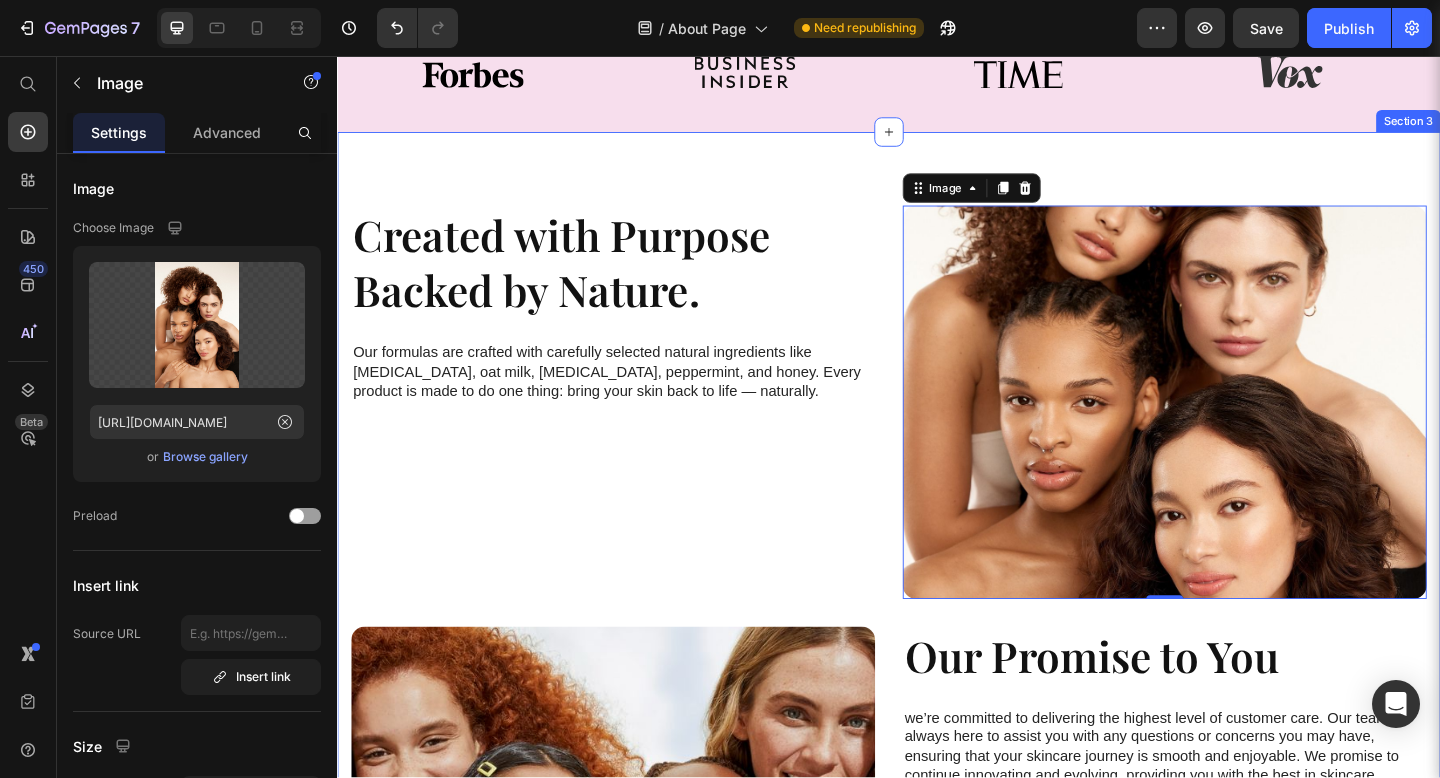 click on "Image Created with Purpose Backed by Nature. Heading Our formulas are crafted with carefully selected natural ingredients like activated charcoal, oat milk, hyaluronic acid, peppermint, and honey. Every product is made to do one thing: bring your skin back to life — naturally. Text Block Image   0 Row Our Promise to You Heading we’re committed to delivering the highest level of customer care. Our team is always here to assist you with any questions or concerns you may have, ensuring that your skincare journey is smooth and enjoyable. We promise to continue innovating and evolving, providing you with the best in skincare. Text Block SHOP NOW Button Image Row Section 3" at bounding box center [937, 659] 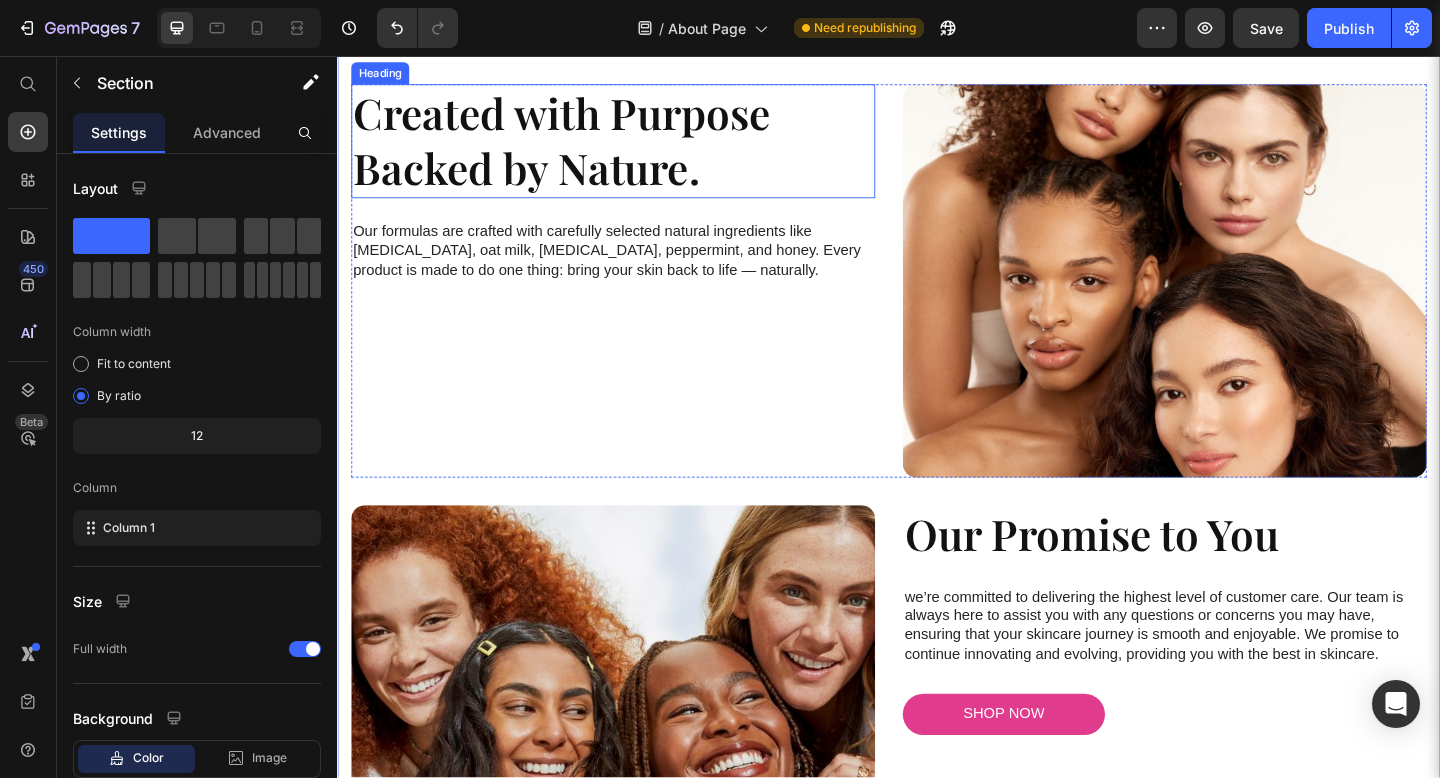scroll, scrollTop: 1438, scrollLeft: 0, axis: vertical 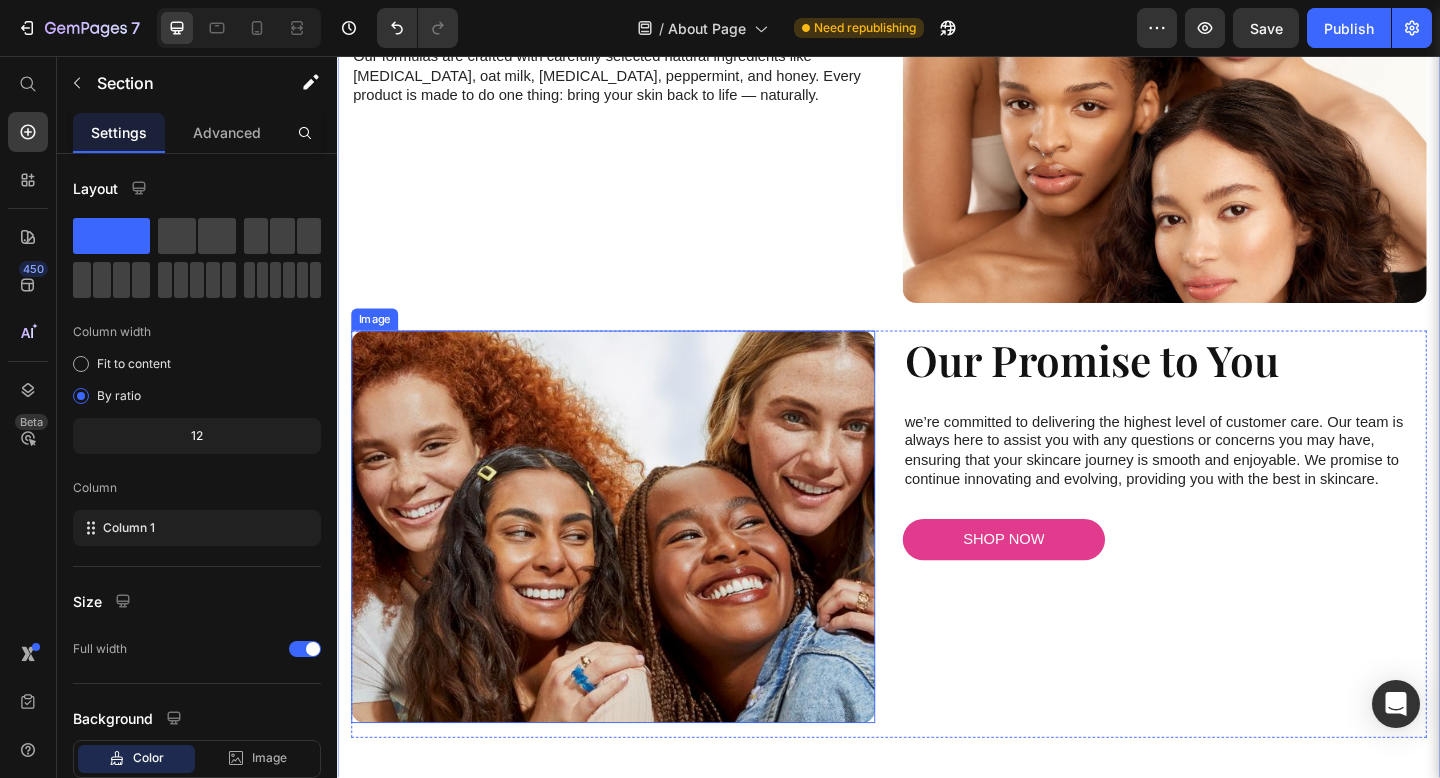 click at bounding box center (637, 569) 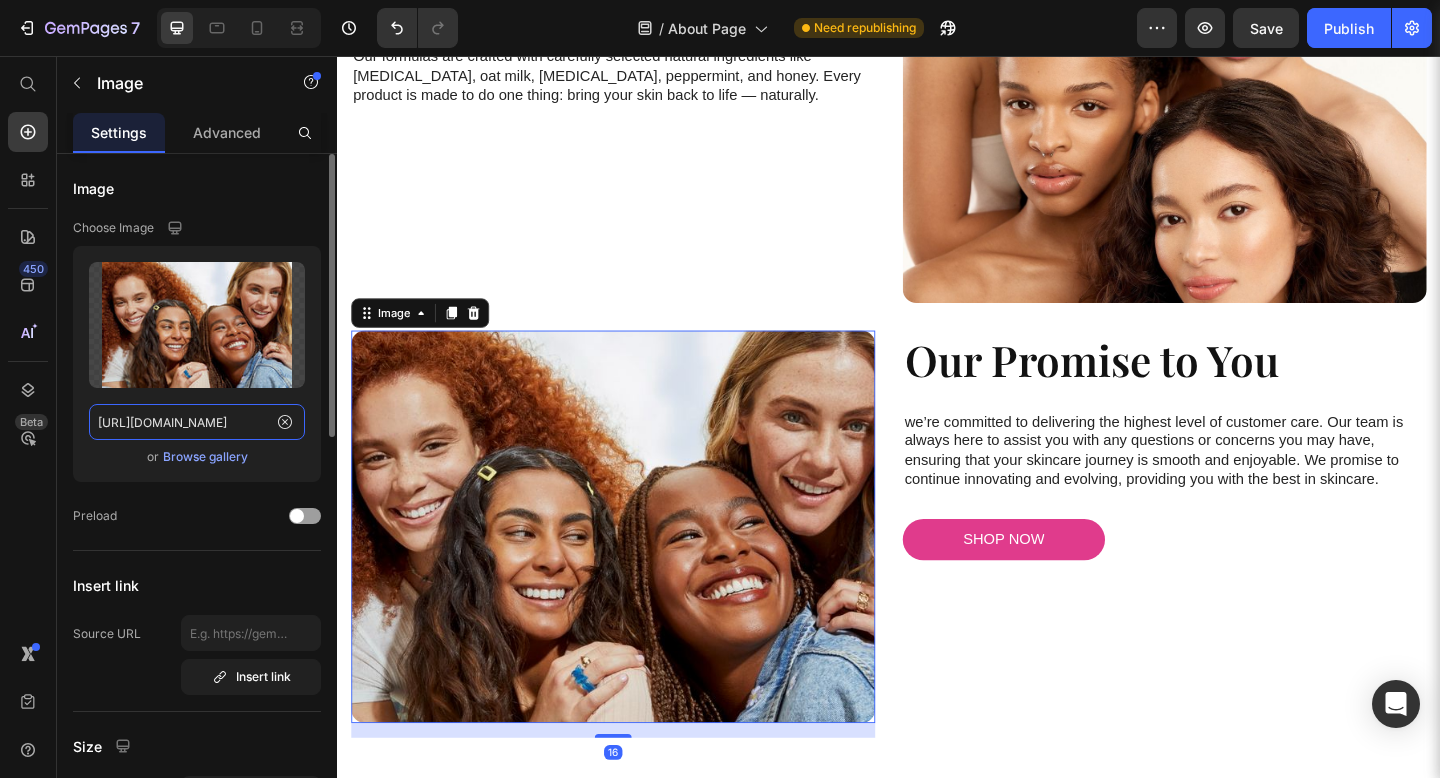 click on "https://cdn.shopify.com/s/files/1/0938/4067/0993/files/gempages_574750764644173029-2ba9bf98-afa0-485d-b024-0619422139cf.jpg" 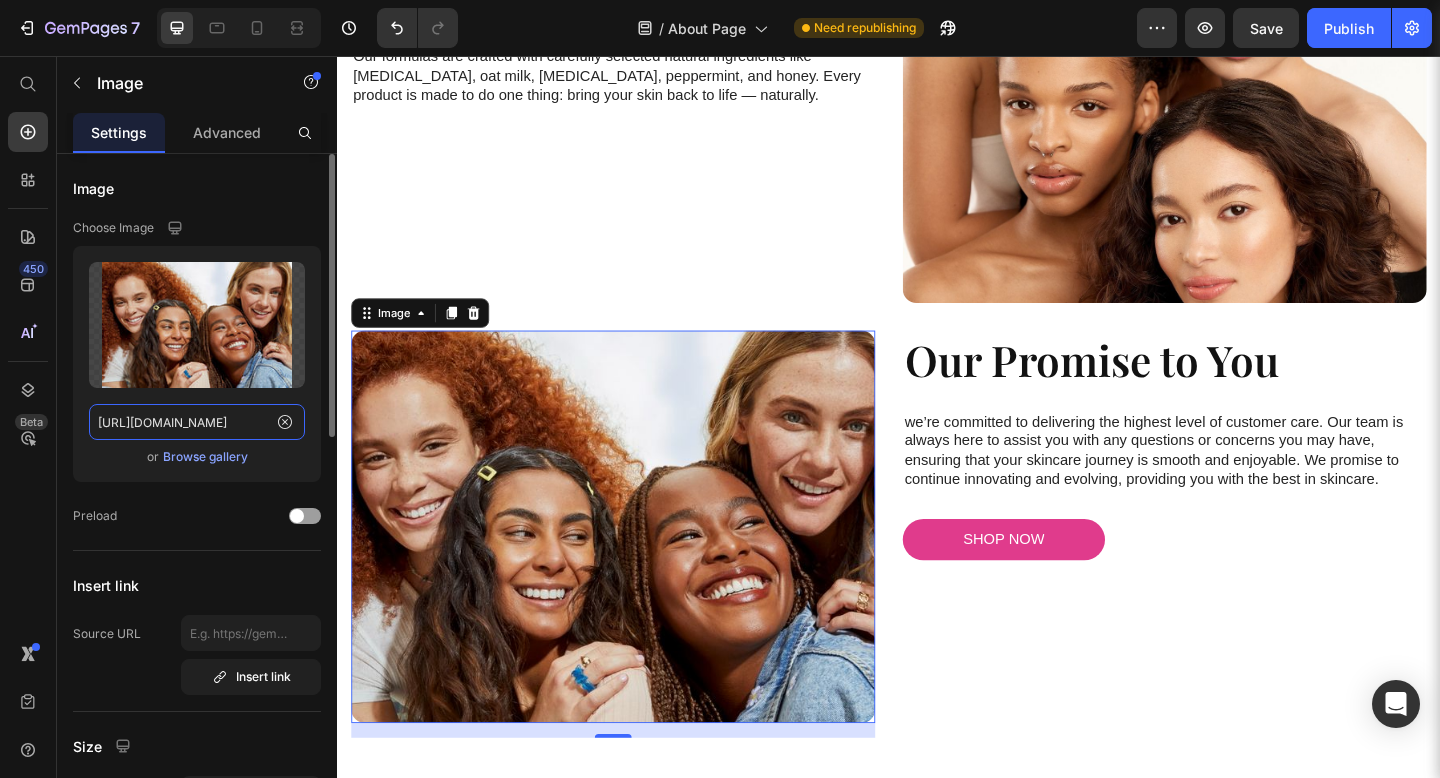 paste on "i.pinimg.com/1200x/1a/bc/a3/1abca3325ba666832b0e4cb023ca65c4" 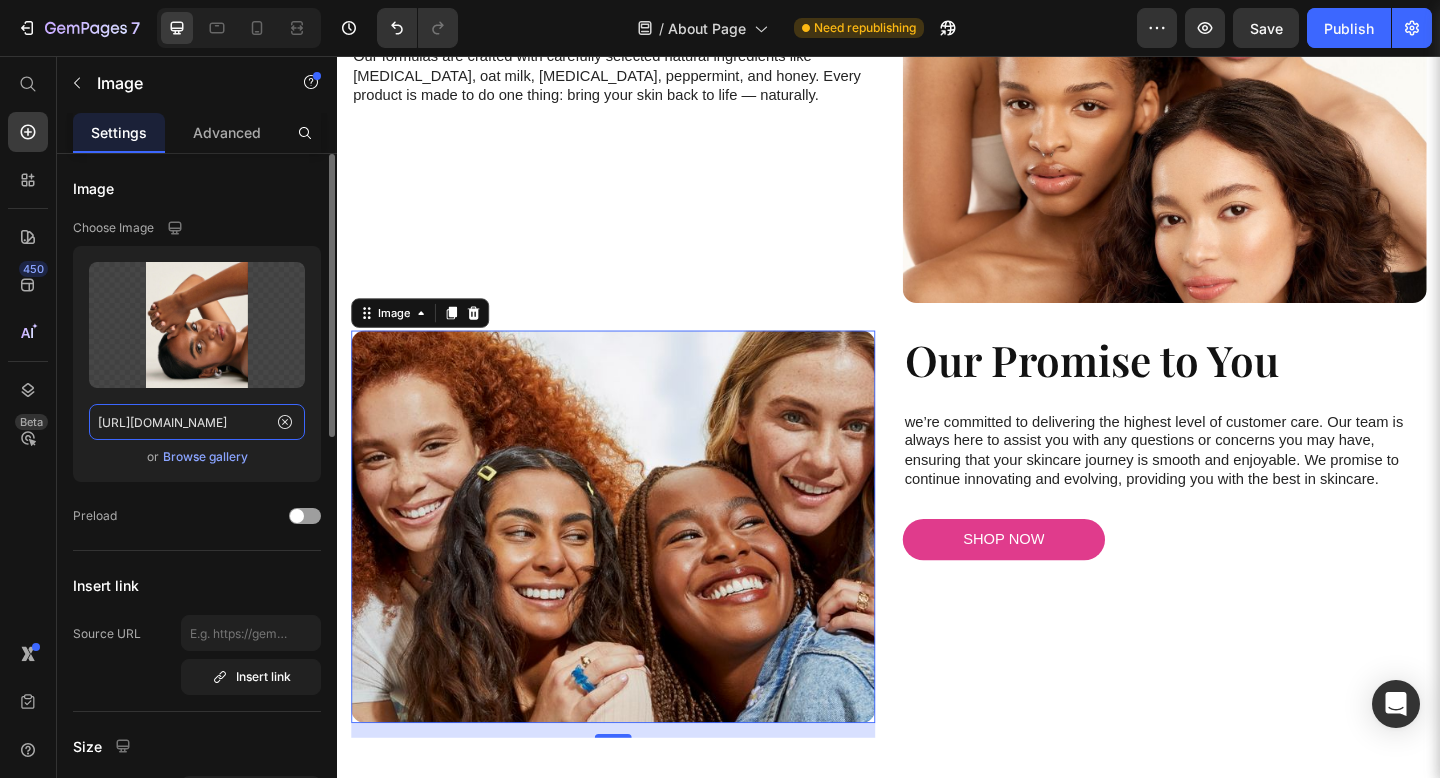 scroll, scrollTop: 0, scrollLeft: 285, axis: horizontal 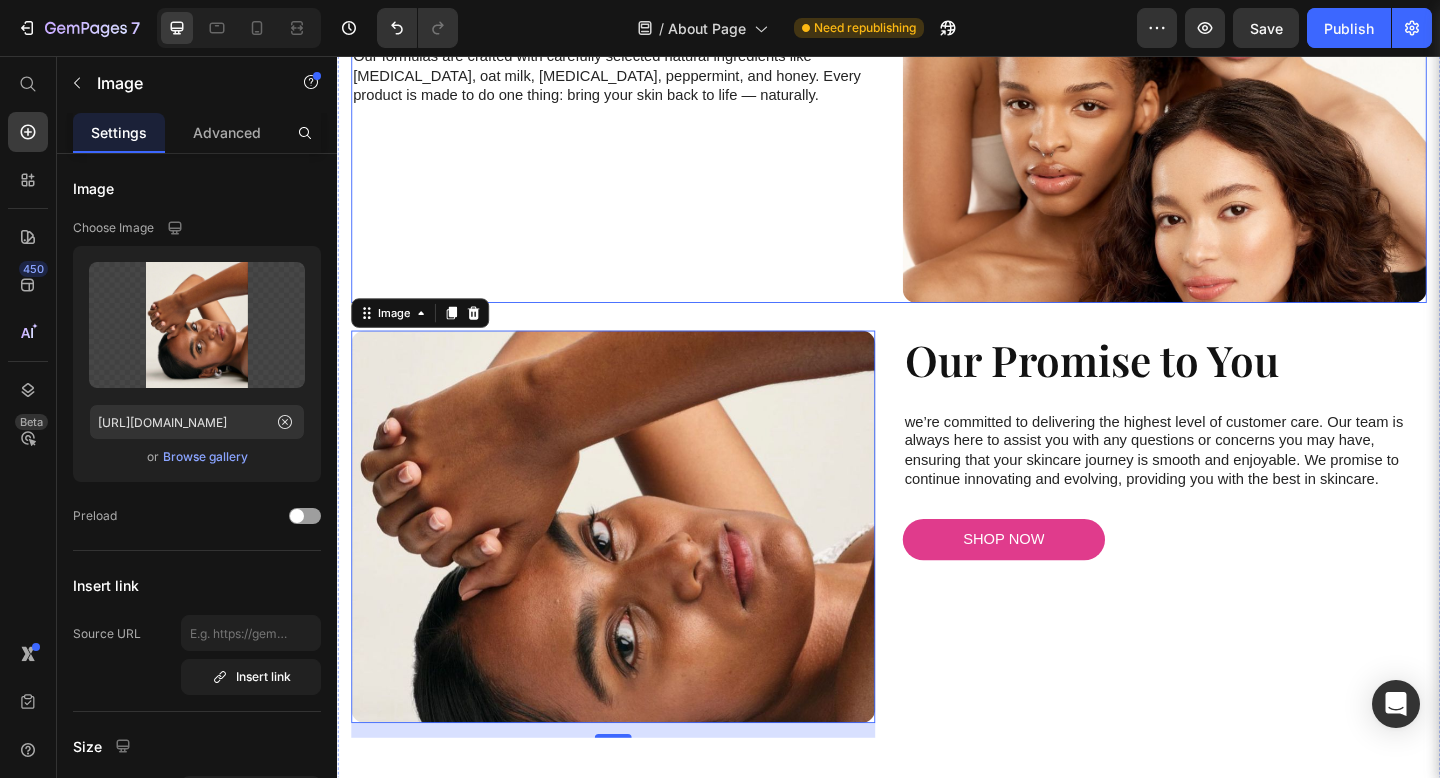 click on "Image Created with Purpose Backed by Nature. Heading Our formulas are crafted with carefully selected natural ingredients like activated charcoal, oat milk, hyaluronic acid, peppermint, and honey. Every product is made to do one thing: bring your skin back to life — naturally. Text Block" at bounding box center [637, 111] 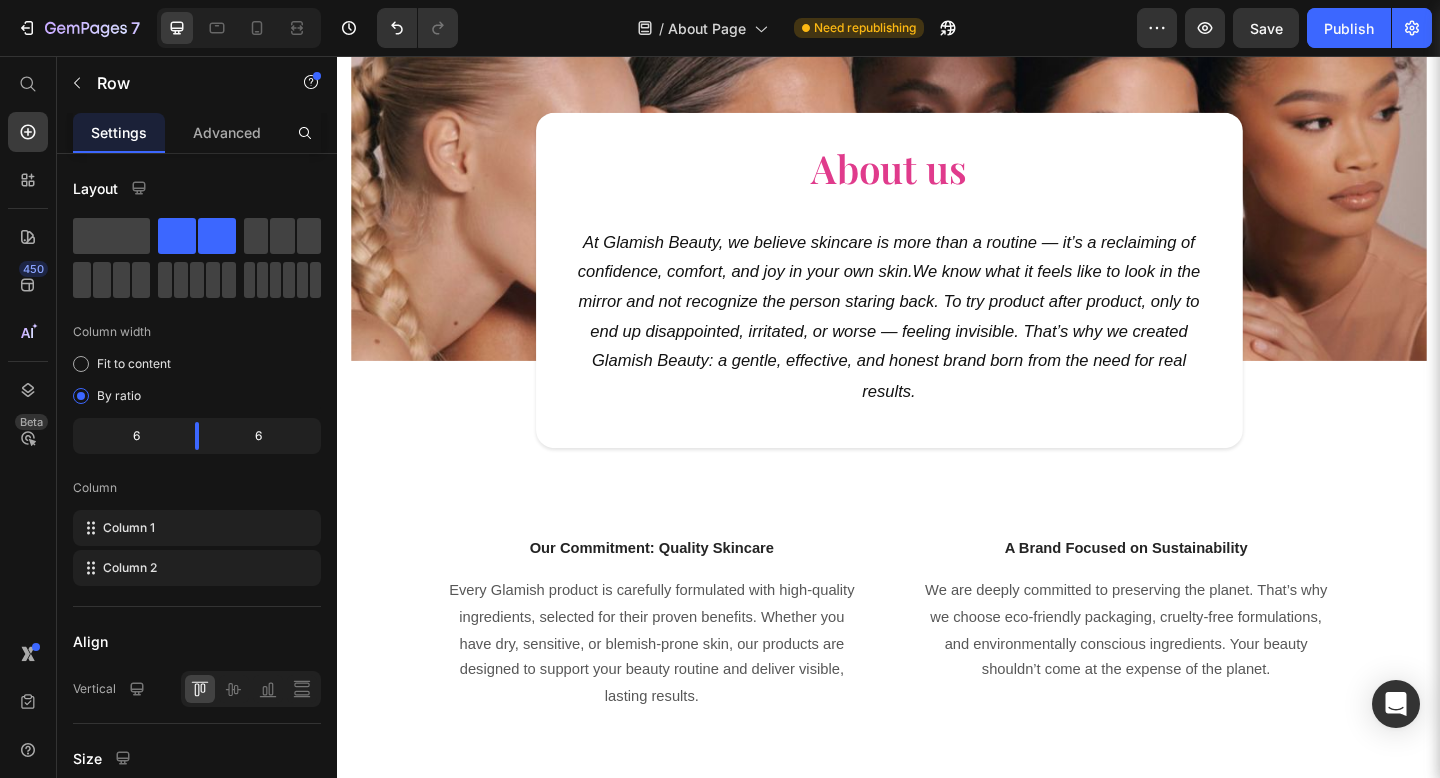 scroll, scrollTop: 0, scrollLeft: 0, axis: both 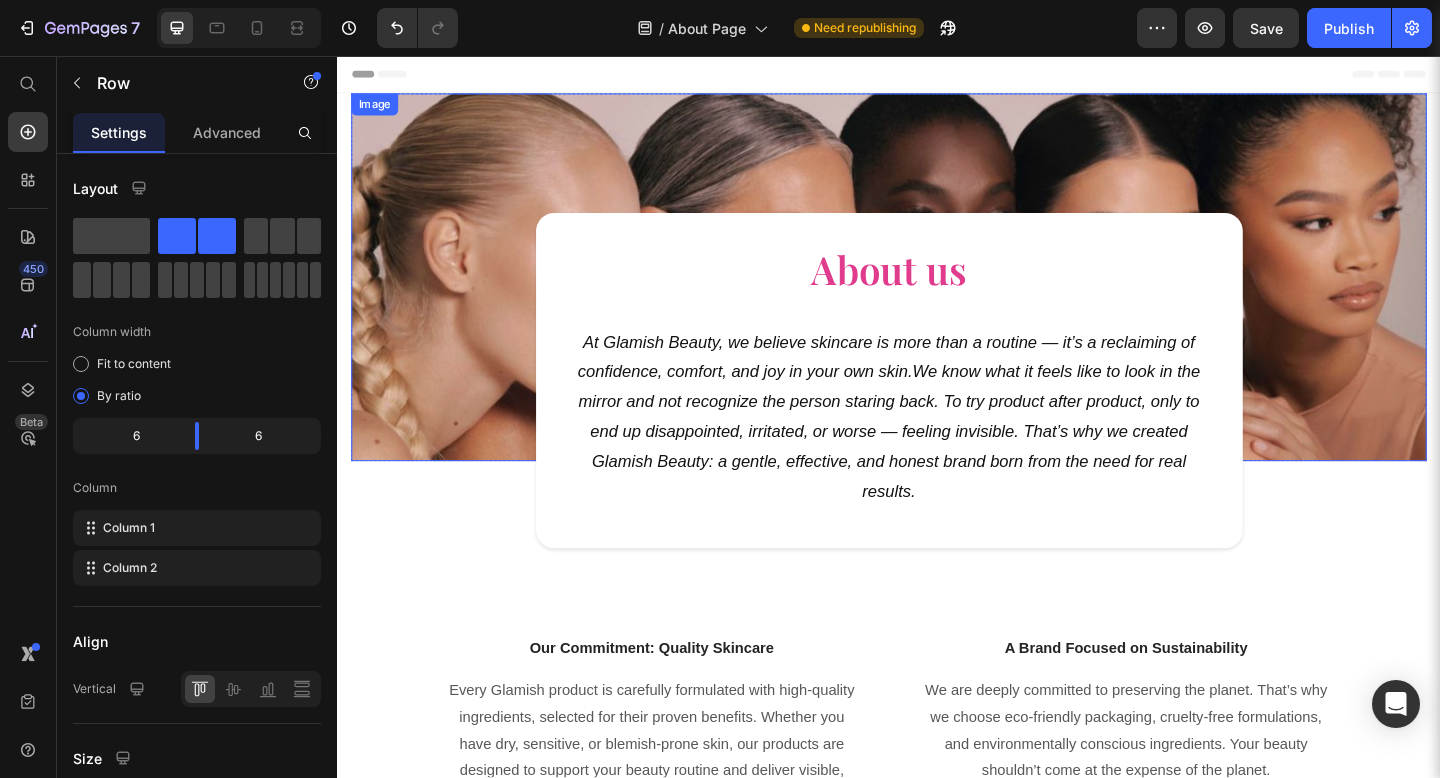 click at bounding box center (937, 297) 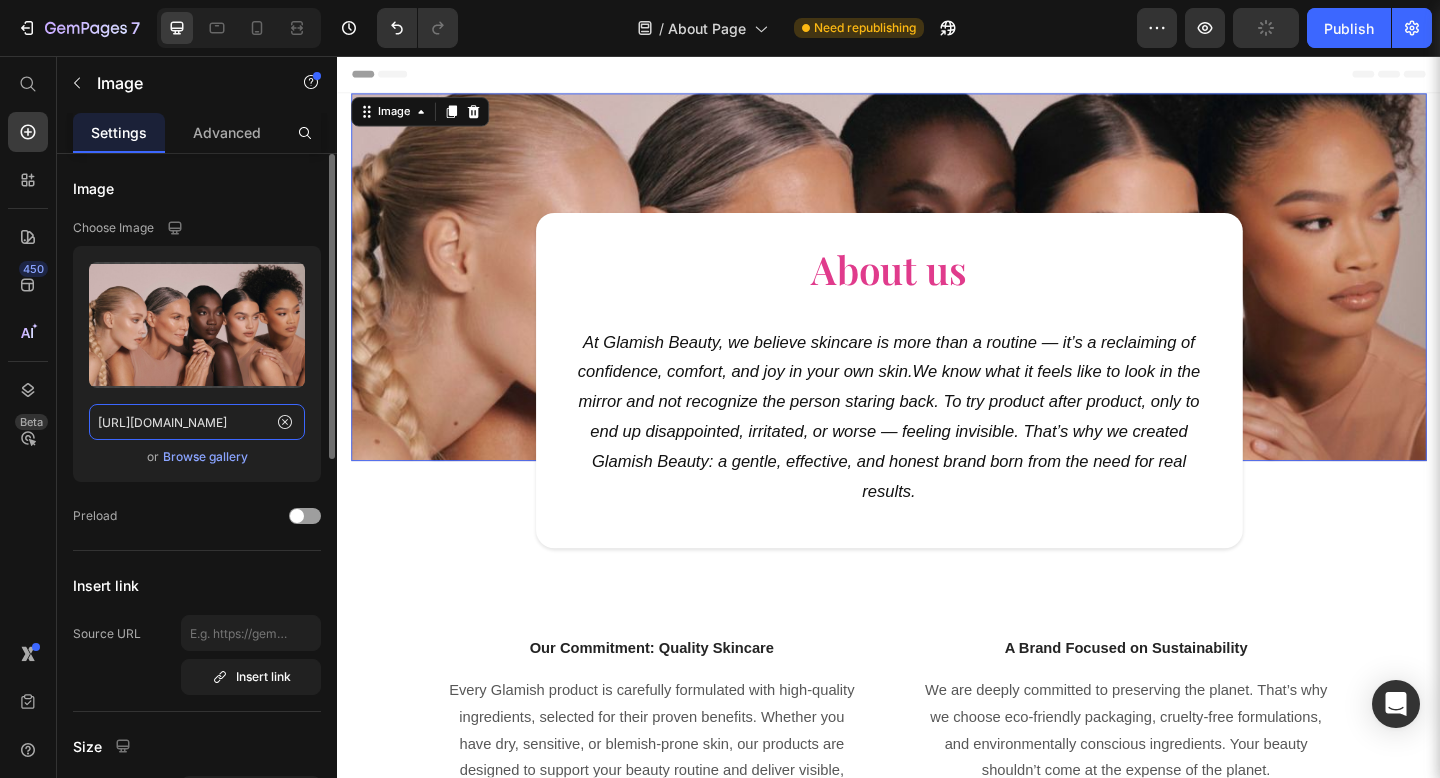 click on "https://i.pinimg.com/1200x/53/81/29/53812993113f88f759a27269e8616441.jpg" 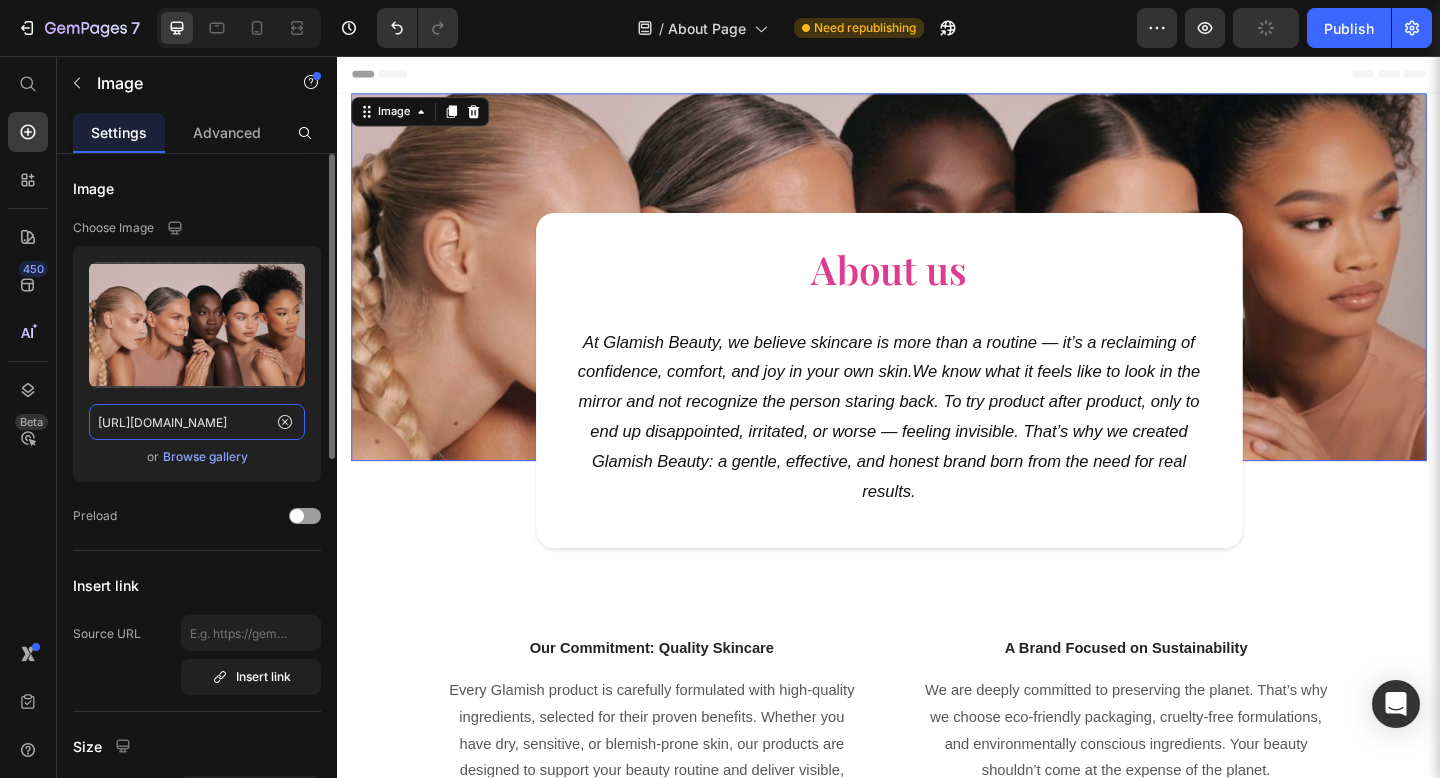 paste on "1a/bc/a3/1abca3325ba666832b0e4cb023ca65c4" 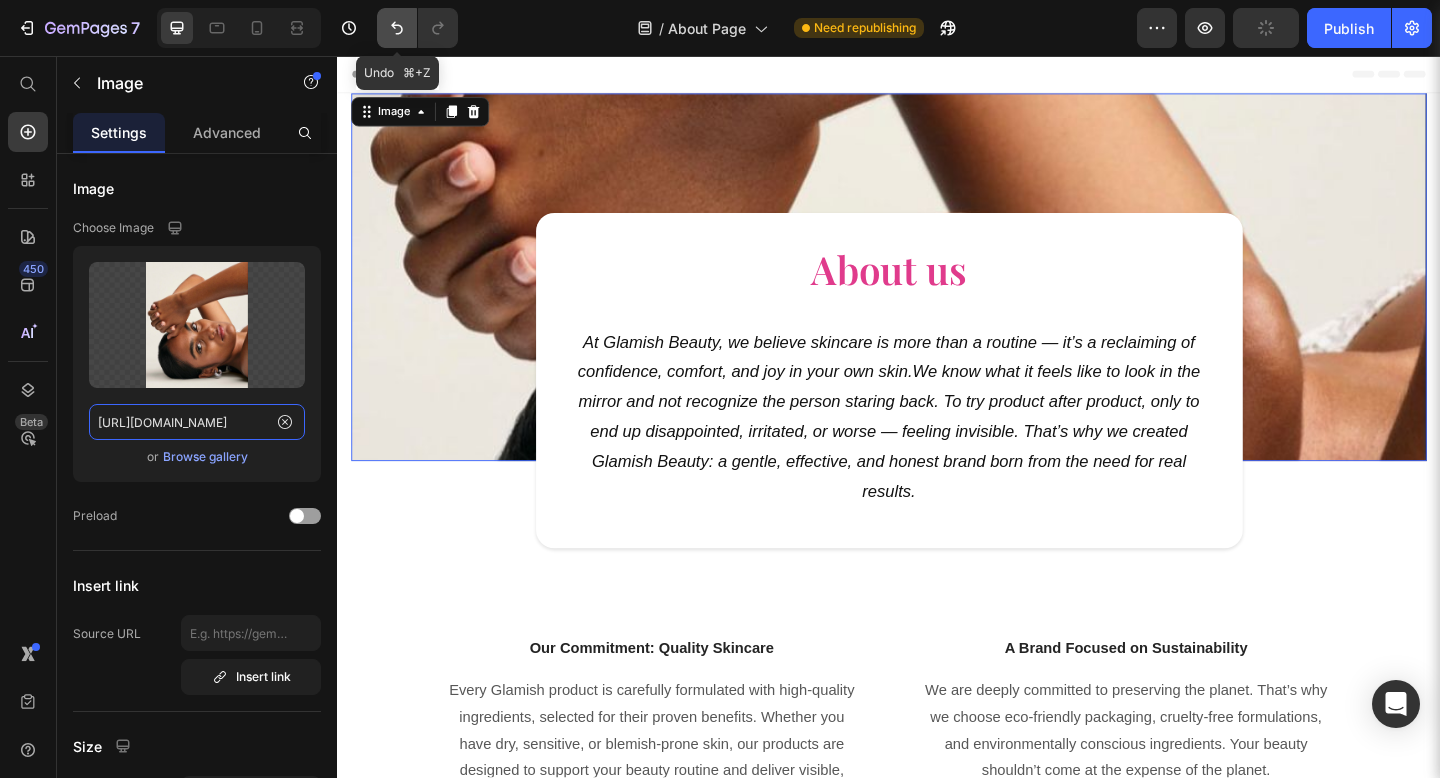 type on "https://i.pinimg.com/1200x/1a/bc/a3/1abca3325ba666832b0e4cb023ca65c4.jpg" 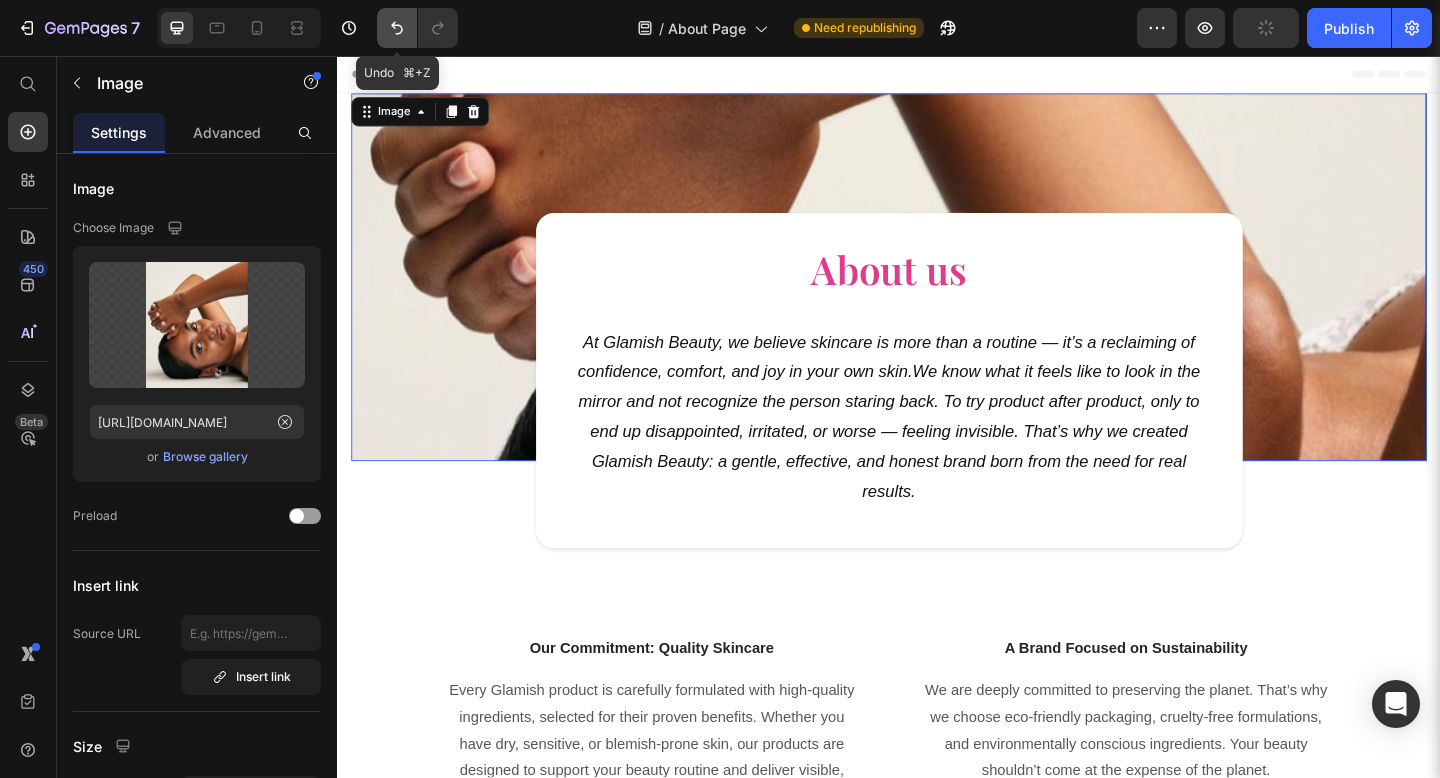 click 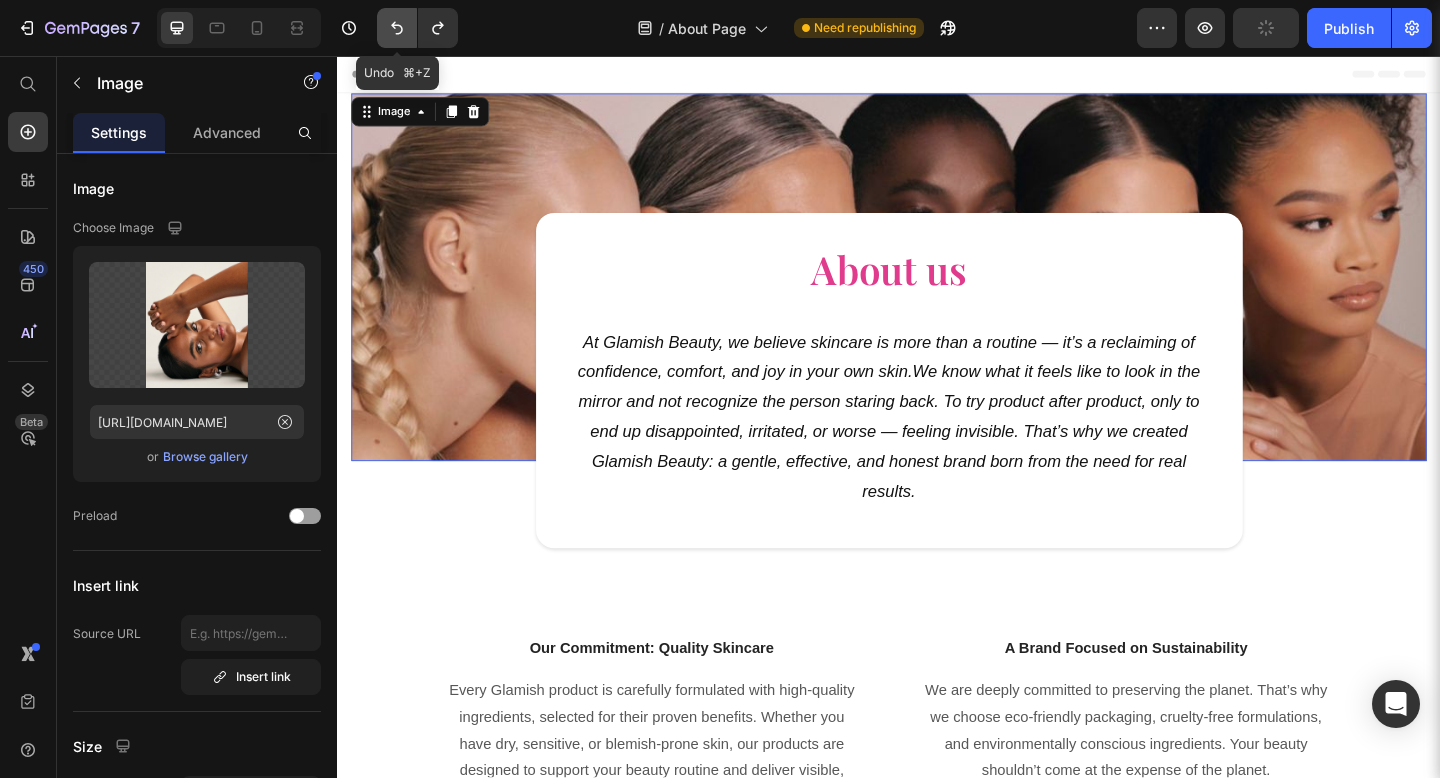 scroll, scrollTop: 0, scrollLeft: 0, axis: both 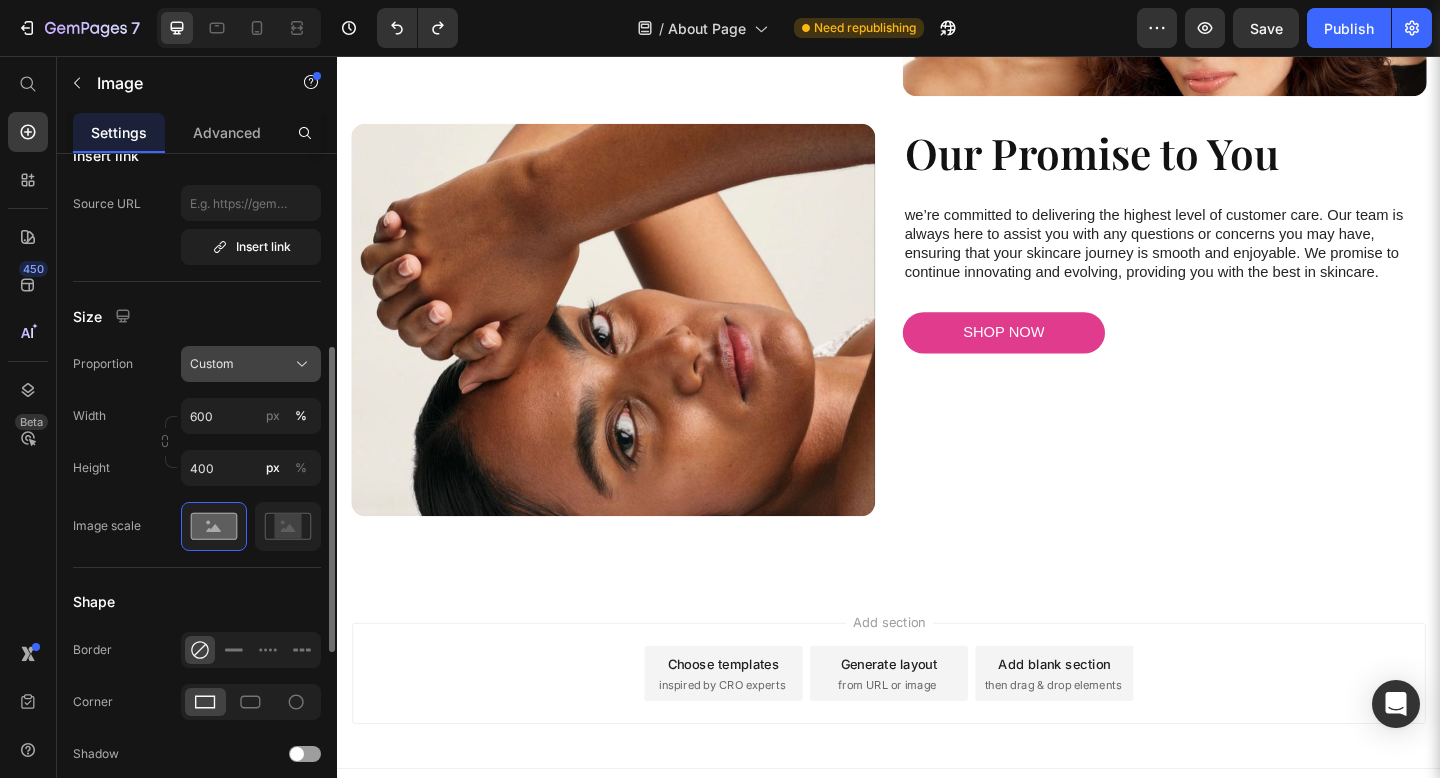 click on "Custom" at bounding box center (251, 364) 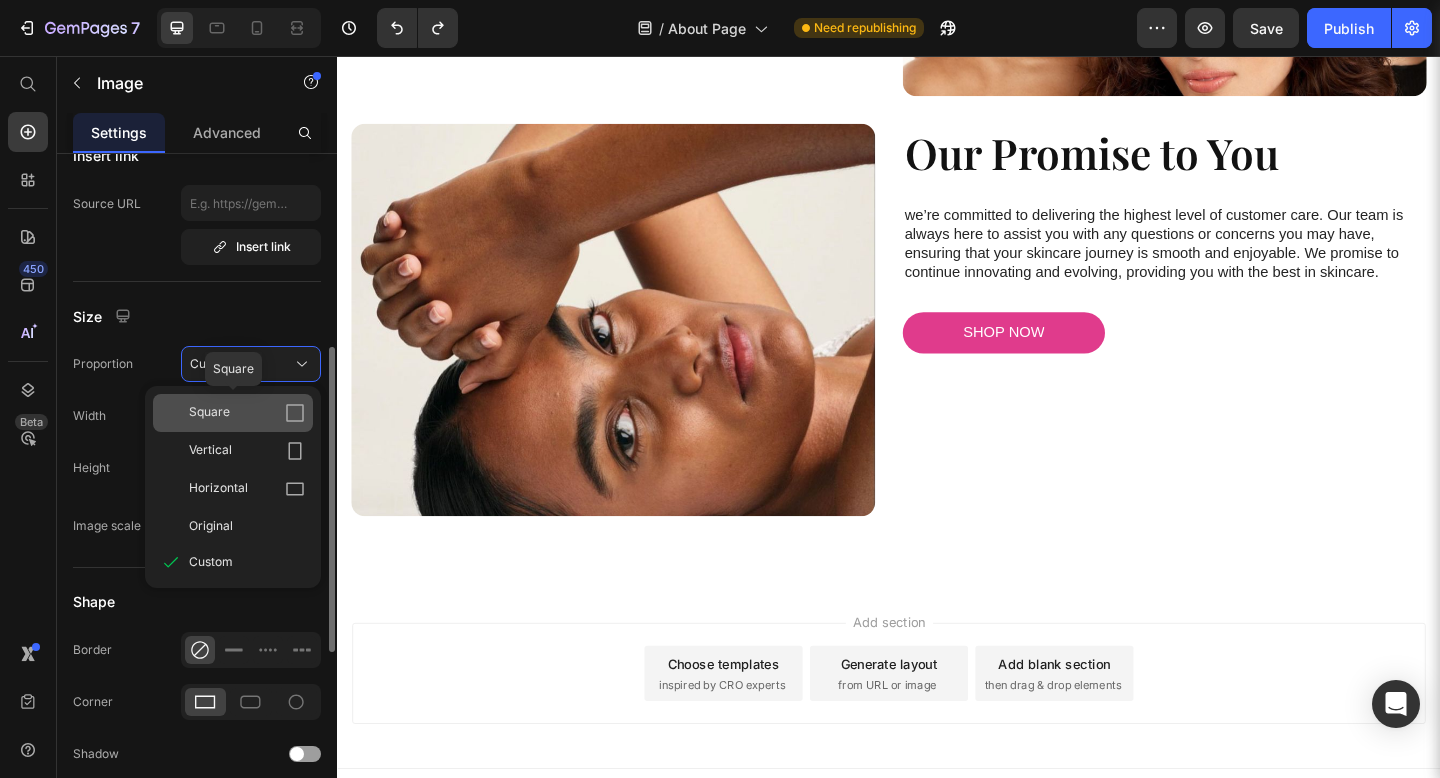 click on "Square" at bounding box center [247, 413] 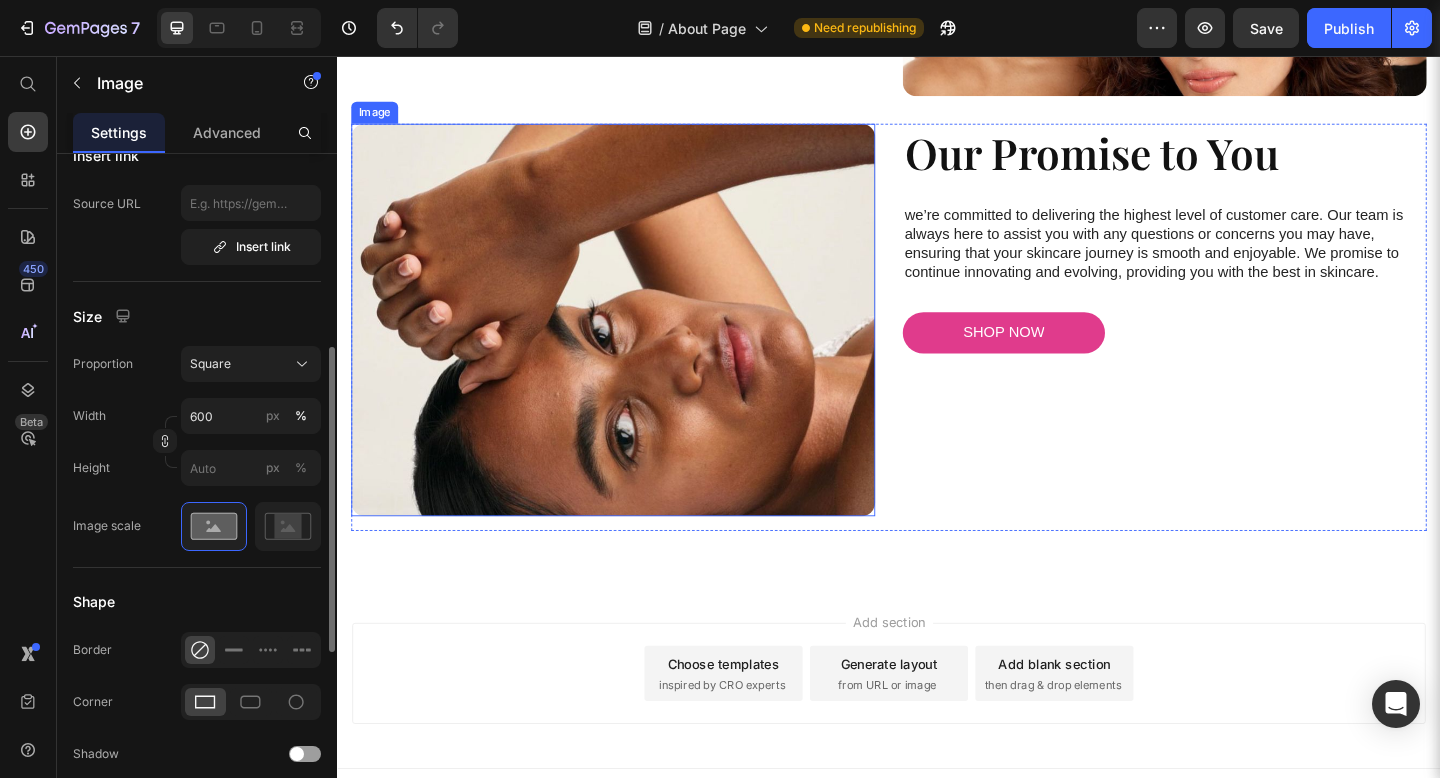 click at bounding box center (637, 344) 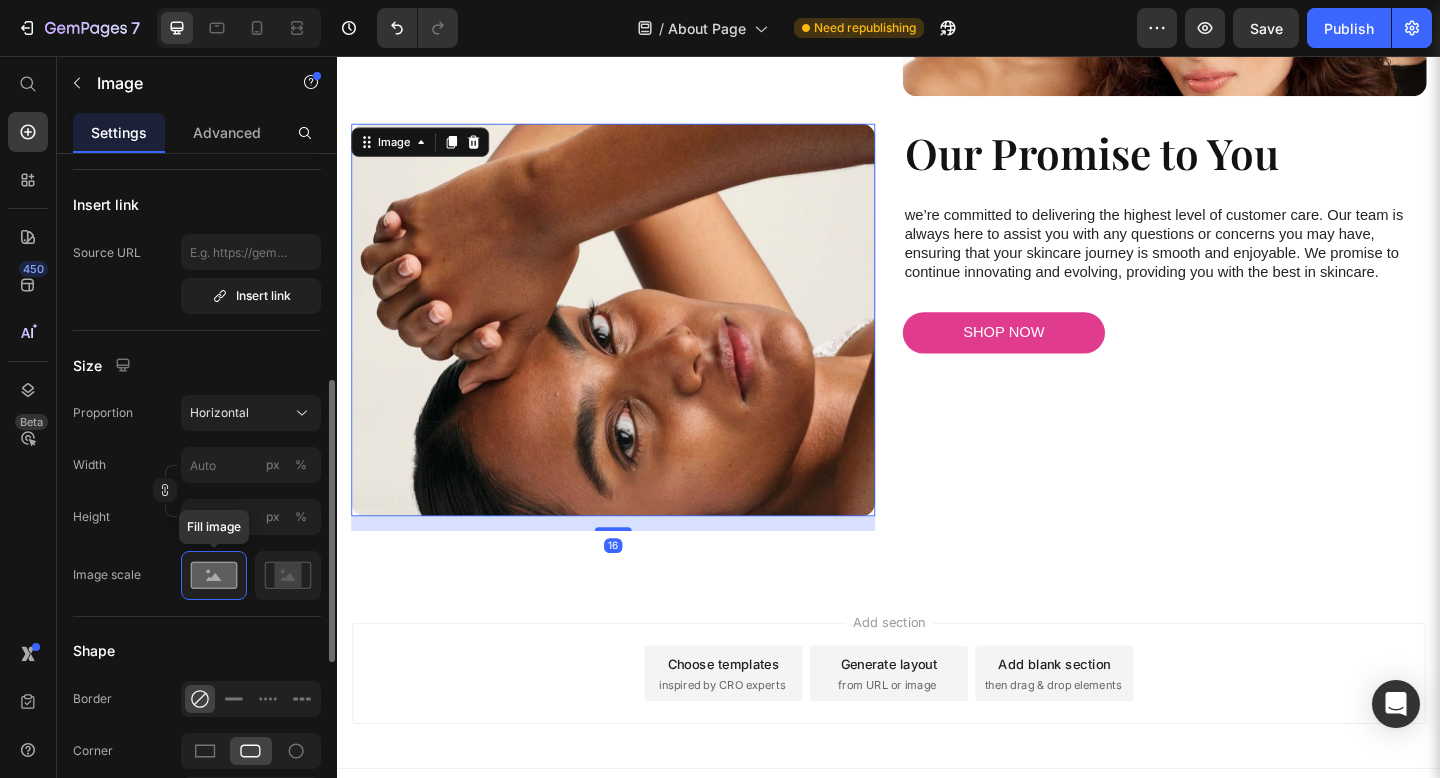 scroll, scrollTop: 0, scrollLeft: 0, axis: both 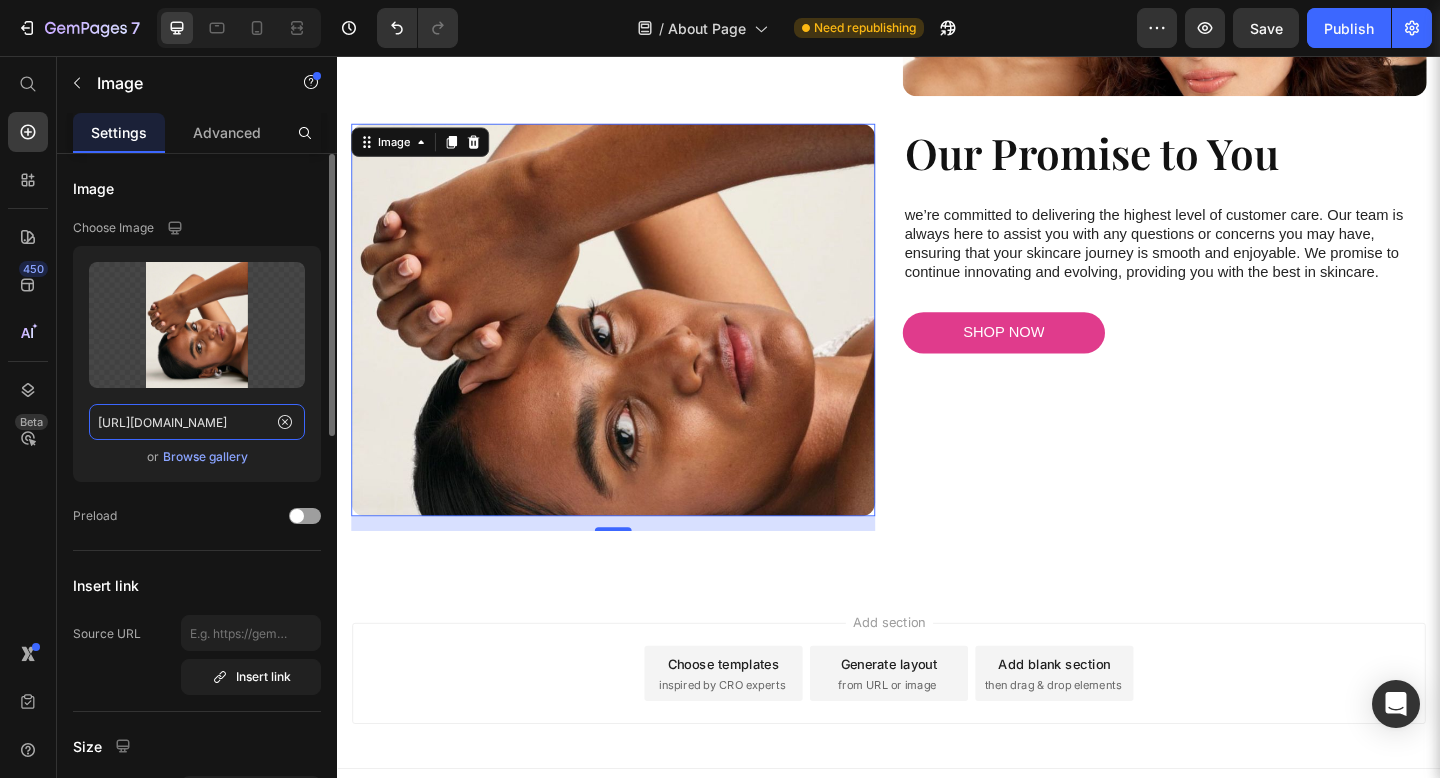 click on "https://i.pinimg.com/1200x/1a/bc/a3/1abca3325ba666832b0e4cb023ca65c4.jpg" 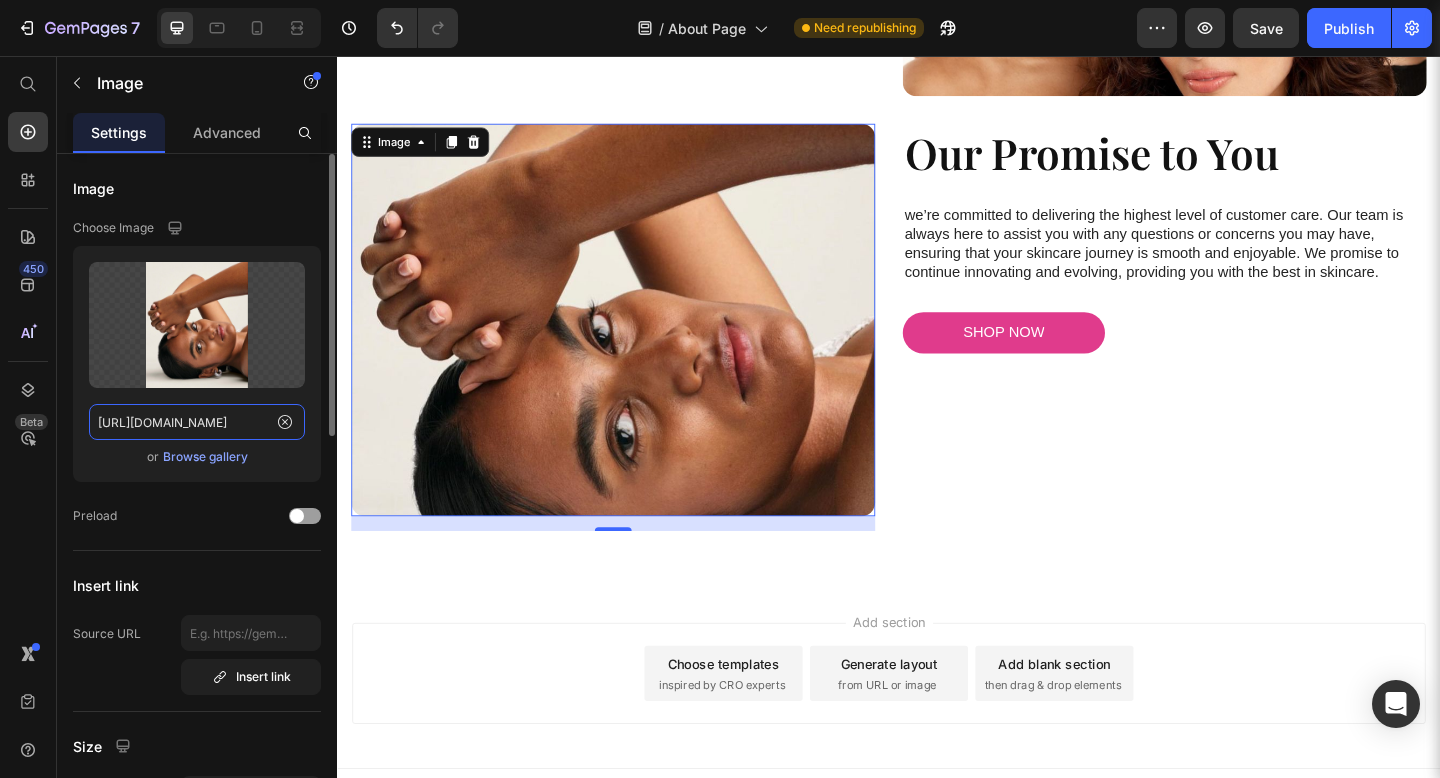 paste on "736x/12/89/0e/12890e77e51b4f5416fe1cca011597d5" 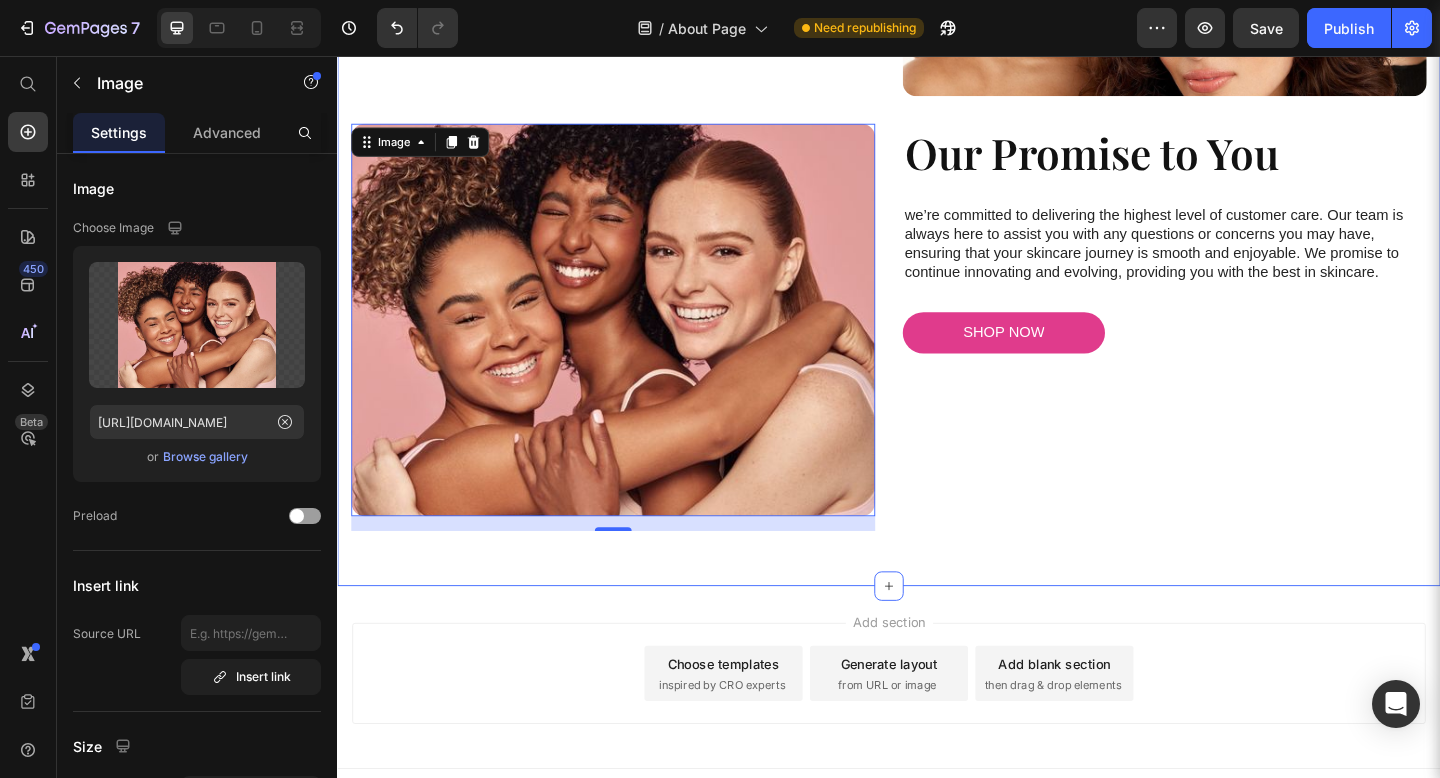 click on "Image Created with Purpose Backed by Nature. Heading Our formulas are crafted with carefully selected natural ingredients like activated charcoal, oat milk, hyaluronic acid, peppermint, and honey. Every product is made to do one thing: bring your skin back to life — naturally. Text Block Image Row Our Promise to You Heading we’re committed to delivering the highest level of customer care. Our team is always here to assist you with any questions or concerns you may have, ensuring that your skincare journey is smooth and enjoyable. We promise to continue innovating and evolving, providing you with the best in skincare. Text Block SHOP NOW Button Image   16 Row Section 3" at bounding box center [937, 112] 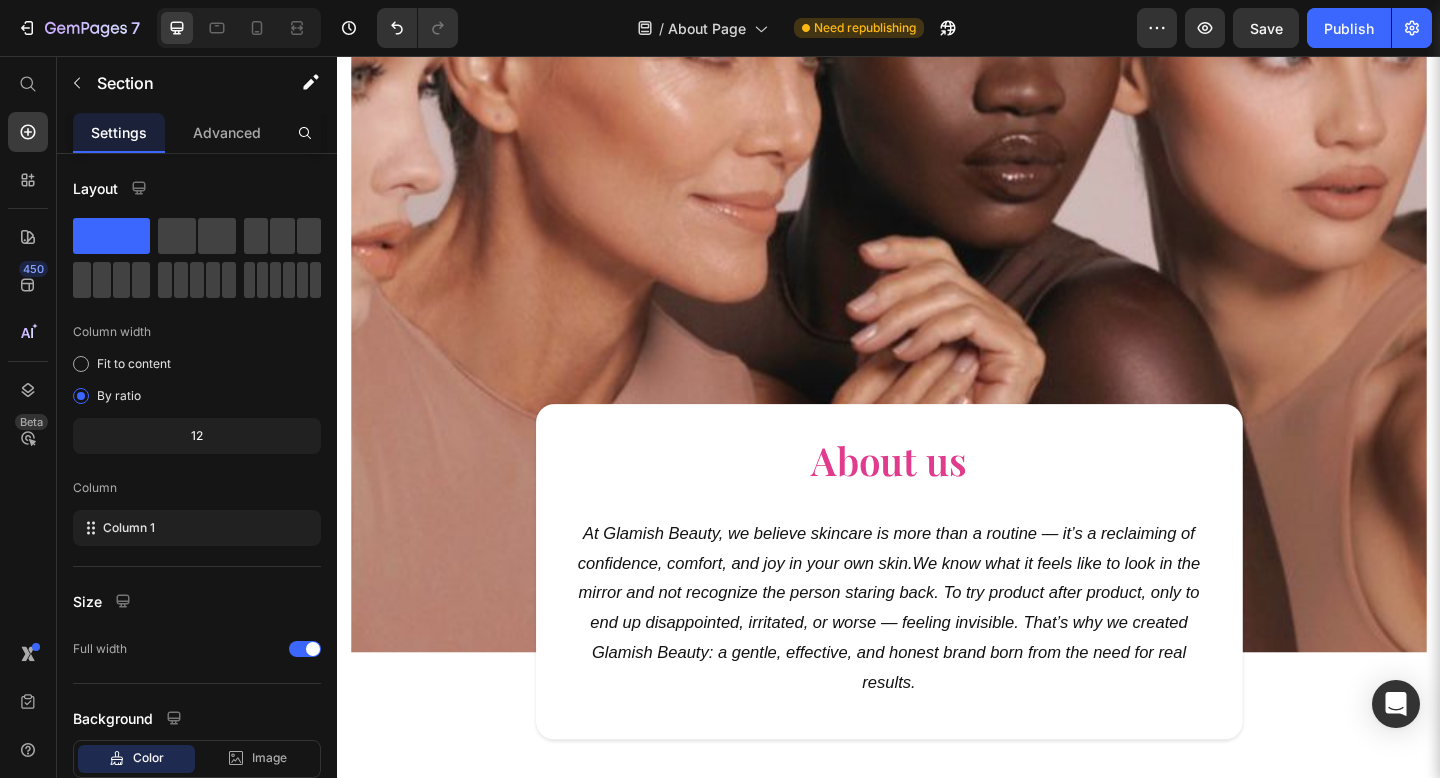 scroll, scrollTop: 575, scrollLeft: 0, axis: vertical 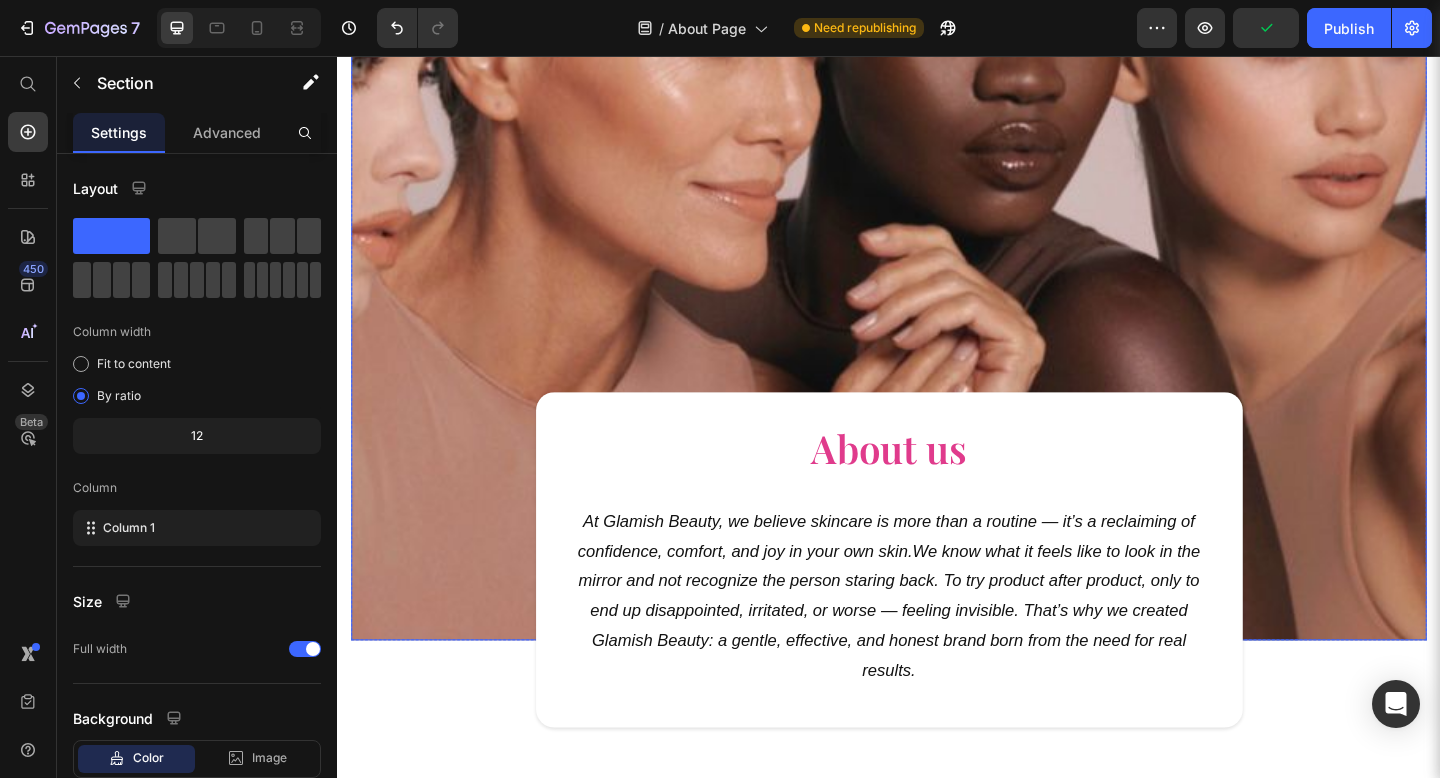 click at bounding box center [937, 107] 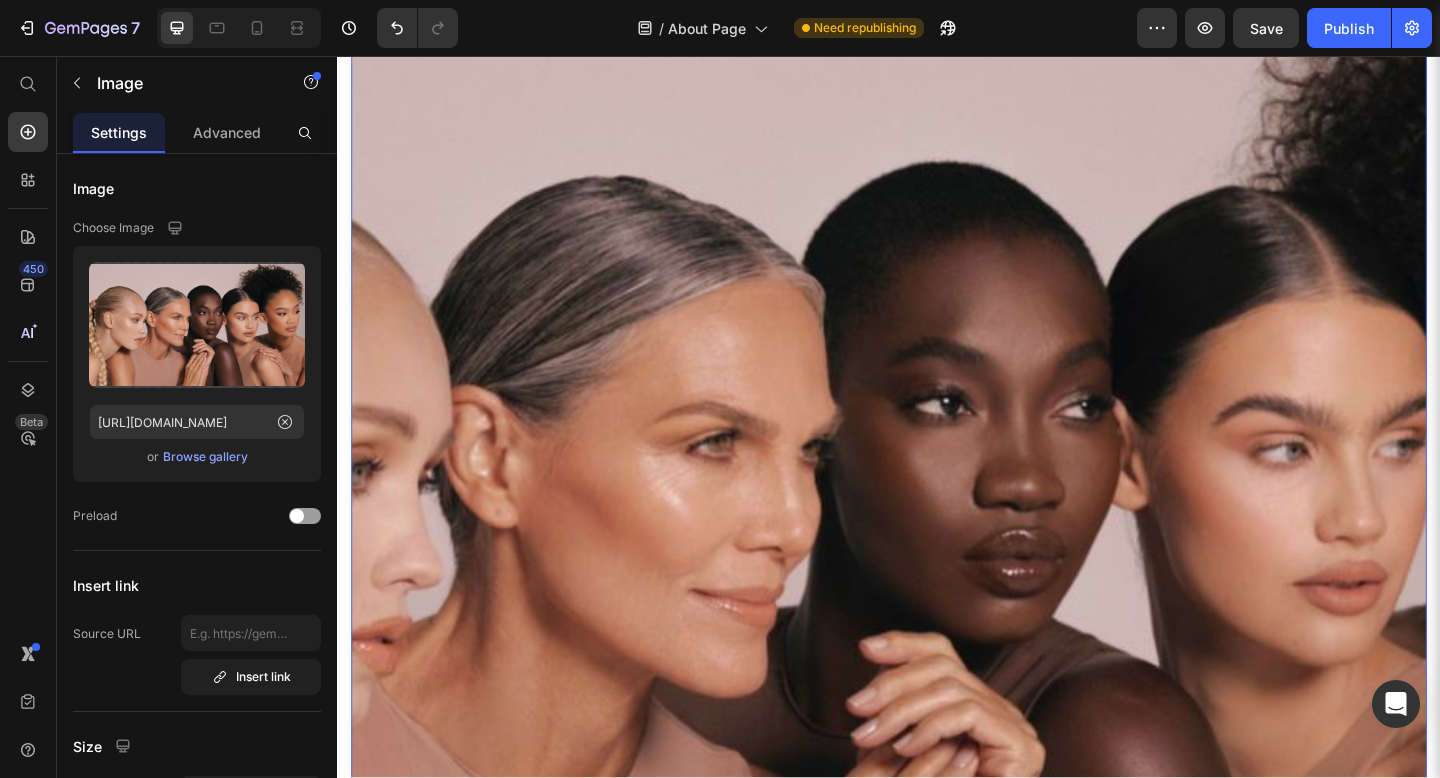 scroll, scrollTop: 128, scrollLeft: 0, axis: vertical 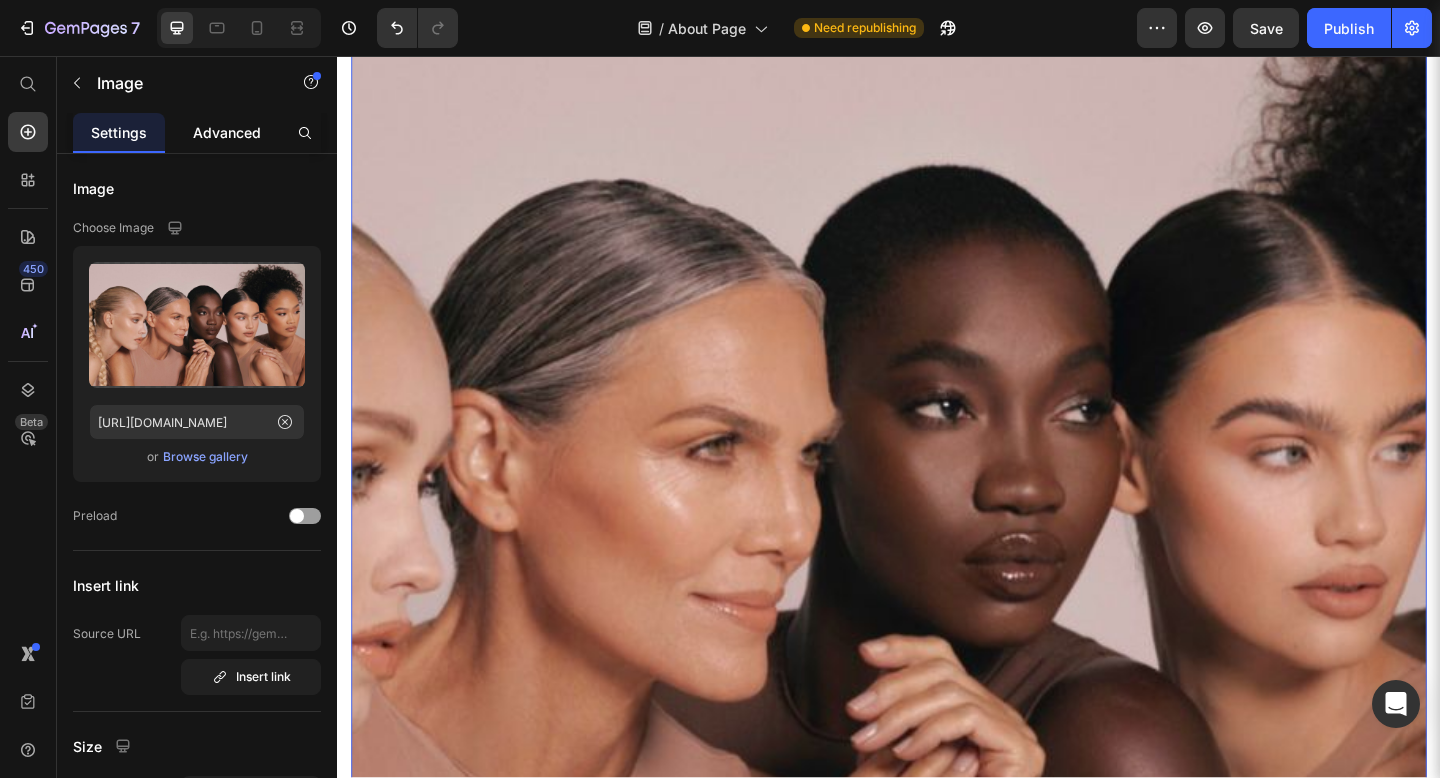 click on "Advanced" at bounding box center [227, 132] 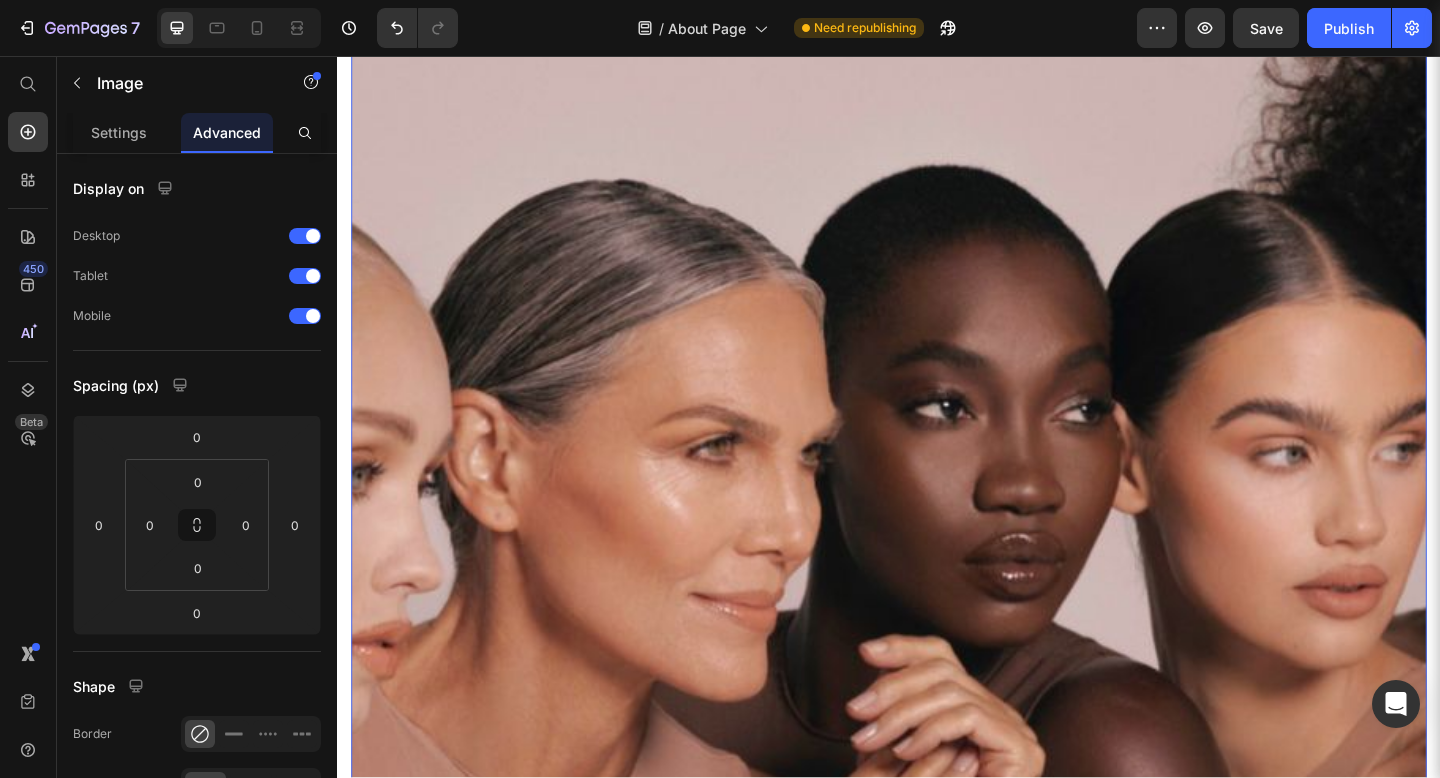 click at bounding box center (937, 554) 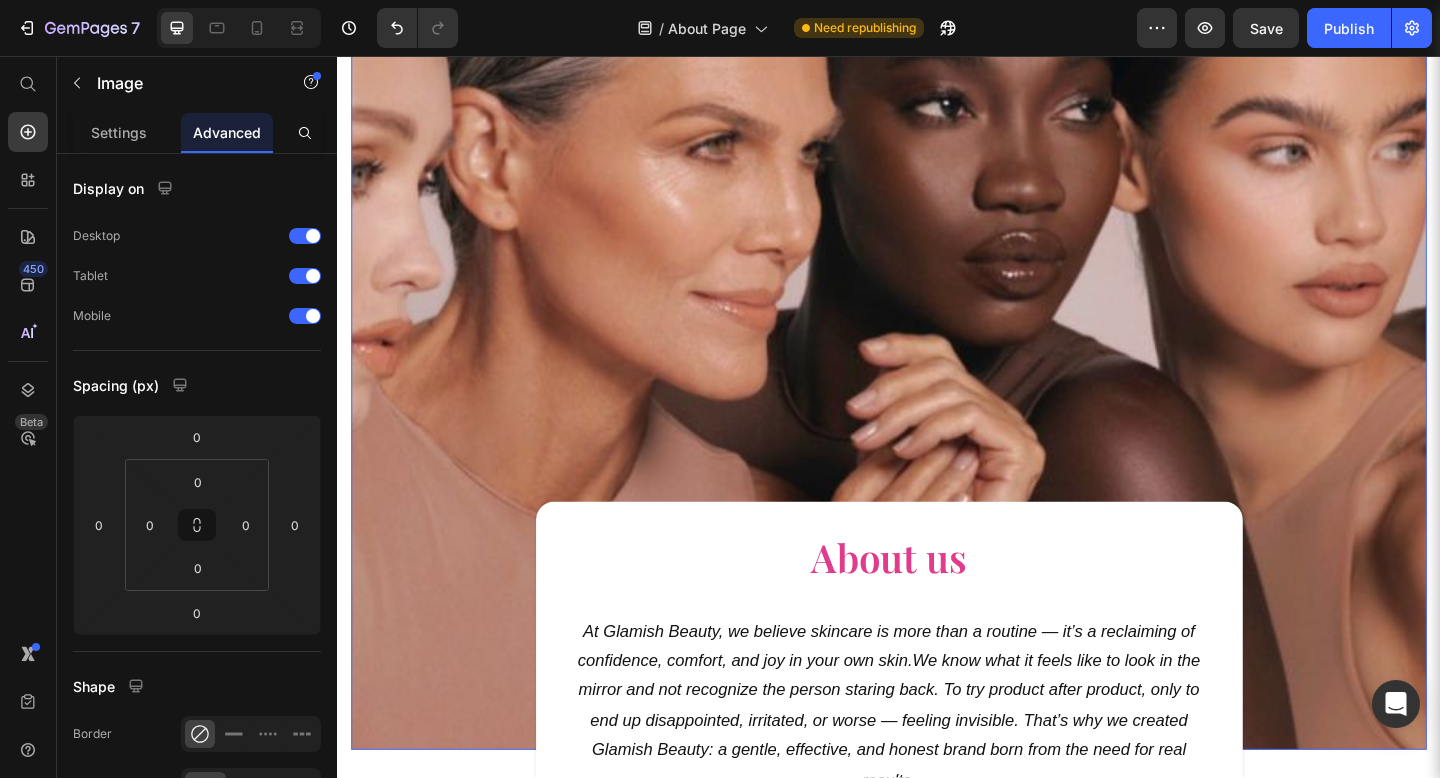 scroll, scrollTop: 457, scrollLeft: 0, axis: vertical 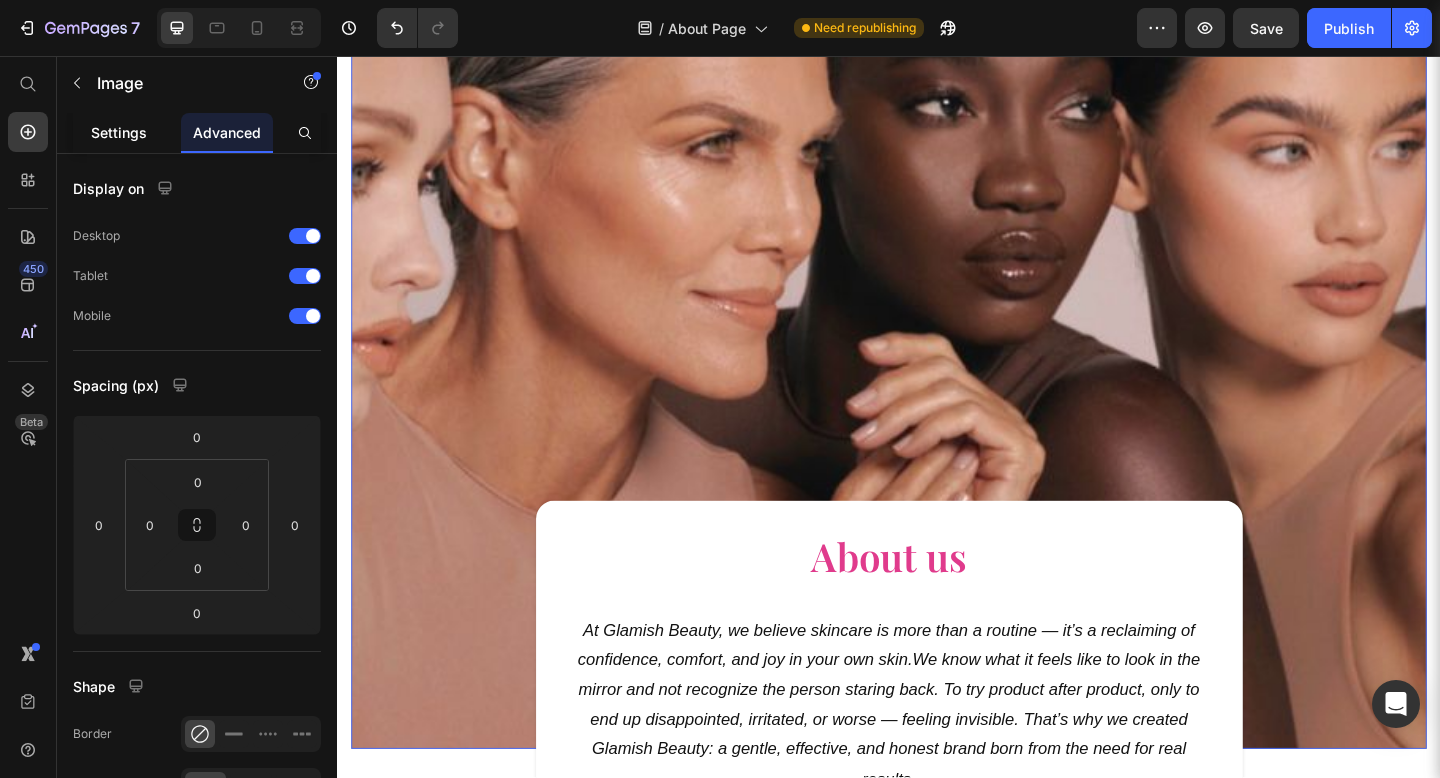 click on "Settings" 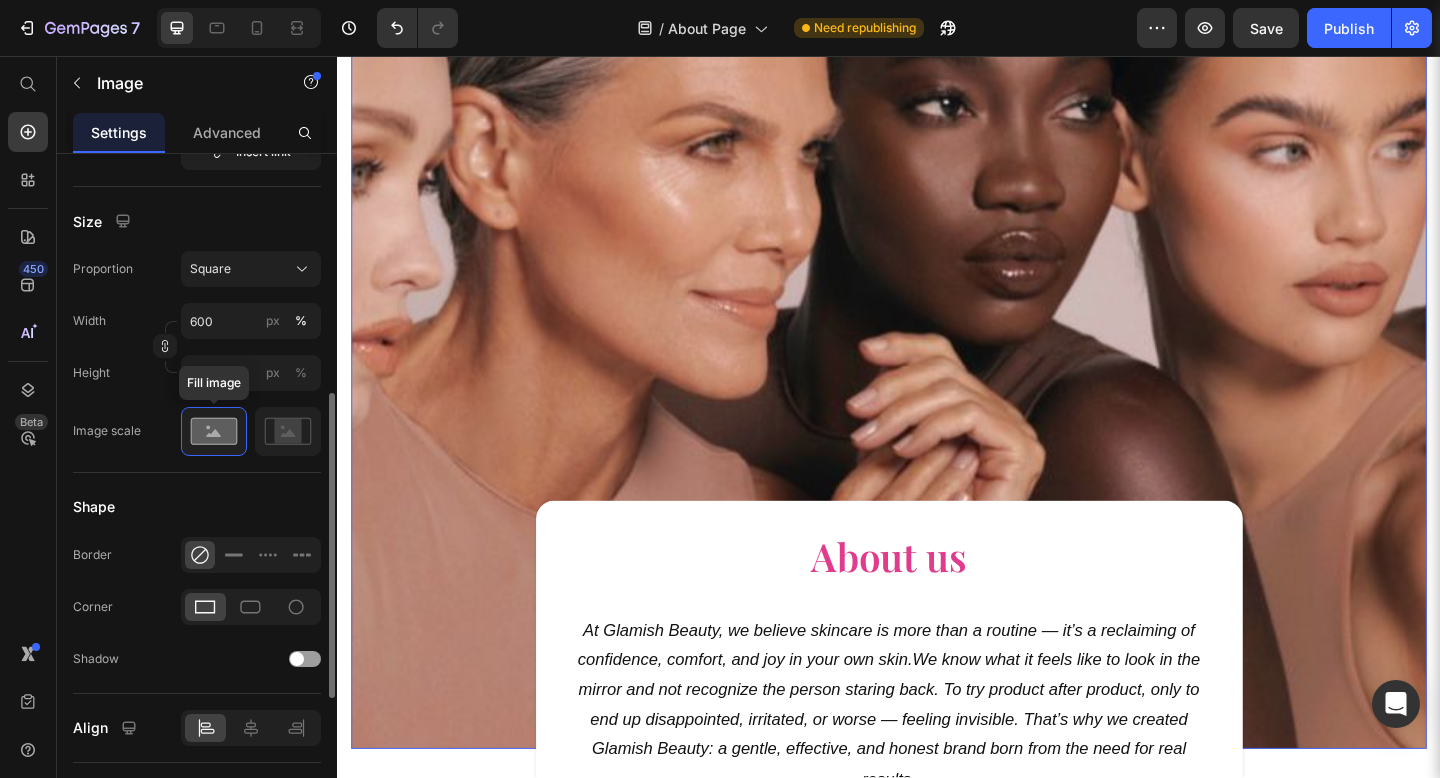 scroll, scrollTop: 514, scrollLeft: 0, axis: vertical 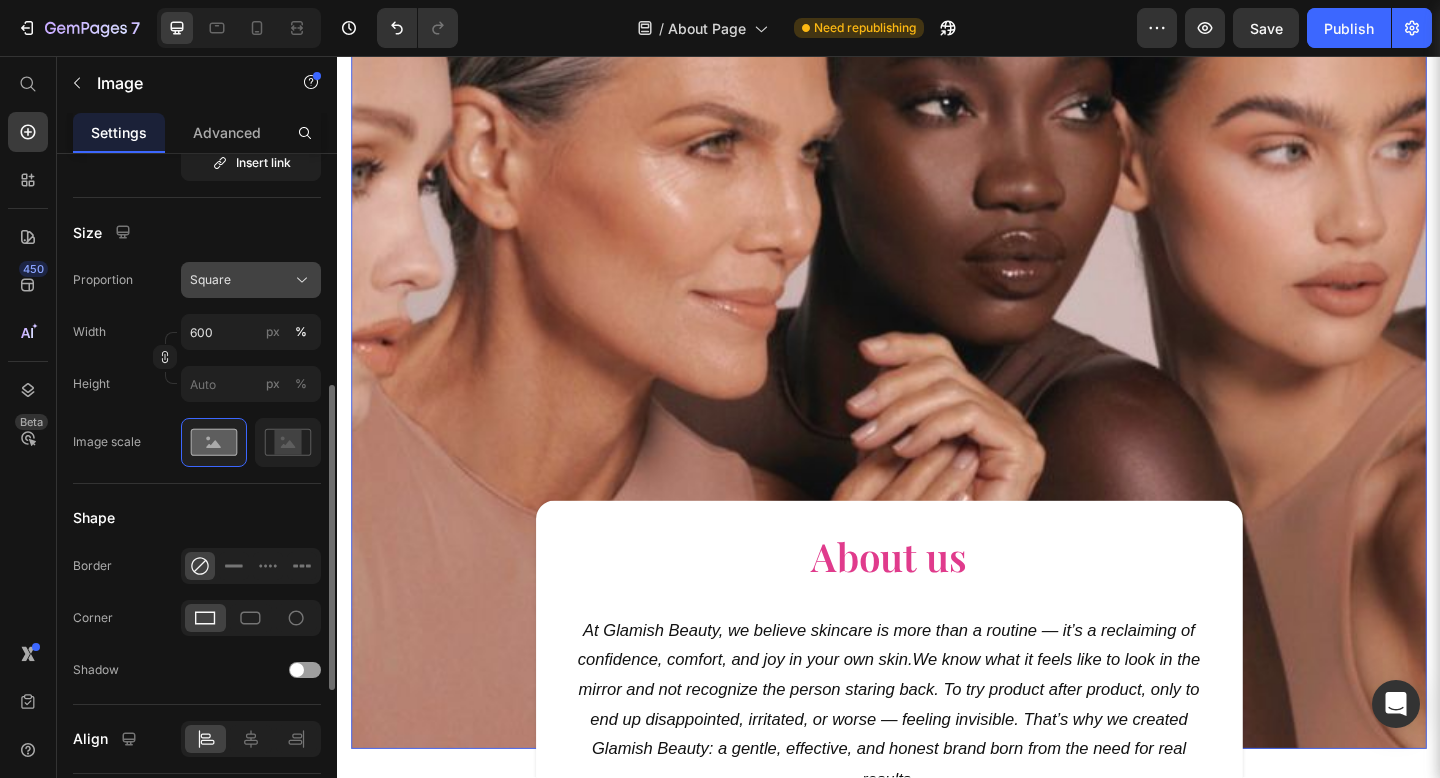 click on "Square" 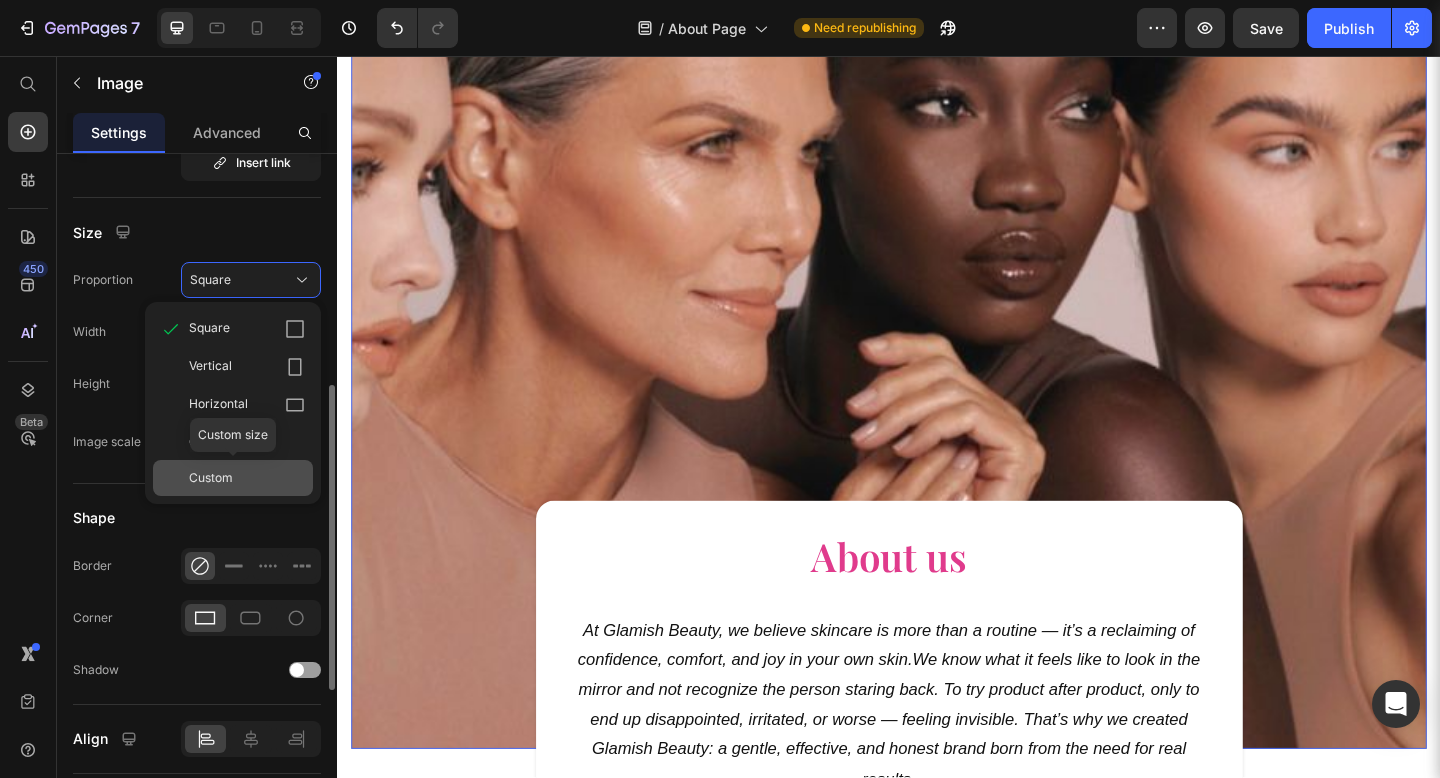 click on "Custom" 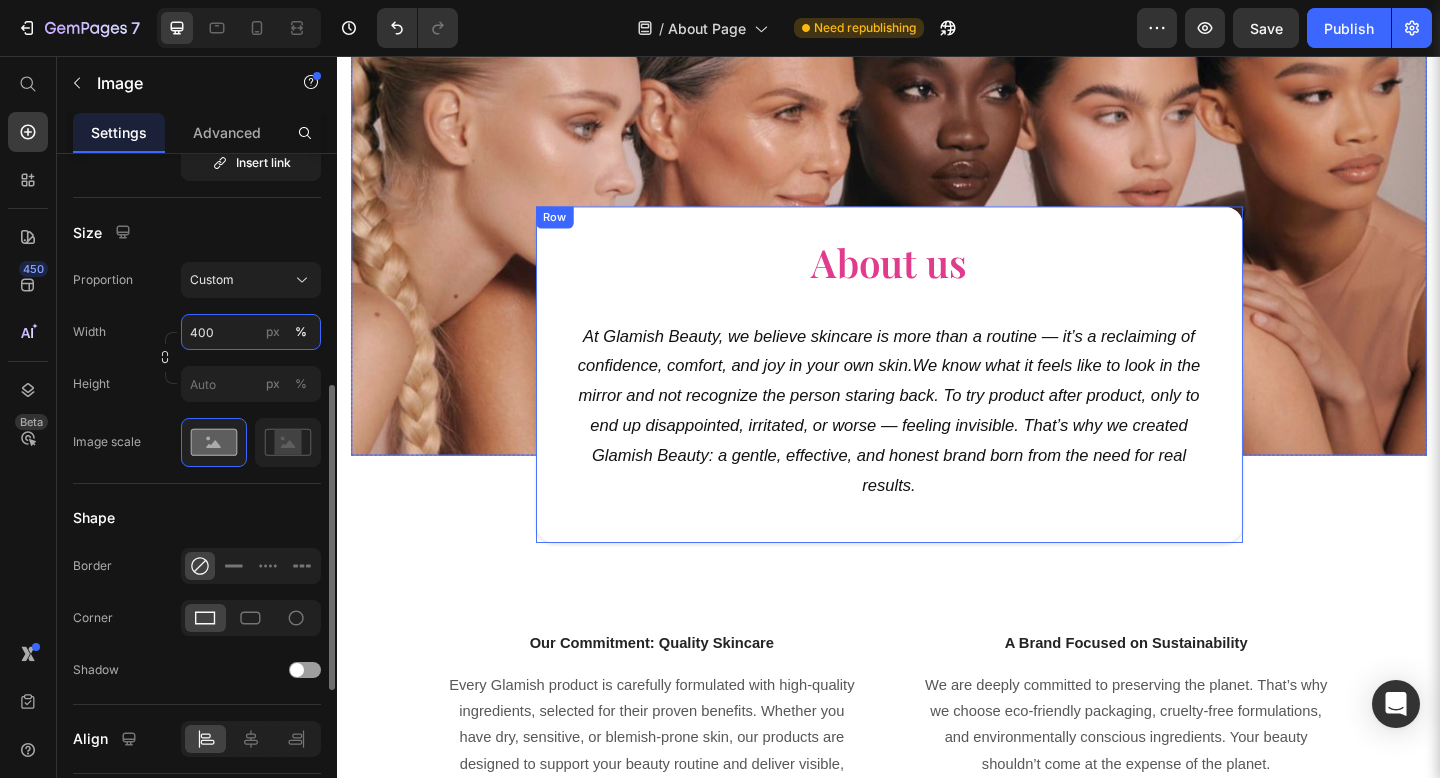 scroll, scrollTop: 0, scrollLeft: 0, axis: both 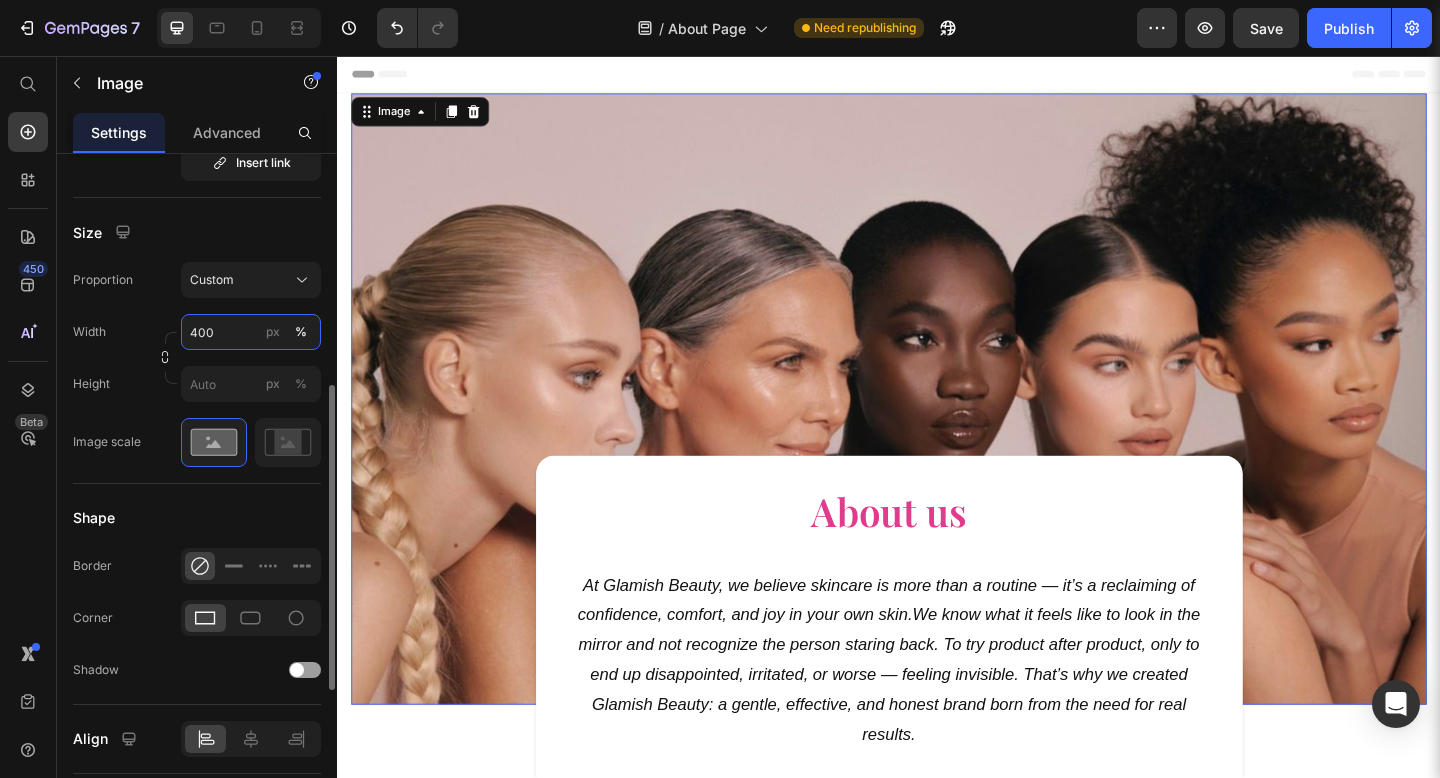 click on "400" at bounding box center (251, 332) 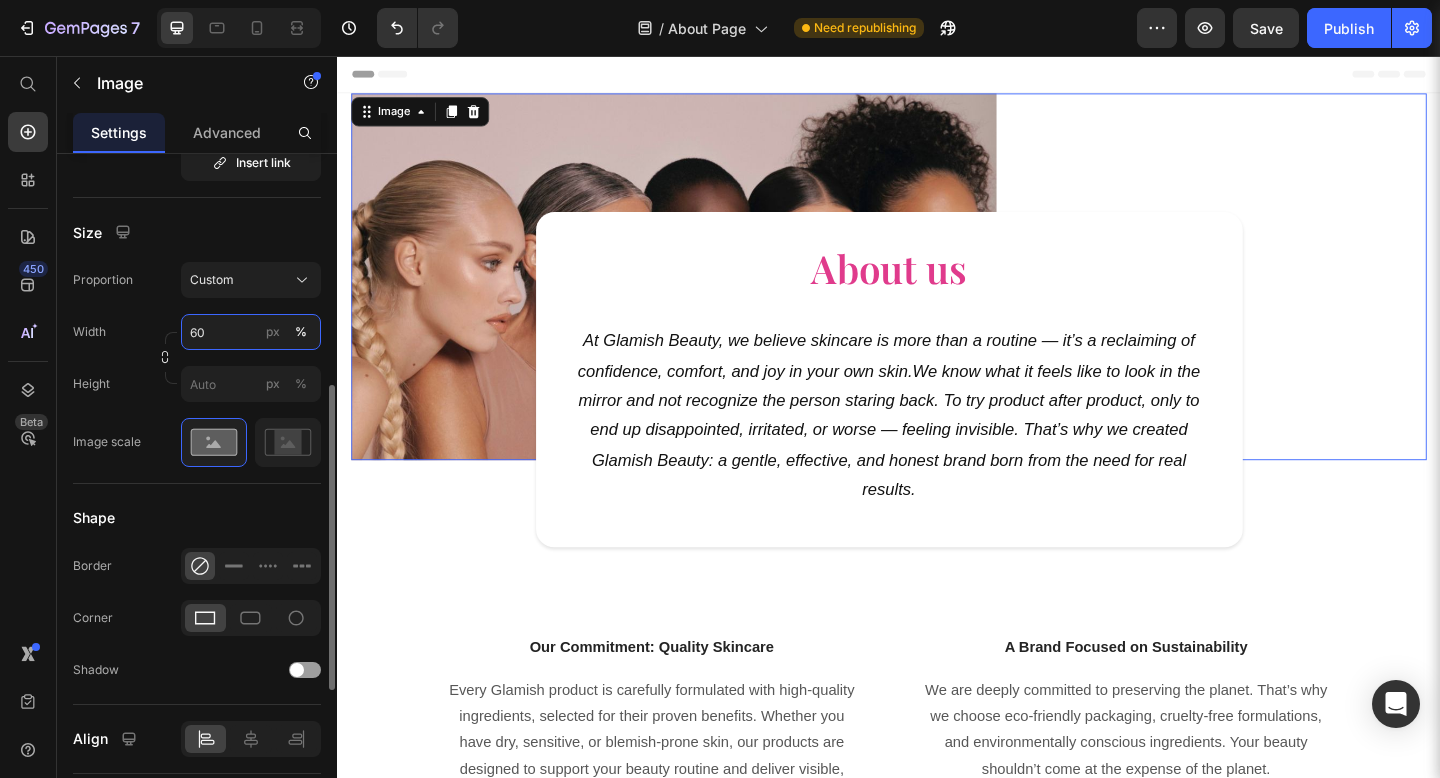 type on "6" 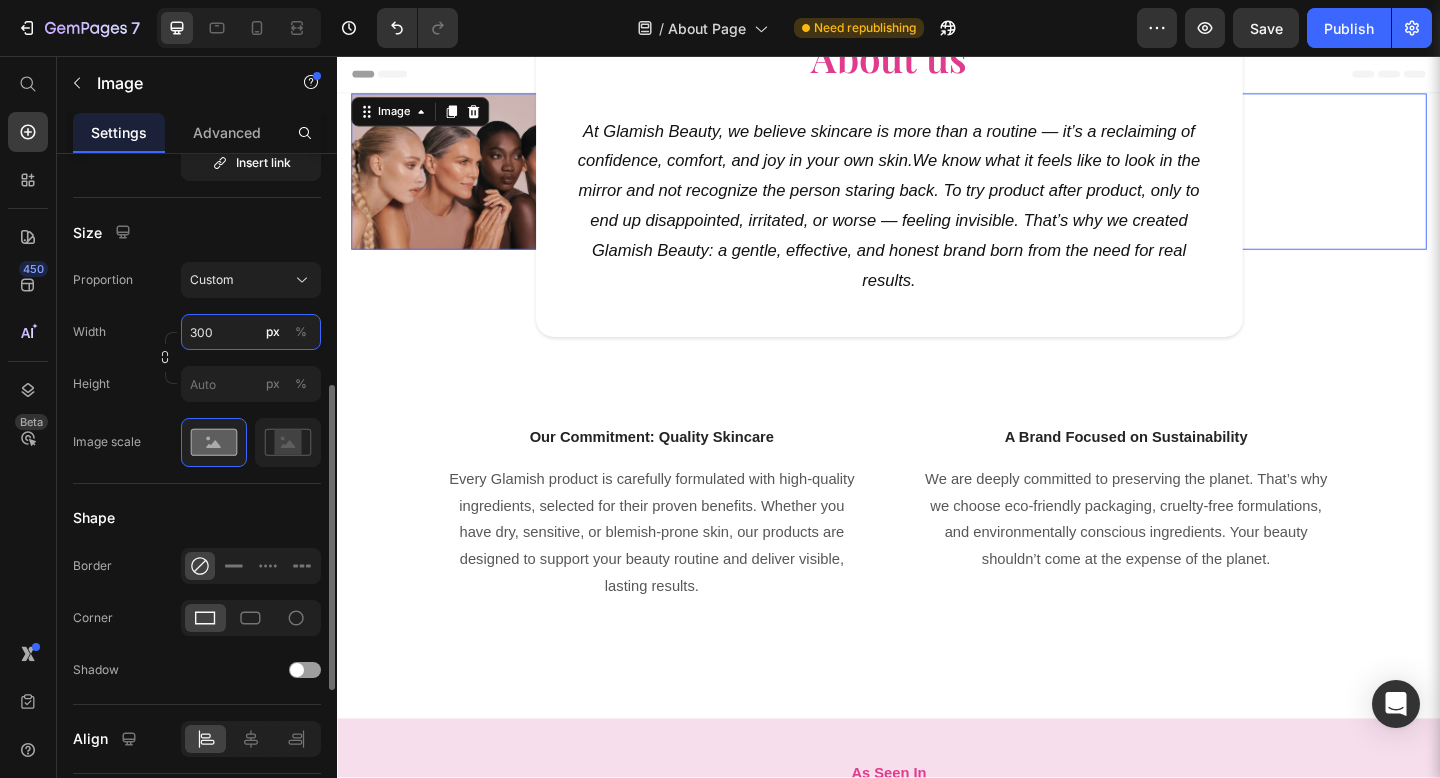 click on "300" at bounding box center (251, 332) 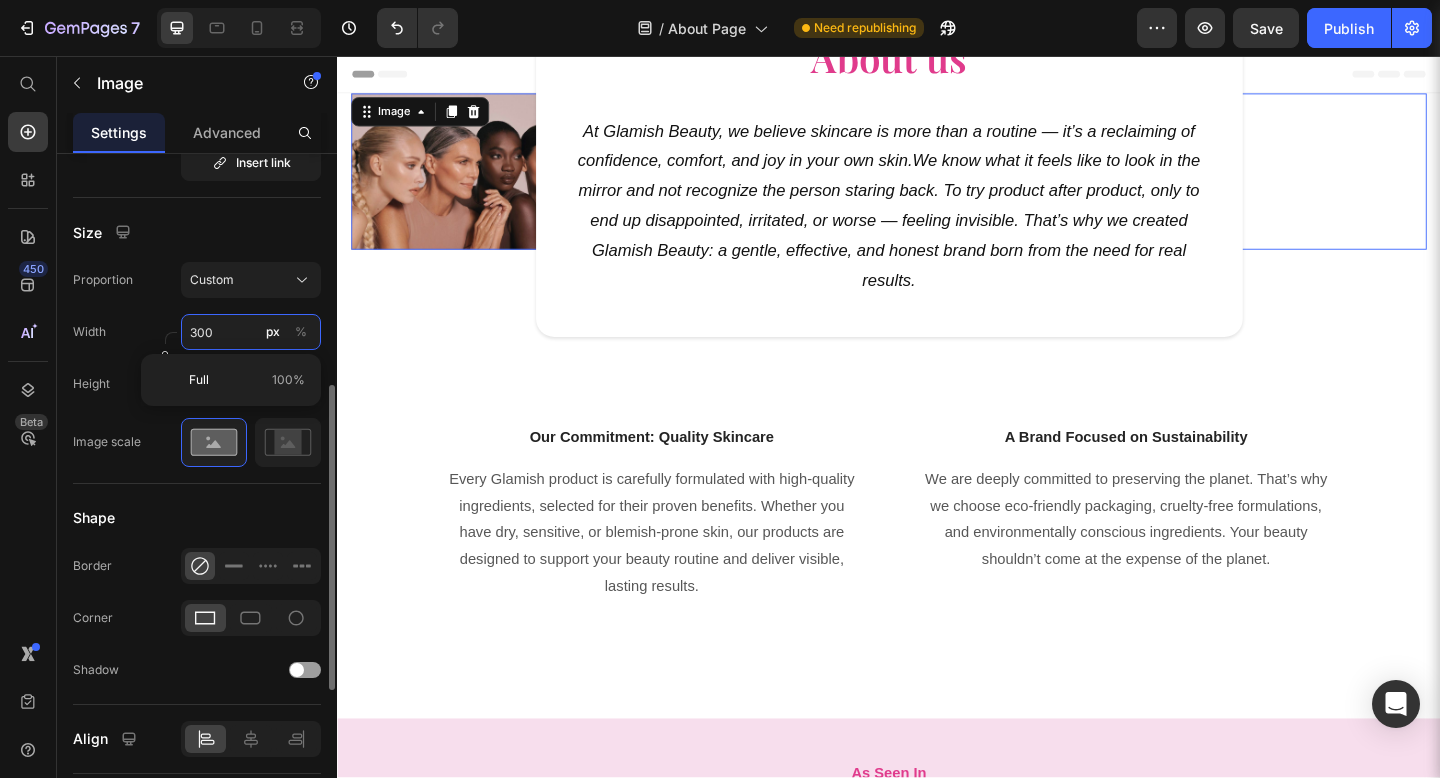 click on "300" at bounding box center (251, 332) 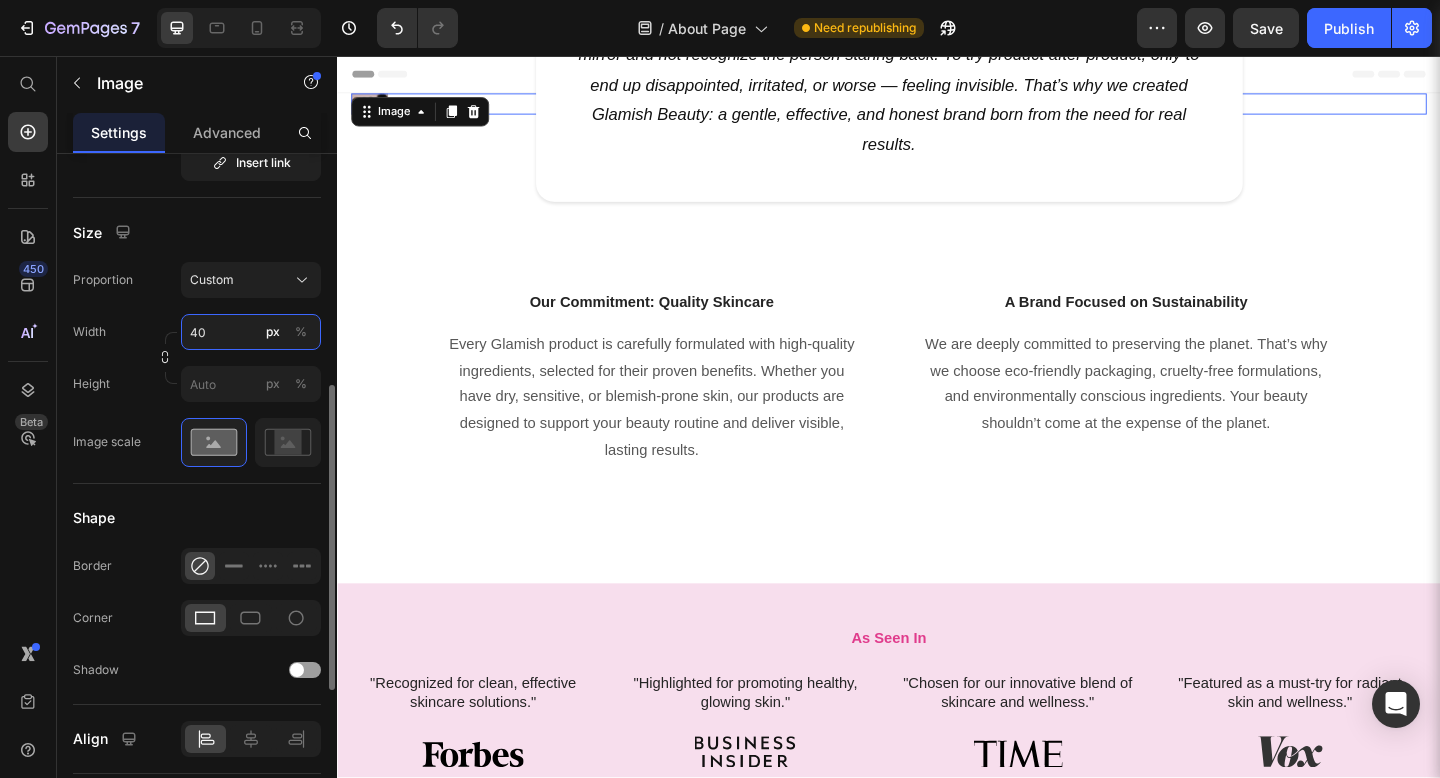type on "400" 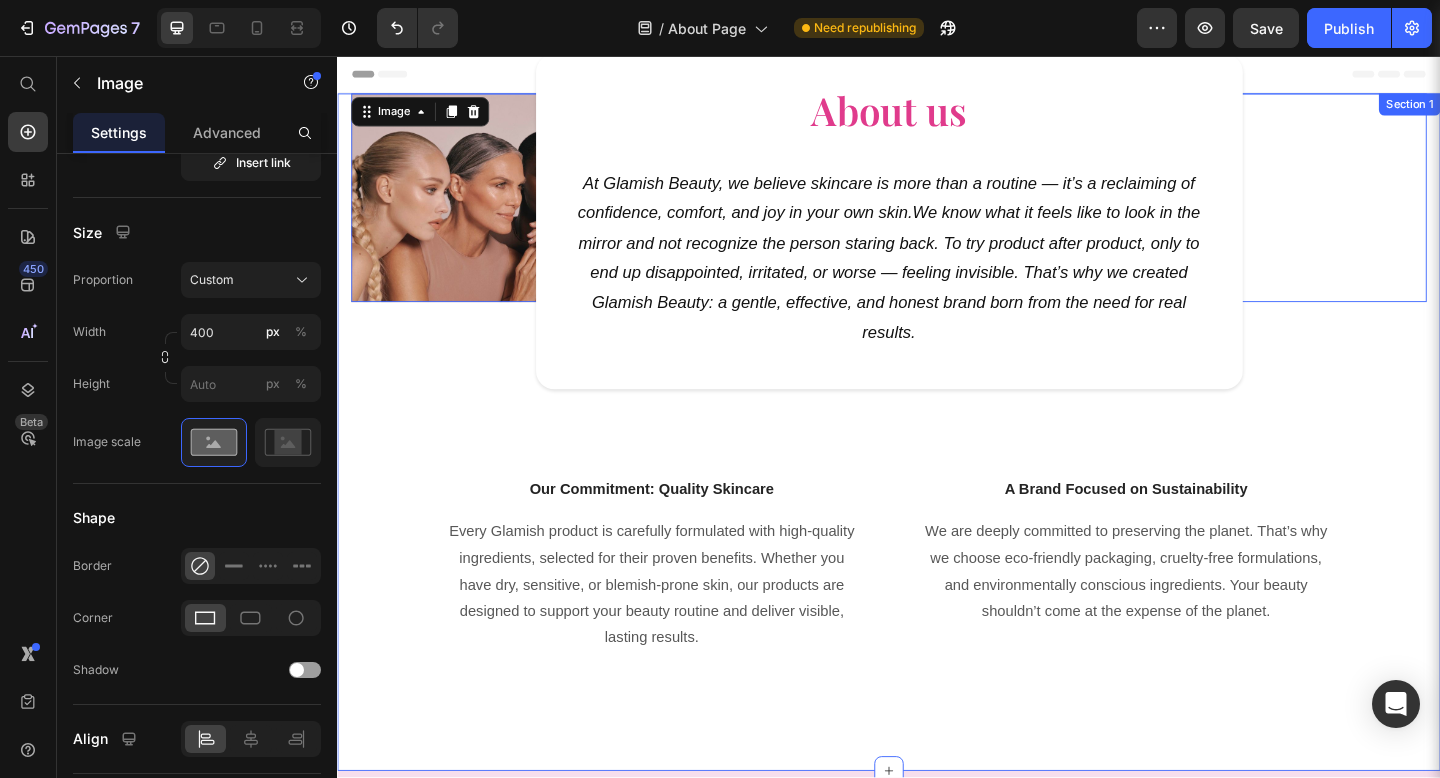 click on "Image   0 About us Heading At Glamish Beauty, we believe skincare is more than a routine — it’s a reclaiming of confidence, comfort, and joy in your own skin.We know what it feels like to look in the mirror and not recognize the person staring back. To try product after product, only to end up disappointed, irritated, or worse — feeling invisible. That’s why we created Glamish Beauty: a gentle, effective, and honest brand born from the need for real results. Text block Row Row Our Commitment: Quality Skincare Text block Every Glamish product is carefully formulated with high-quality ingredients, selected for their proven benefits. Whether you have dry, sensitive, or blemish-prone skin, our products are designed to support your beauty routine and deliver visible, lasting results. Text block A Brand Focused on Sustainability Text block Text block Row Row" at bounding box center [937, 425] 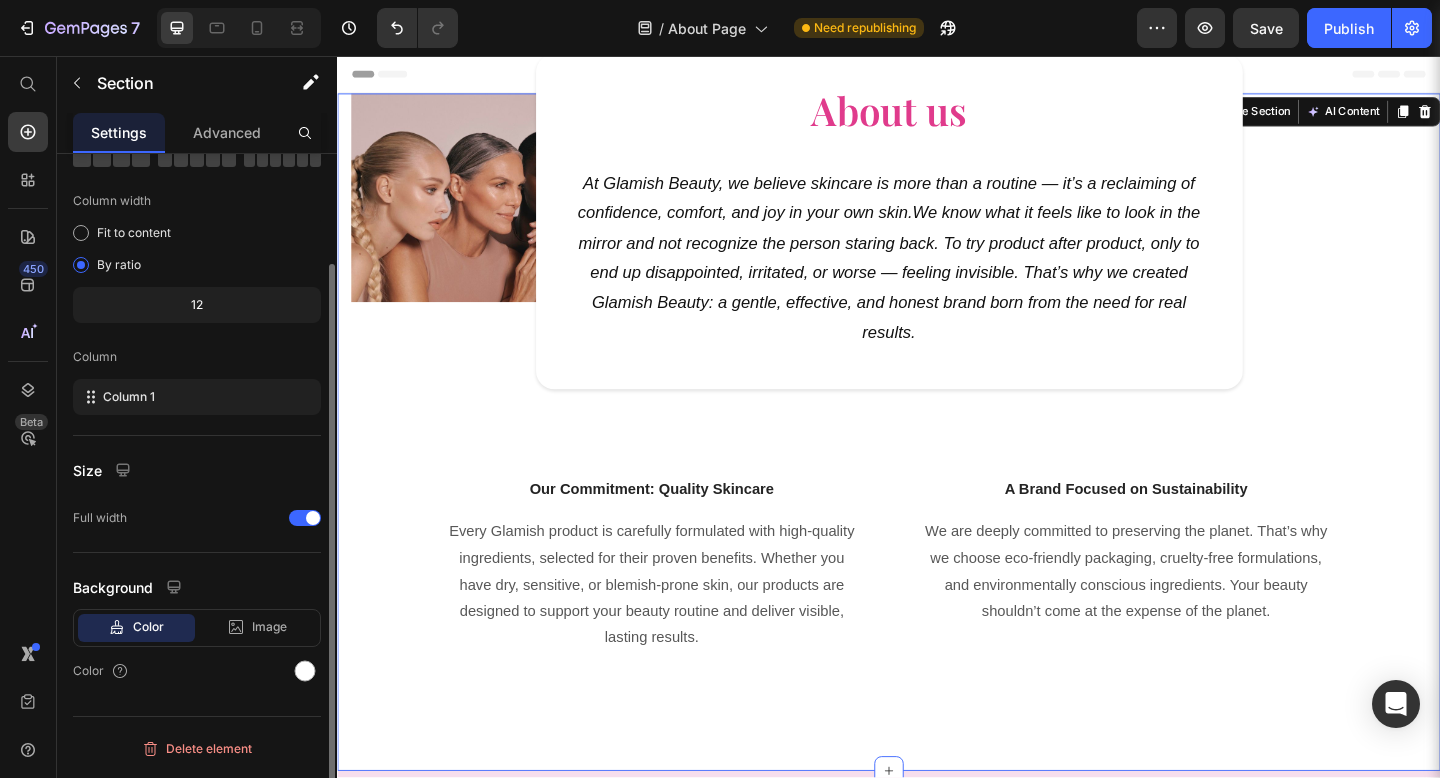 scroll, scrollTop: 0, scrollLeft: 0, axis: both 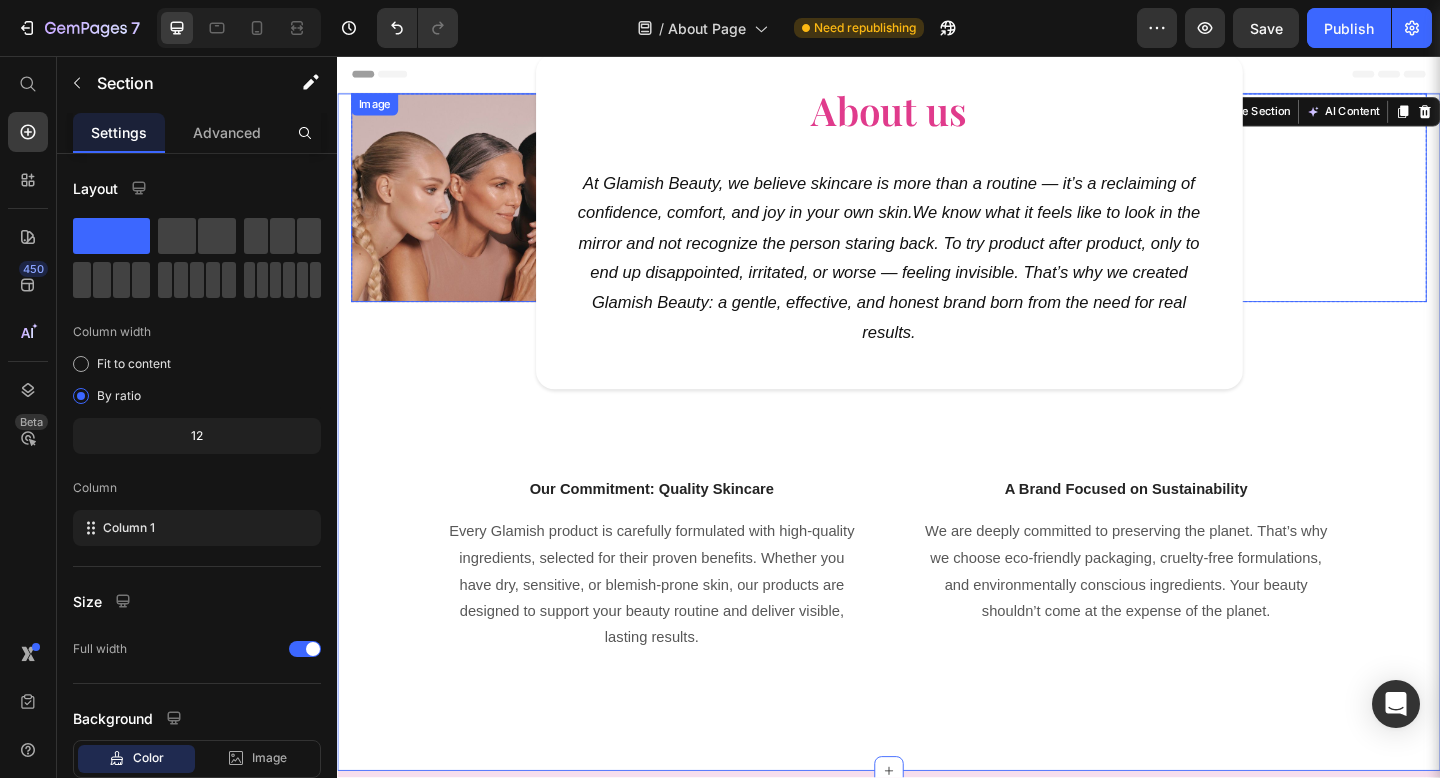 click at bounding box center (937, 210) 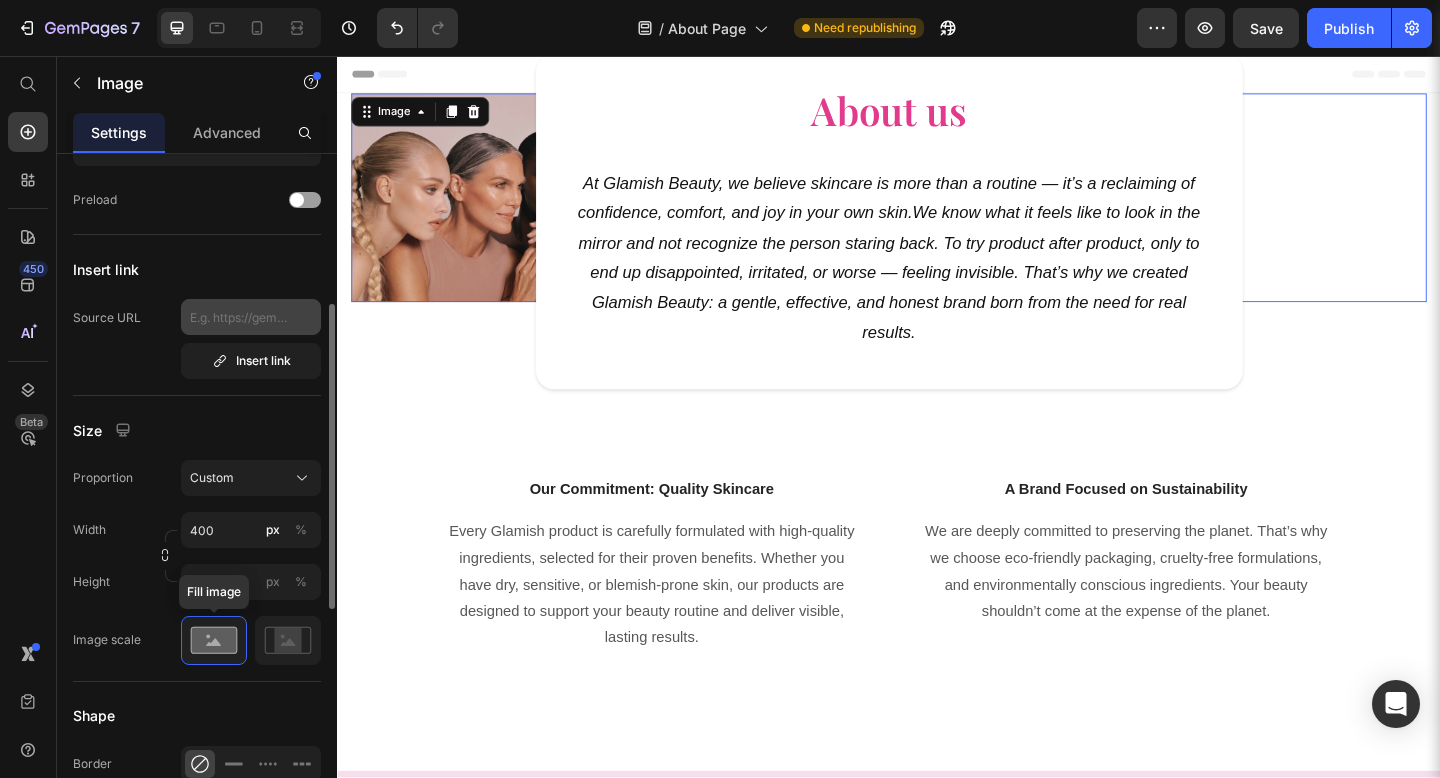 scroll, scrollTop: 324, scrollLeft: 0, axis: vertical 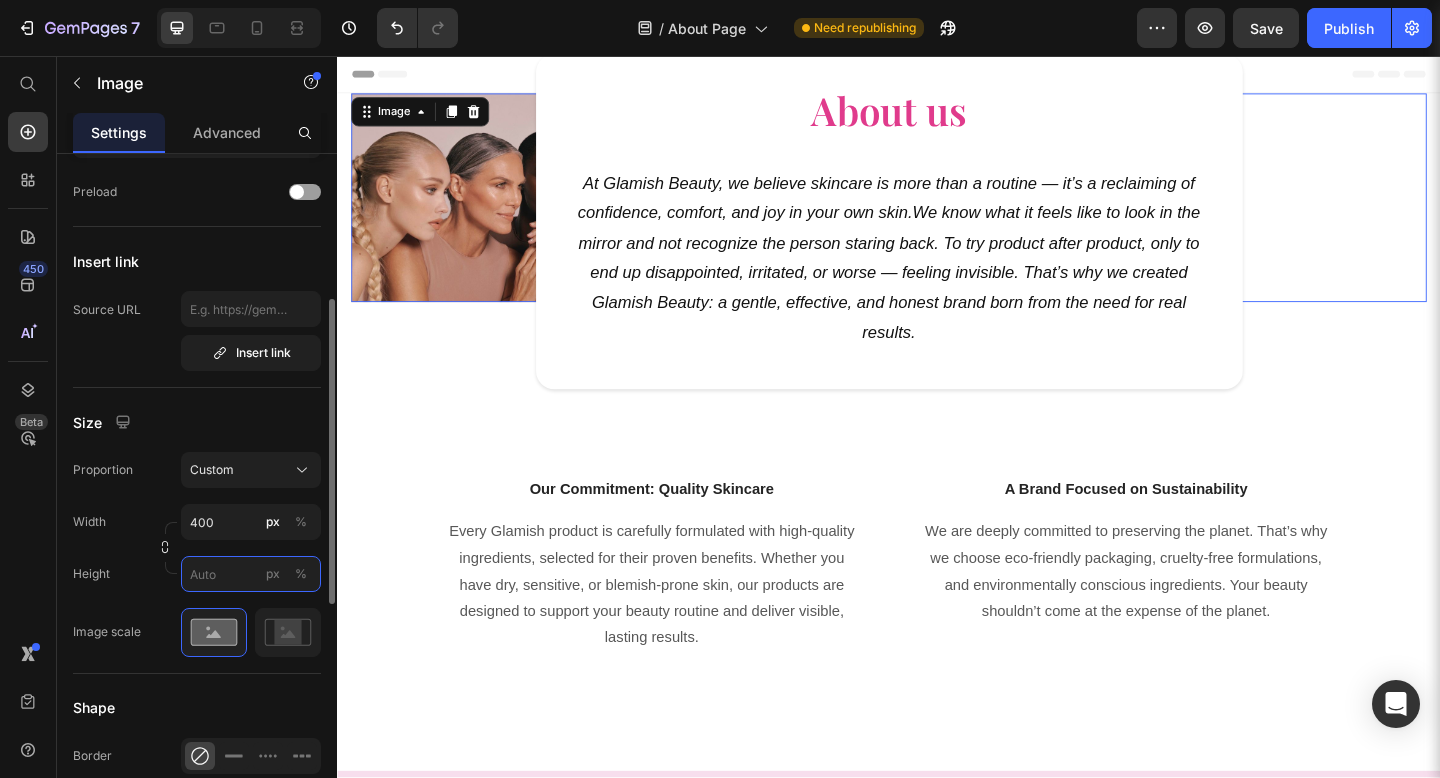 click on "px %" at bounding box center [251, 574] 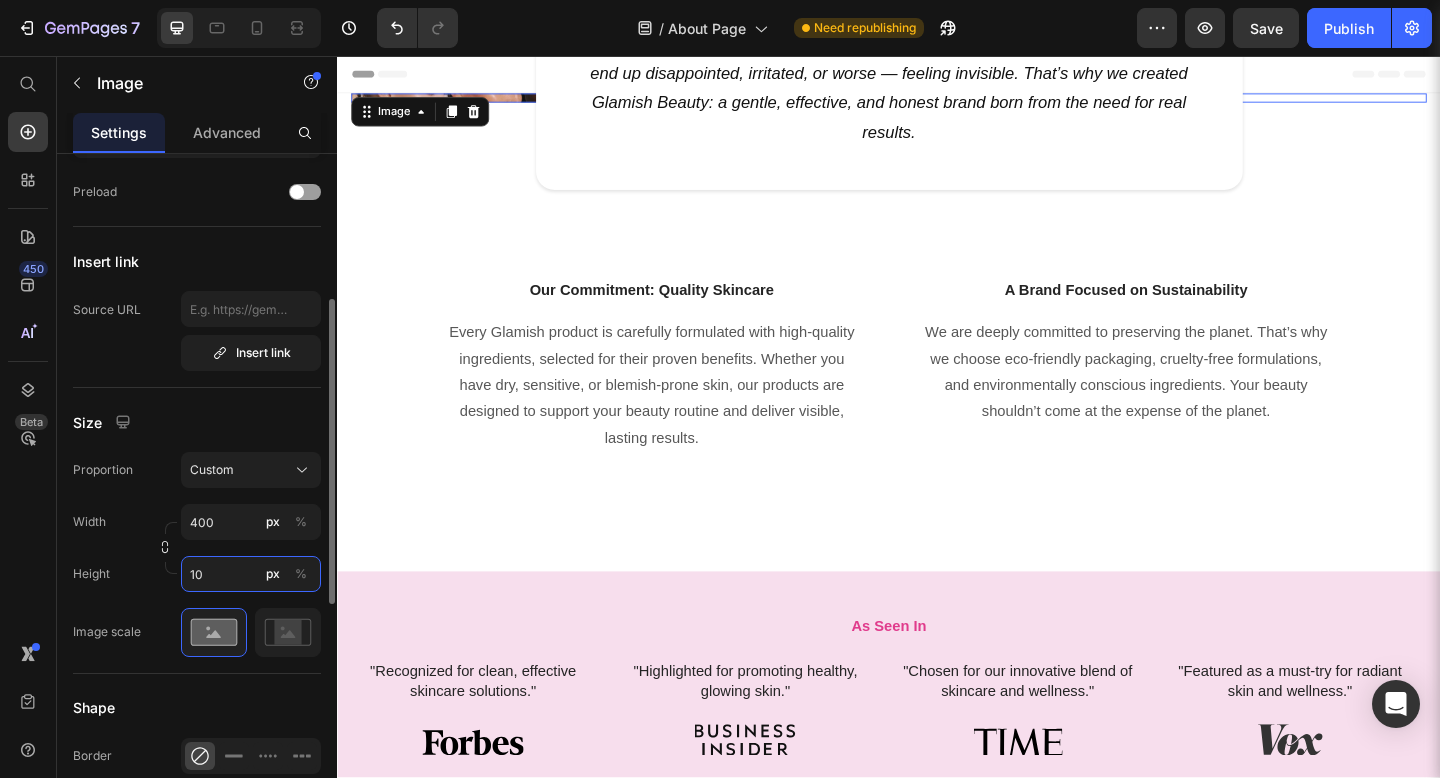 type on "1" 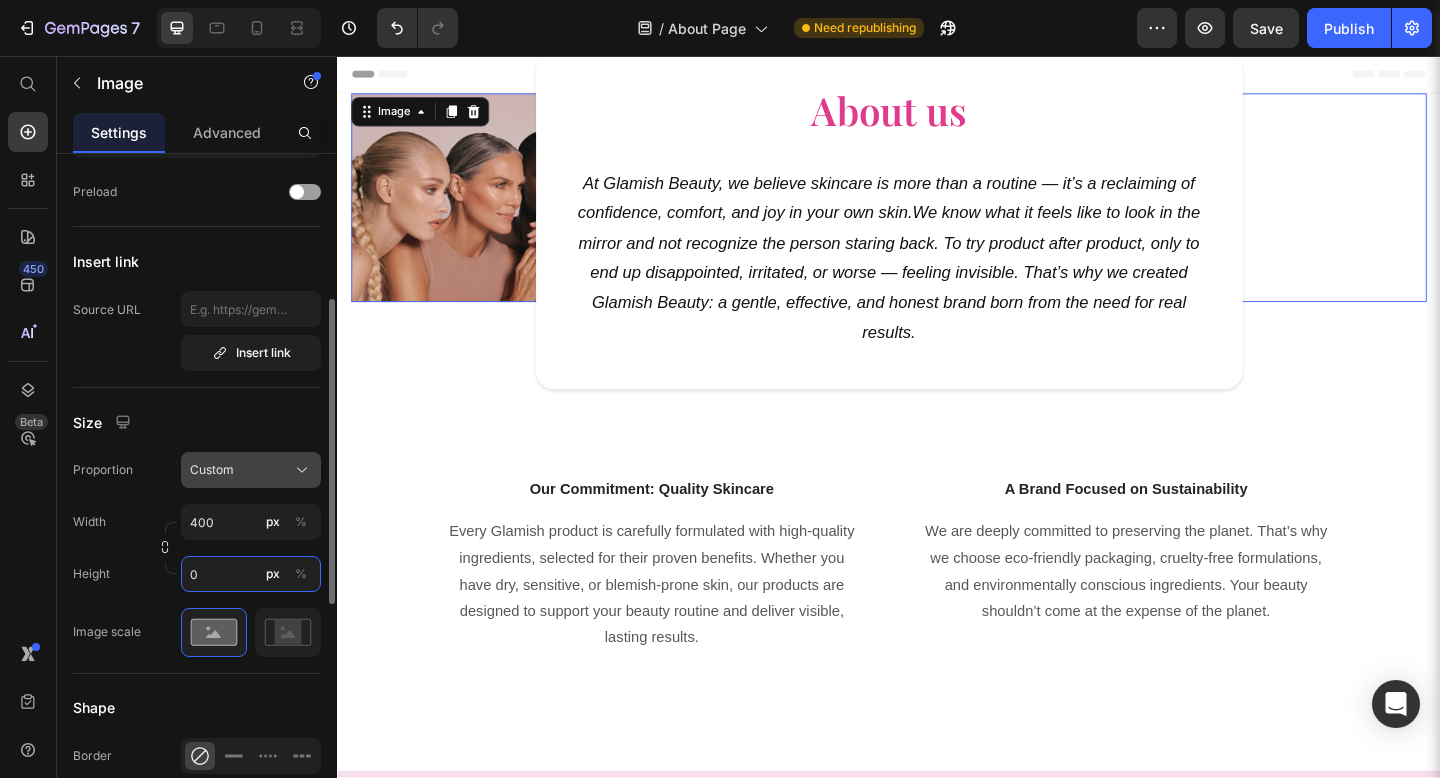 type on "0" 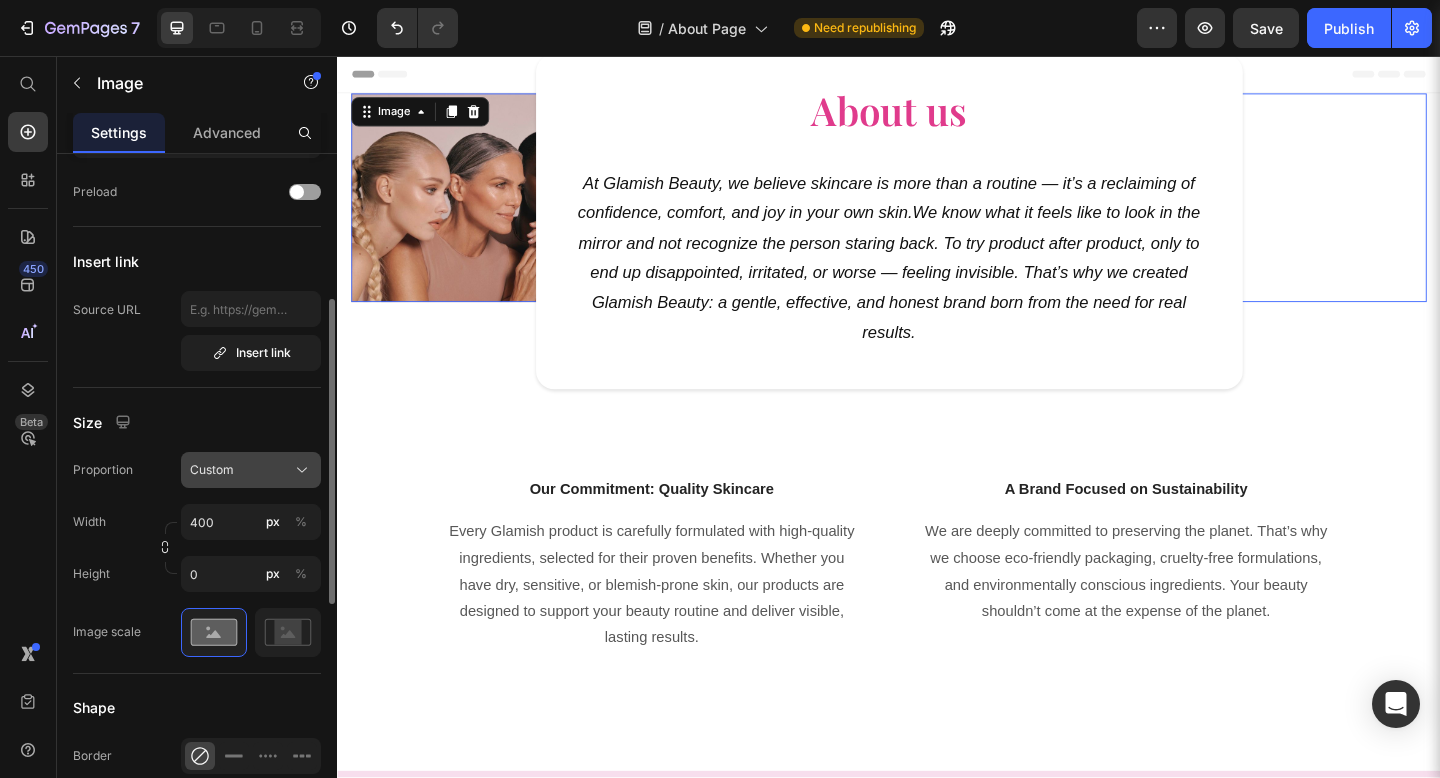 click 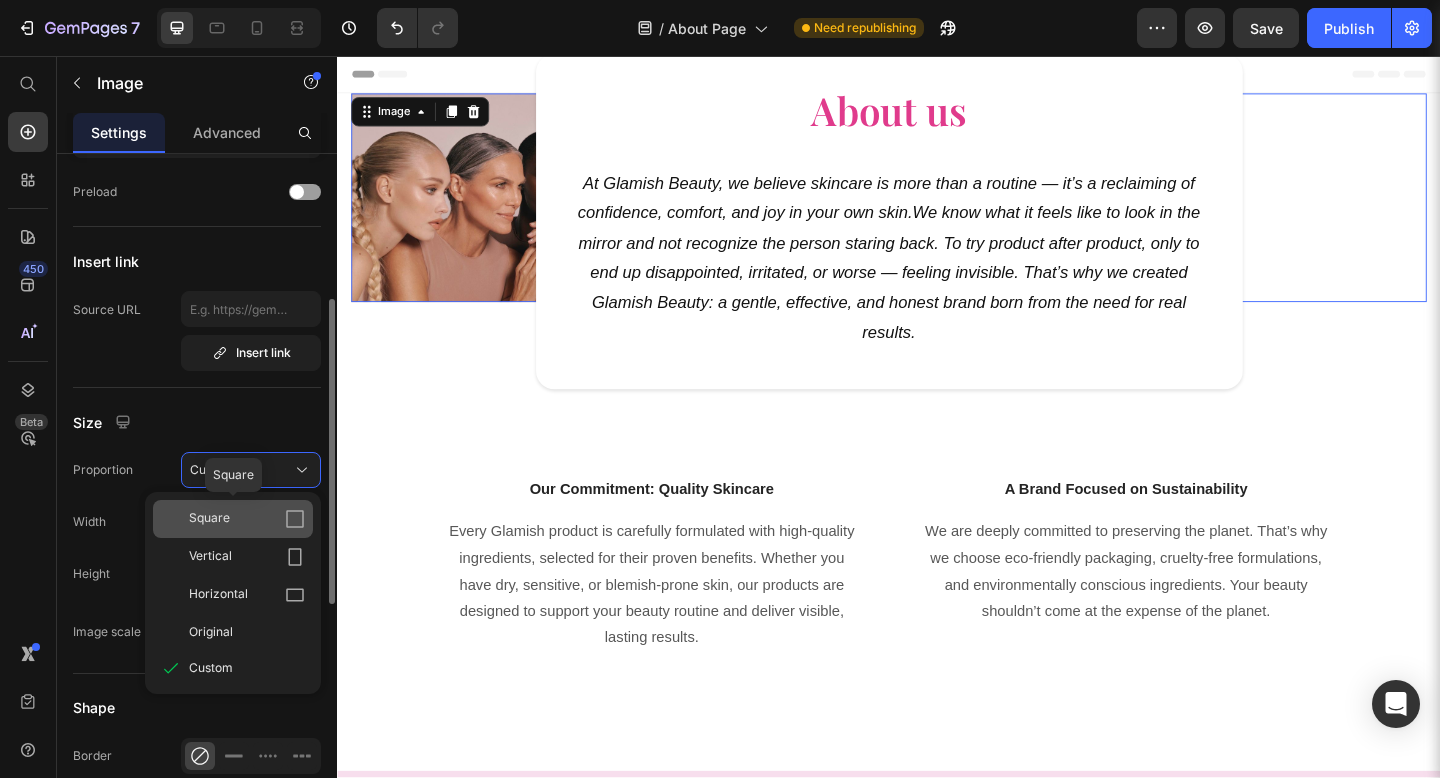 click on "Square" at bounding box center (247, 519) 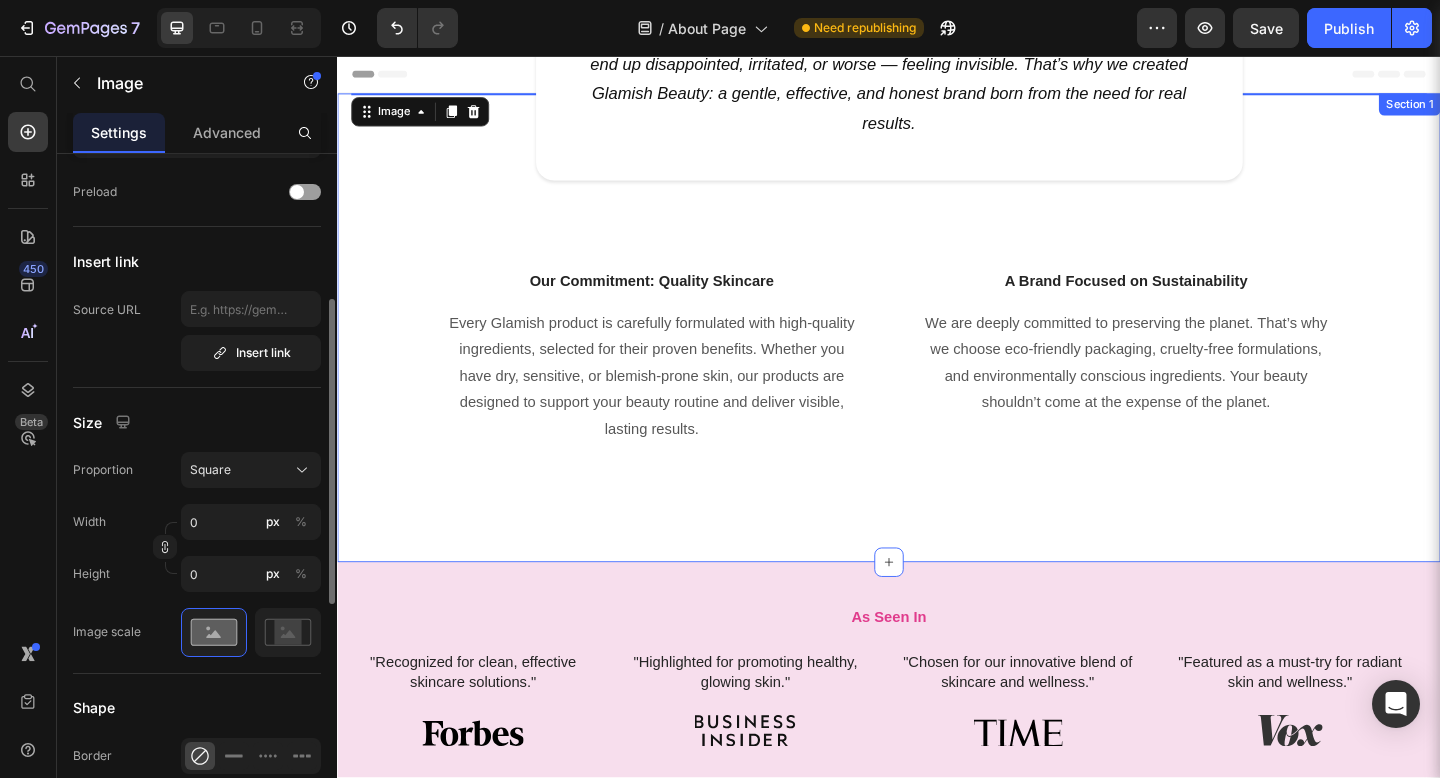 click on "Image   0 About us Heading At Glamish Beauty, we believe skincare is more than a routine — it’s a reclaiming of confidence, comfort, and joy in your own skin.We know what it feels like to look in the mirror and not recognize the person staring back. To try product after product, only to end up disappointed, irritated, or worse — feeling invisible. That’s why we created Glamish Beauty: a gentle, effective, and honest brand born from the need for real results. Text block Row Row Our Commitment: Quality Skincare Text block Every Glamish product is carefully formulated with high-quality ingredients, selected for their proven benefits. Whether you have dry, sensitive, or blemish-prone skin, our products are designed to support your beauty routine and deliver visible, lasting results. Text block A Brand Focused on Sustainability Text block Text block Row Row" at bounding box center [937, 312] 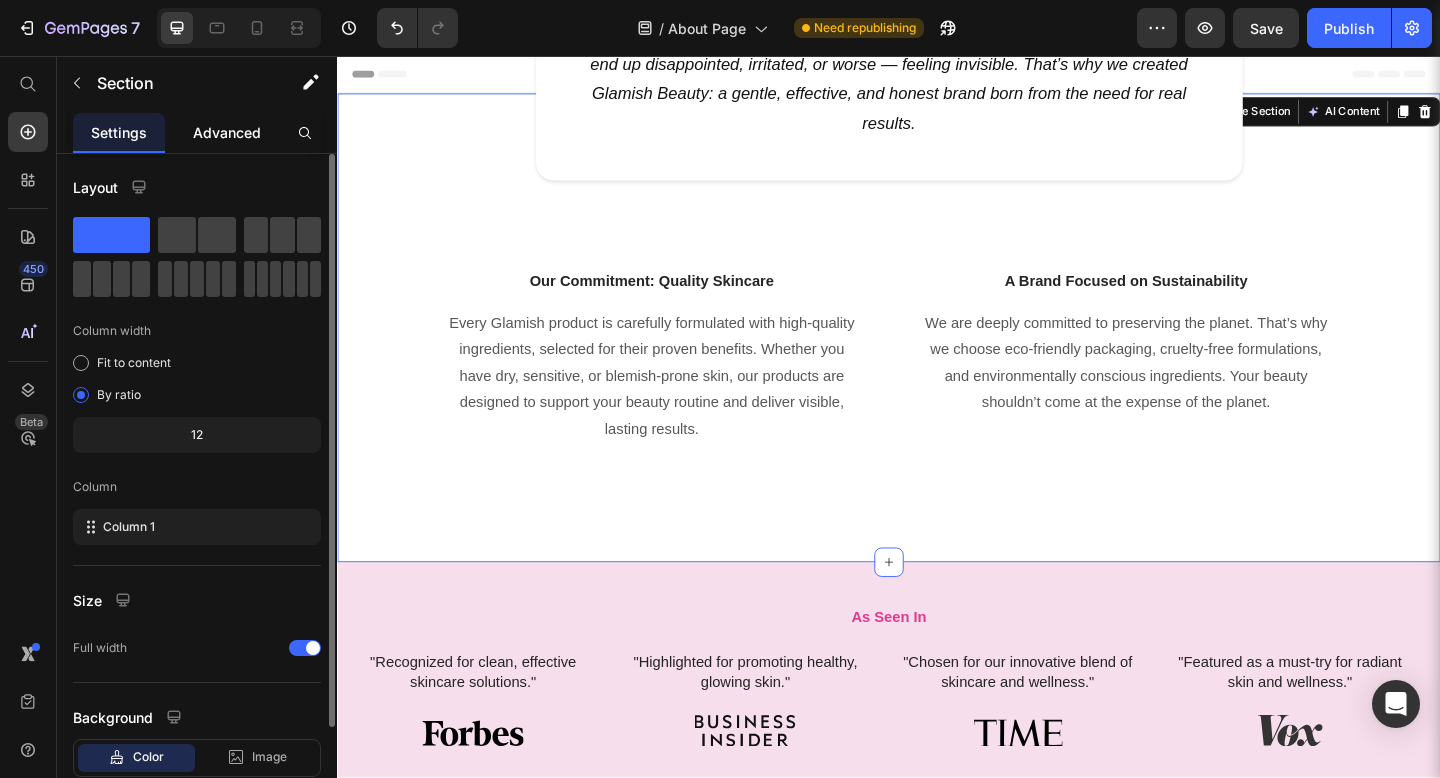 scroll, scrollTop: 0, scrollLeft: 0, axis: both 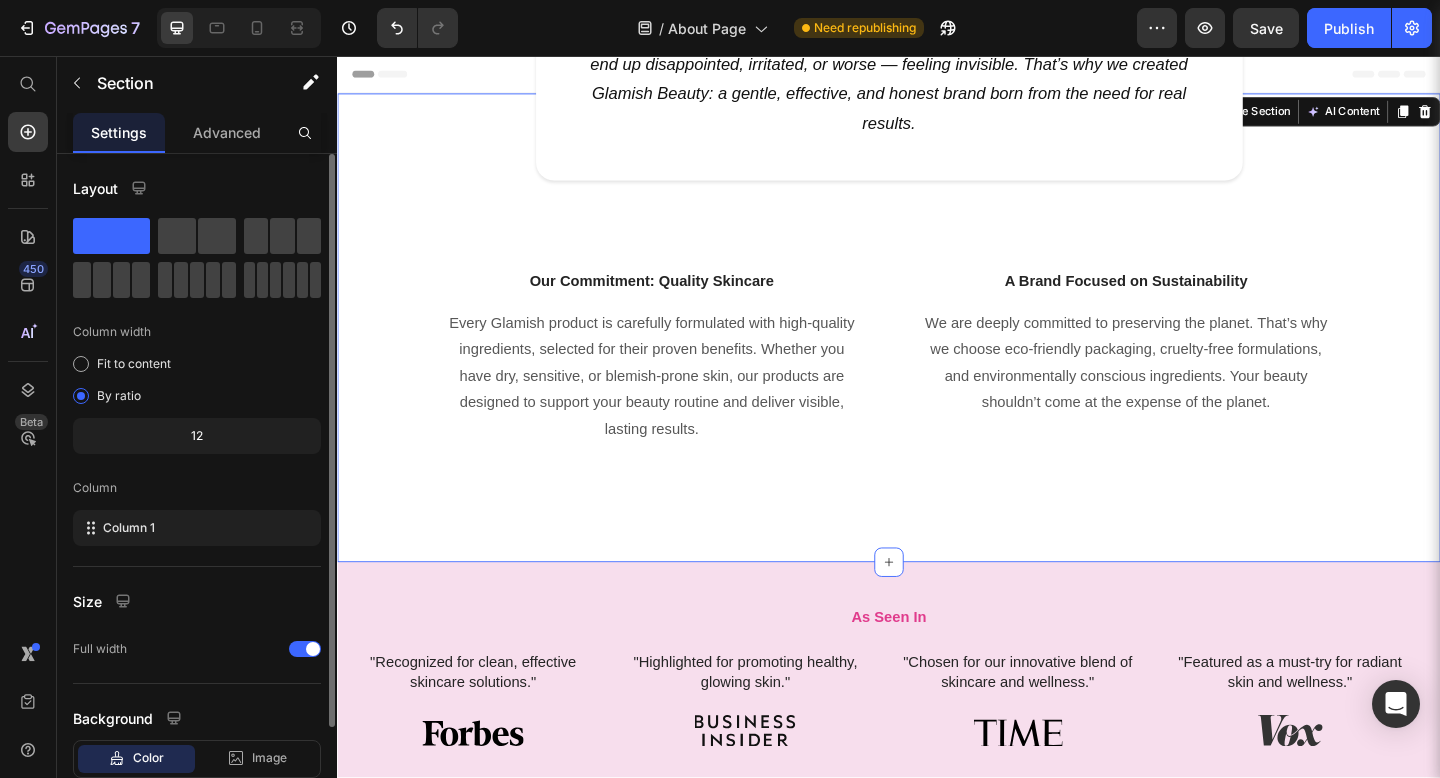 click on "Image About us Heading At Glamish Beauty, we believe skincare is more than a routine — it’s a reclaiming of confidence, comfort, and joy in your own skin.We know what it feels like to look in the mirror and not recognize the person staring back. To try product after product, only to end up disappointed, irritated, or worse — feeling invisible. That’s why we created Glamish Beauty: a gentle, effective, and honest brand born from the need for real results. Text block Row Row Our Commitment: Quality Skincare Text block Every Glamish product is carefully formulated with high-quality ingredients, selected for their proven benefits. Whether you have dry, sensitive, or blemish-prone skin, our products are designed to support your beauty routine and deliver visible, lasting results. Text block A Brand Focused on Sustainability Text block Text block Row Row" at bounding box center (937, 312) 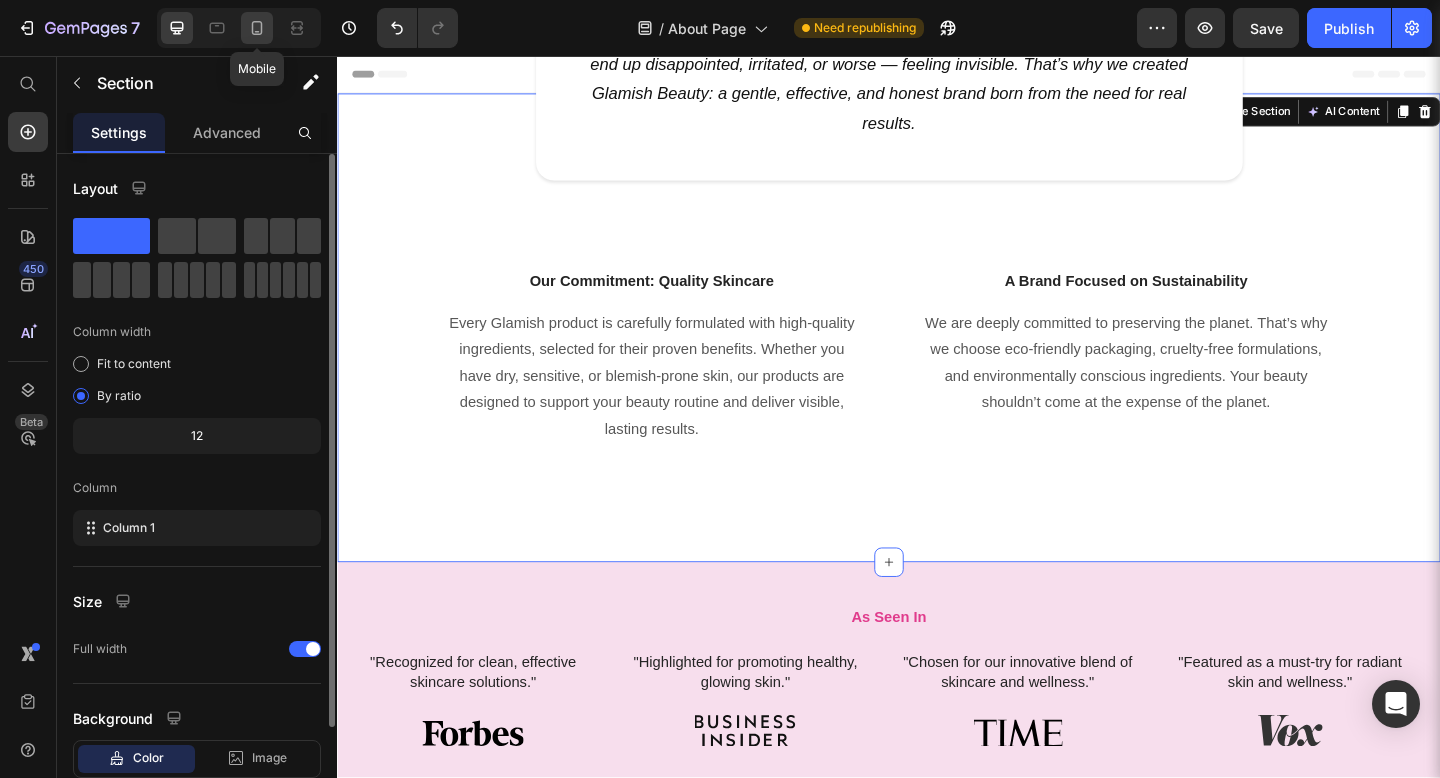 click 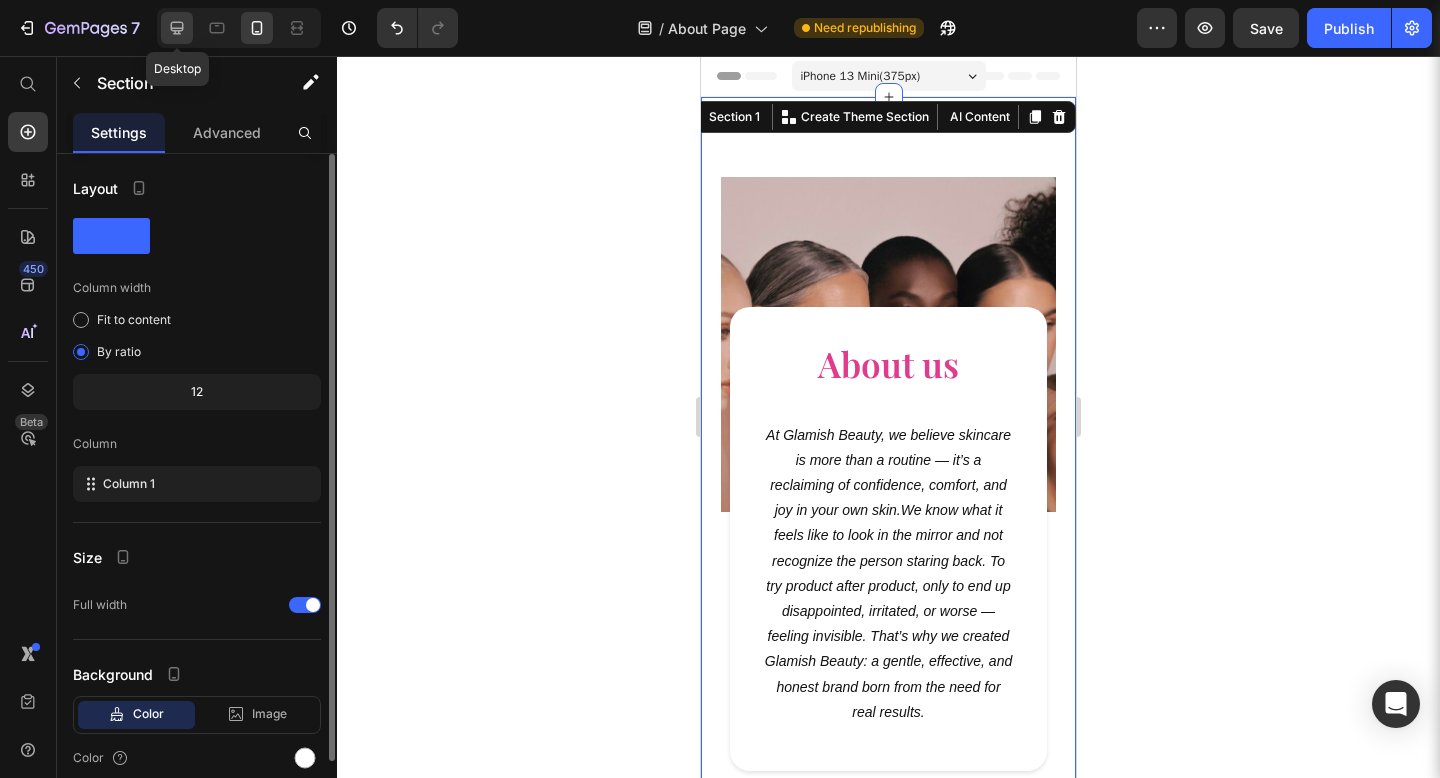 click 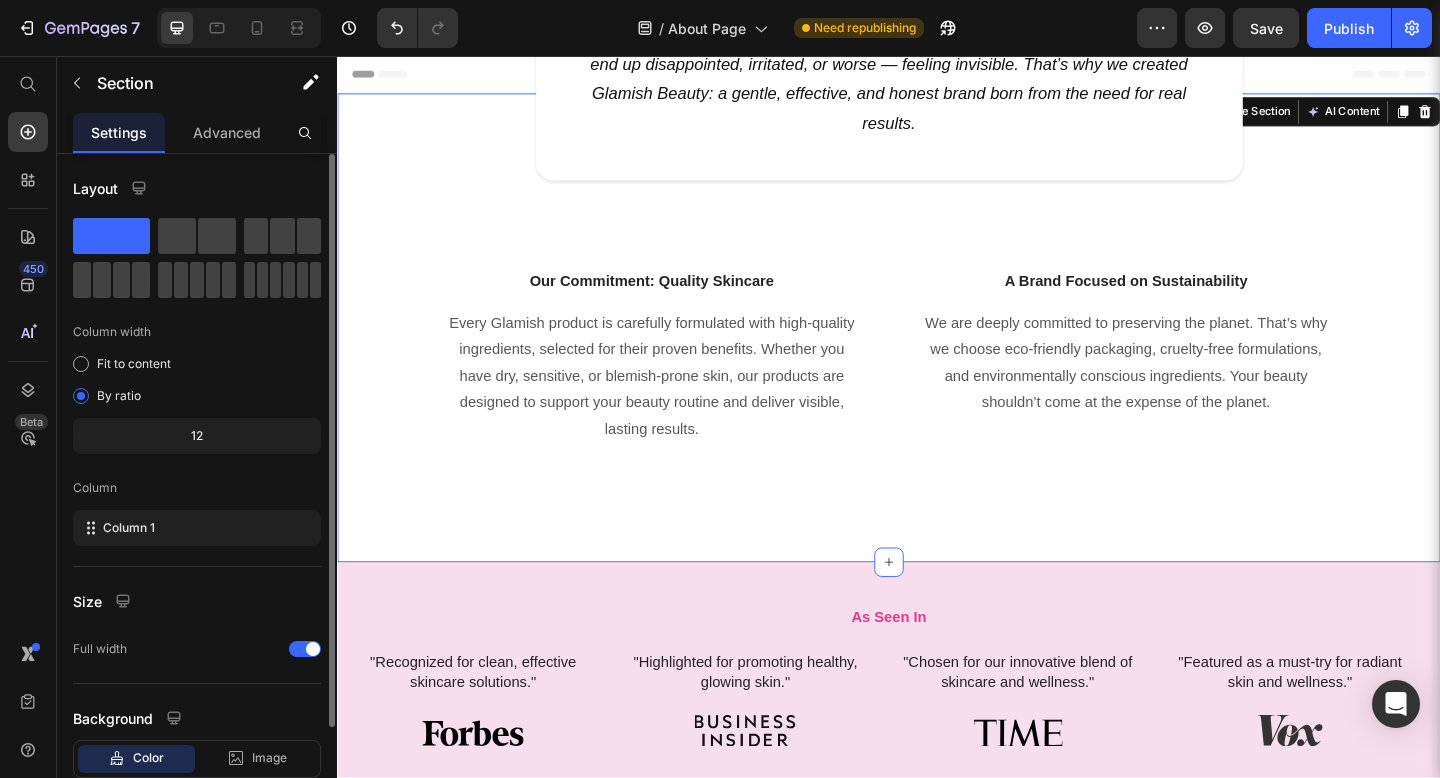 click on "Image About us Heading At Glamish Beauty, we believe skincare is more than a routine — it’s a reclaiming of confidence, comfort, and joy in your own skin.We know what it feels like to look in the mirror and not recognize the person staring back. To try product after product, only to end up disappointed, irritated, or worse — feeling invisible. That’s why we created Glamish Beauty: a gentle, effective, and honest brand born from the need for real results. Text block Row Row Our Commitment: Quality Skincare Text block Every Glamish product is carefully formulated with high-quality ingredients, selected for their proven benefits. Whether you have dry, sensitive, or blemish-prone skin, our products are designed to support your beauty routine and deliver visible, lasting results. Text block A Brand Focused on Sustainability Text block Text block Row Row" at bounding box center [937, 312] 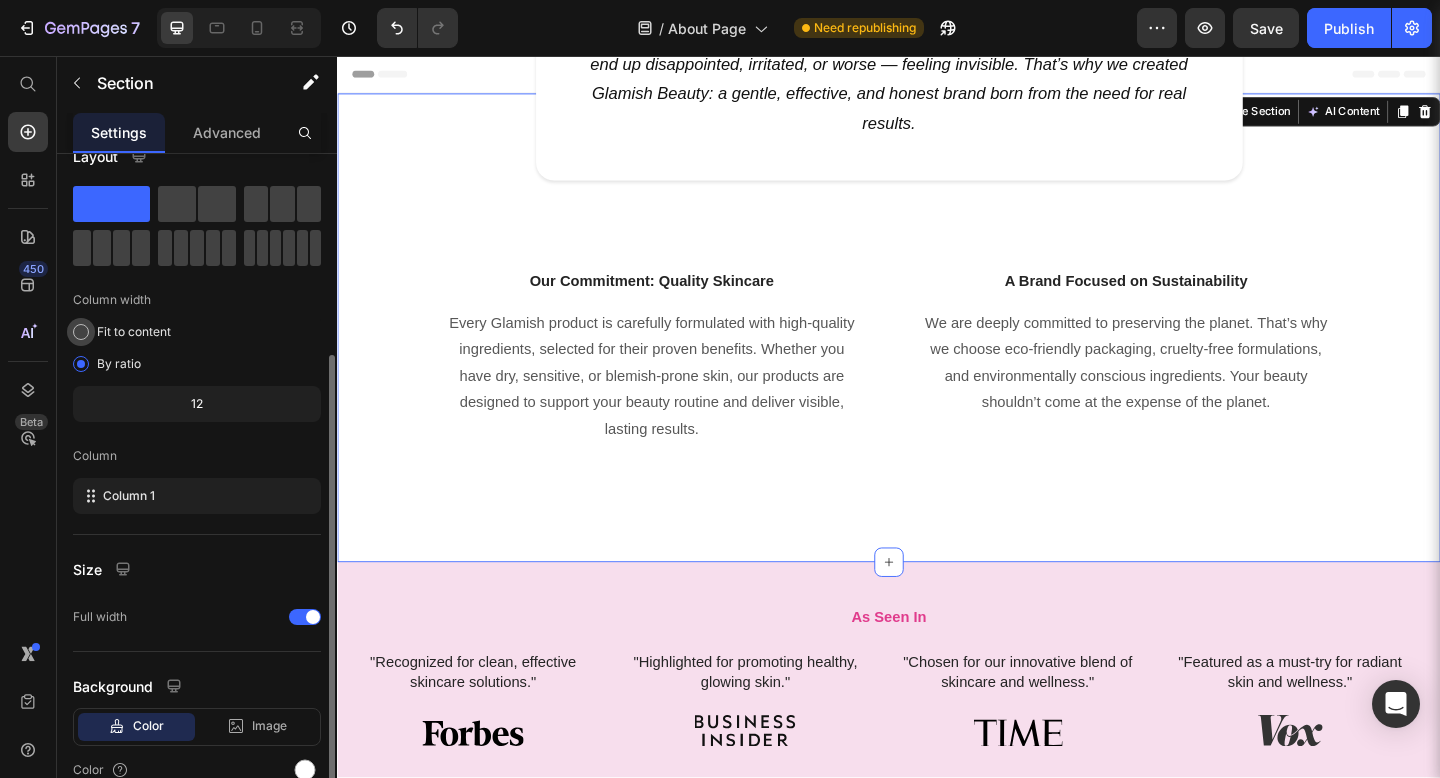 scroll, scrollTop: 0, scrollLeft: 0, axis: both 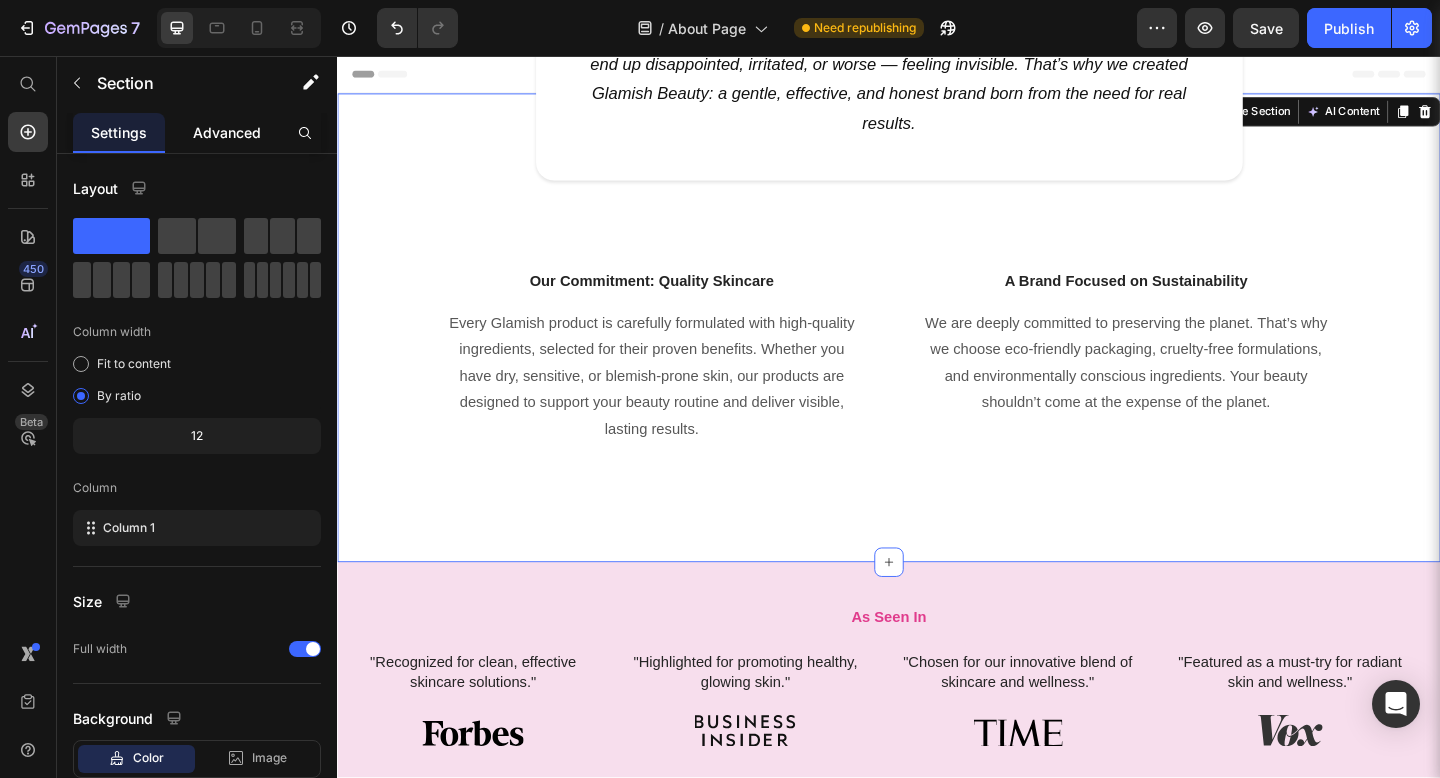 click on "Advanced" at bounding box center (227, 132) 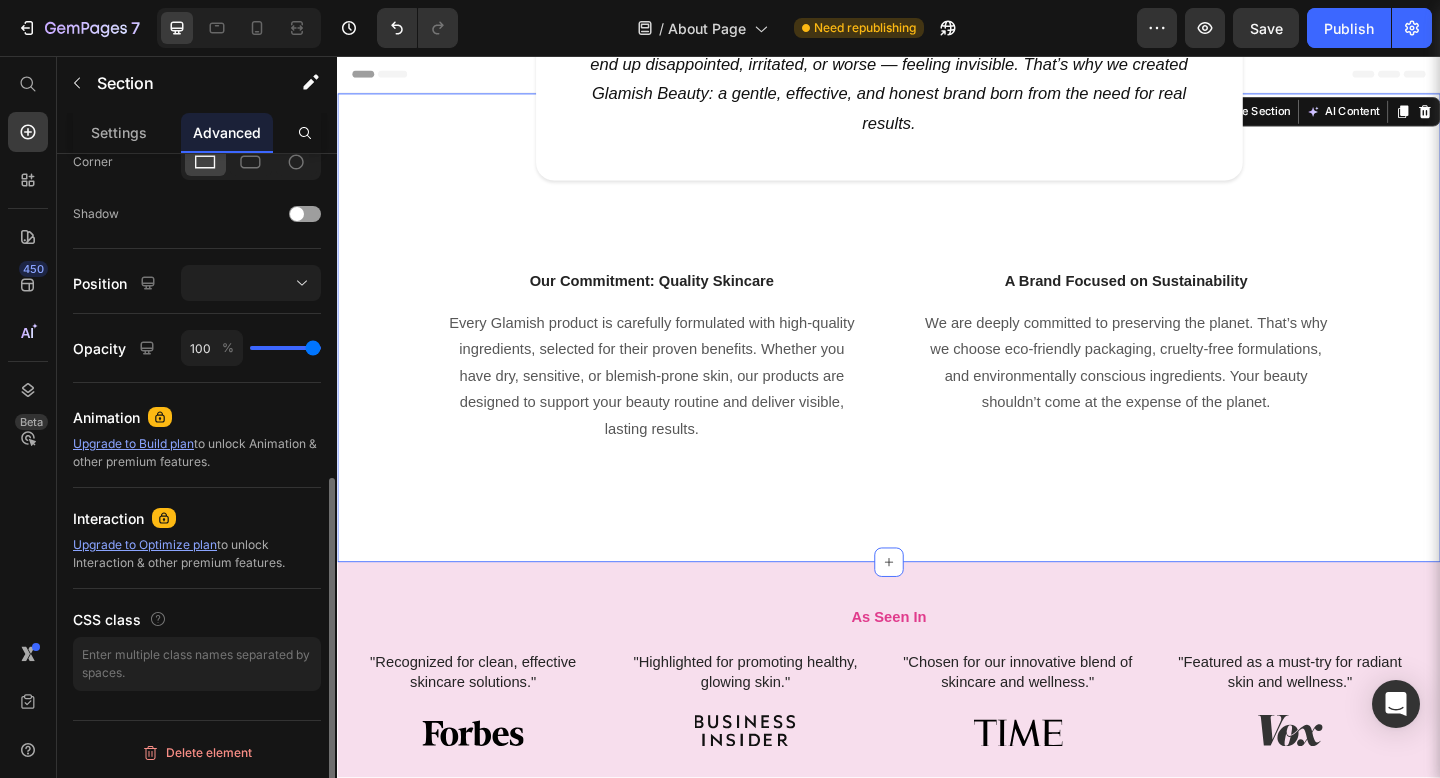 scroll, scrollTop: 0, scrollLeft: 0, axis: both 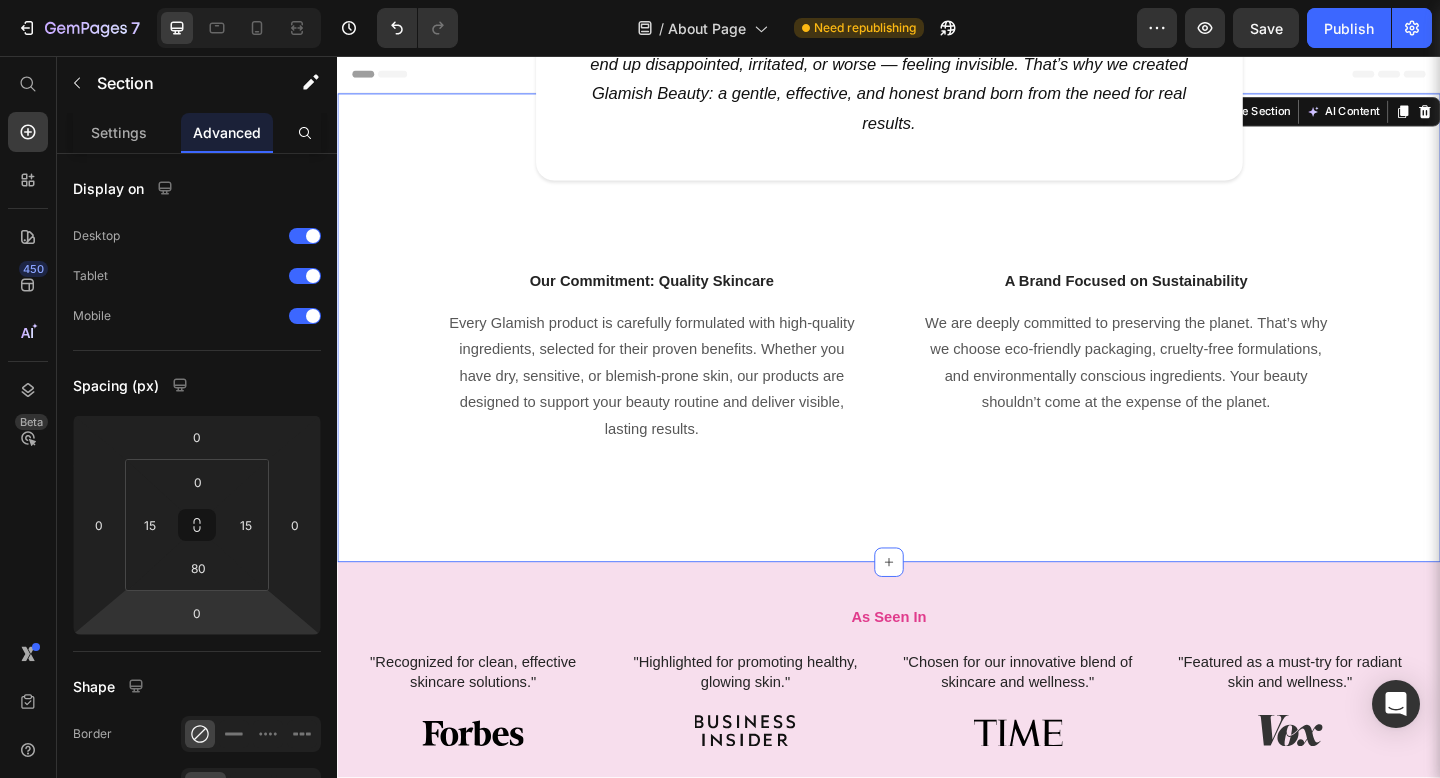 click on "Image About us Heading At Glamish Beauty, we believe skincare is more than a routine — it’s a reclaiming of confidence, comfort, and joy in your own skin.We know what it feels like to look in the mirror and not recognize the person staring back. To try product after product, only to end up disappointed, irritated, or worse — feeling invisible. That’s why we created Glamish Beauty: a gentle, effective, and honest brand born from the need for real results. Text block Row Row Our Commitment: Quality Skincare Text block Every Glamish product is carefully formulated with high-quality ingredients, selected for their proven benefits. Whether you have dry, sensitive, or blemish-prone skin, our products are designed to support your beauty routine and deliver visible, lasting results. Text block A Brand Focused on Sustainability Text block Text block Row Row" at bounding box center [937, 312] 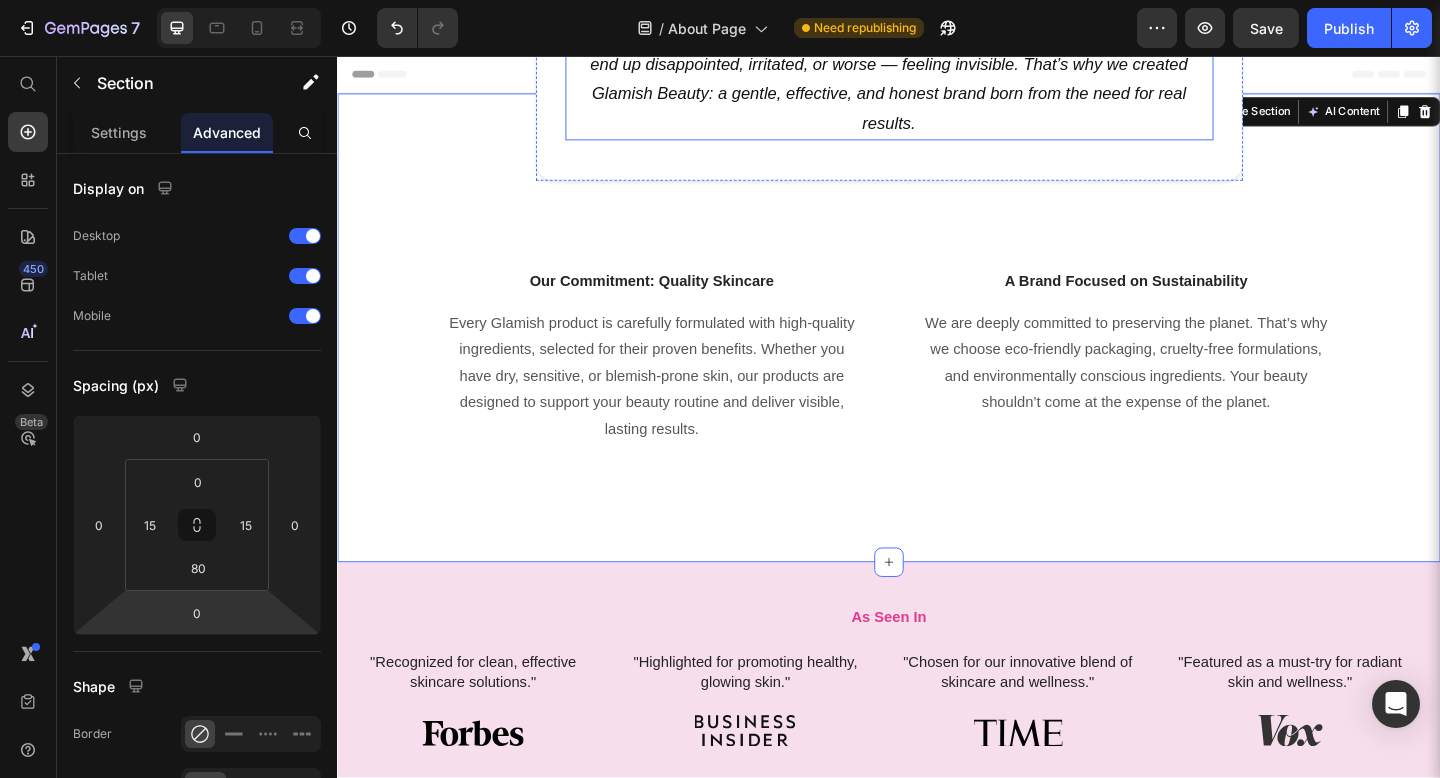click on "At Glamish Beauty, we believe skincare is more than a routine — it’s a reclaiming of confidence, comfort, and joy in your own skin.We know what it feels like to look in the mirror and not recognize the person staring back. To try product after product, only to end up disappointed, irritated, or worse — feeling invisible. That’s why we created Glamish Beauty: a gentle, effective, and honest brand born from the need for real results." at bounding box center (937, 49) 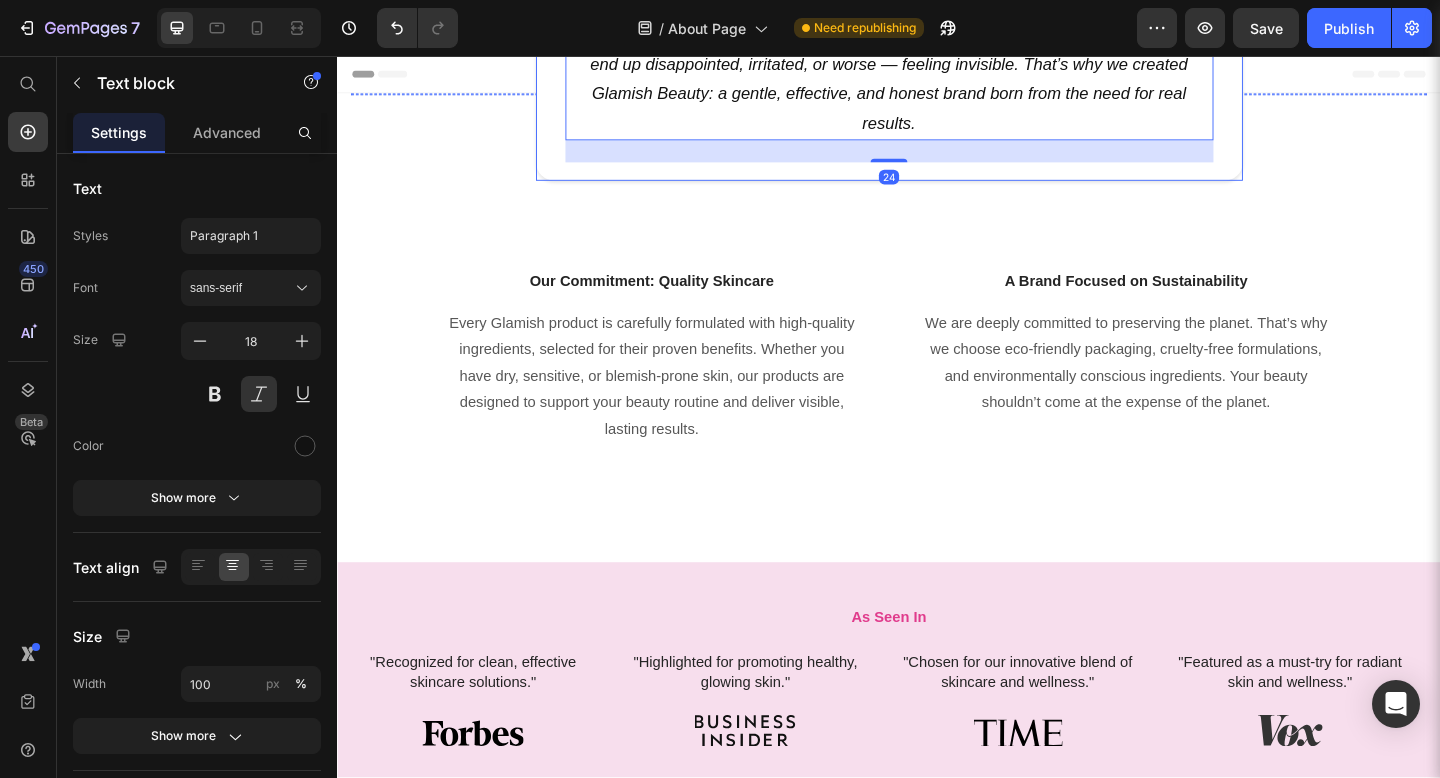 click on "About us Heading At Glamish Beauty, we believe skincare is more than a routine — it’s a reclaiming of confidence, comfort, and joy in your own skin.We know what it feels like to look in the mirror and not recognize the person staring back. To try product after product, only to end up disappointed, irritated, or worse — feeling invisible. That’s why we created Glamish Beauty: a gentle, effective, and honest brand born from the need for real results. Text block   24 Row" at bounding box center (937, 9) 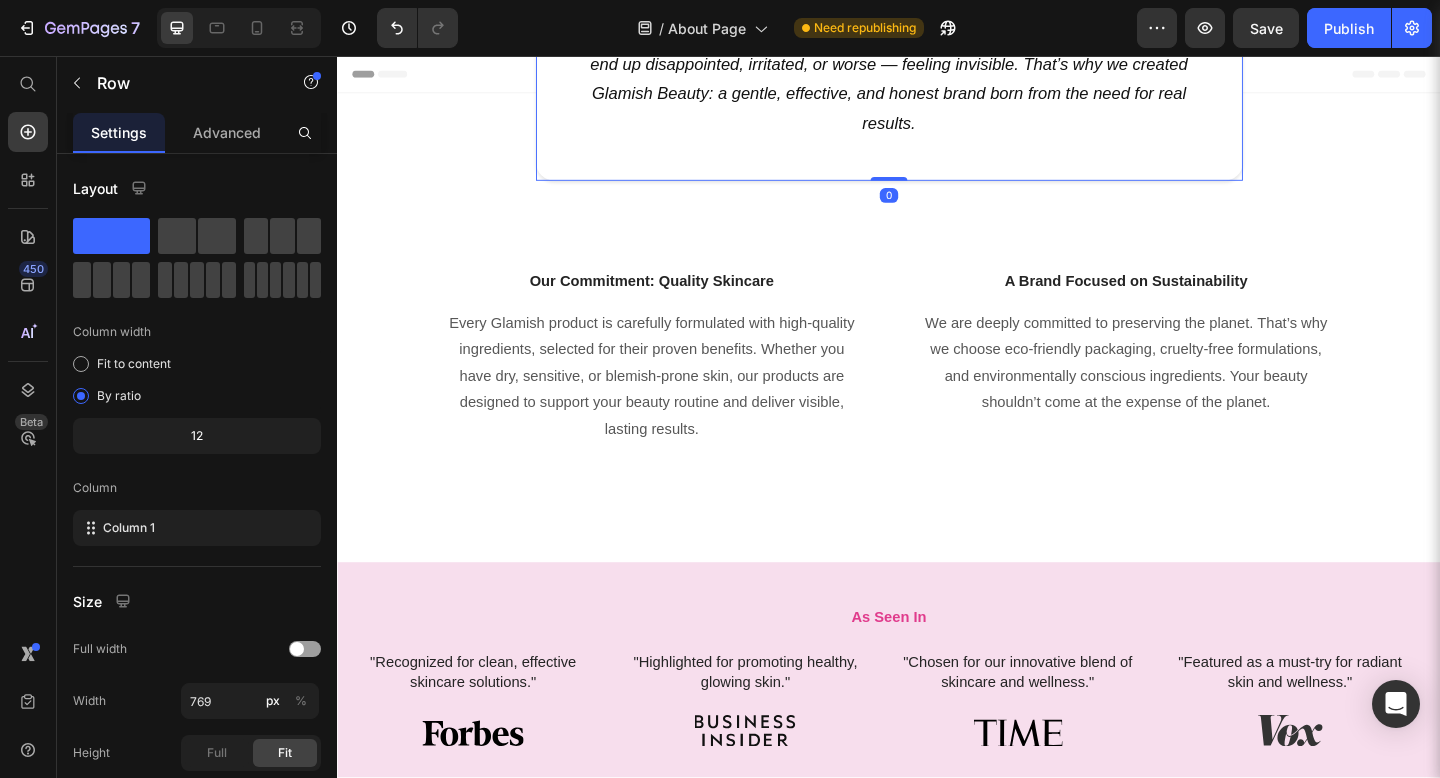 click on "Header" at bounding box center [937, 76] 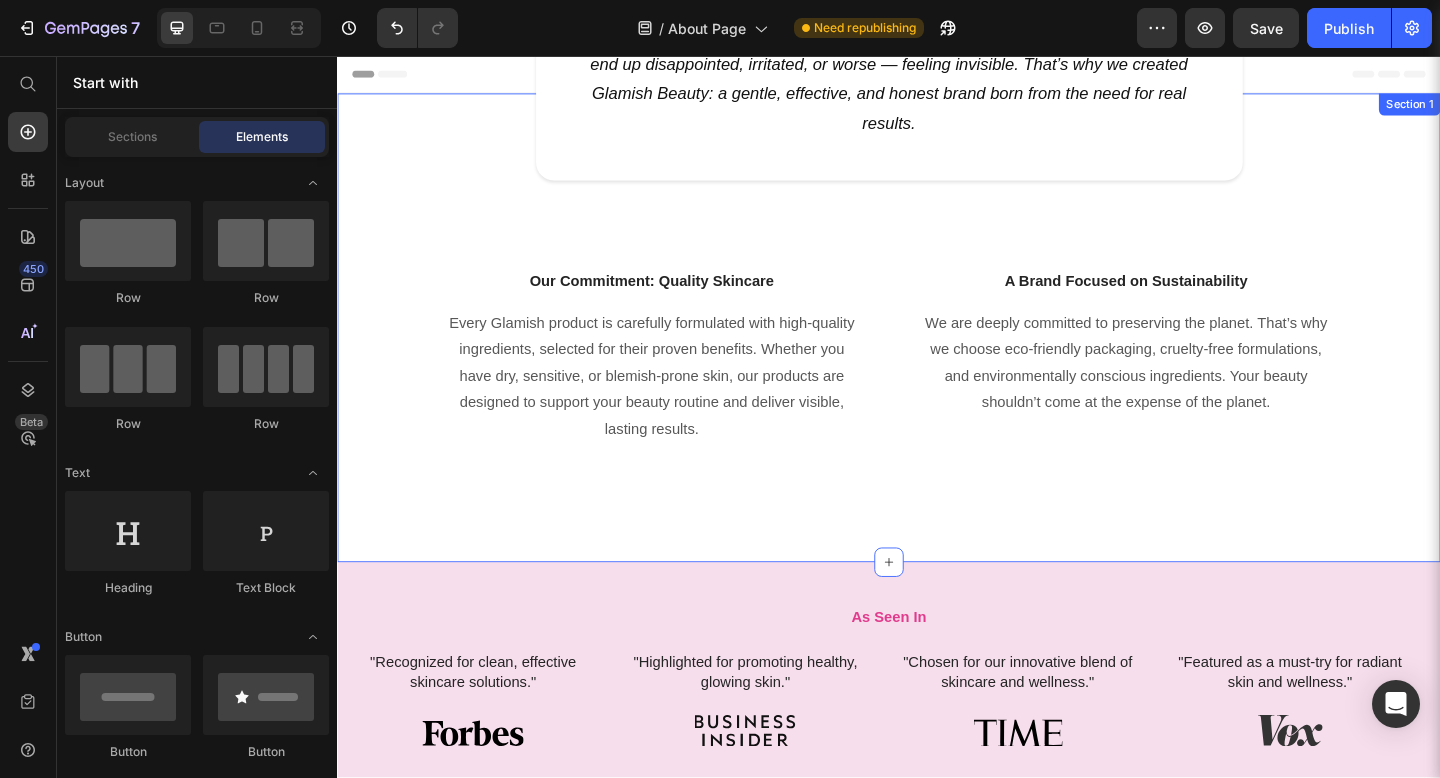 click on "Image About us Heading At Glamish Beauty, we believe skincare is more than a routine — it’s a reclaiming of confidence, comfort, and joy in your own skin.We know what it feels like to look in the mirror and not recognize the person staring back. To try product after product, only to end up disappointed, irritated, or worse — feeling invisible. That’s why we created Glamish Beauty: a gentle, effective, and honest brand born from the need for real results. Text block Row Row Our Commitment: Quality Skincare Text block Every Glamish product is carefully formulated with high-quality ingredients, selected for their proven benefits. Whether you have dry, sensitive, or blemish-prone skin, our products are designed to support your beauty routine and deliver visible, lasting results. Text block A Brand Focused on Sustainability Text block Text block Row Row" at bounding box center [937, 312] 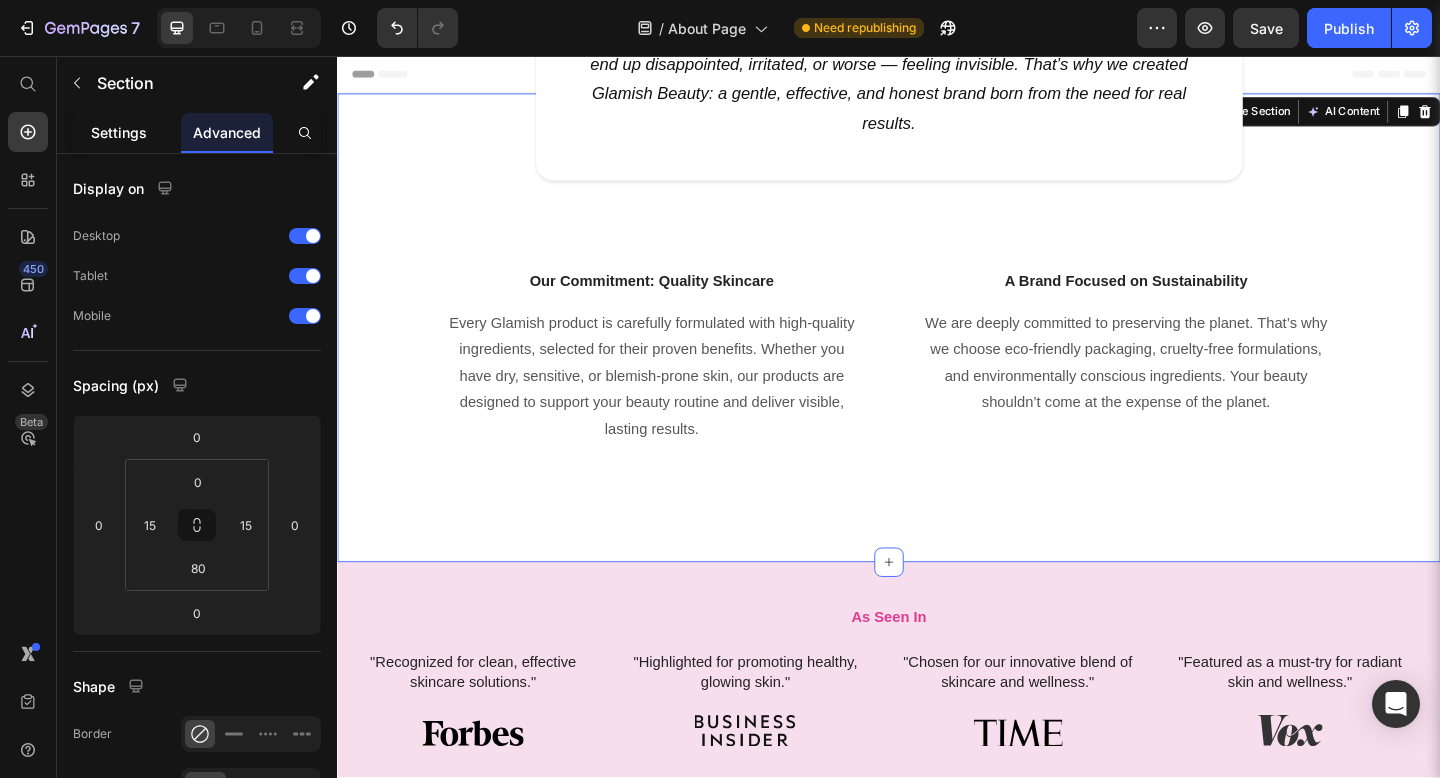 click on "Settings" at bounding box center (119, 132) 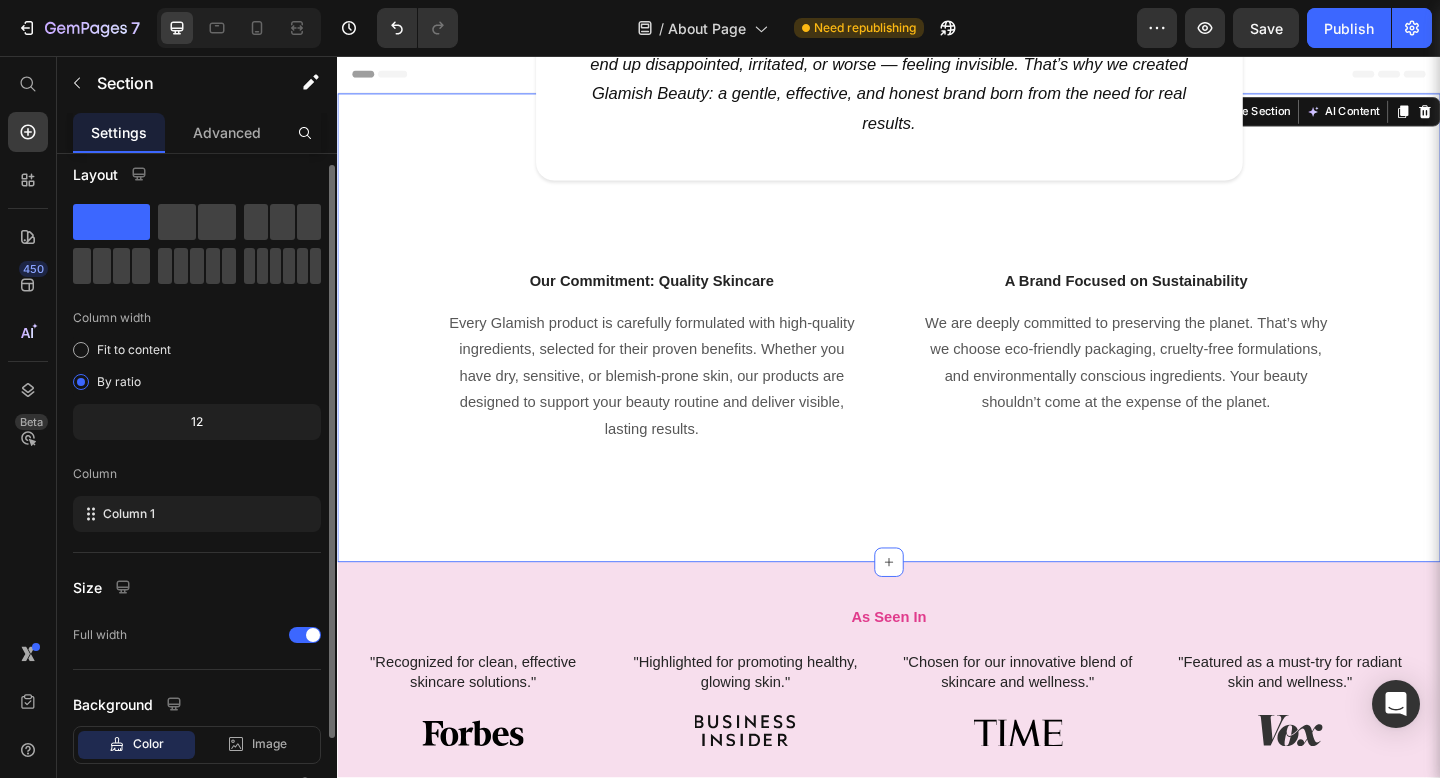 scroll, scrollTop: 0, scrollLeft: 0, axis: both 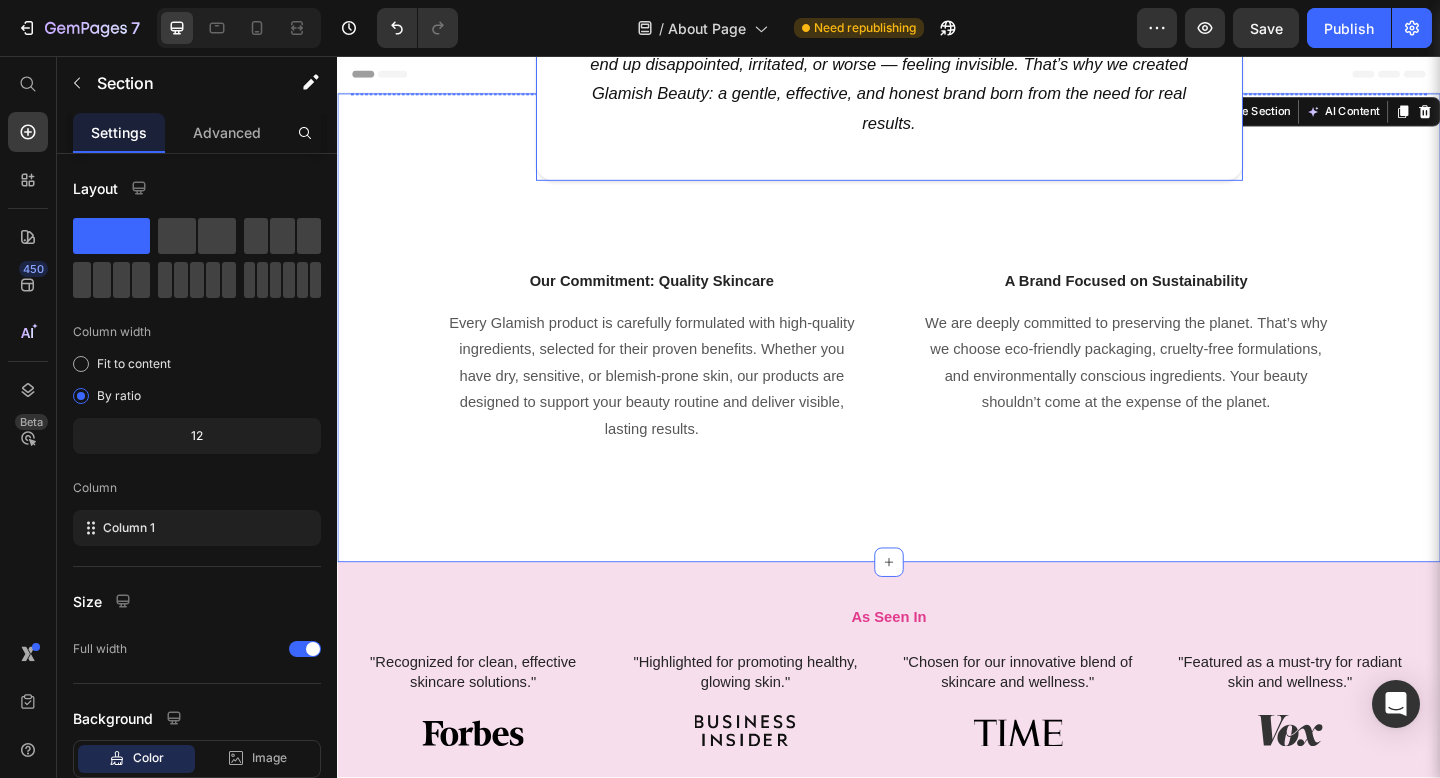 click on "About us Heading At Glamish Beauty, we believe skincare is more than a routine — it’s a reclaiming of confidence, comfort, and joy in your own skin.We know what it feels like to look in the mirror and not recognize the person staring back. To try product after product, only to end up disappointed, irritated, or worse — feeling invisible. That’s why we created Glamish Beauty: a gentle, effective, and honest brand born from the need for real results. Text block Row" at bounding box center [937, 9] 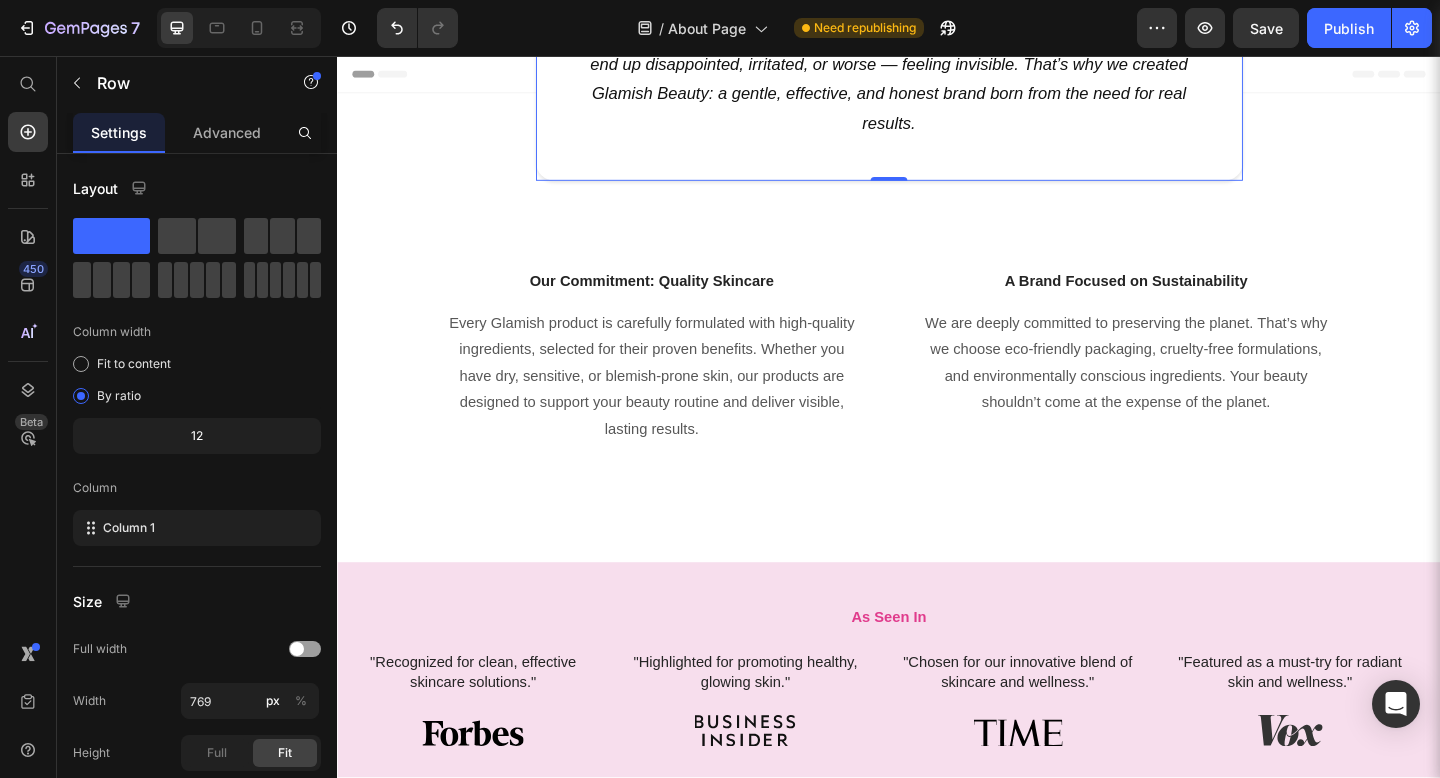 click on "Header" at bounding box center [937, 76] 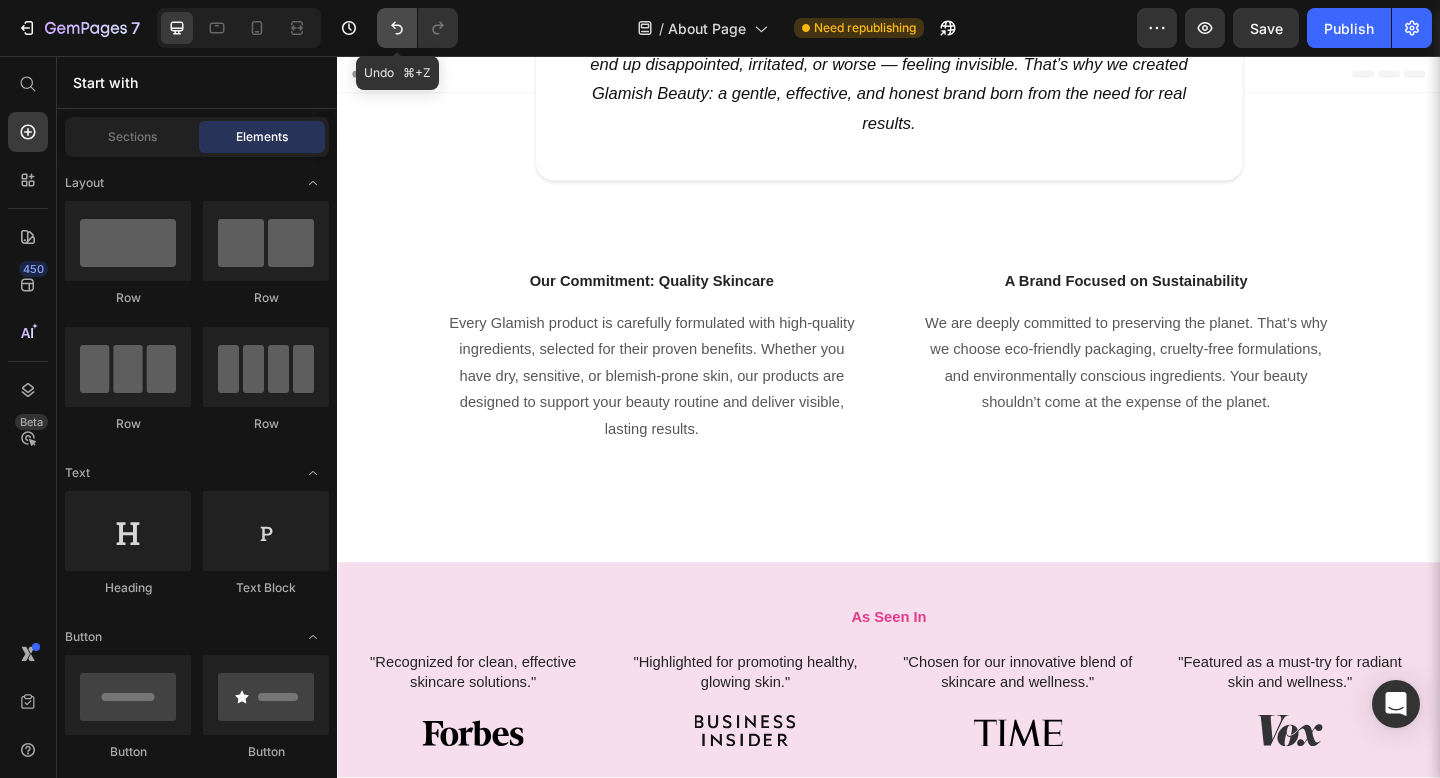click 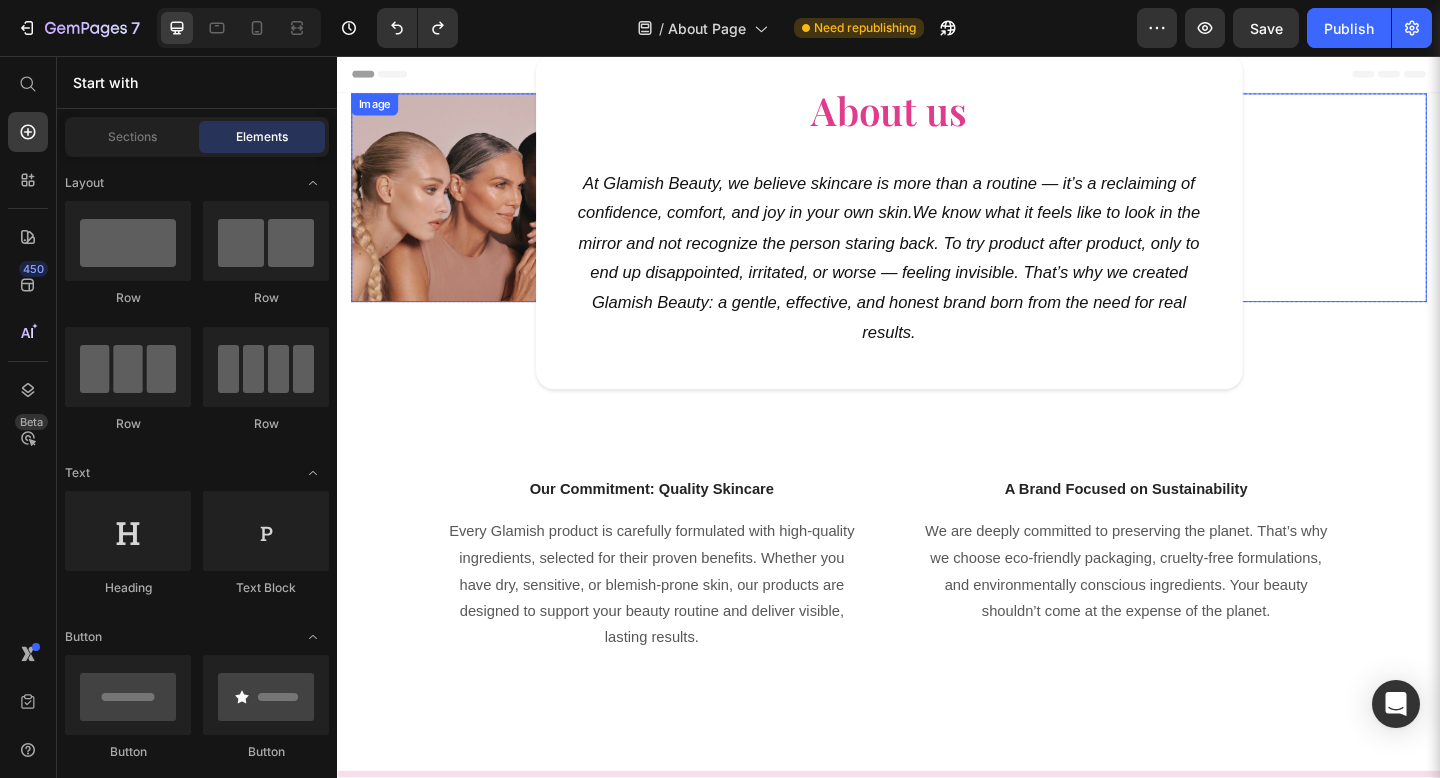 click at bounding box center (937, 210) 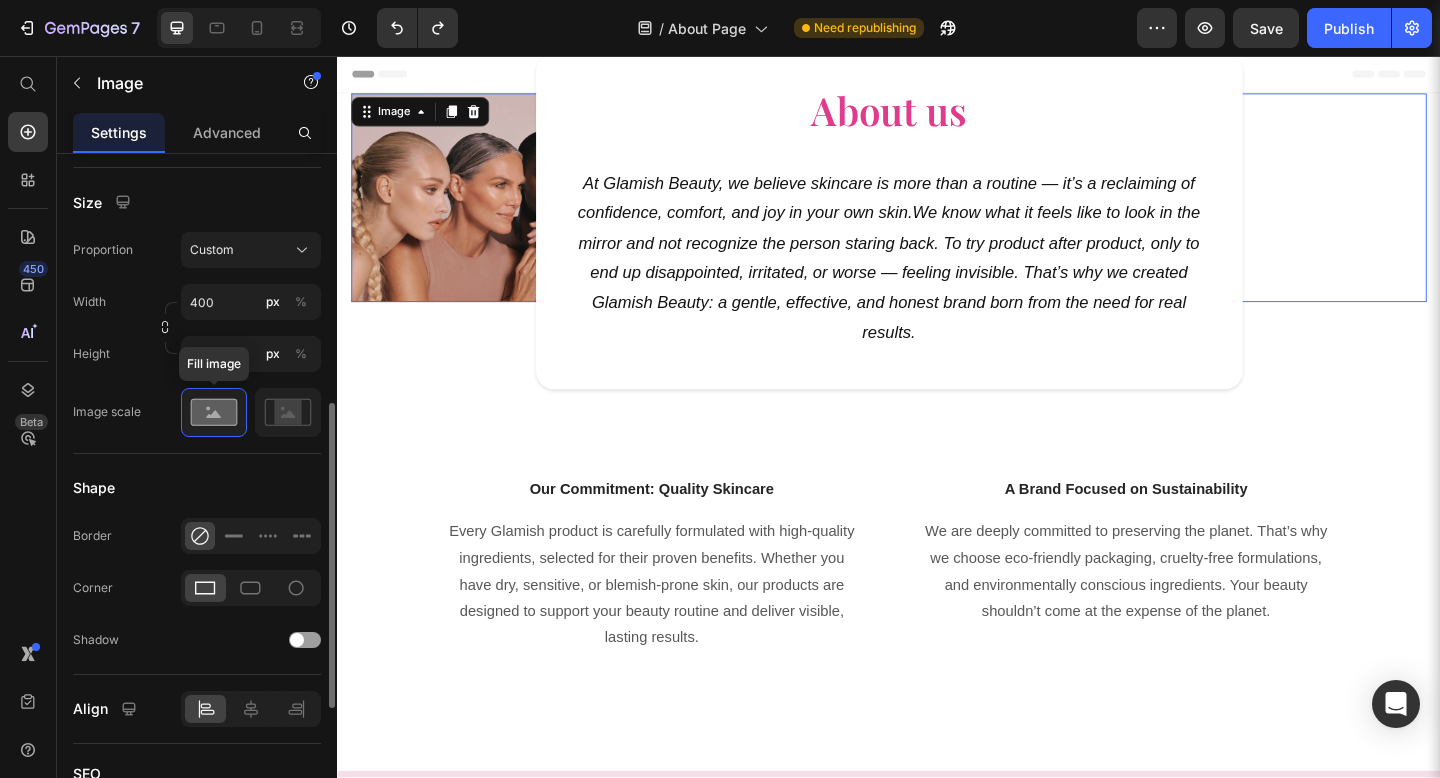 scroll, scrollTop: 547, scrollLeft: 0, axis: vertical 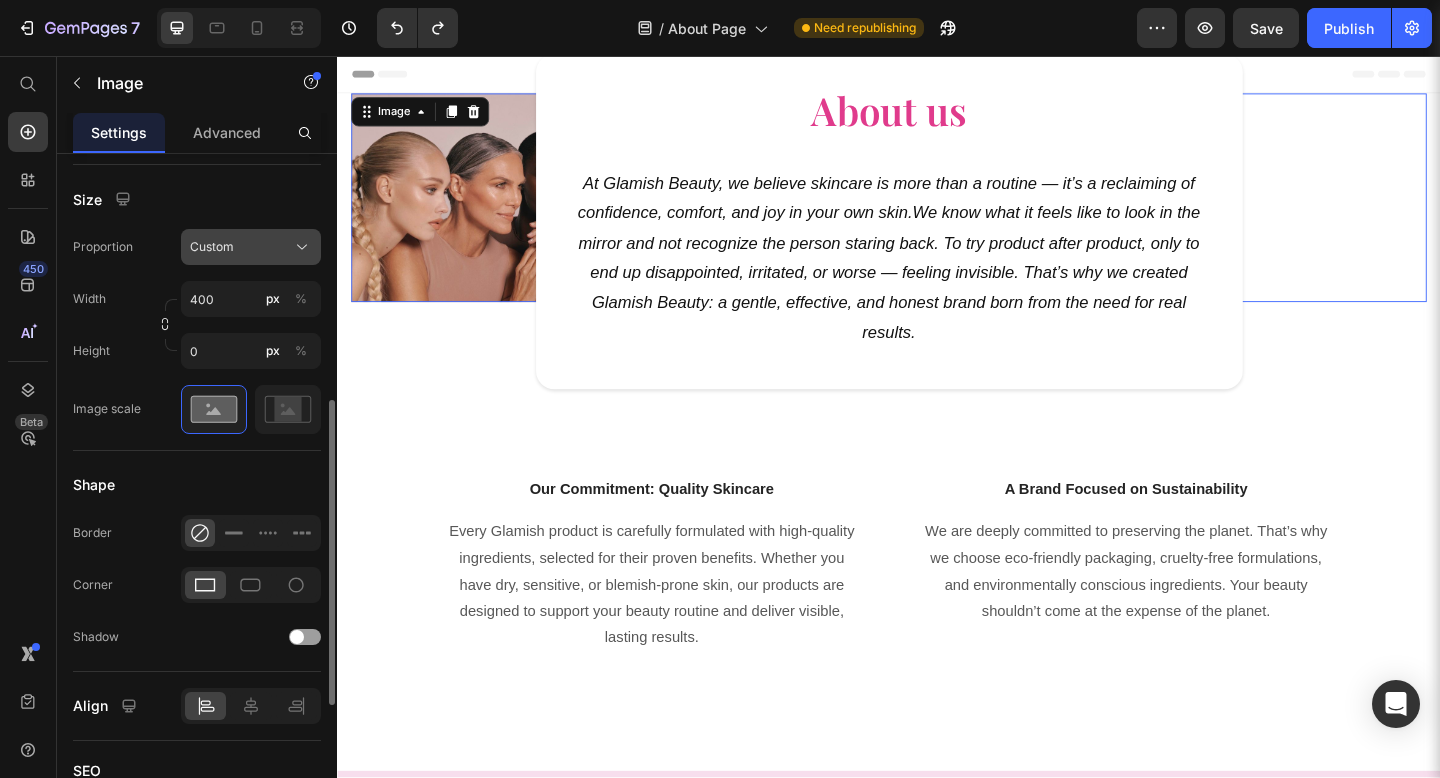 click on "Custom" 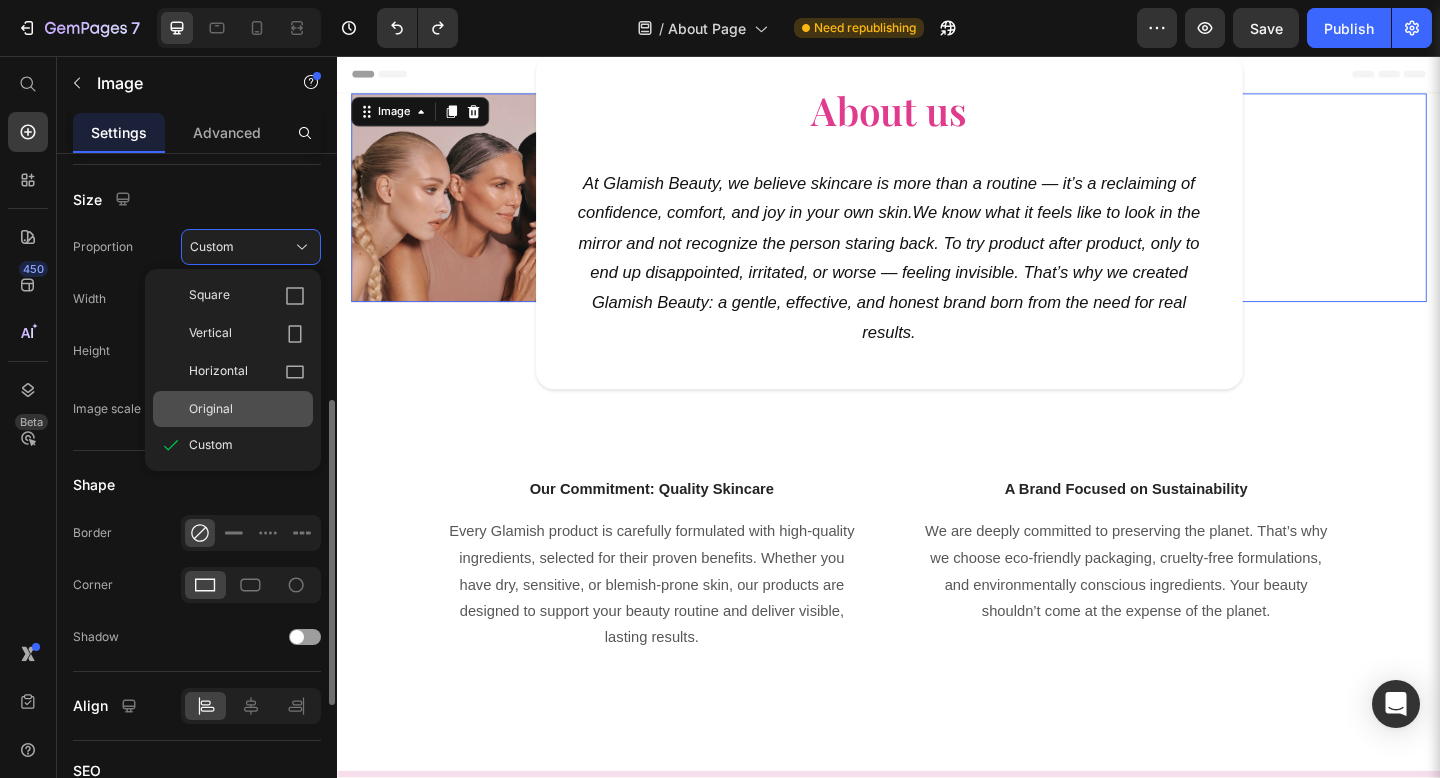 click on "Original" at bounding box center (247, 409) 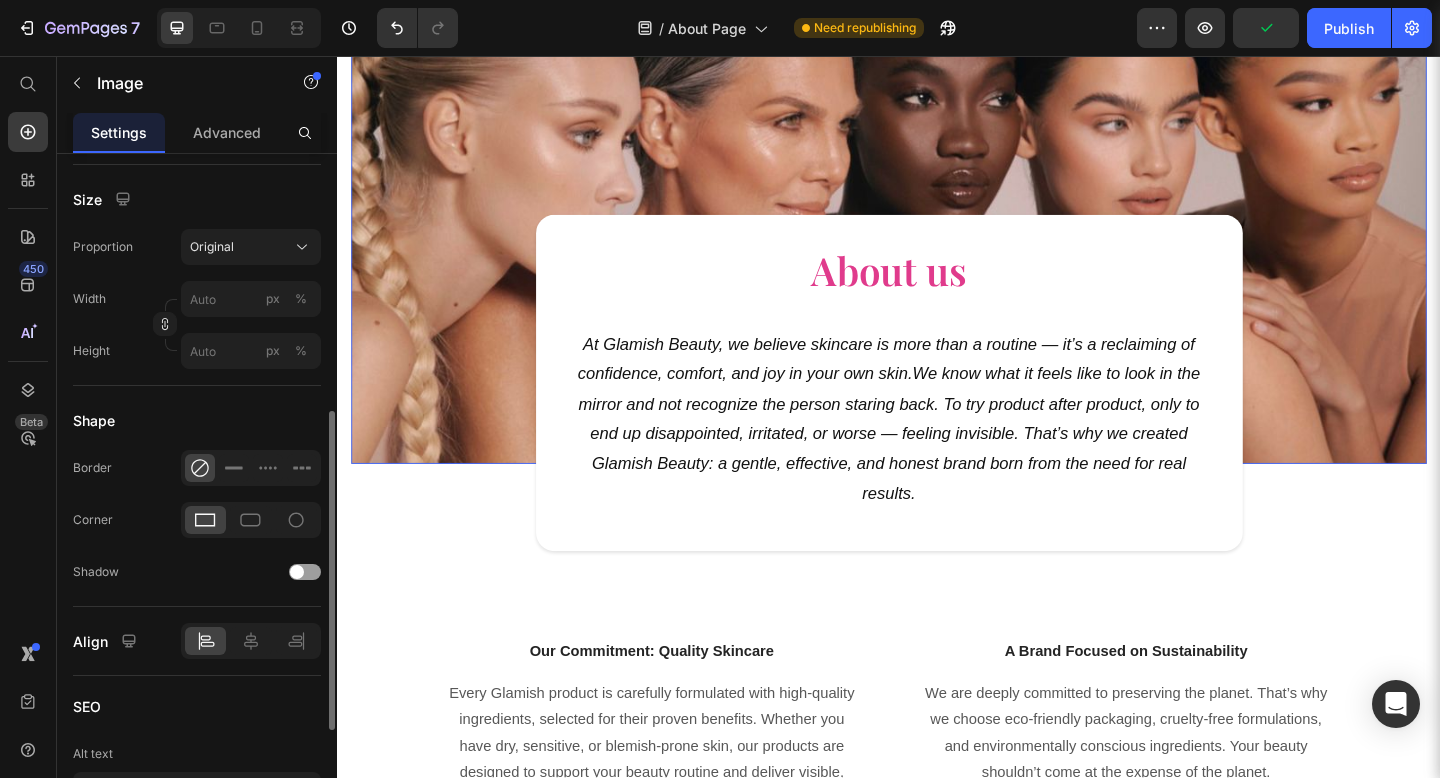 scroll, scrollTop: 0, scrollLeft: 0, axis: both 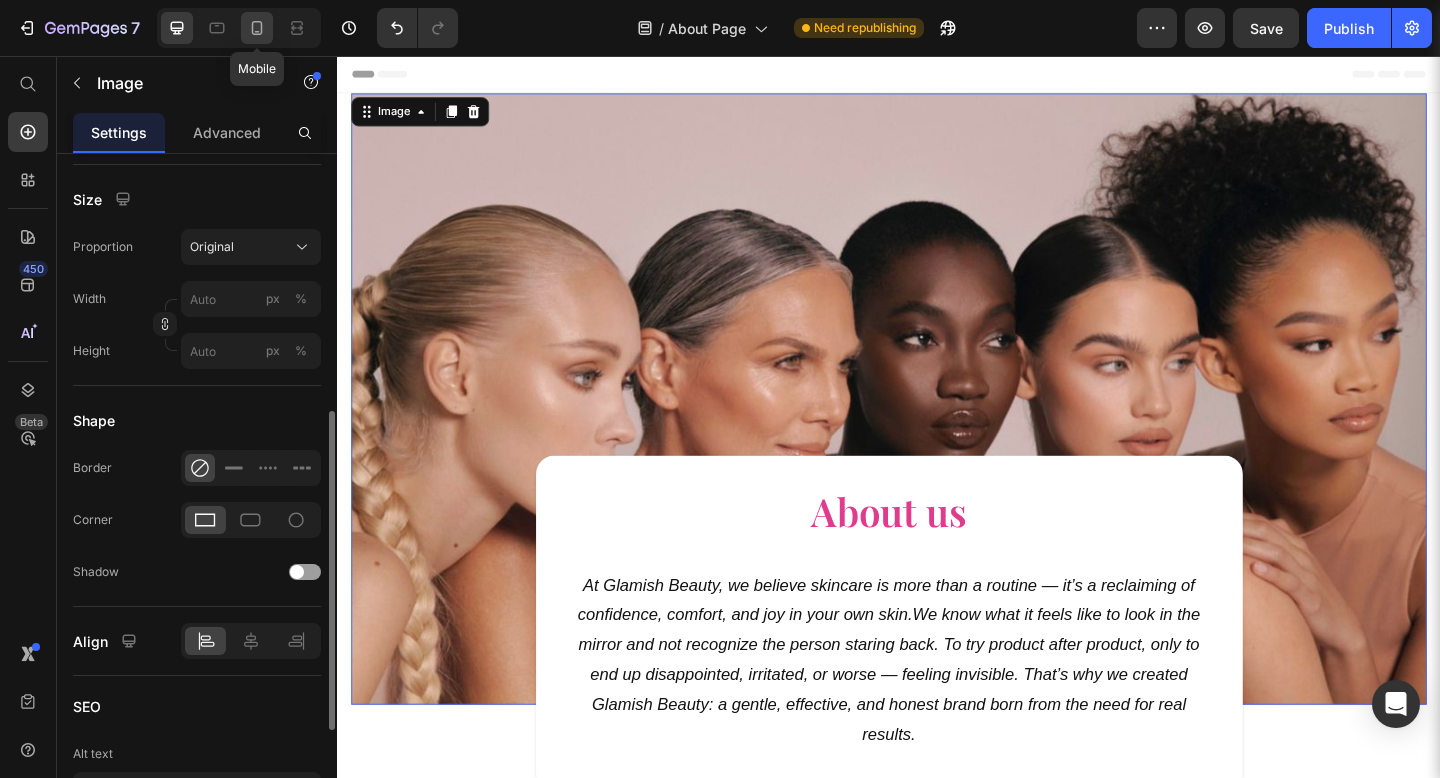 click 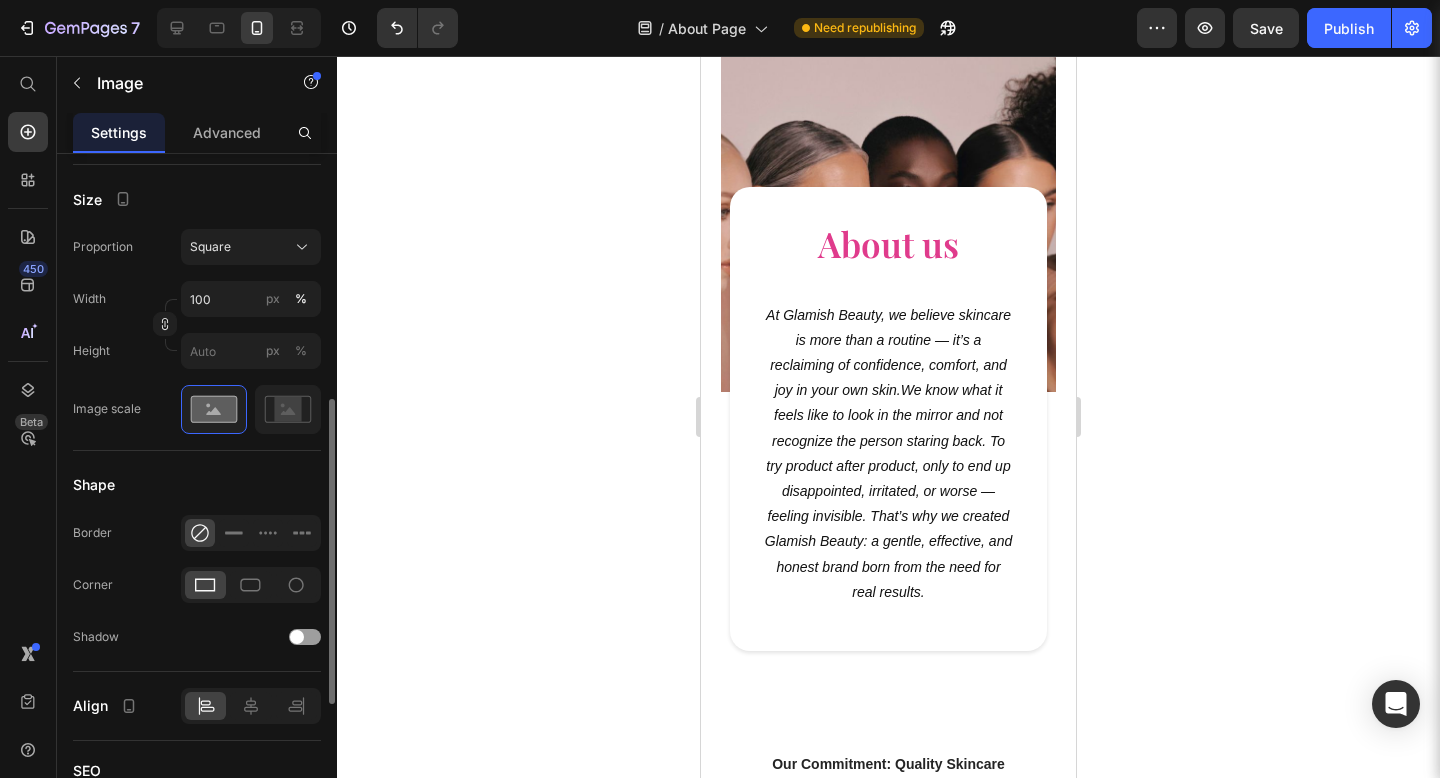 scroll, scrollTop: 0, scrollLeft: 0, axis: both 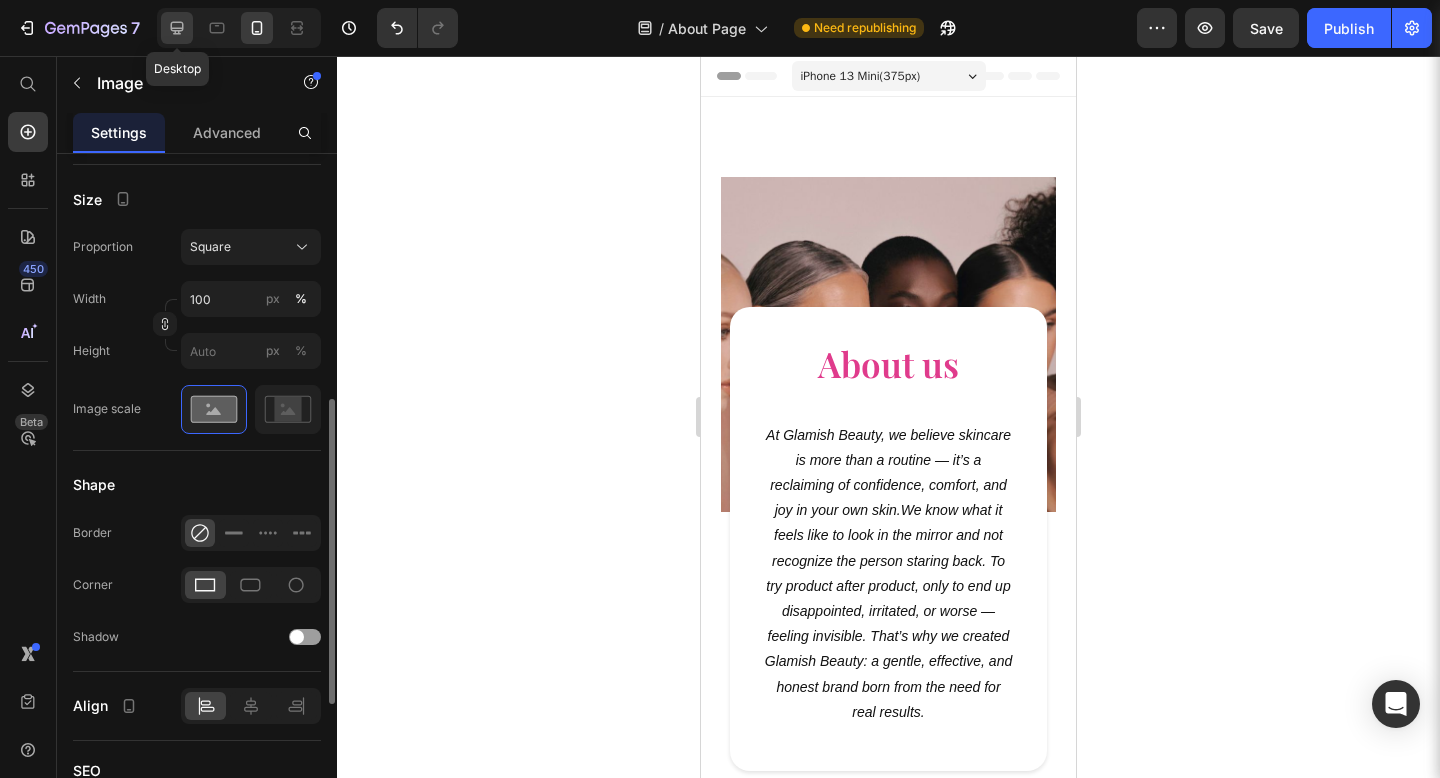 click 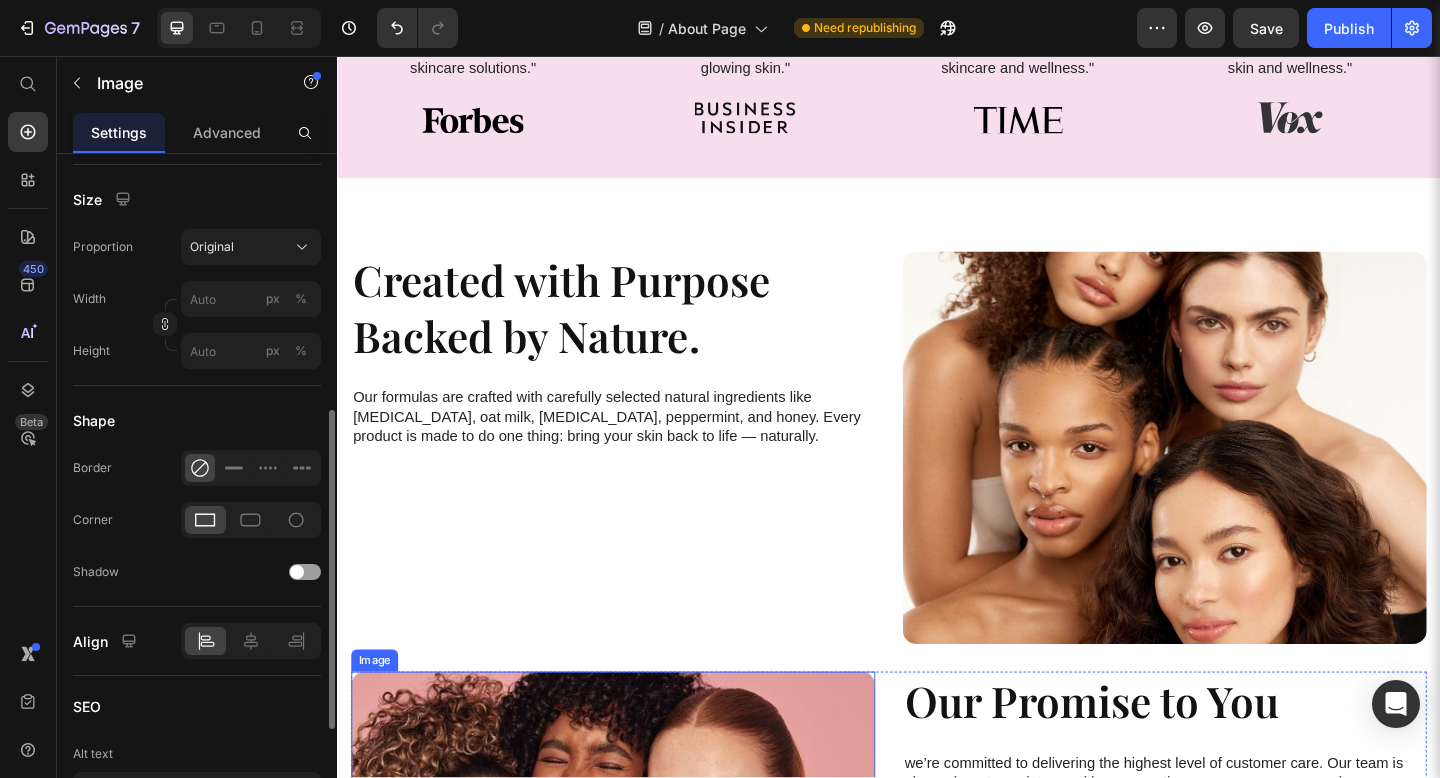scroll, scrollTop: 1323, scrollLeft: 0, axis: vertical 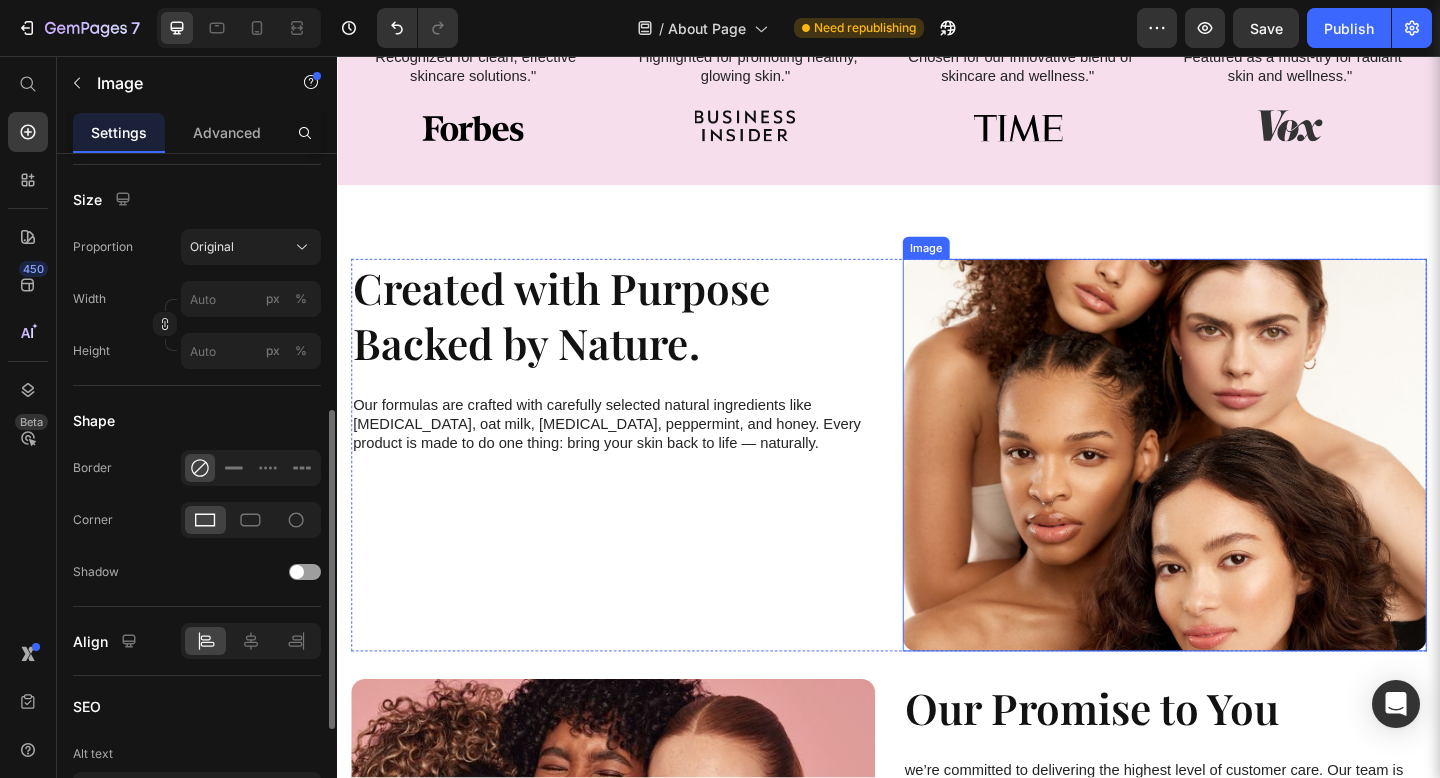 click at bounding box center (1237, 491) 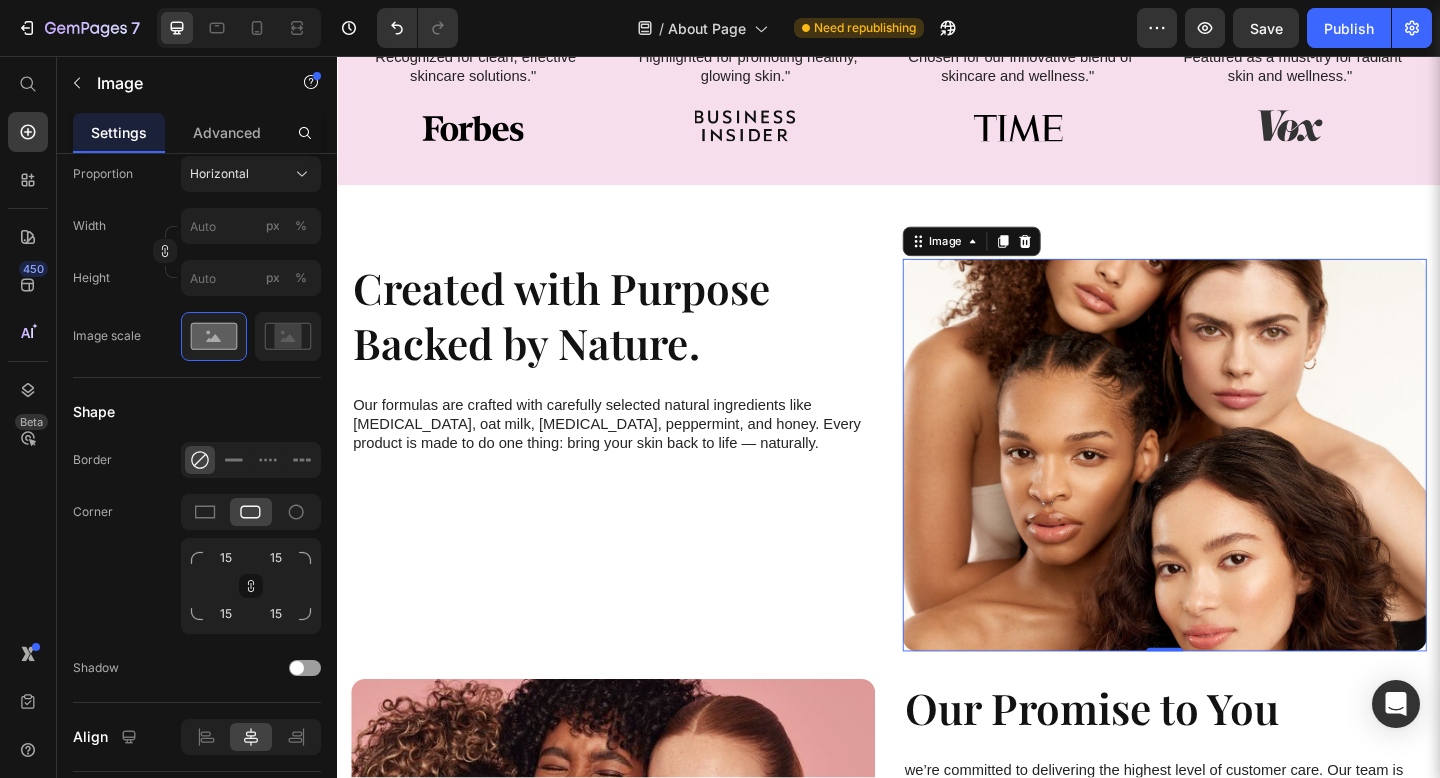 scroll, scrollTop: 0, scrollLeft: 0, axis: both 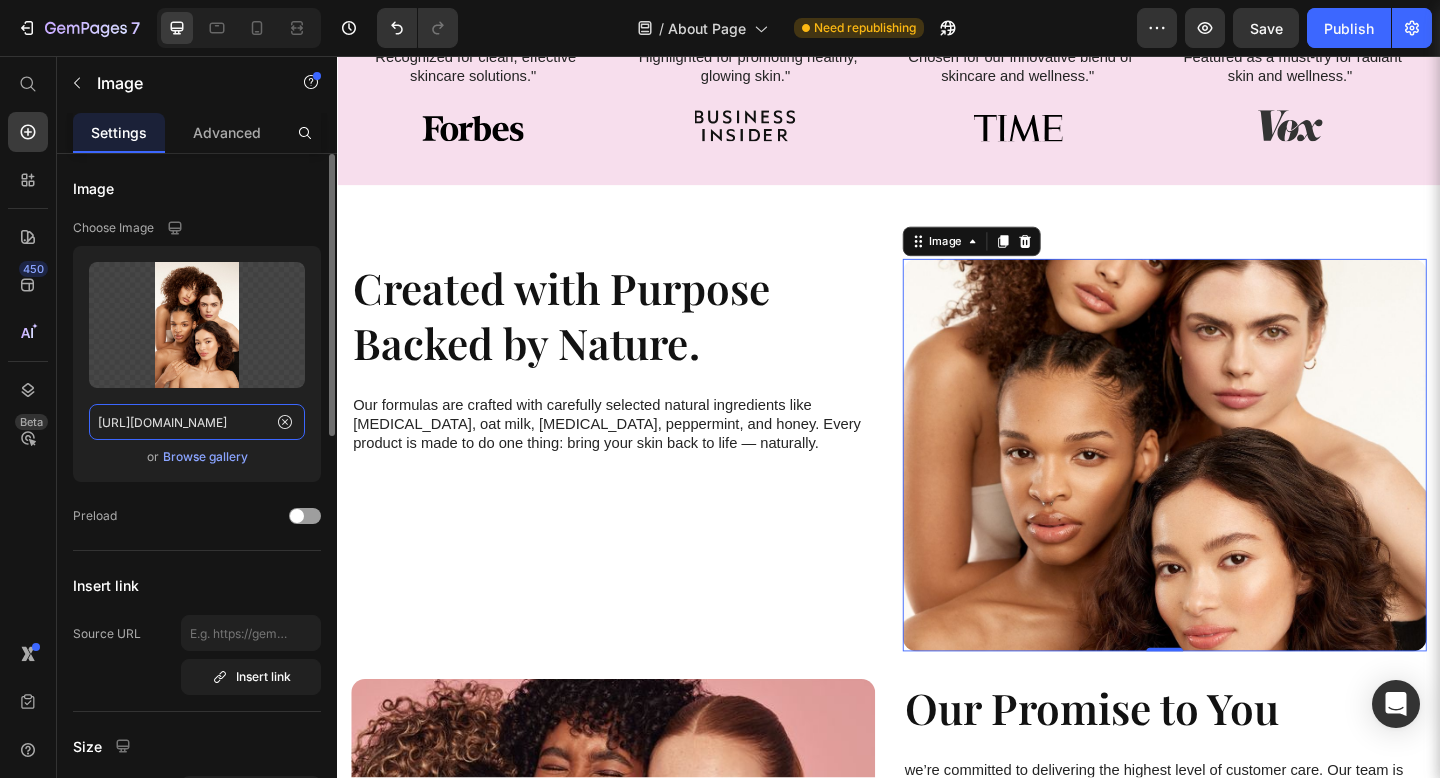 click on "https://i.pinimg.com/1200x/59/12/08/591208e56d6fab7011b6e549408da577.jpg" 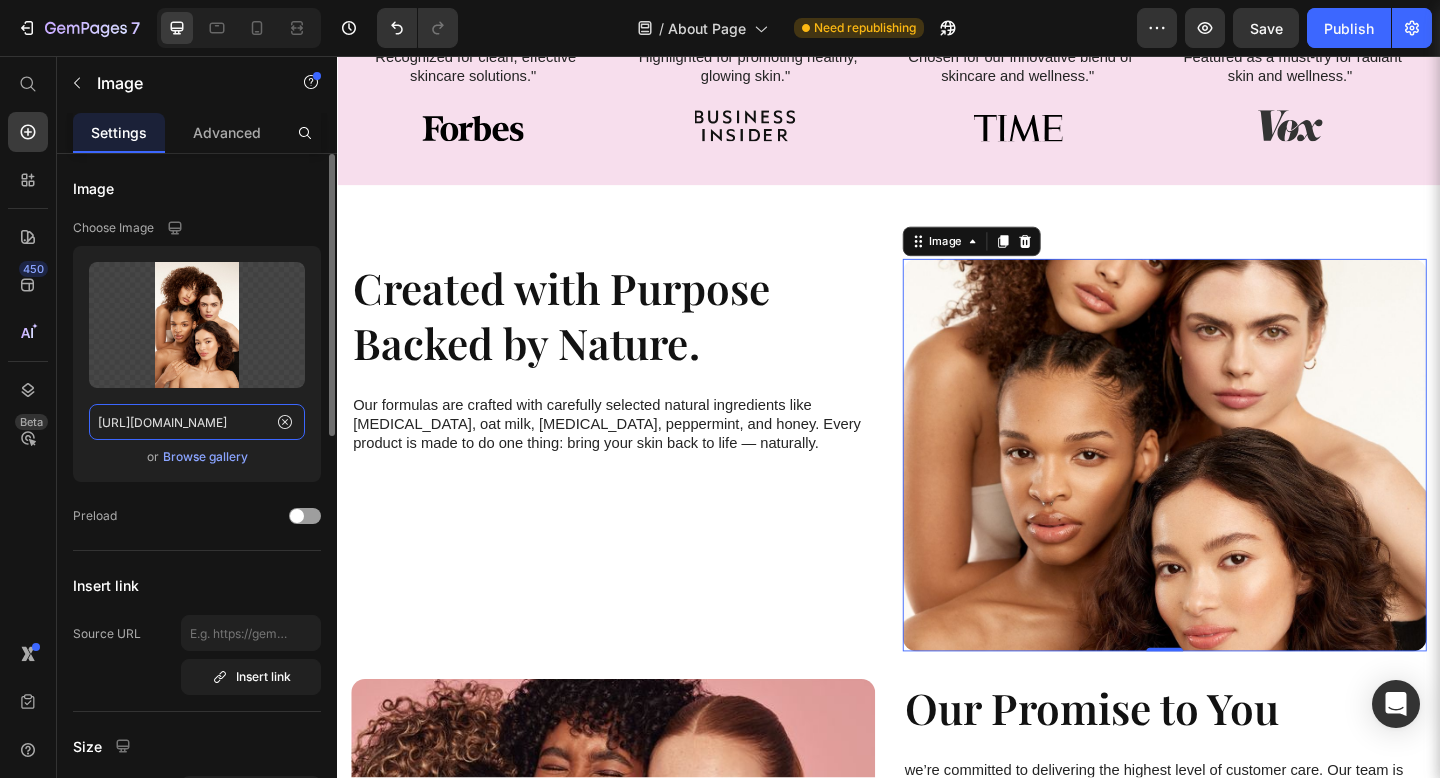 paste on "0b/67/f9/0b67f99094c519baeae907624ce7c993" 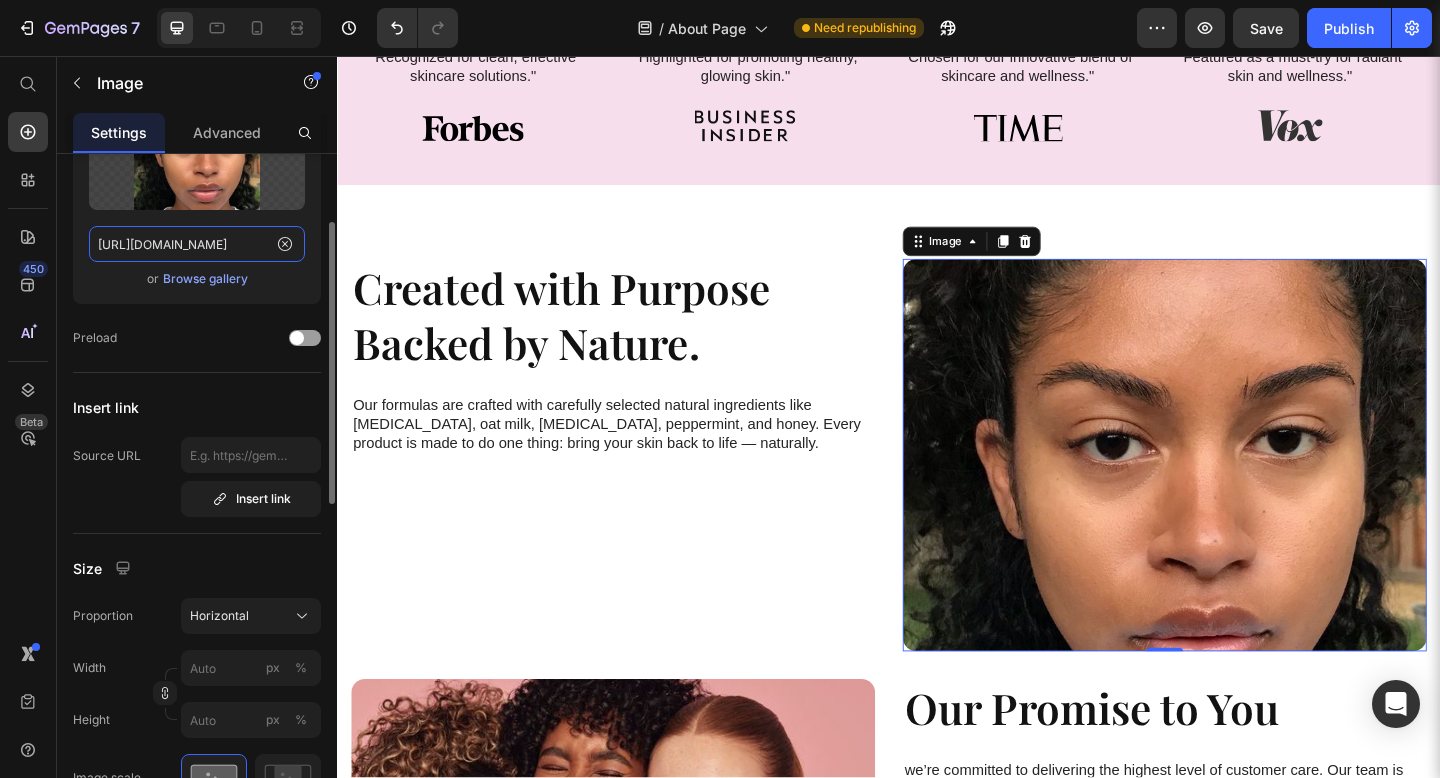 scroll, scrollTop: 195, scrollLeft: 0, axis: vertical 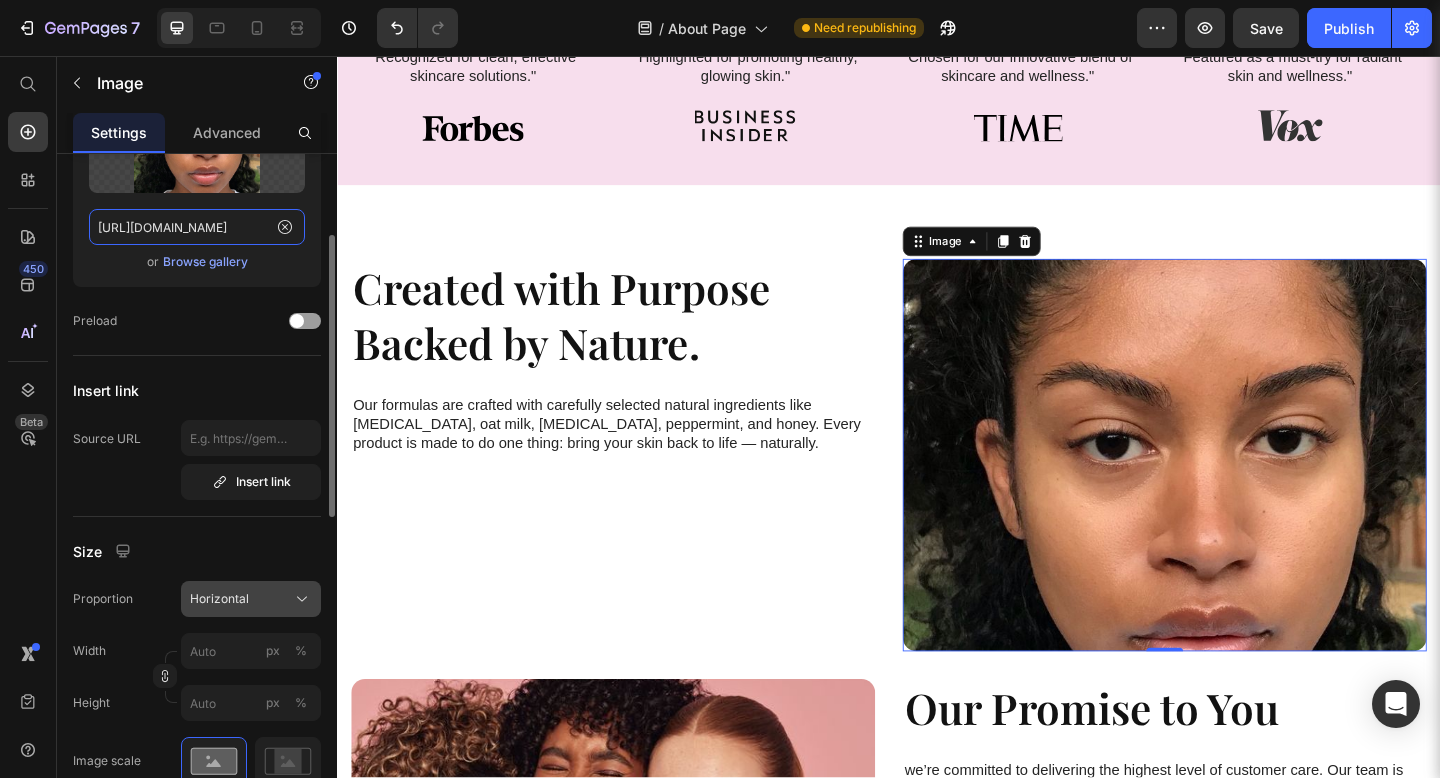type on "https://i.pinimg.com/1200x/0b/67/f9/0b67f99094c519baeae907624ce7c993.jpg" 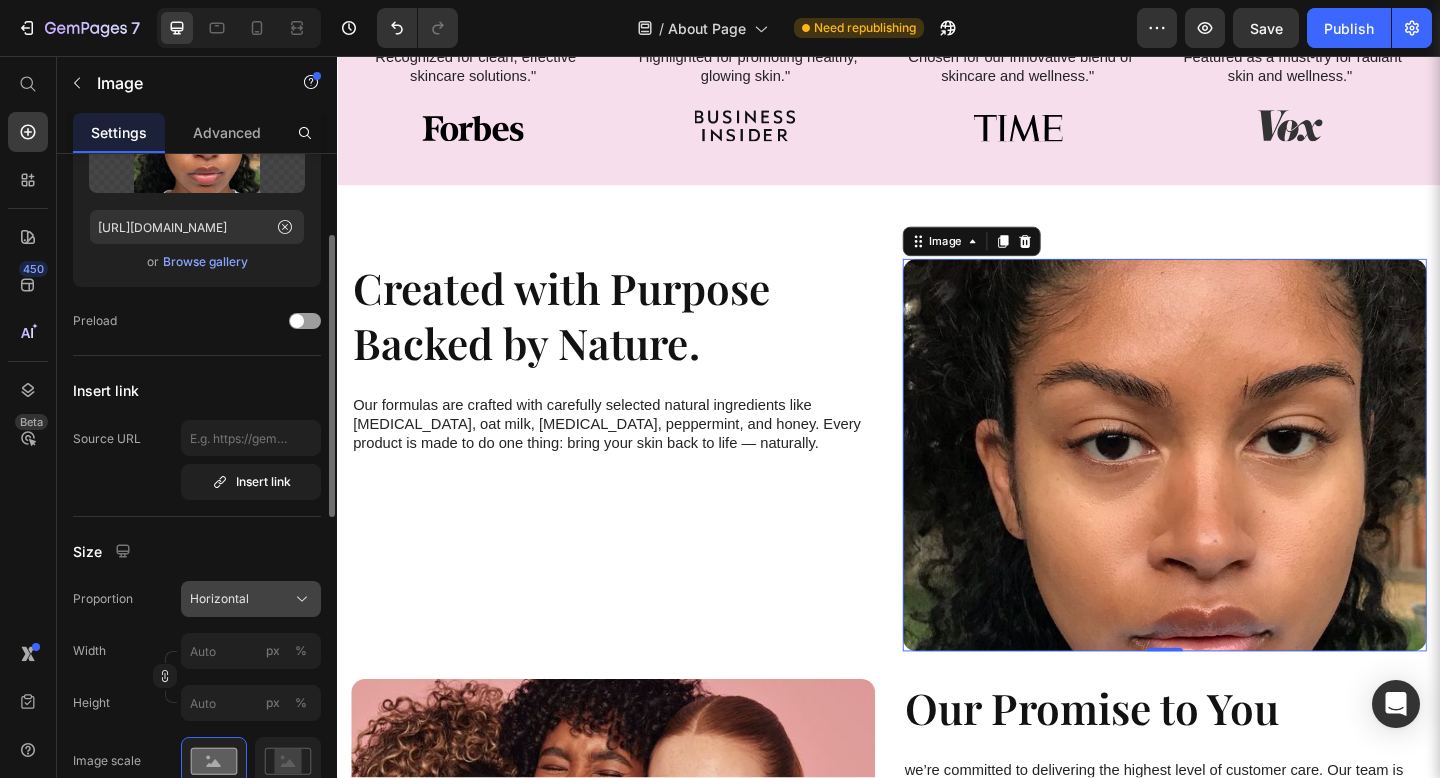 click on "Horizontal" 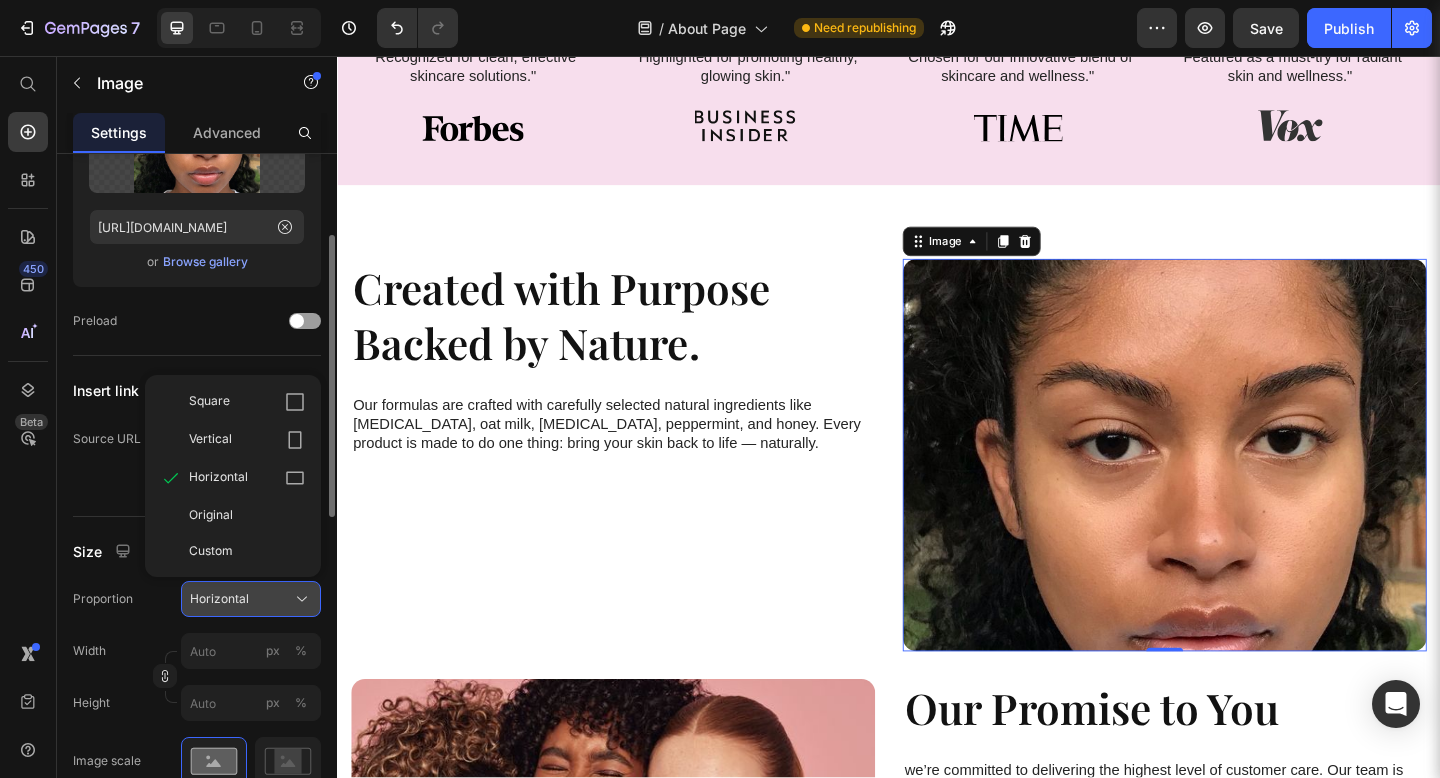 scroll, scrollTop: 0, scrollLeft: 0, axis: both 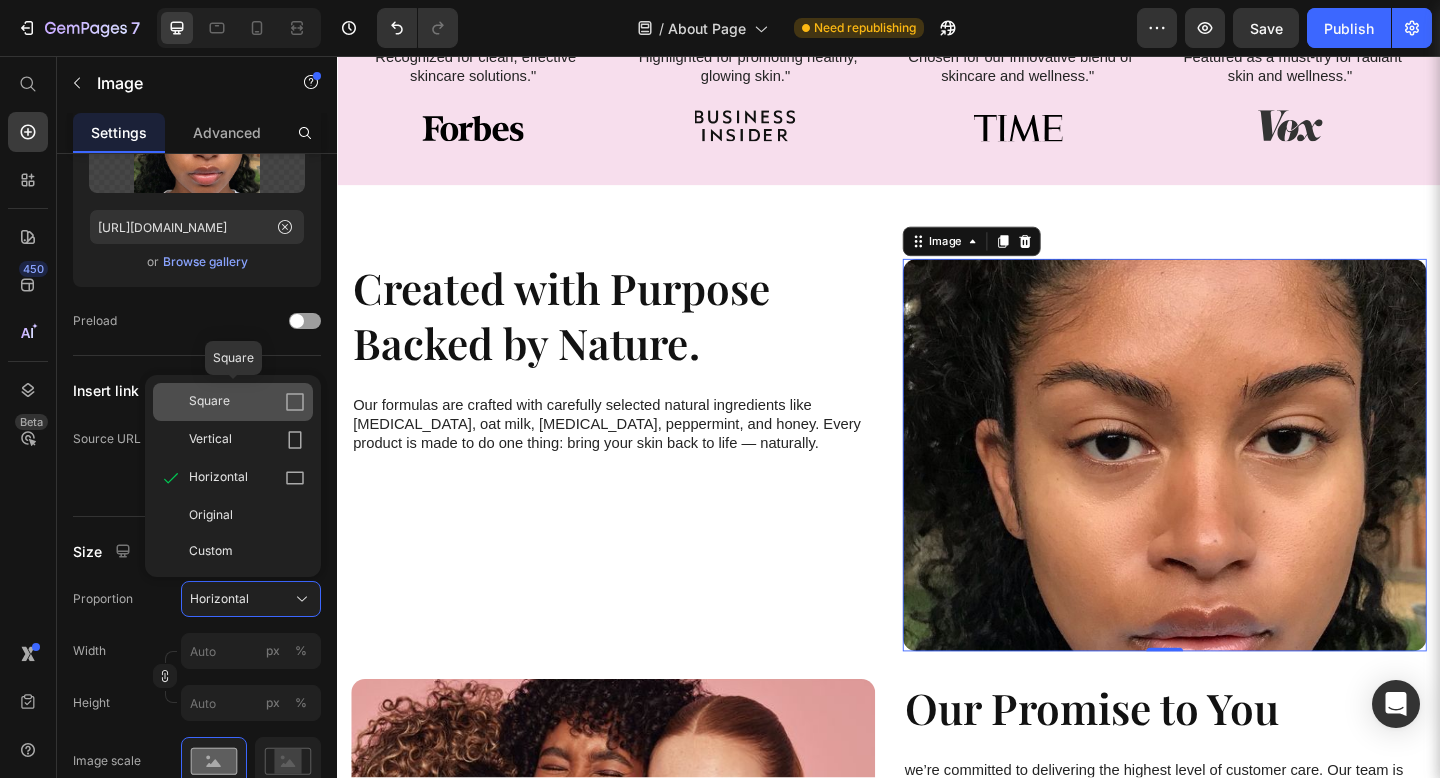 click on "Square" at bounding box center [247, 402] 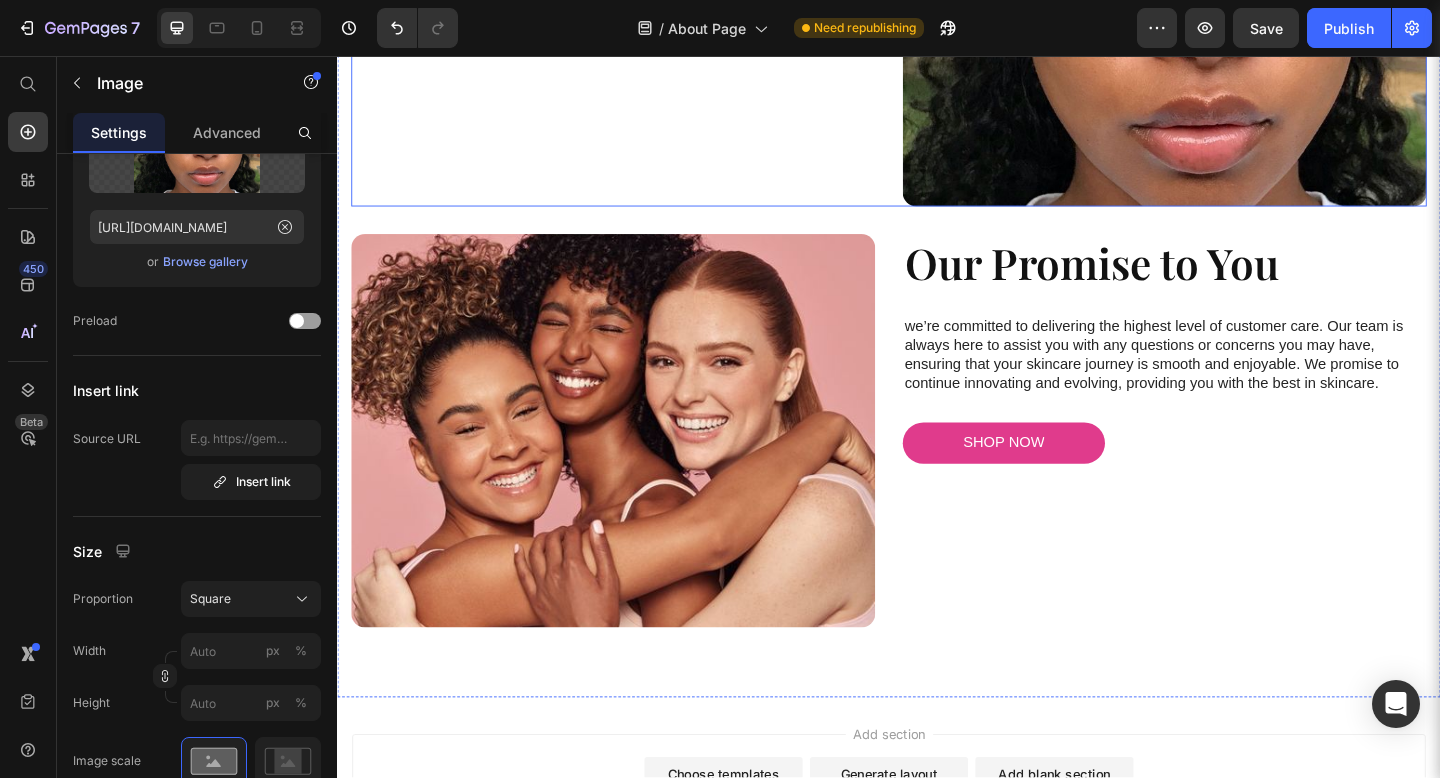 scroll, scrollTop: 2080, scrollLeft: 0, axis: vertical 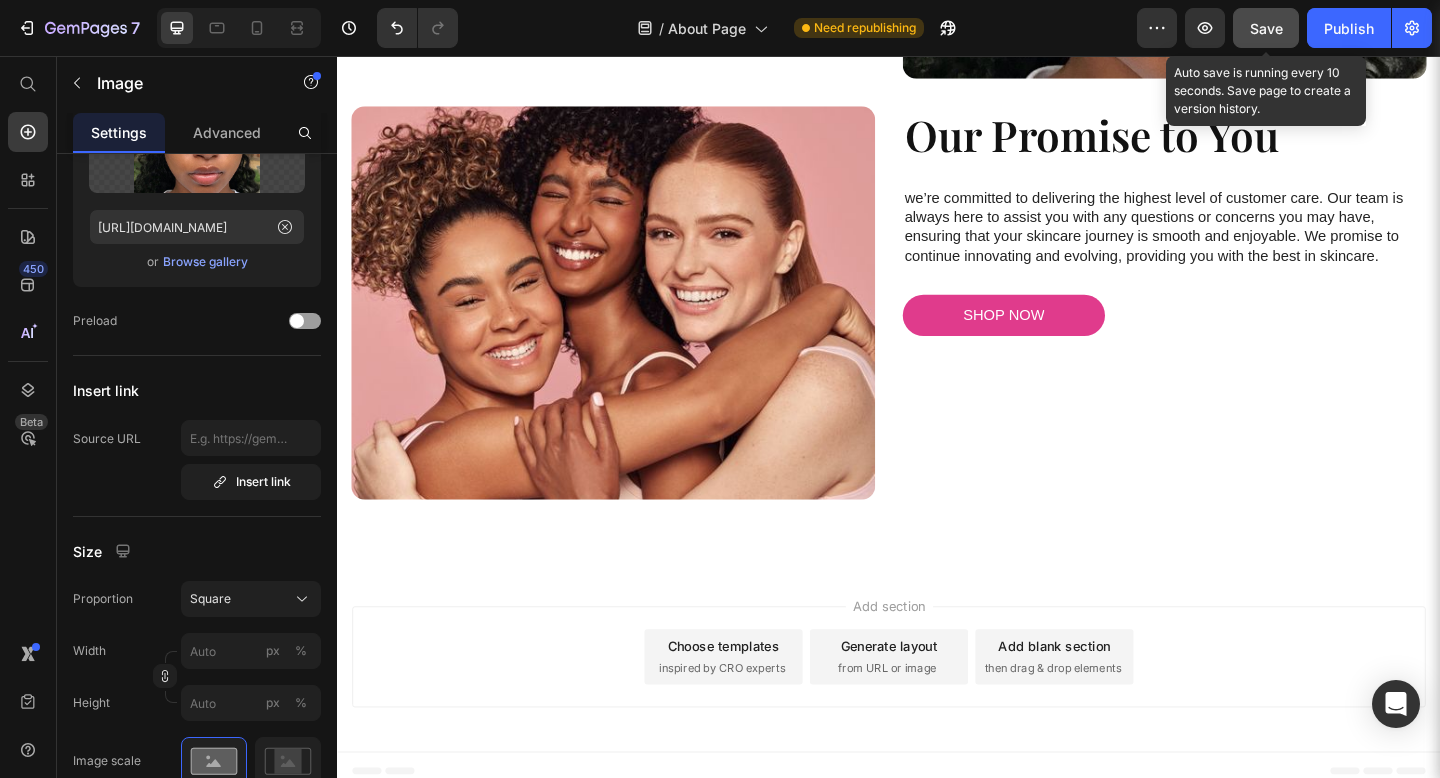 click on "Save" at bounding box center [1266, 28] 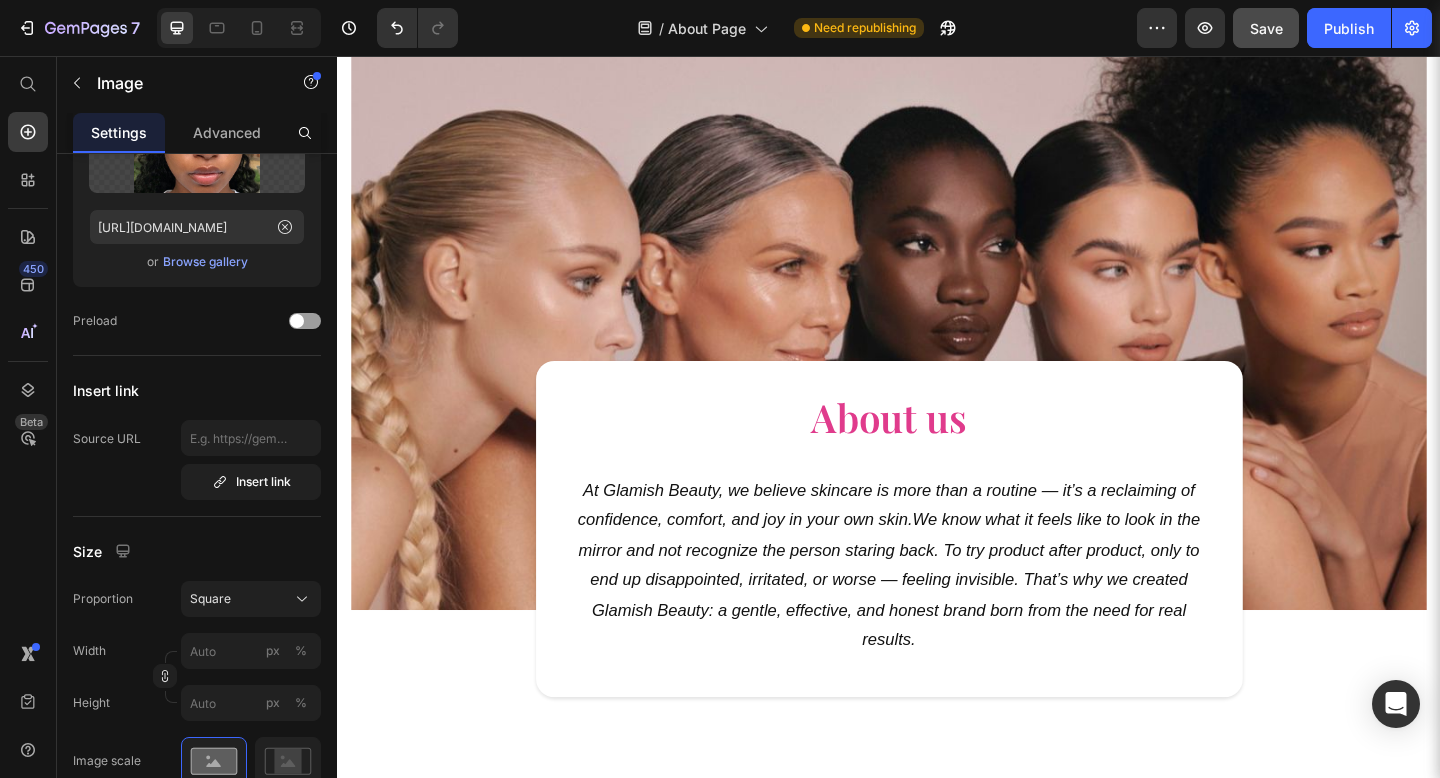 scroll, scrollTop: 0, scrollLeft: 0, axis: both 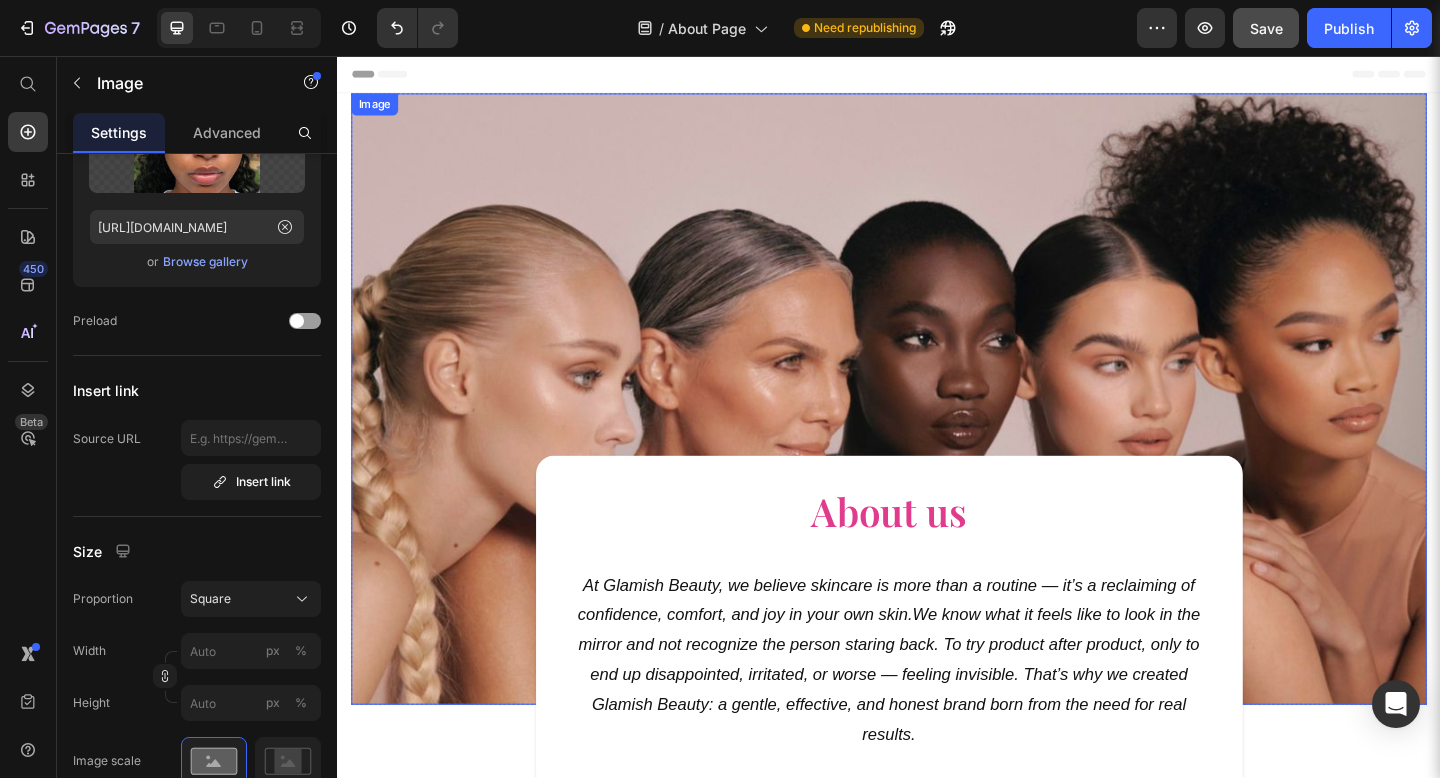 click at bounding box center (937, 429) 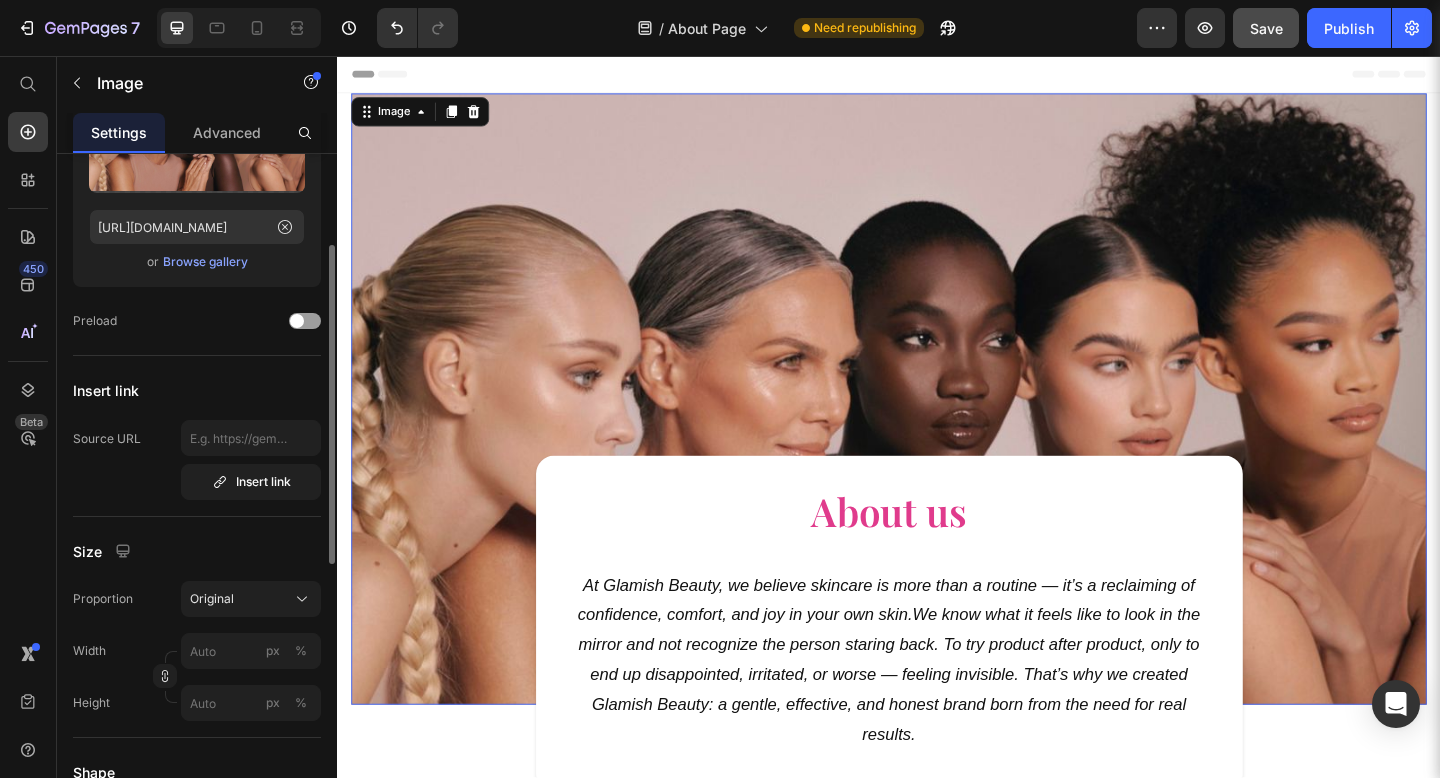 click on "Browse gallery" at bounding box center (205, 262) 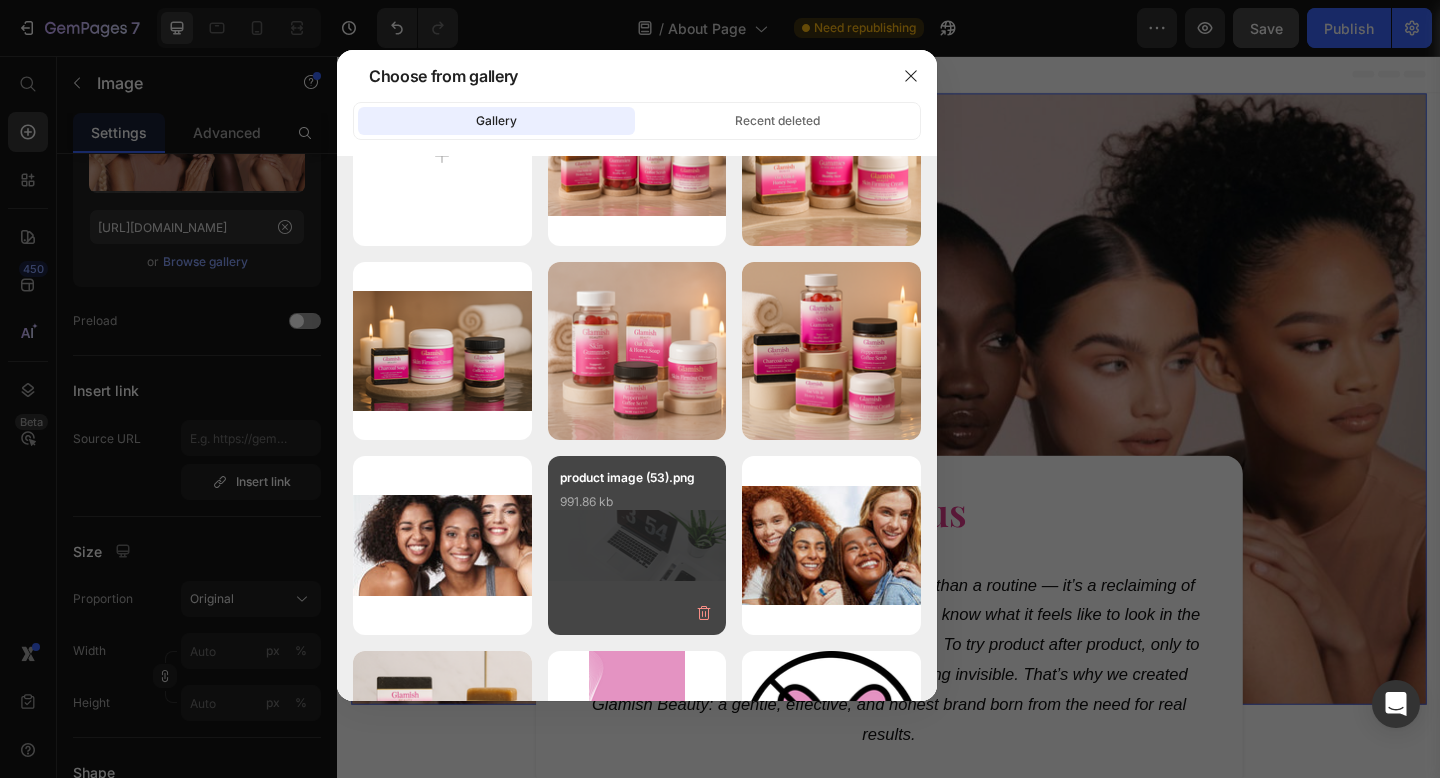 scroll, scrollTop: 0, scrollLeft: 0, axis: both 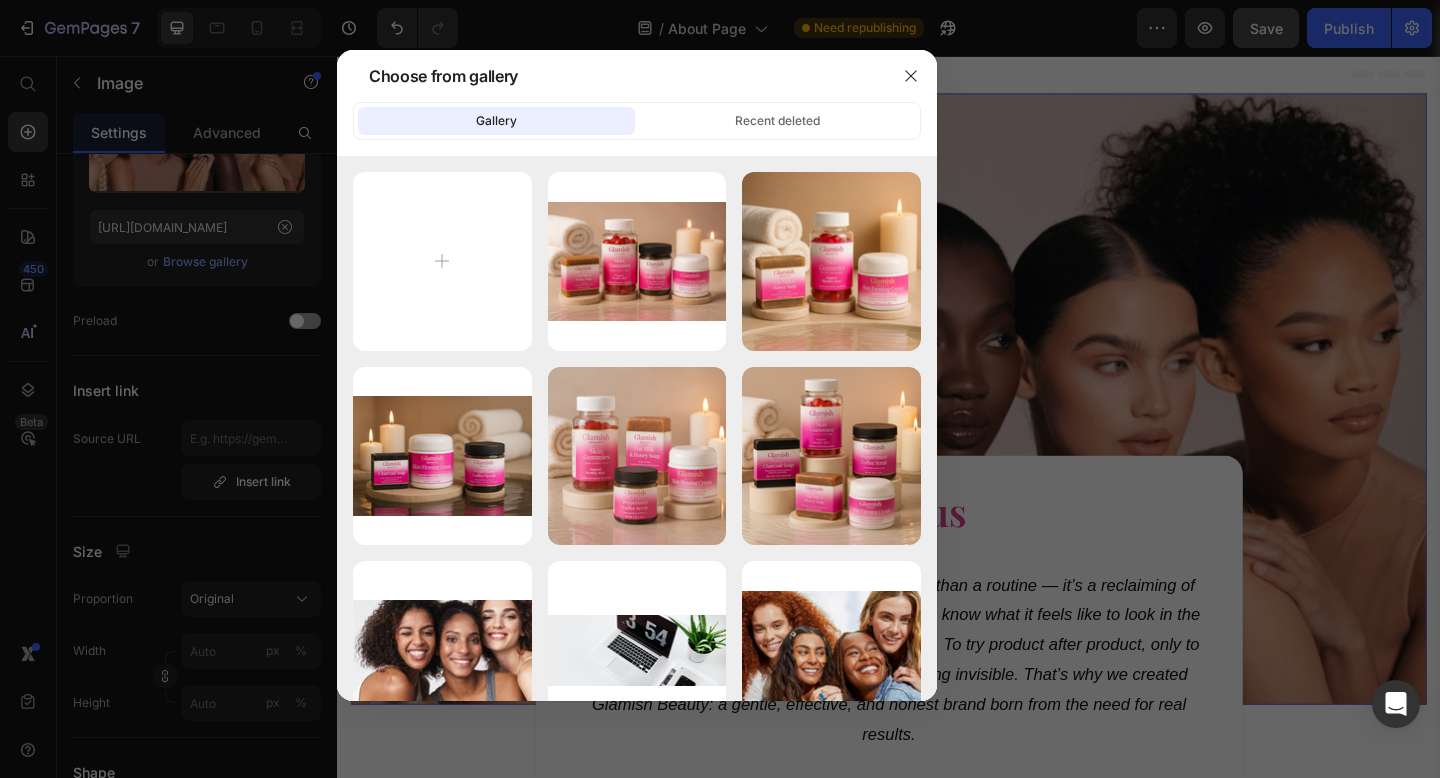 click at bounding box center [720, 389] 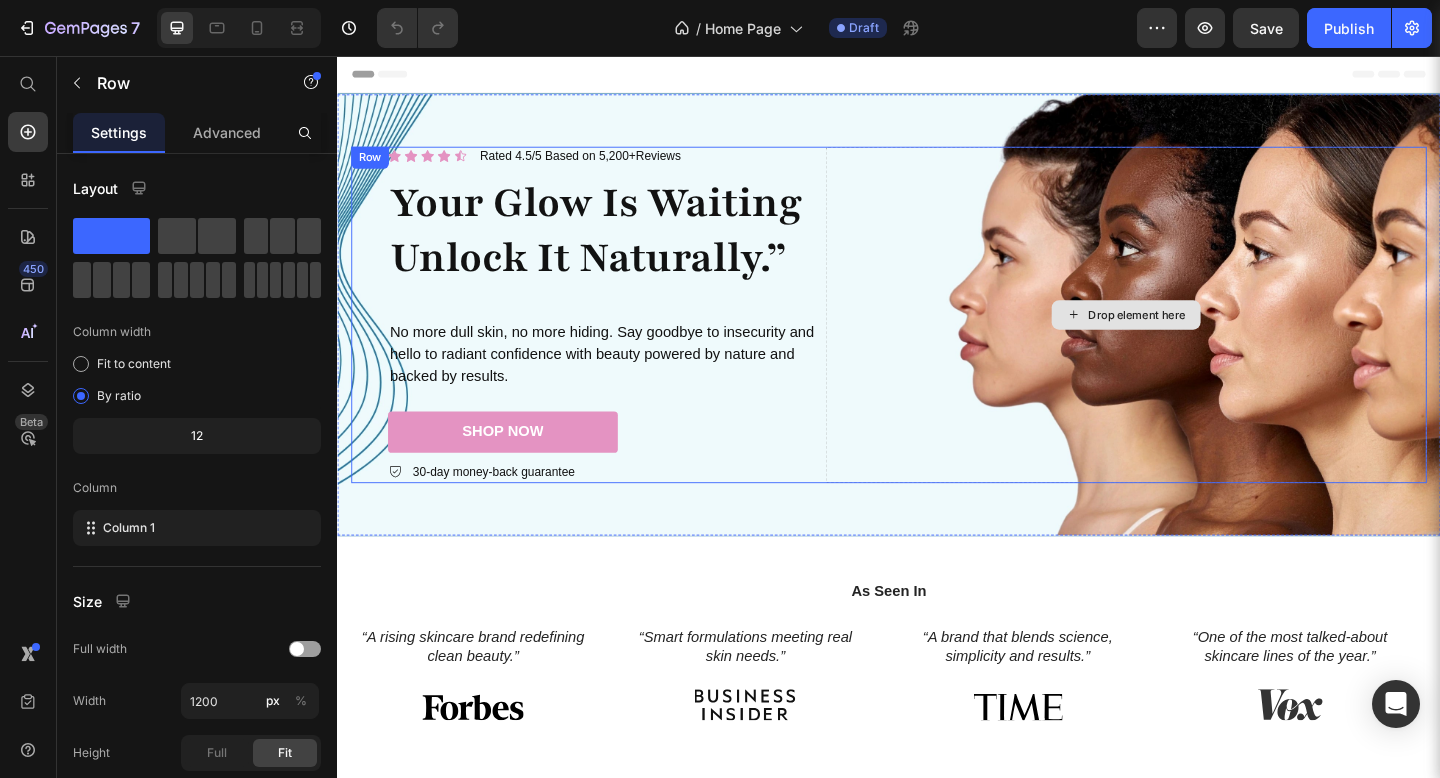 scroll, scrollTop: 29, scrollLeft: 0, axis: vertical 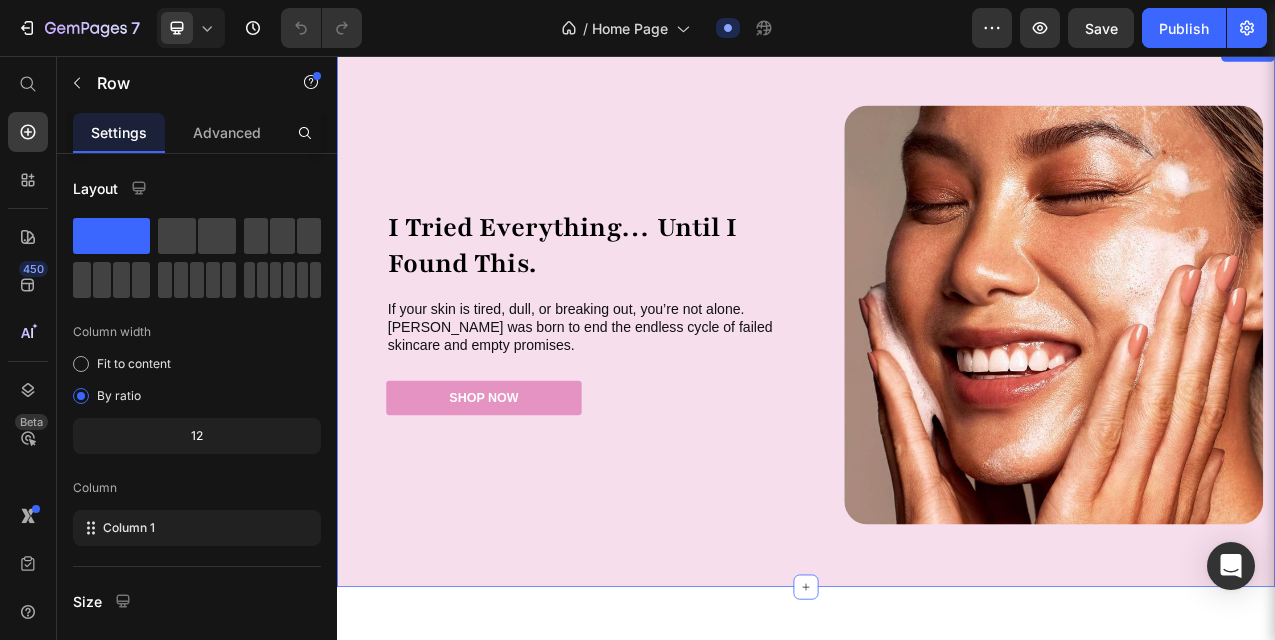click on "I Tried Everything… Until I Found This. Heading If your skin is tired, dull, or breaking out, you’re not alone. [PERSON_NAME] was born to end the endless cycle of failed skincare and empty promises. Text block SHOP NOW Button Row Row Image Row Row Section 5" at bounding box center (937, 388) 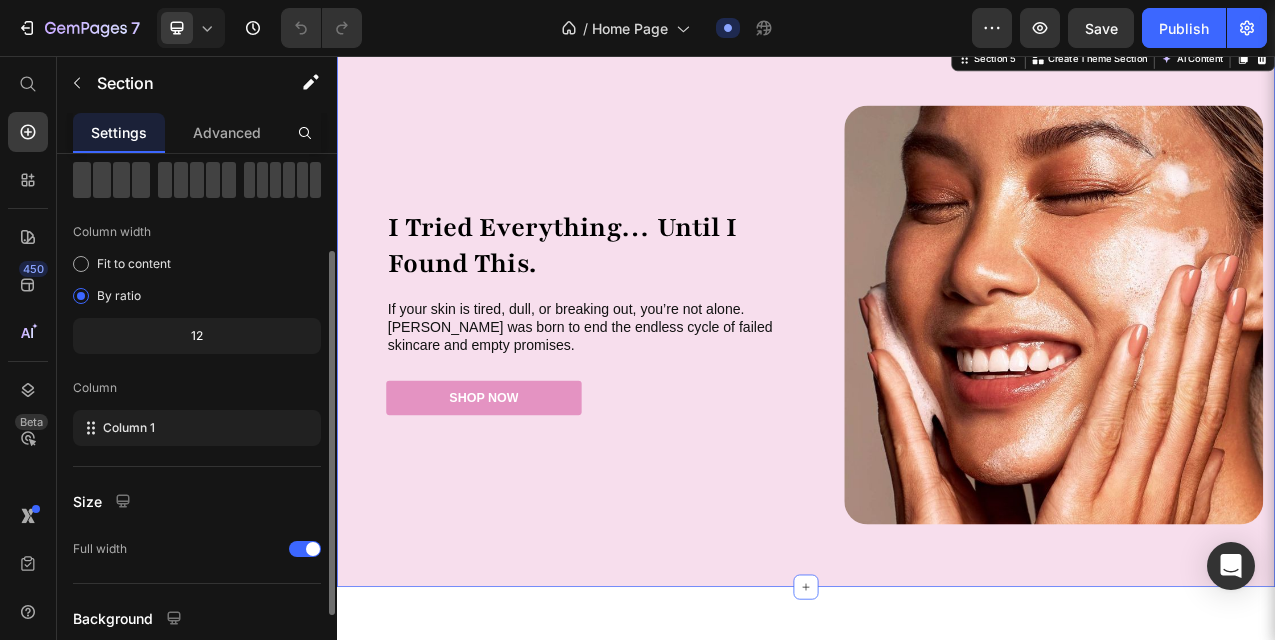 scroll, scrollTop: 265, scrollLeft: 0, axis: vertical 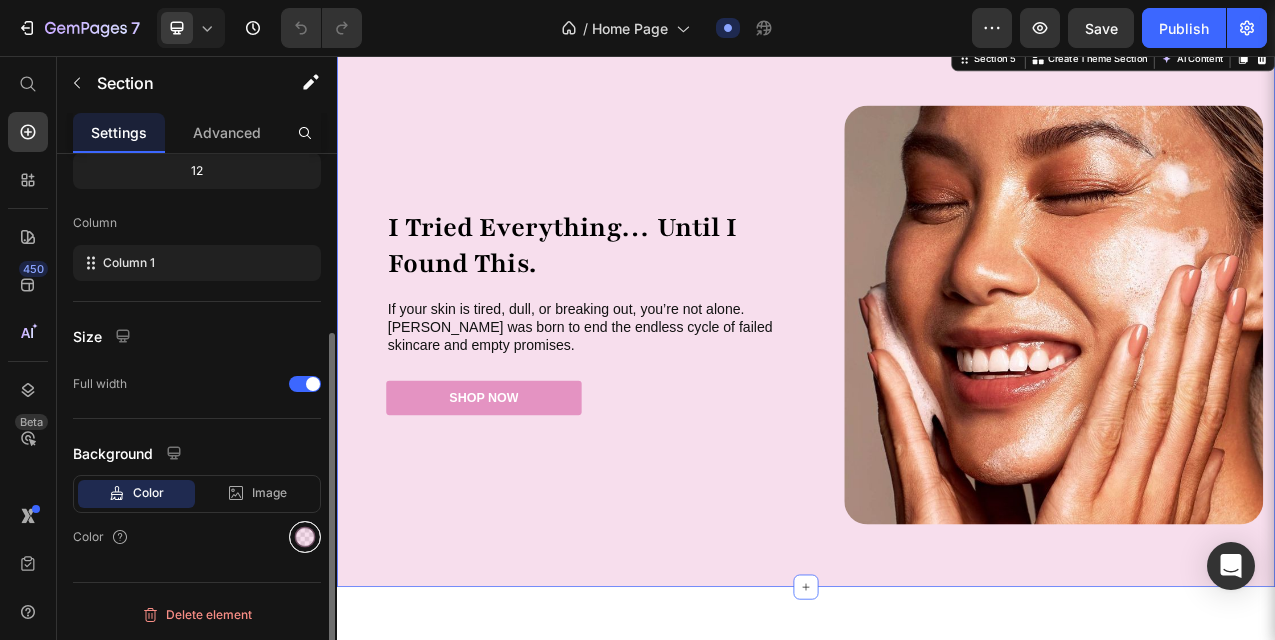 click at bounding box center (305, 537) 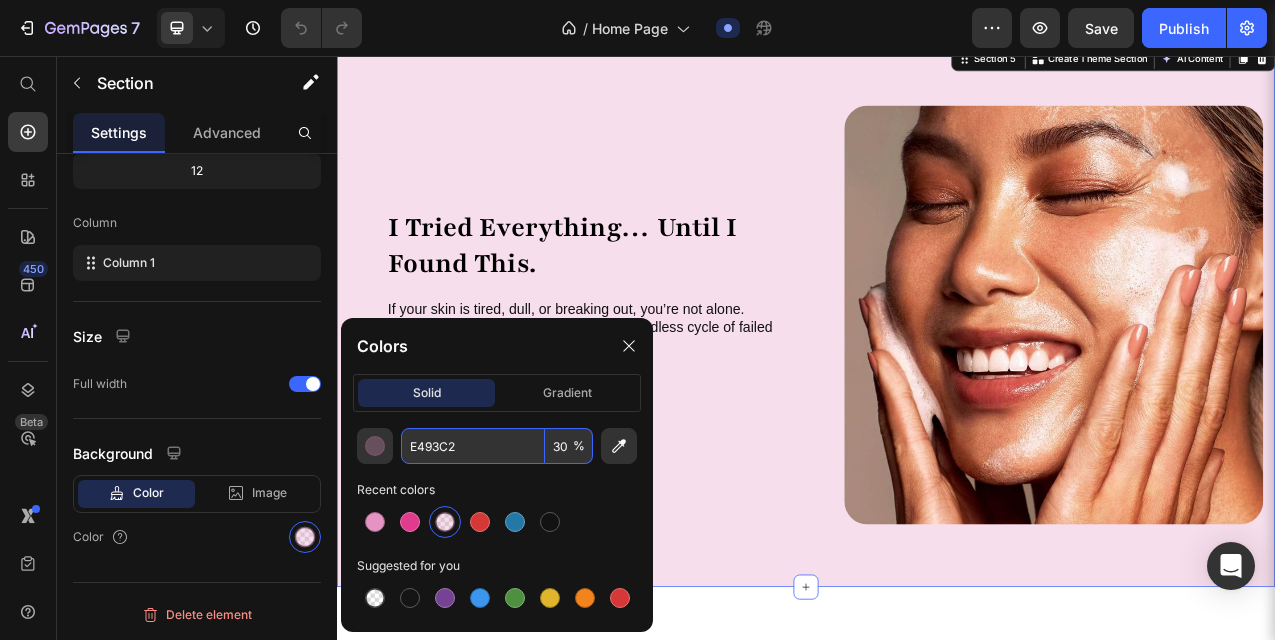 click on "E493C2" at bounding box center (473, 446) 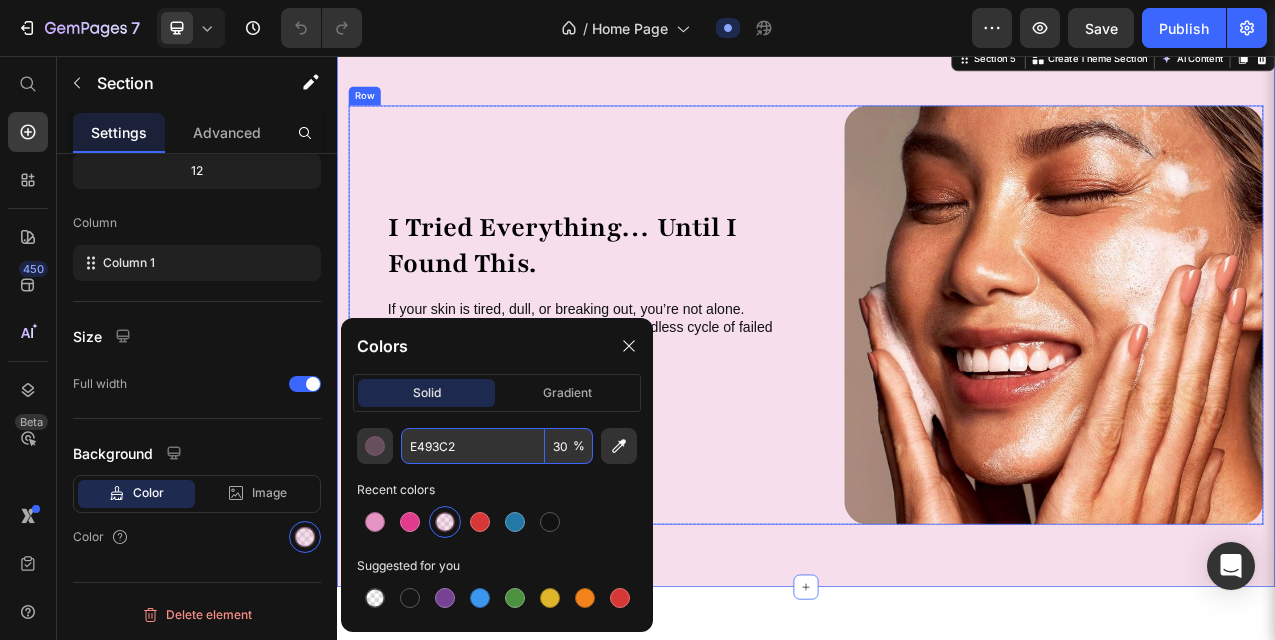 scroll, scrollTop: 0, scrollLeft: 0, axis: both 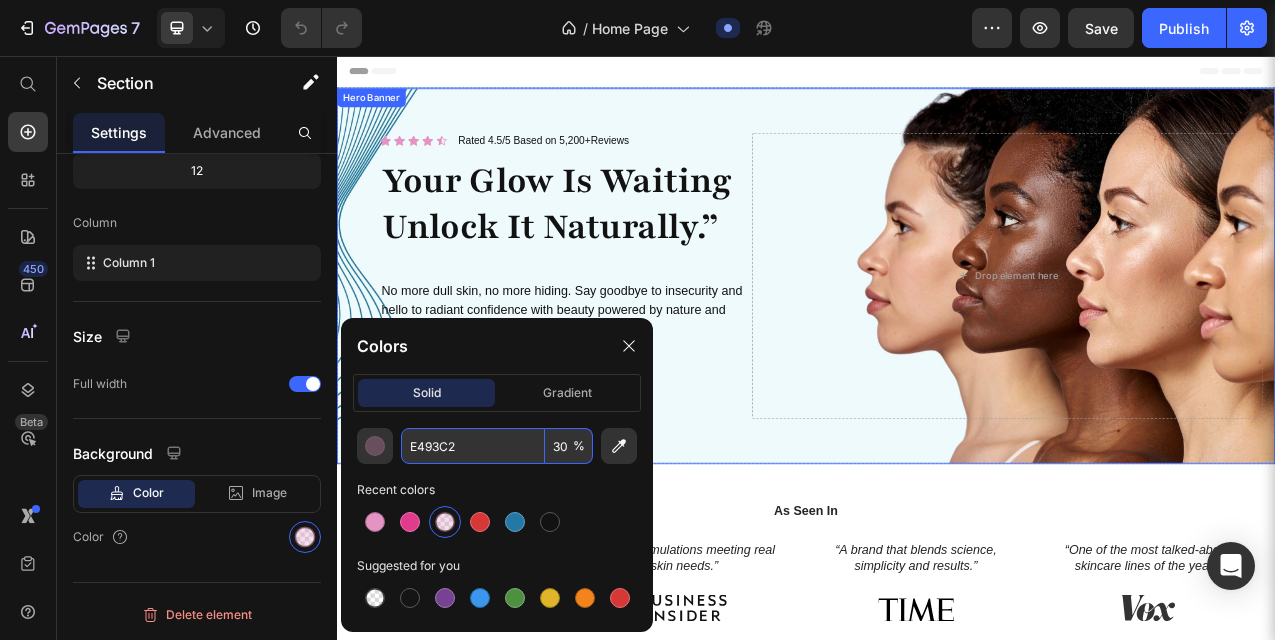 click at bounding box center (937, 338) 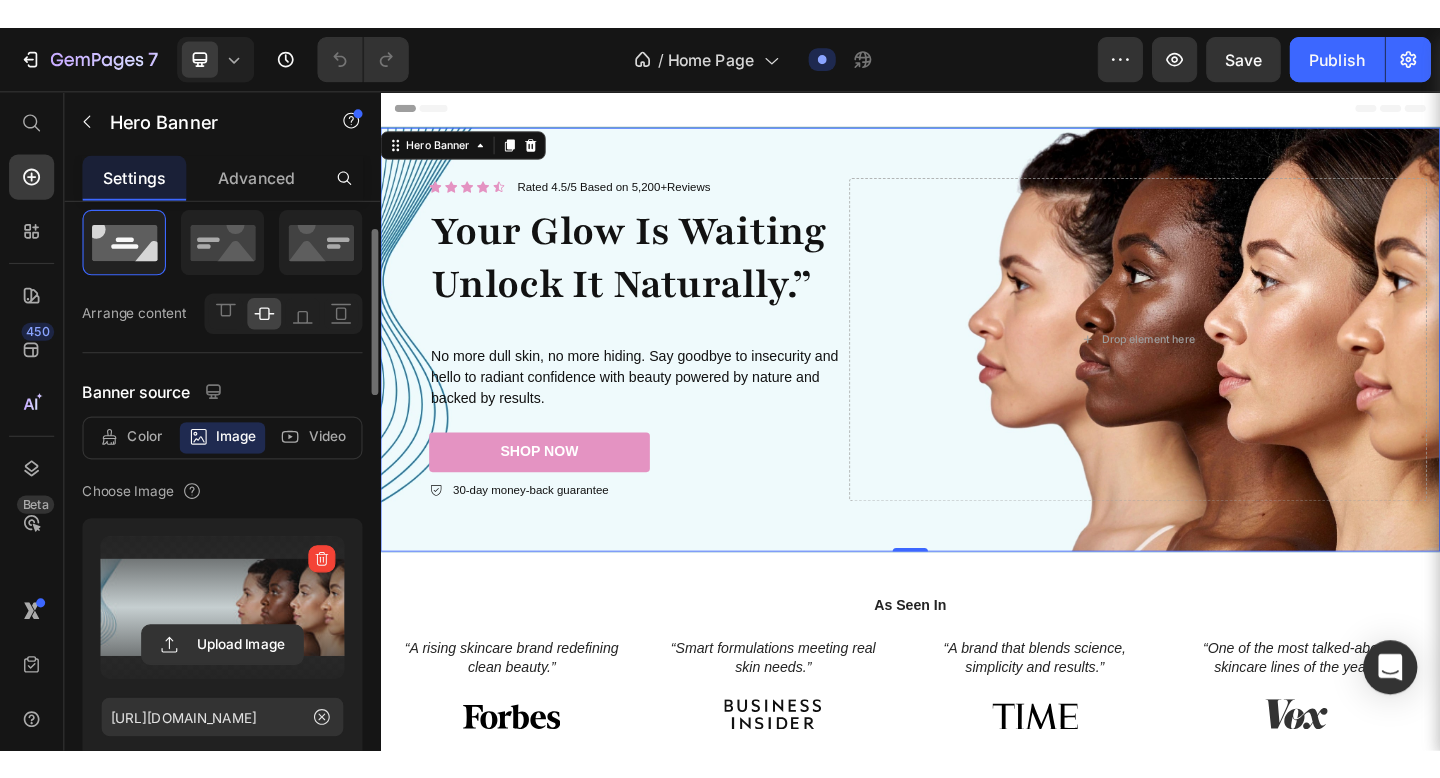 scroll, scrollTop: 77, scrollLeft: 0, axis: vertical 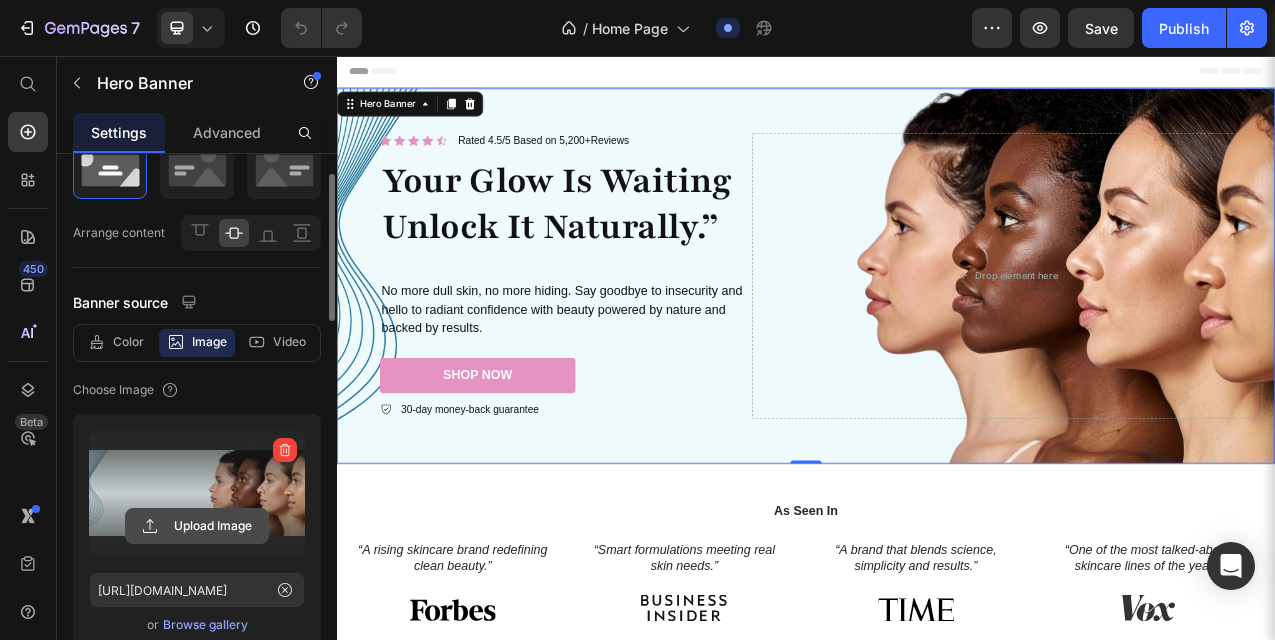 click 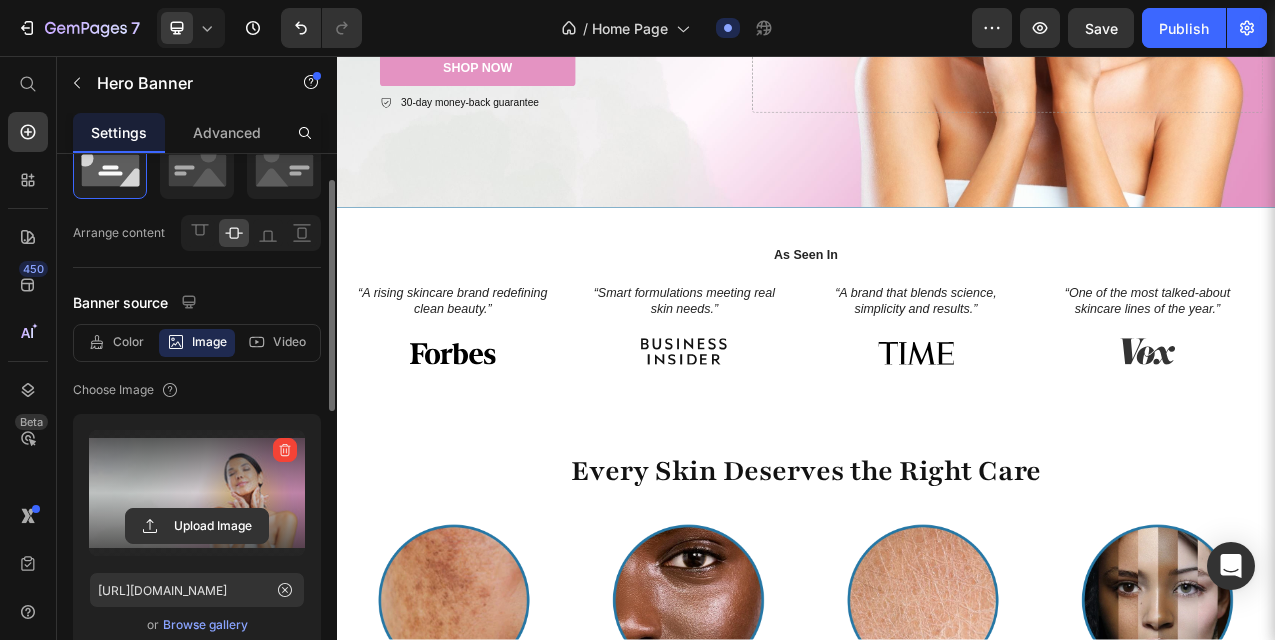 scroll, scrollTop: 0, scrollLeft: 0, axis: both 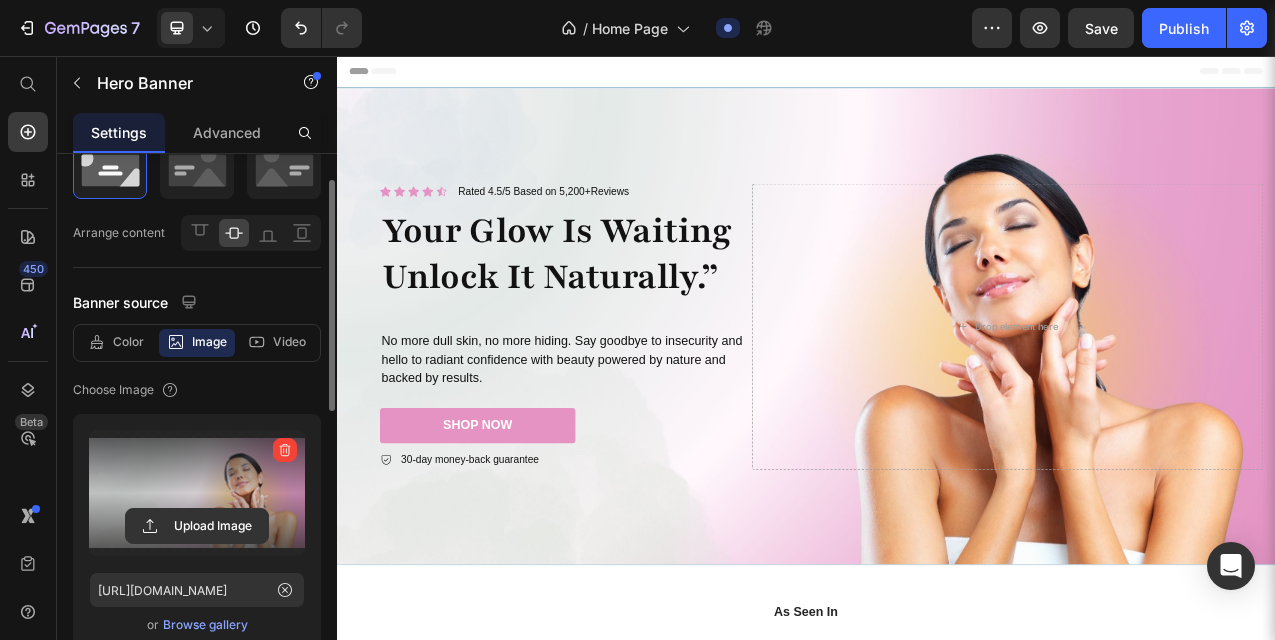 click at bounding box center (937, 402) 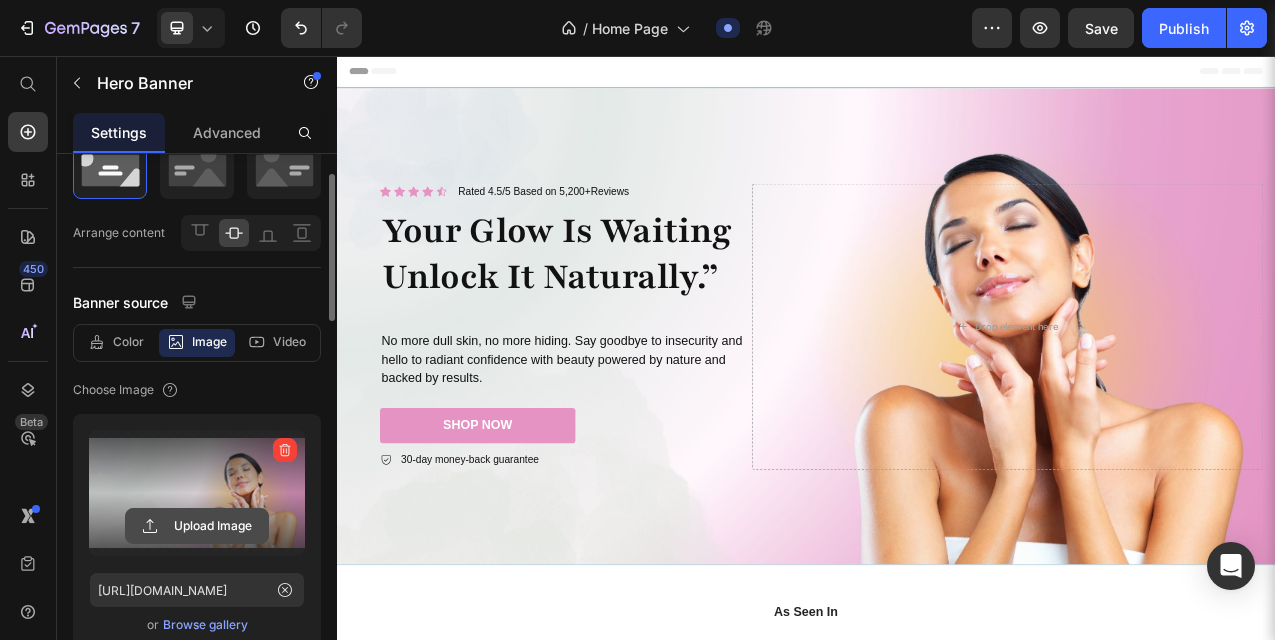 click 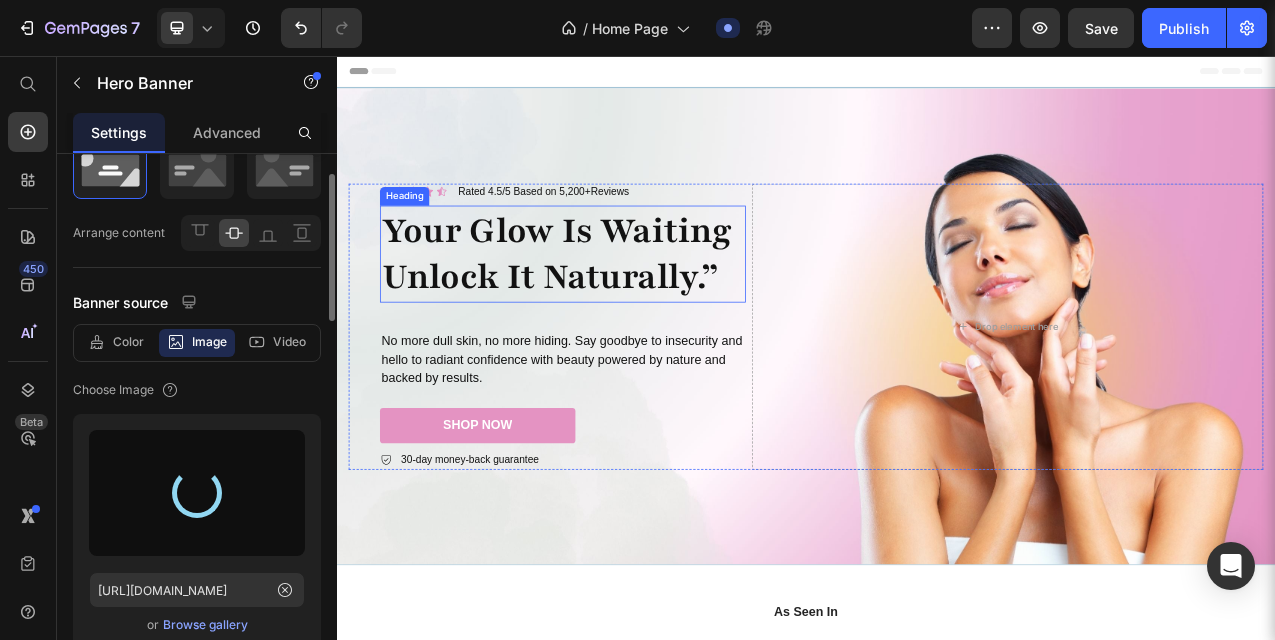 type on "[URL][DOMAIN_NAME]" 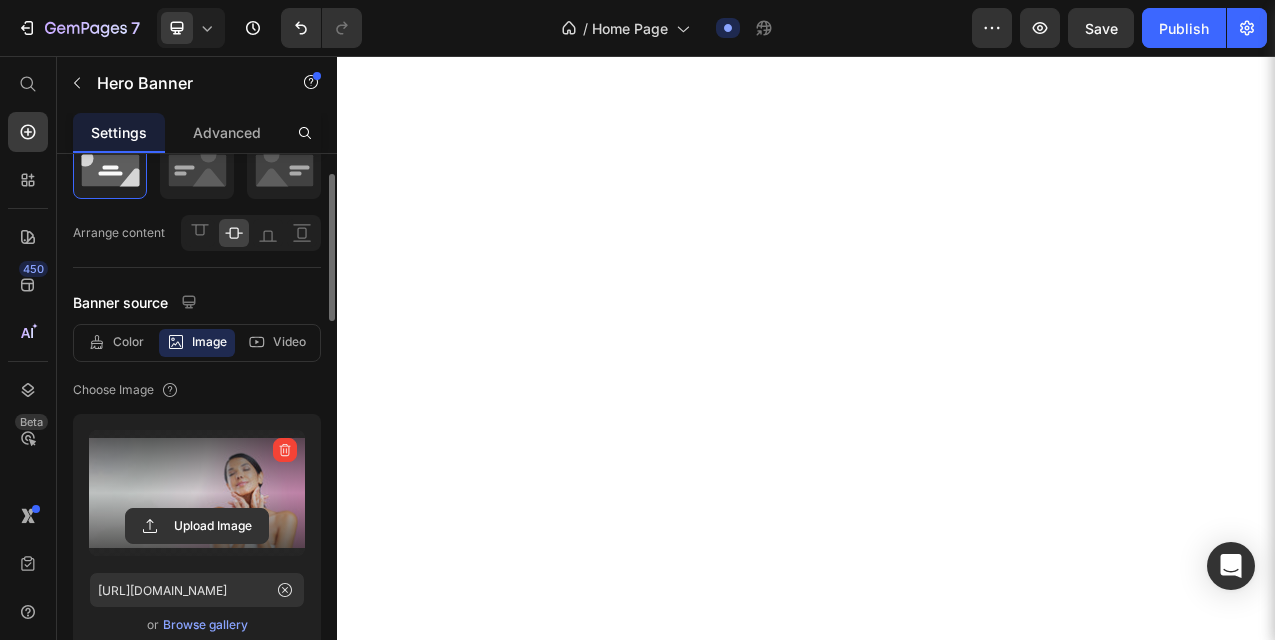 scroll, scrollTop: 1876, scrollLeft: 0, axis: vertical 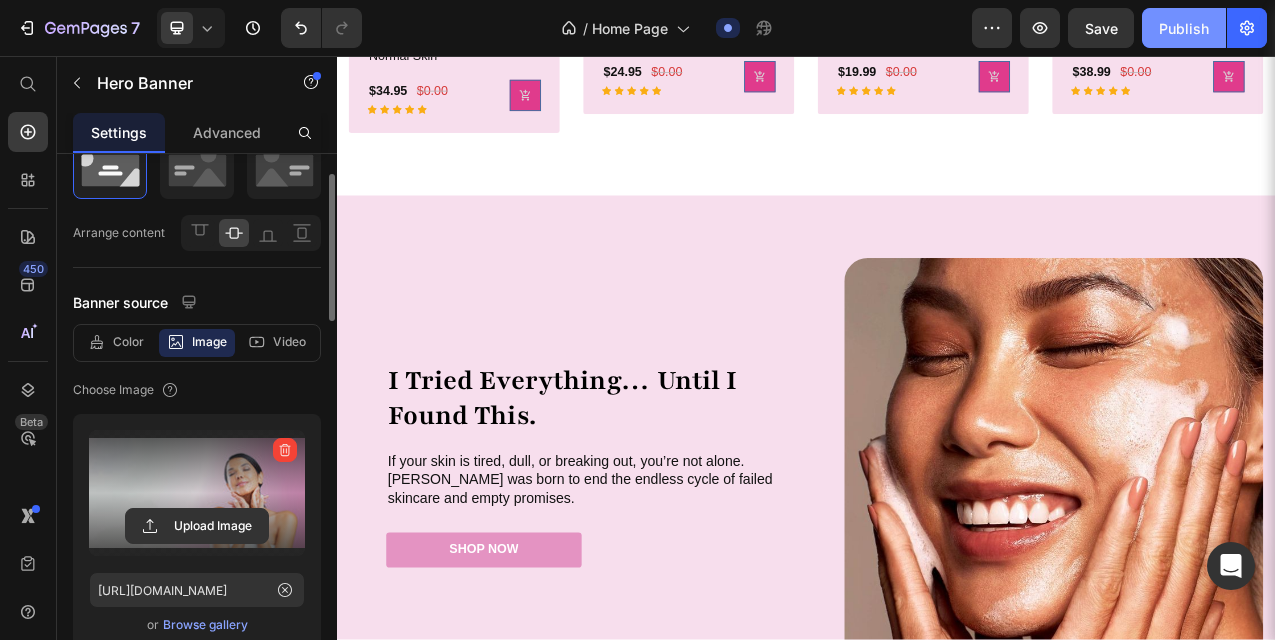 click on "Publish" at bounding box center [1184, 28] 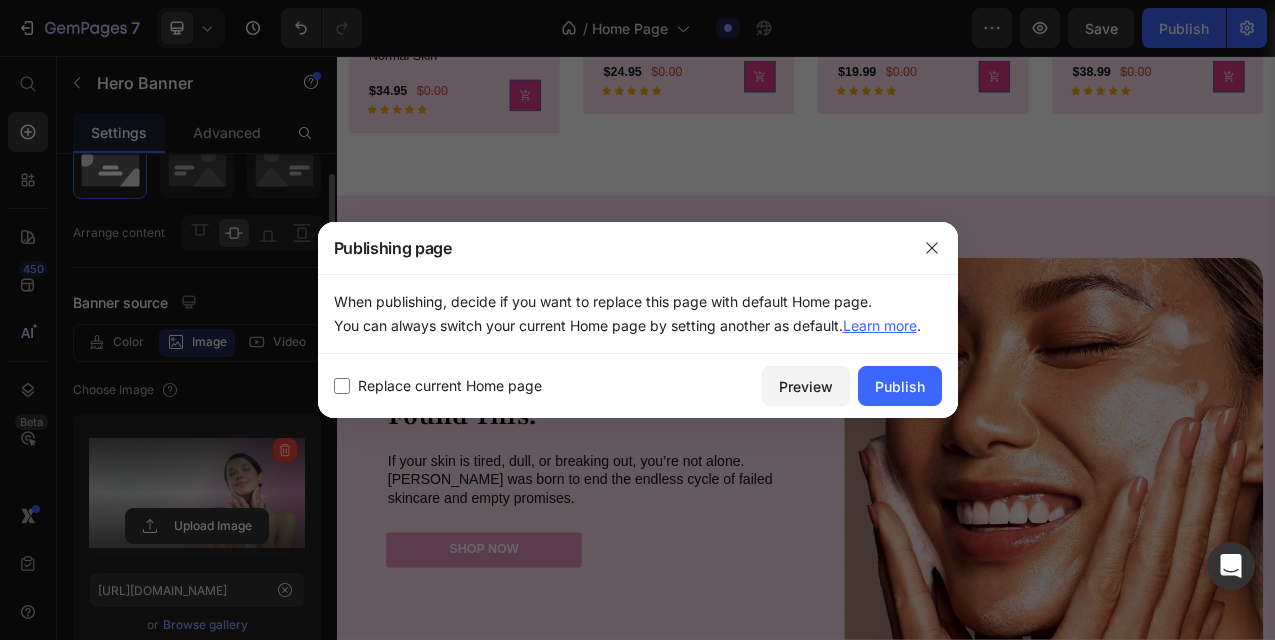 click at bounding box center (342, 386) 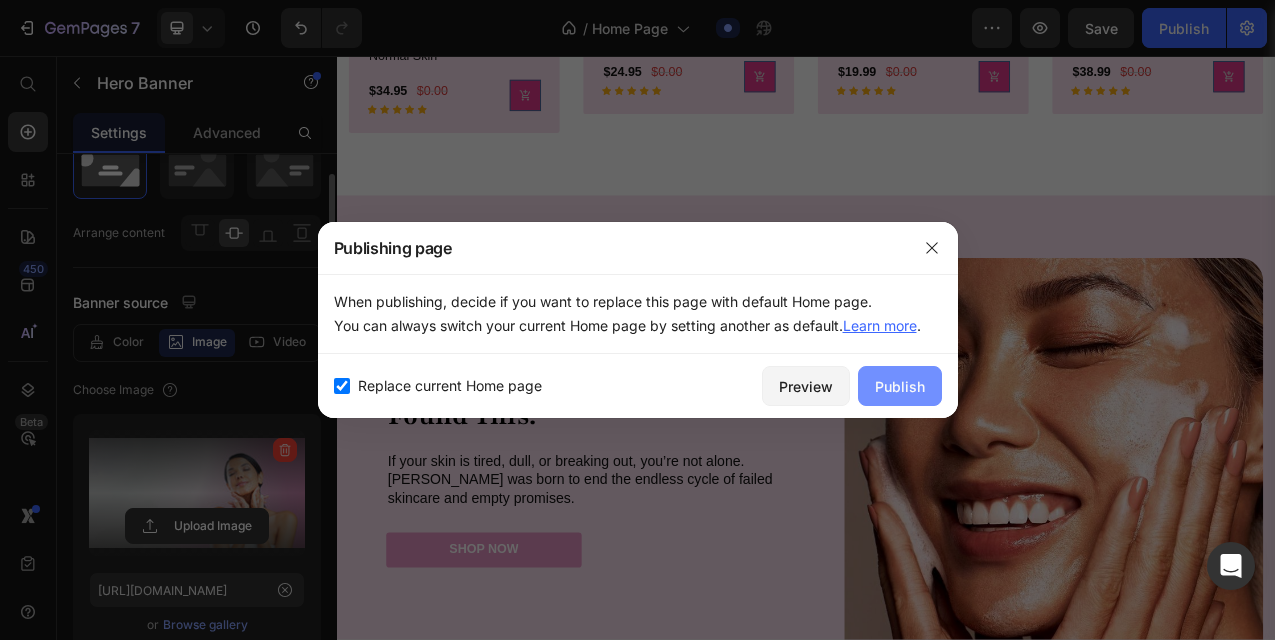 click on "Publish" at bounding box center [900, 386] 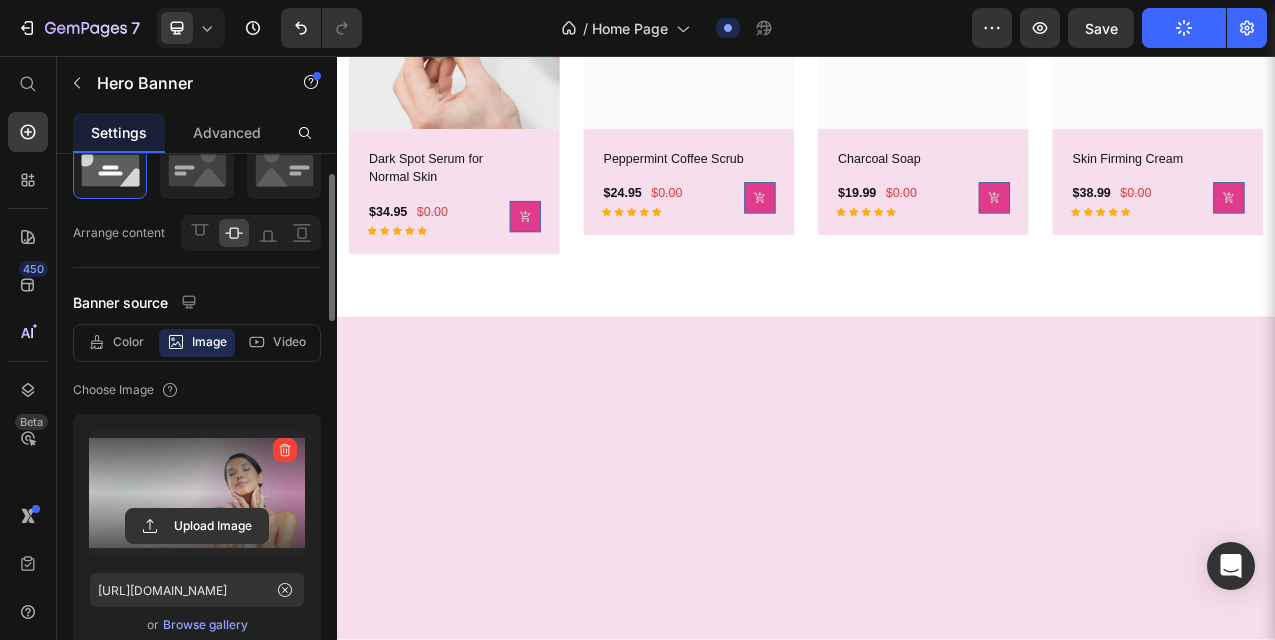 scroll, scrollTop: 0, scrollLeft: 0, axis: both 